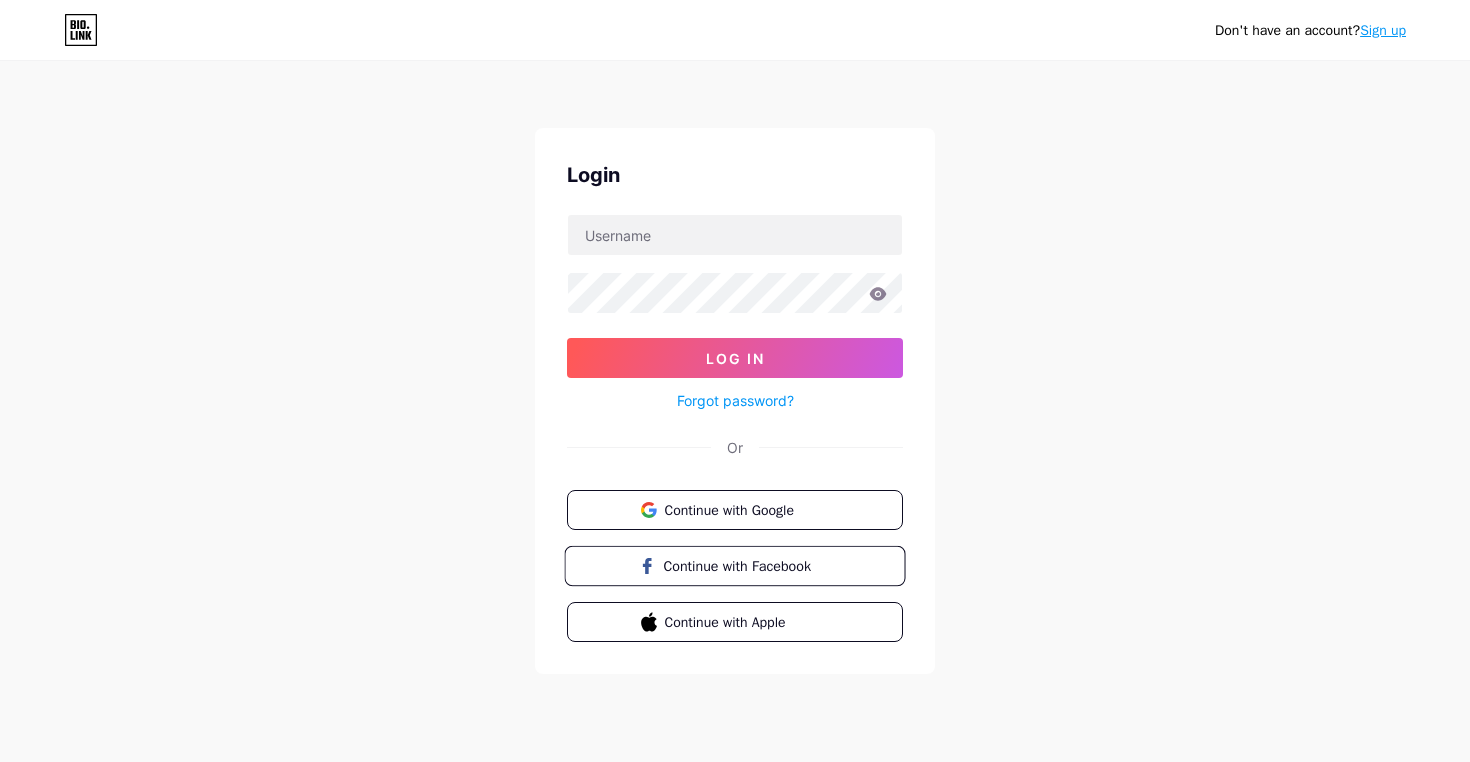 scroll, scrollTop: 0, scrollLeft: 0, axis: both 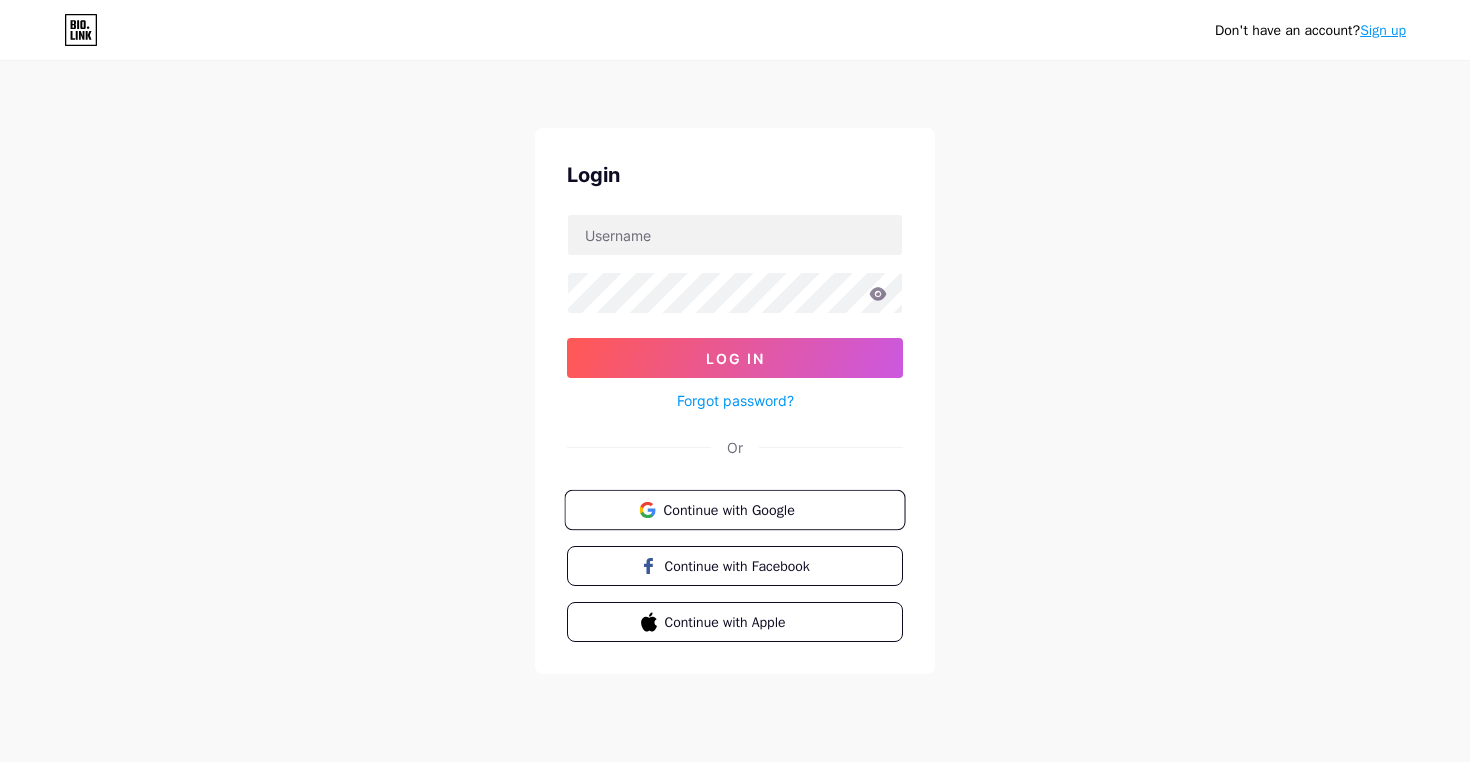 click on "Continue with Google" at bounding box center [746, 509] 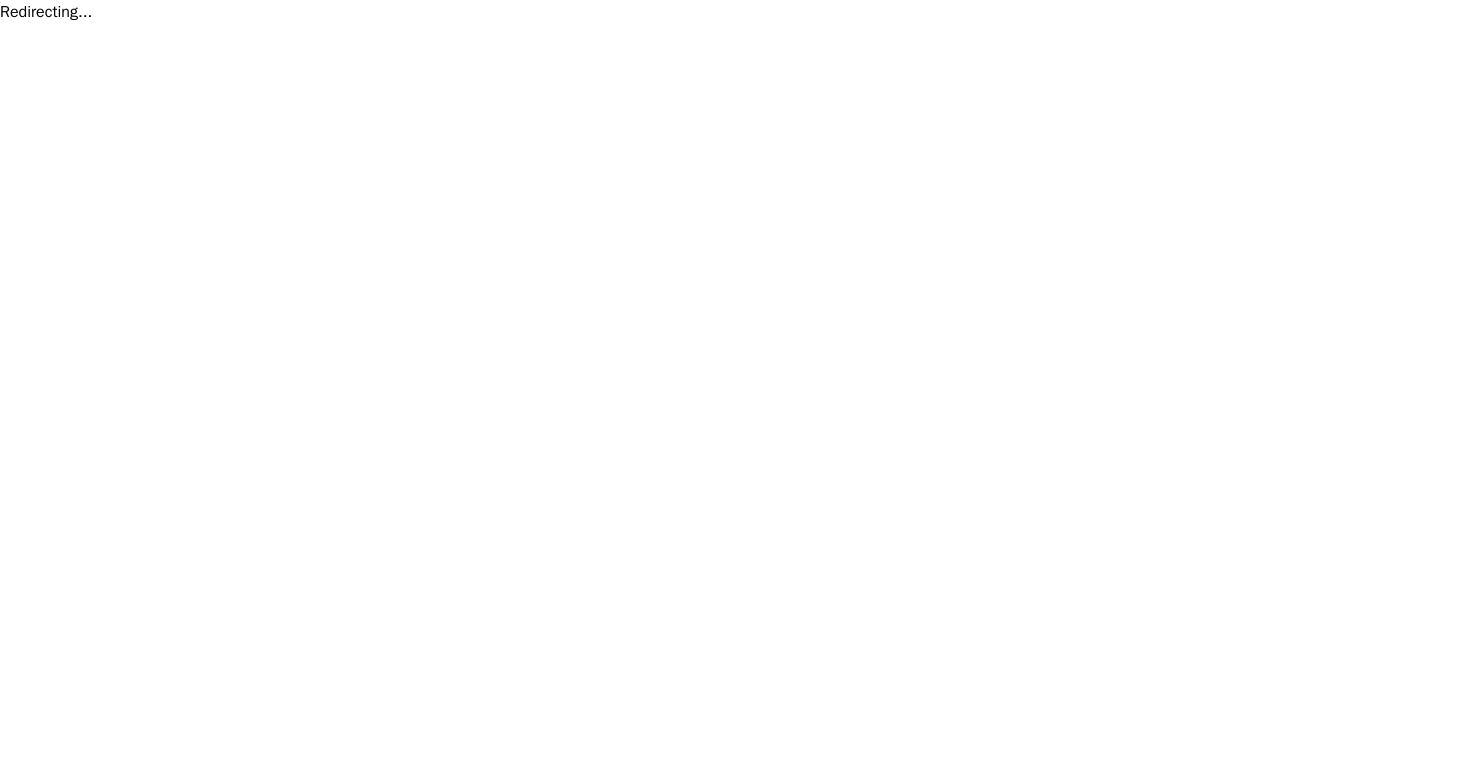 scroll, scrollTop: 0, scrollLeft: 0, axis: both 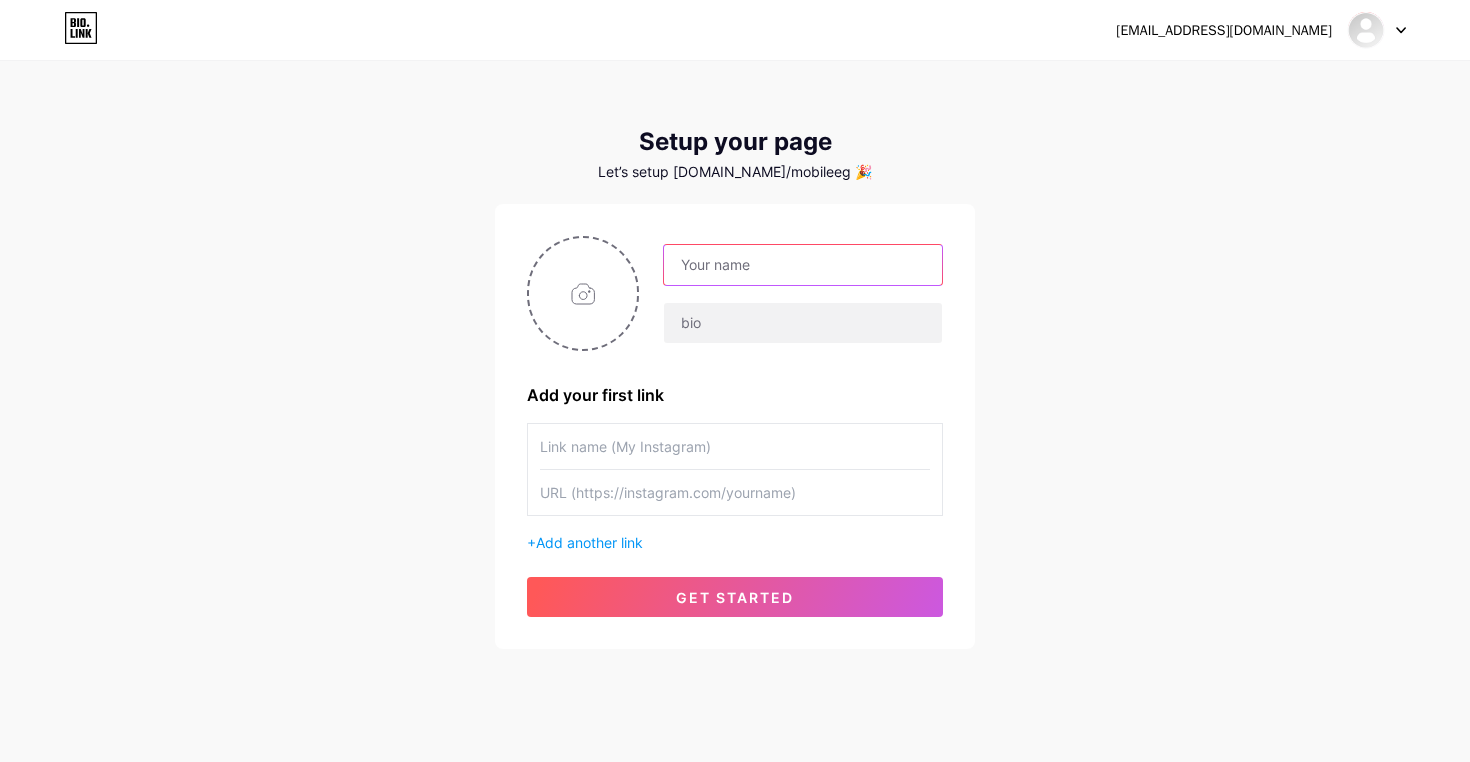 click at bounding box center (803, 265) 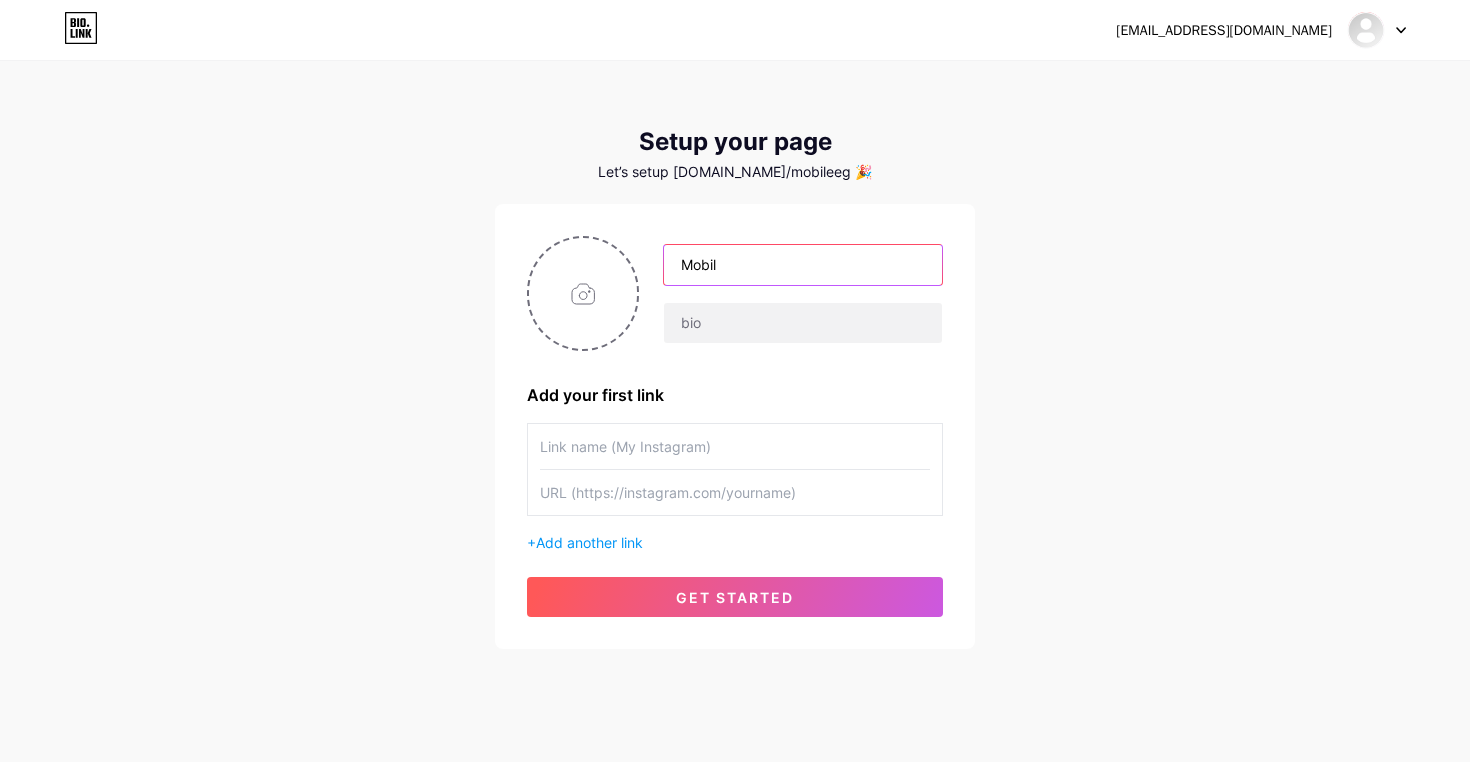 type on "Mobil" 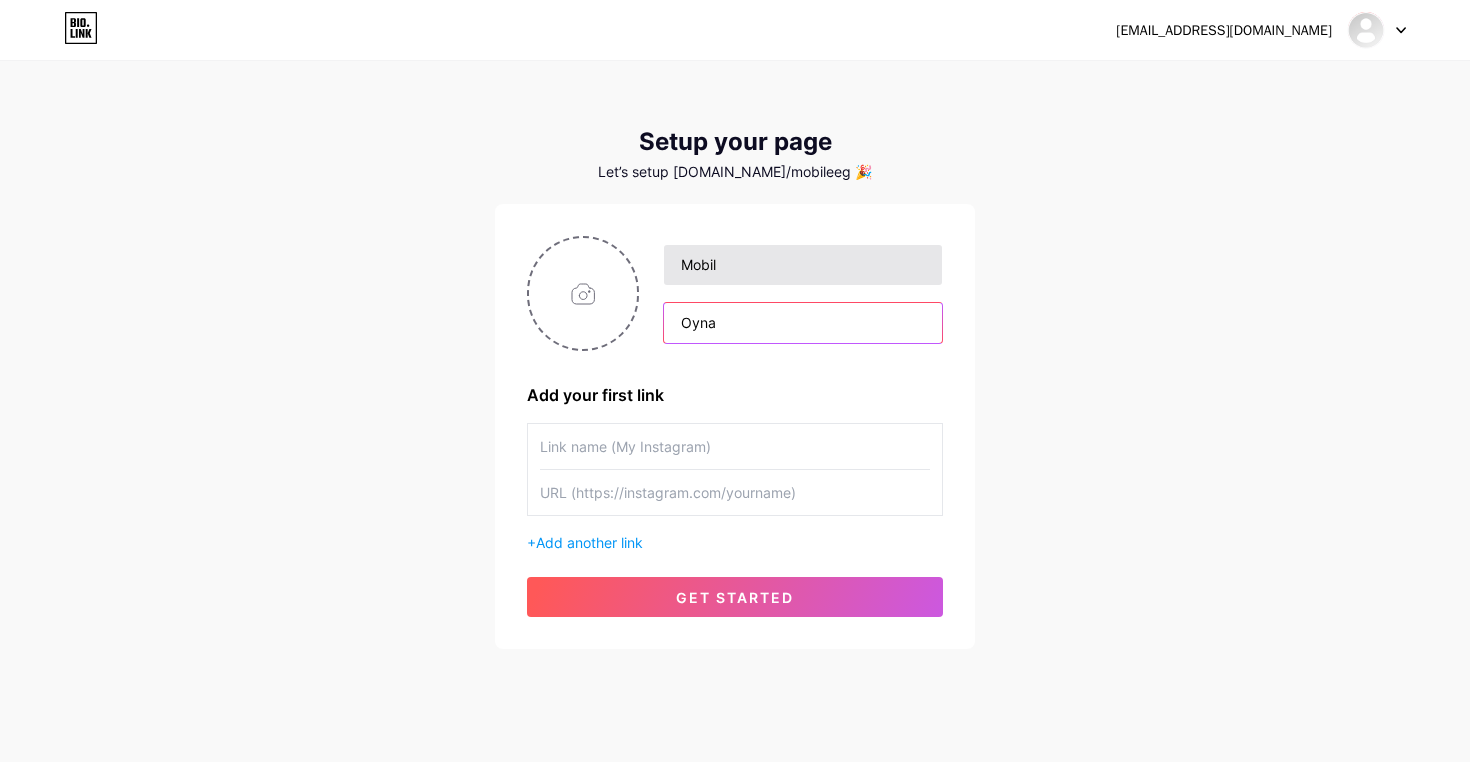 type on "Oyna" 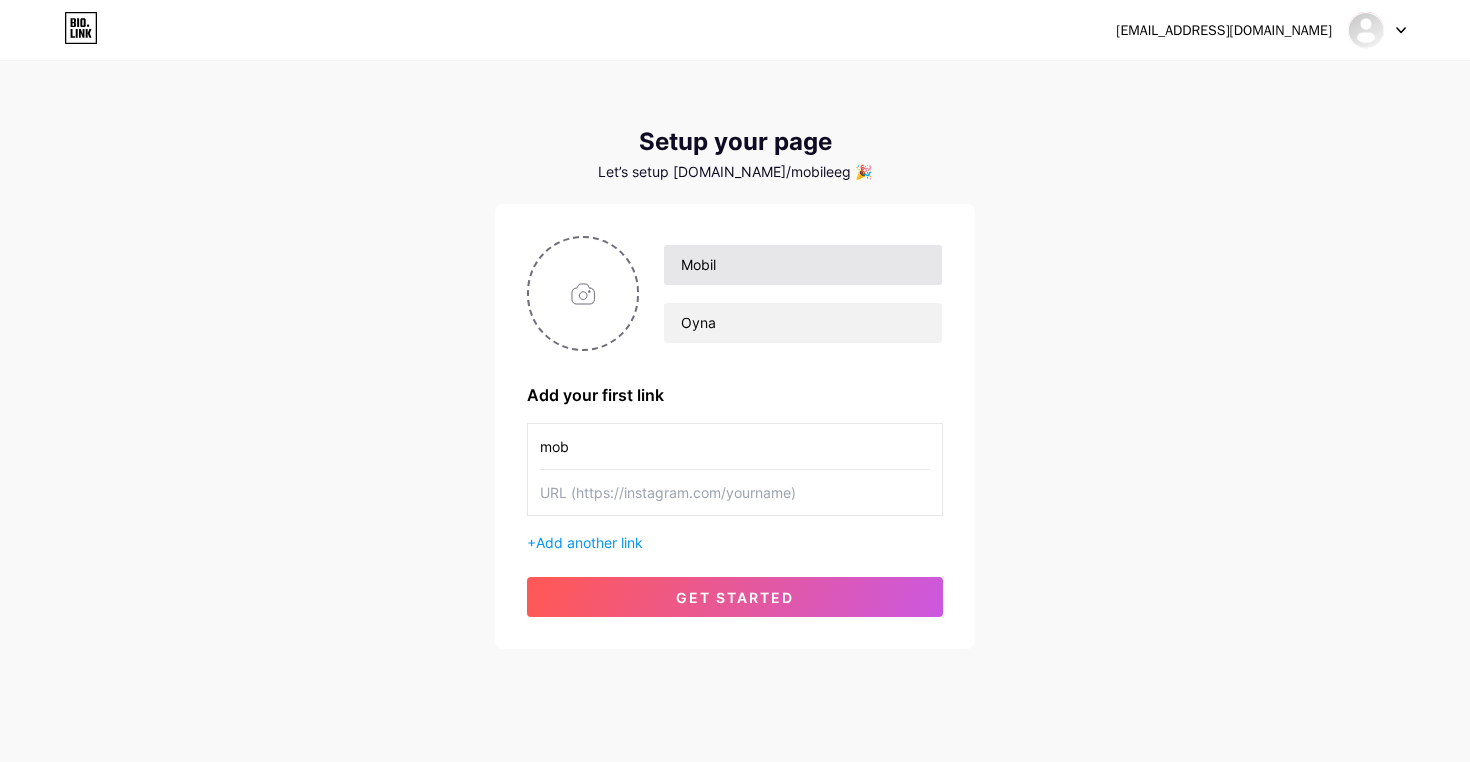 type on "mobi" 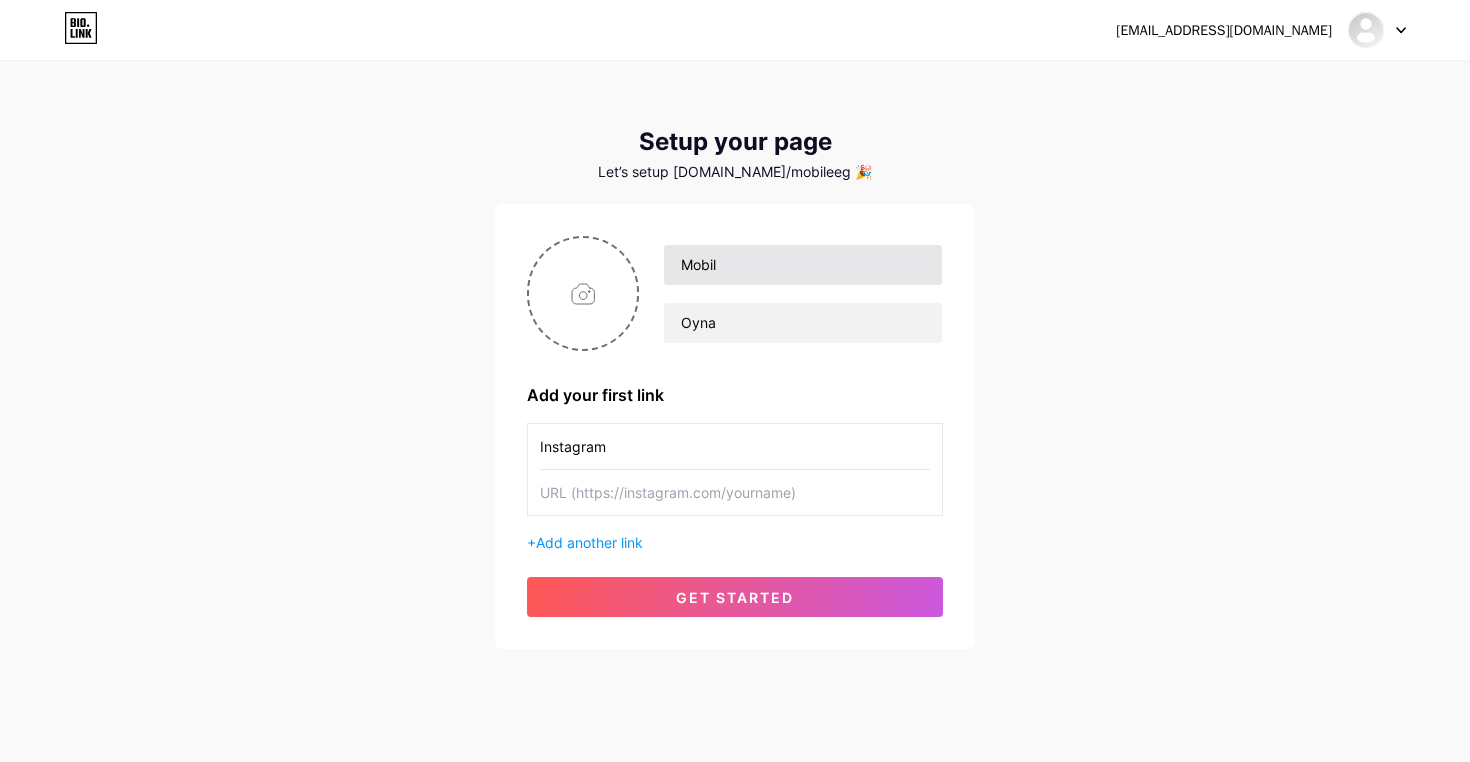 type on "Instagram" 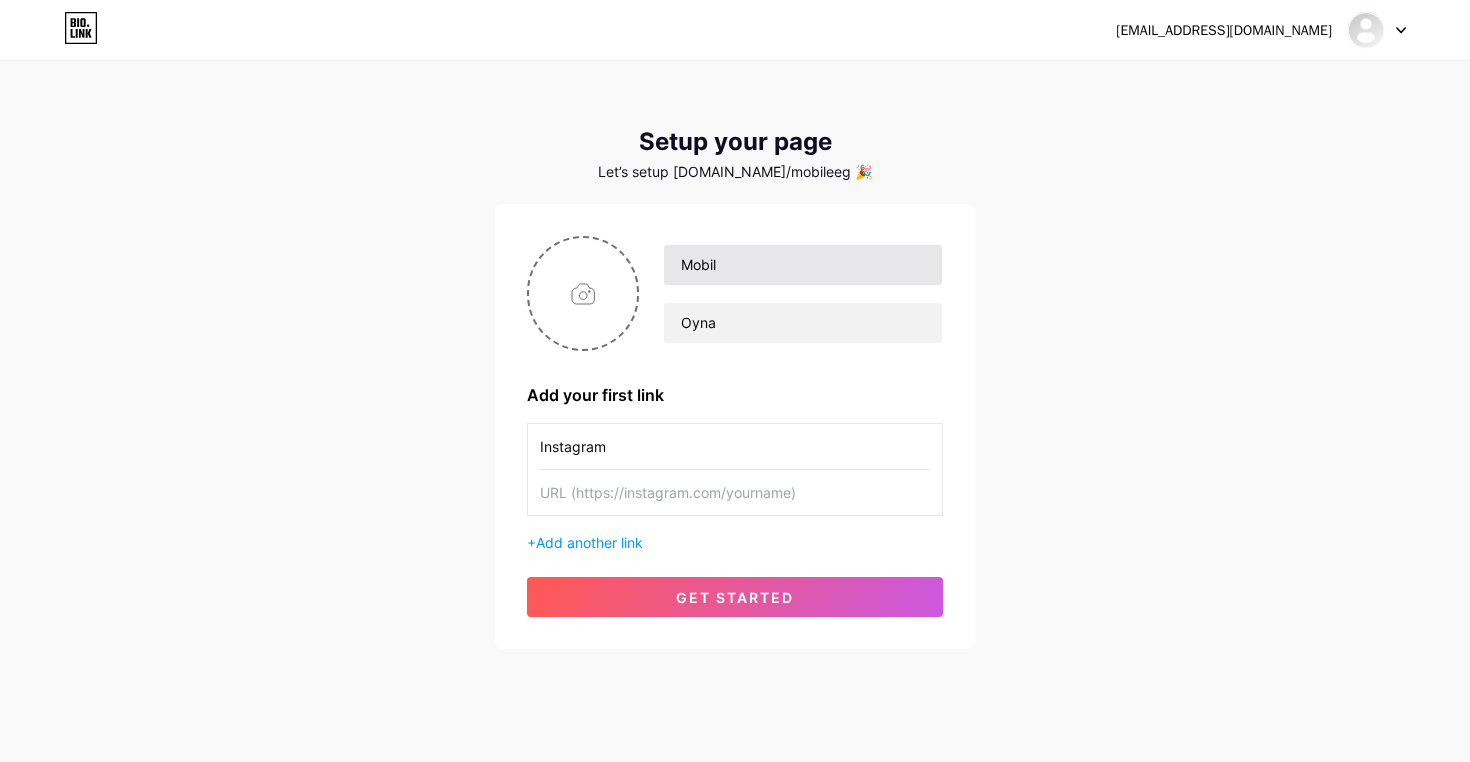 type on "M" 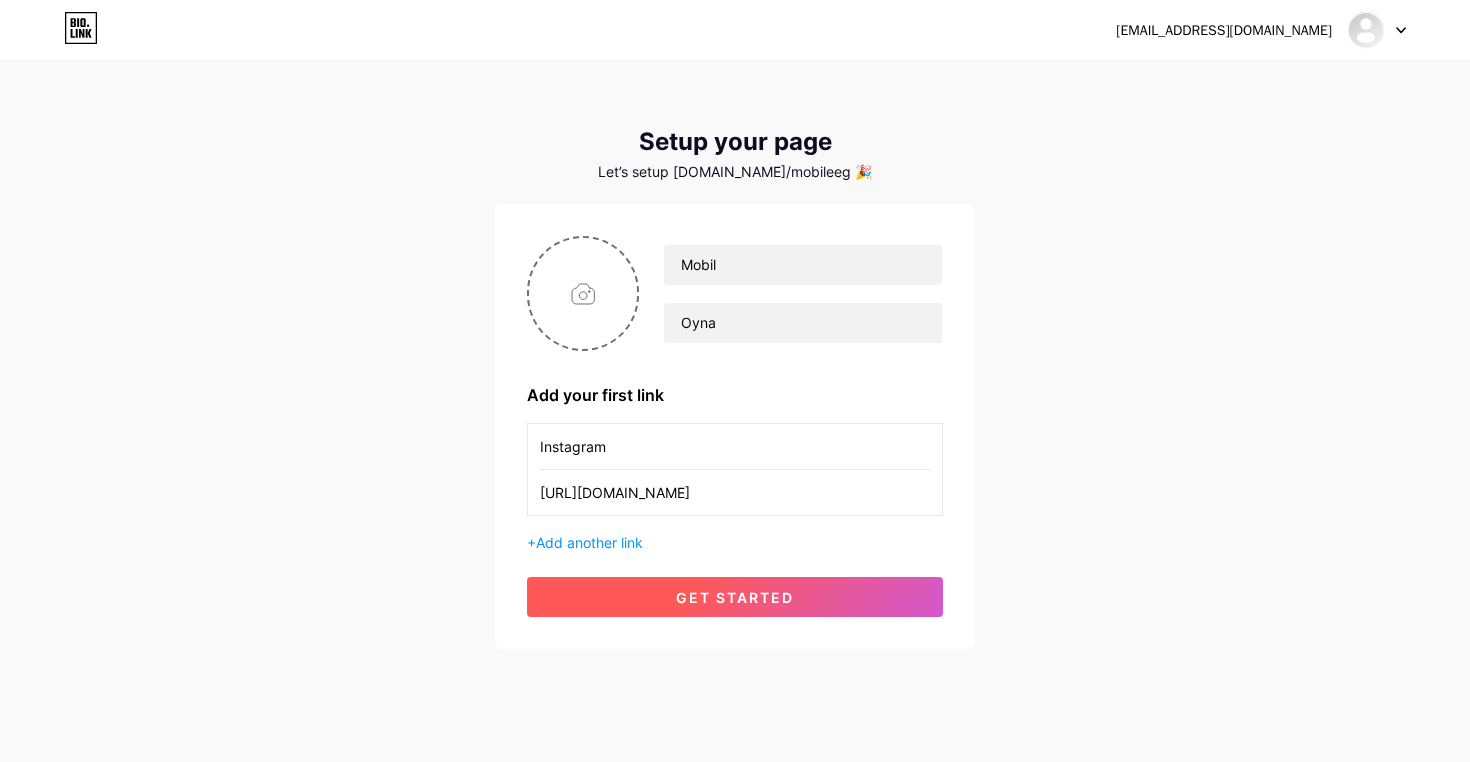 type on "[URL][DOMAIN_NAME]" 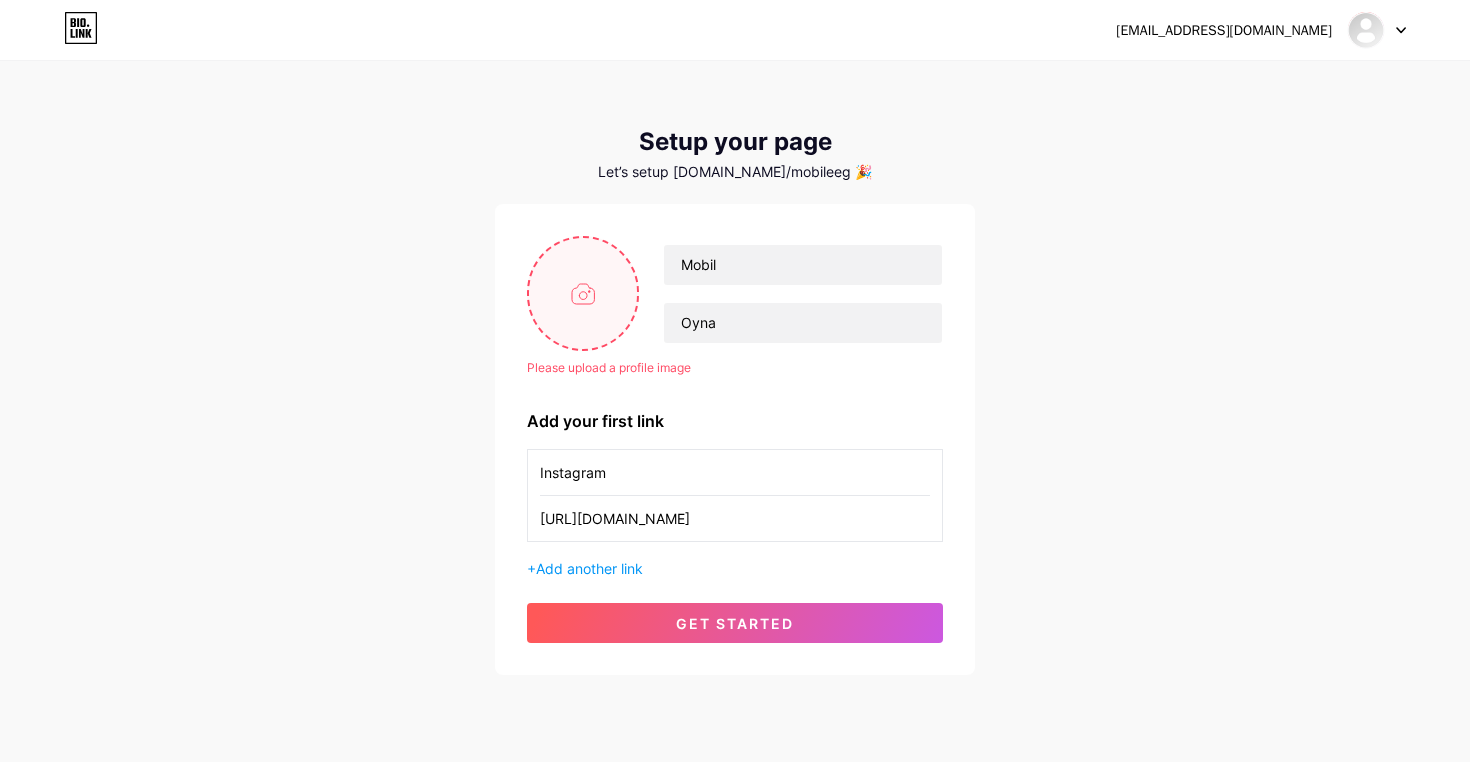 click at bounding box center [583, 293] 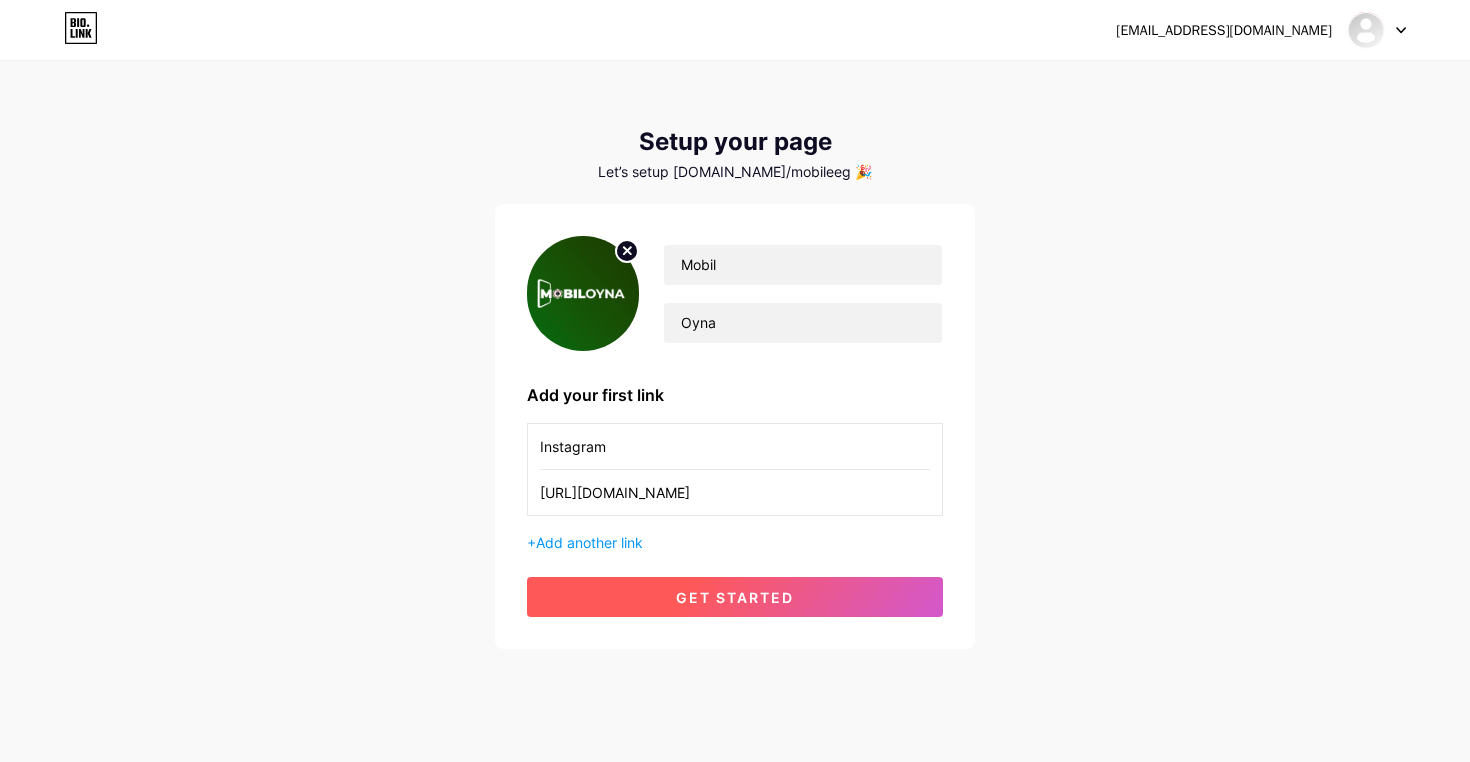 click on "get started" at bounding box center (735, 597) 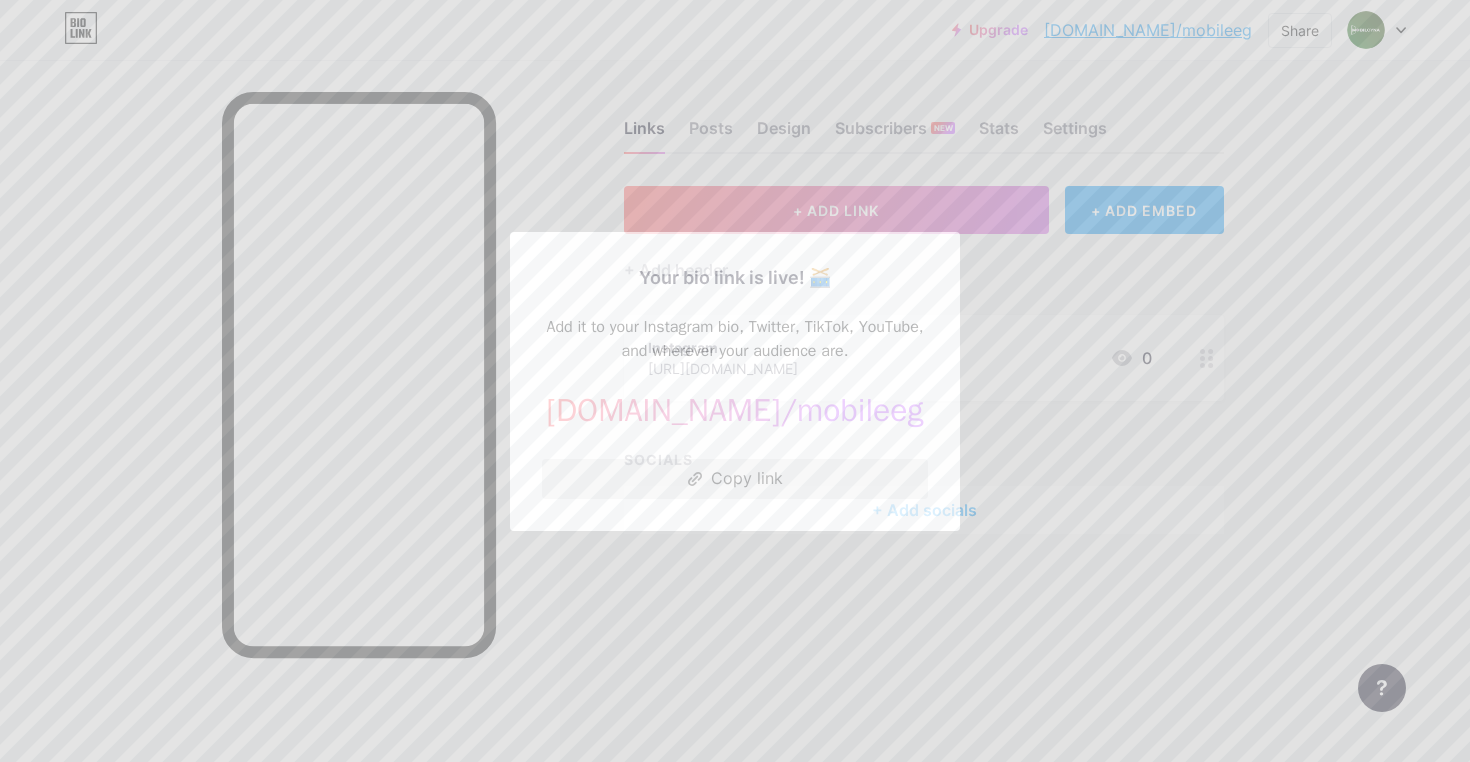 click on "Copy link" at bounding box center [735, 479] 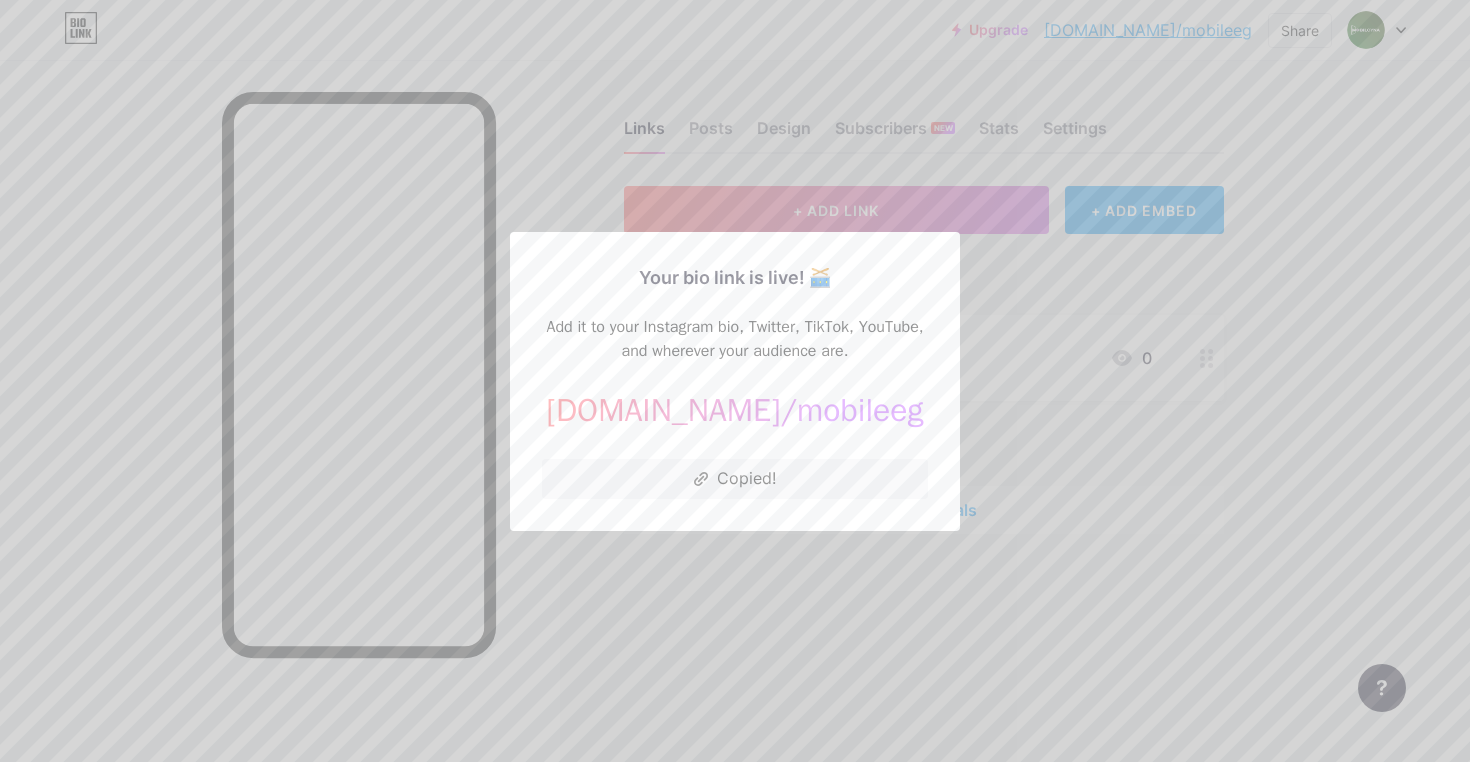 click at bounding box center (735, 381) 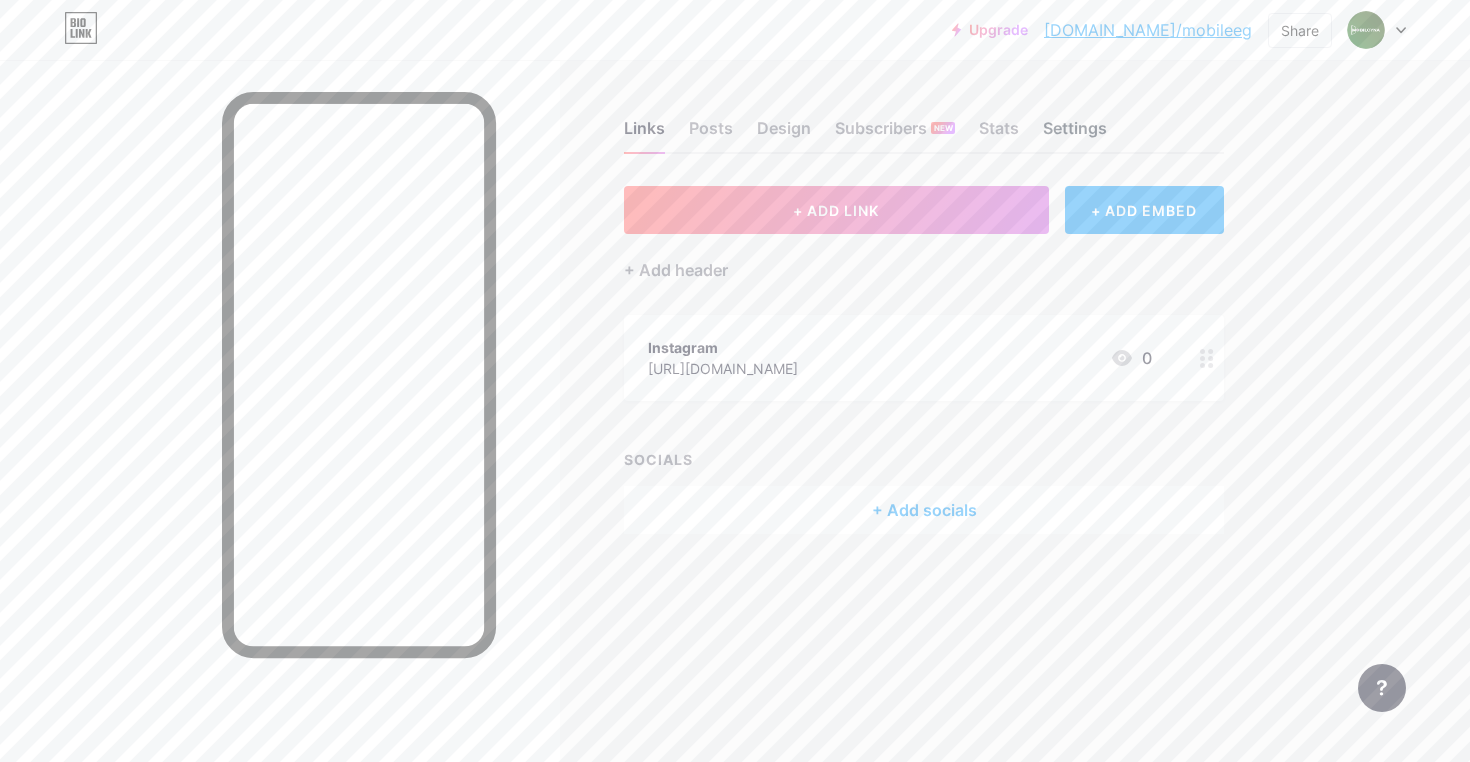 click on "Settings" at bounding box center (1075, 134) 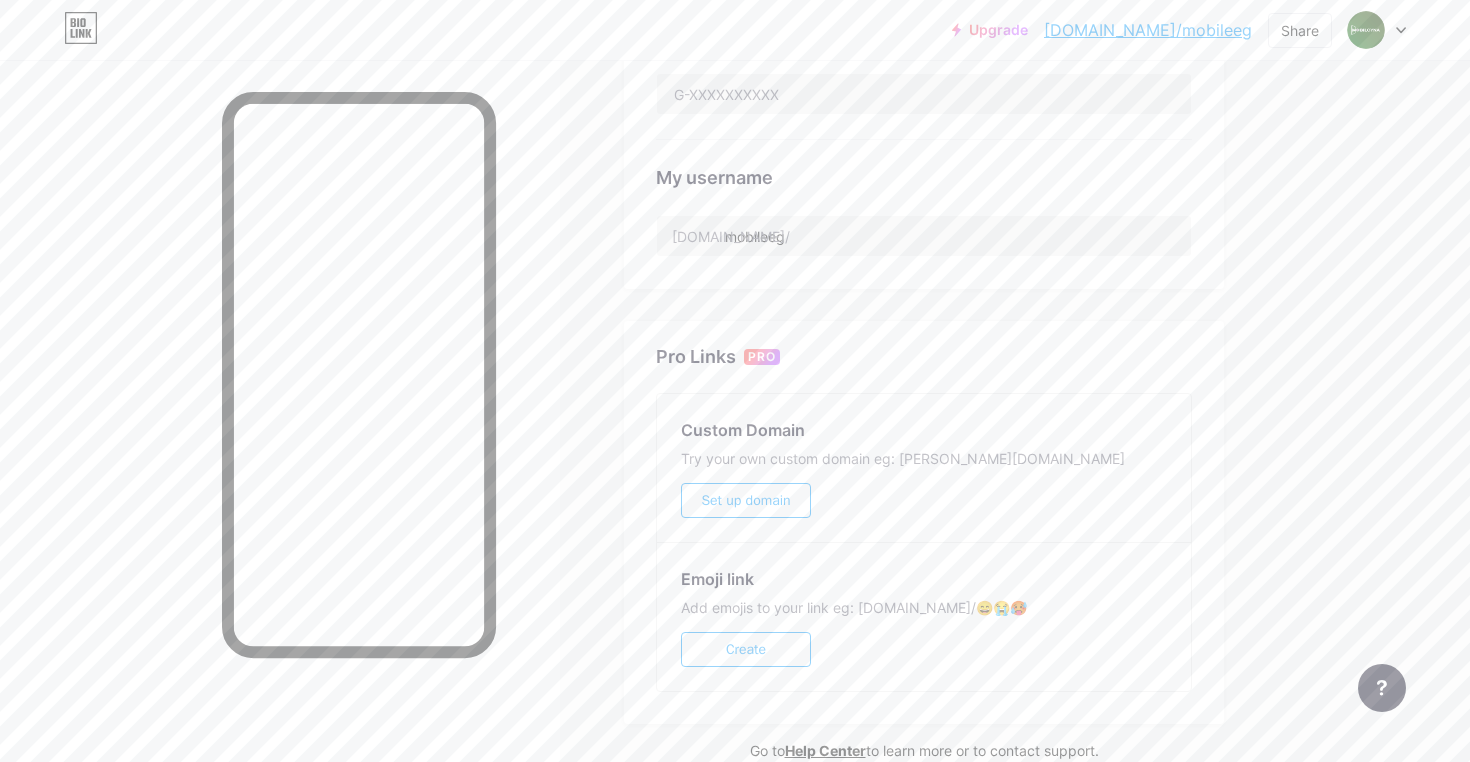 scroll, scrollTop: 704, scrollLeft: 0, axis: vertical 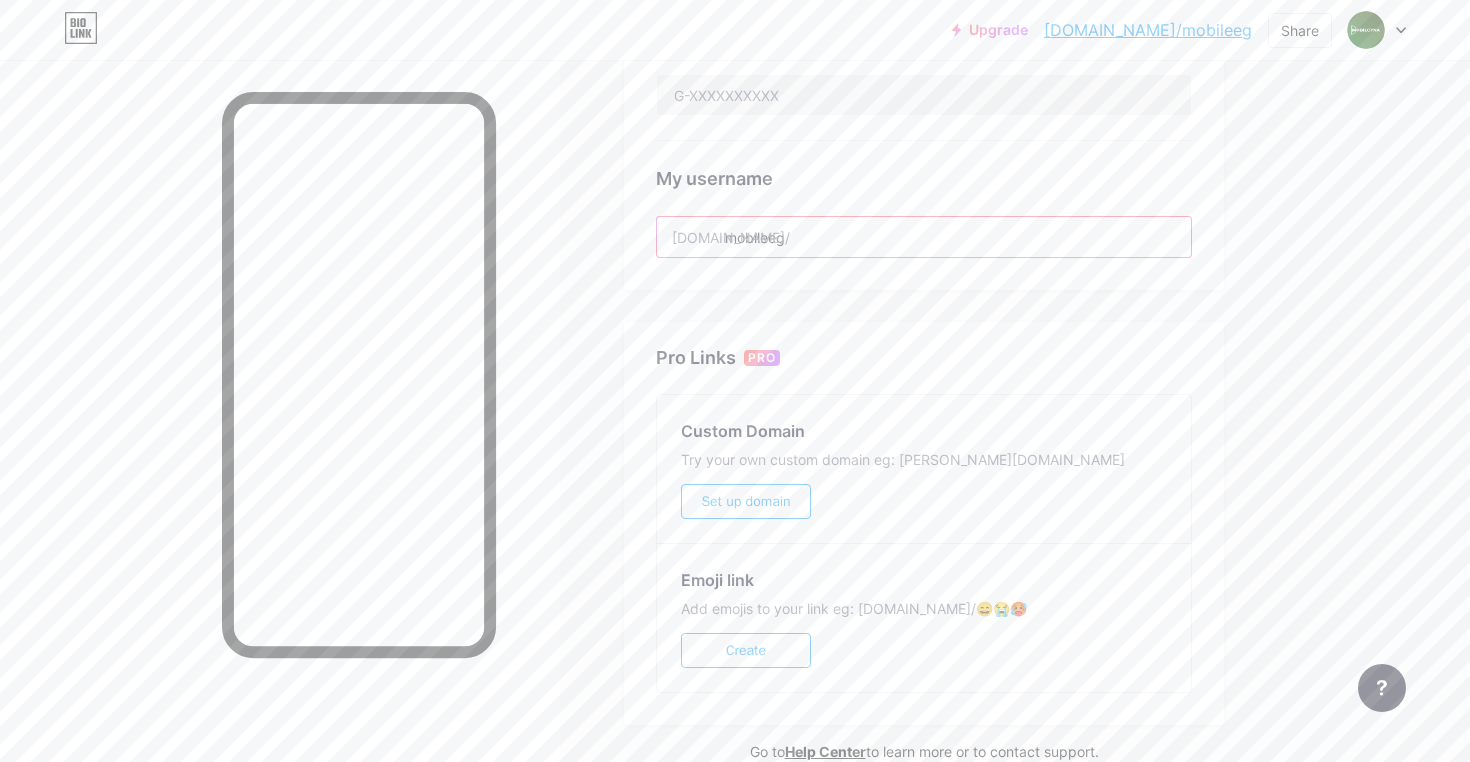 click on "mobileeg" at bounding box center (924, 237) 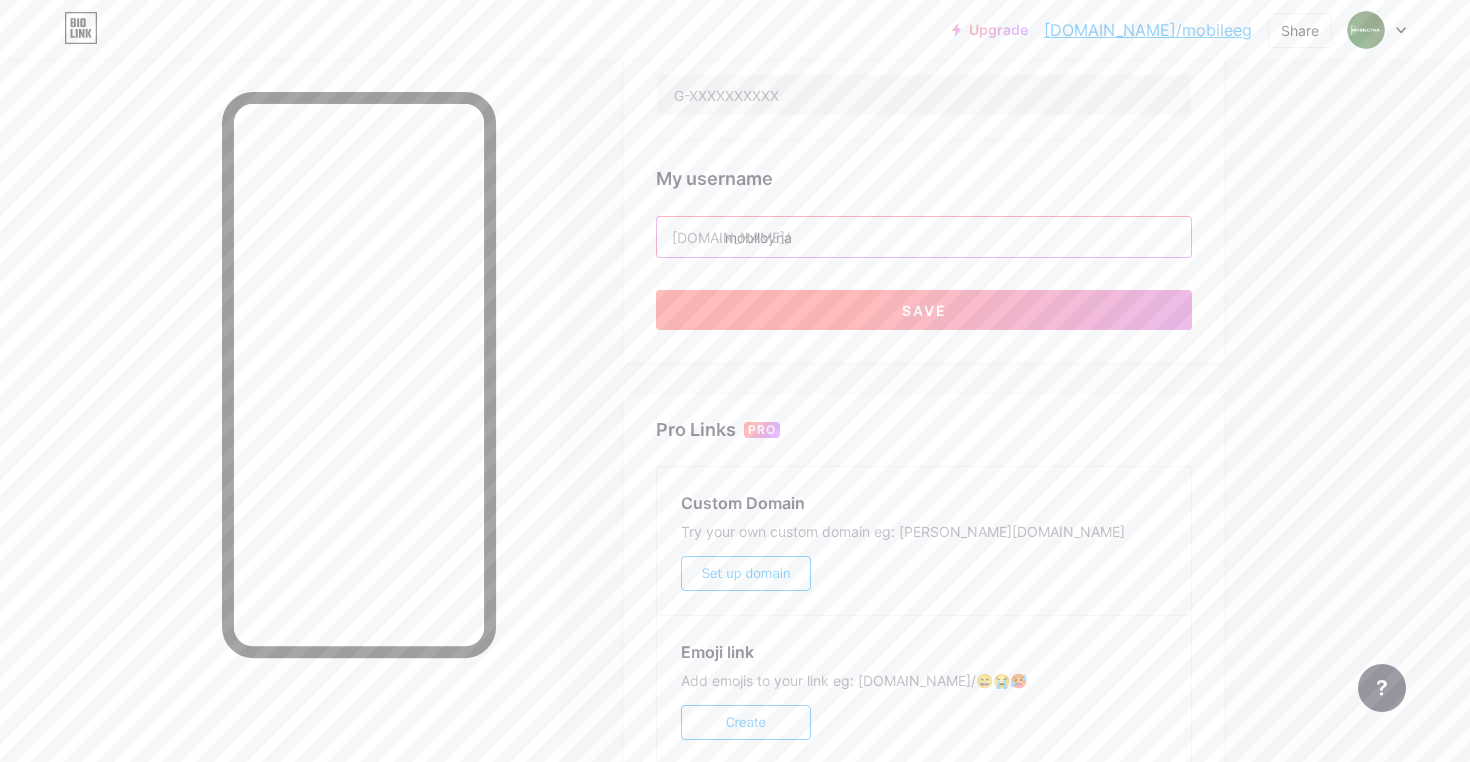 type on "mobiloyna" 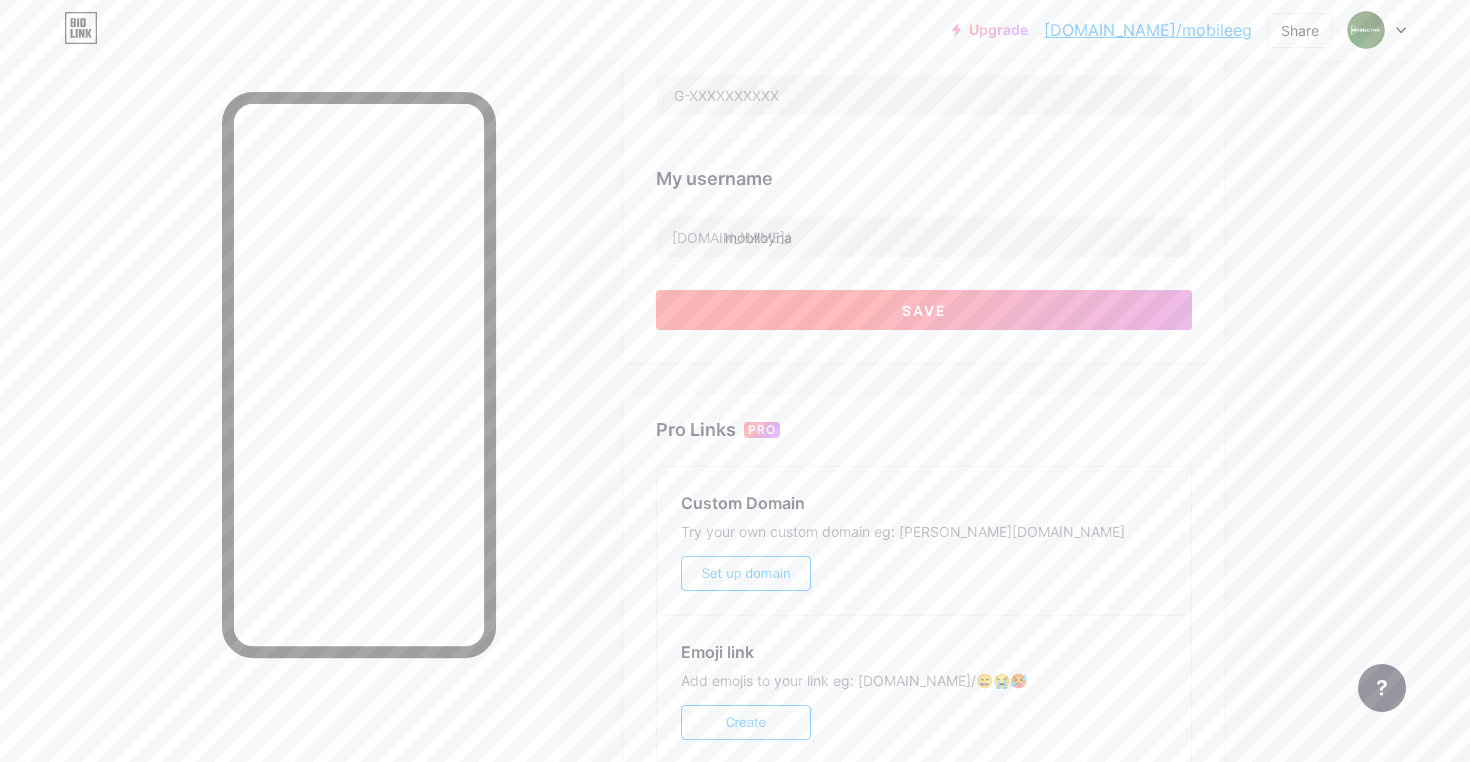 click on "Save" at bounding box center (924, 310) 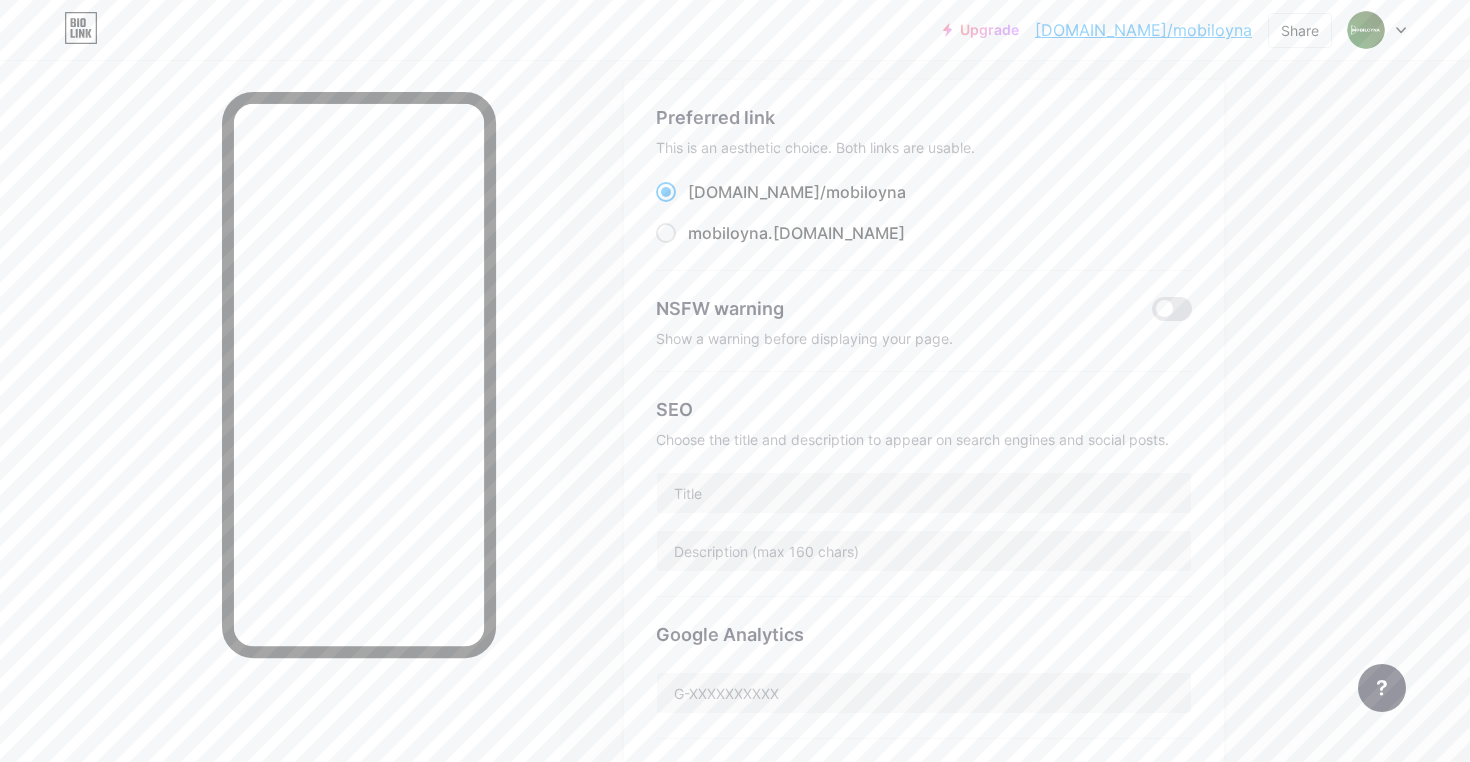 scroll, scrollTop: 124, scrollLeft: 0, axis: vertical 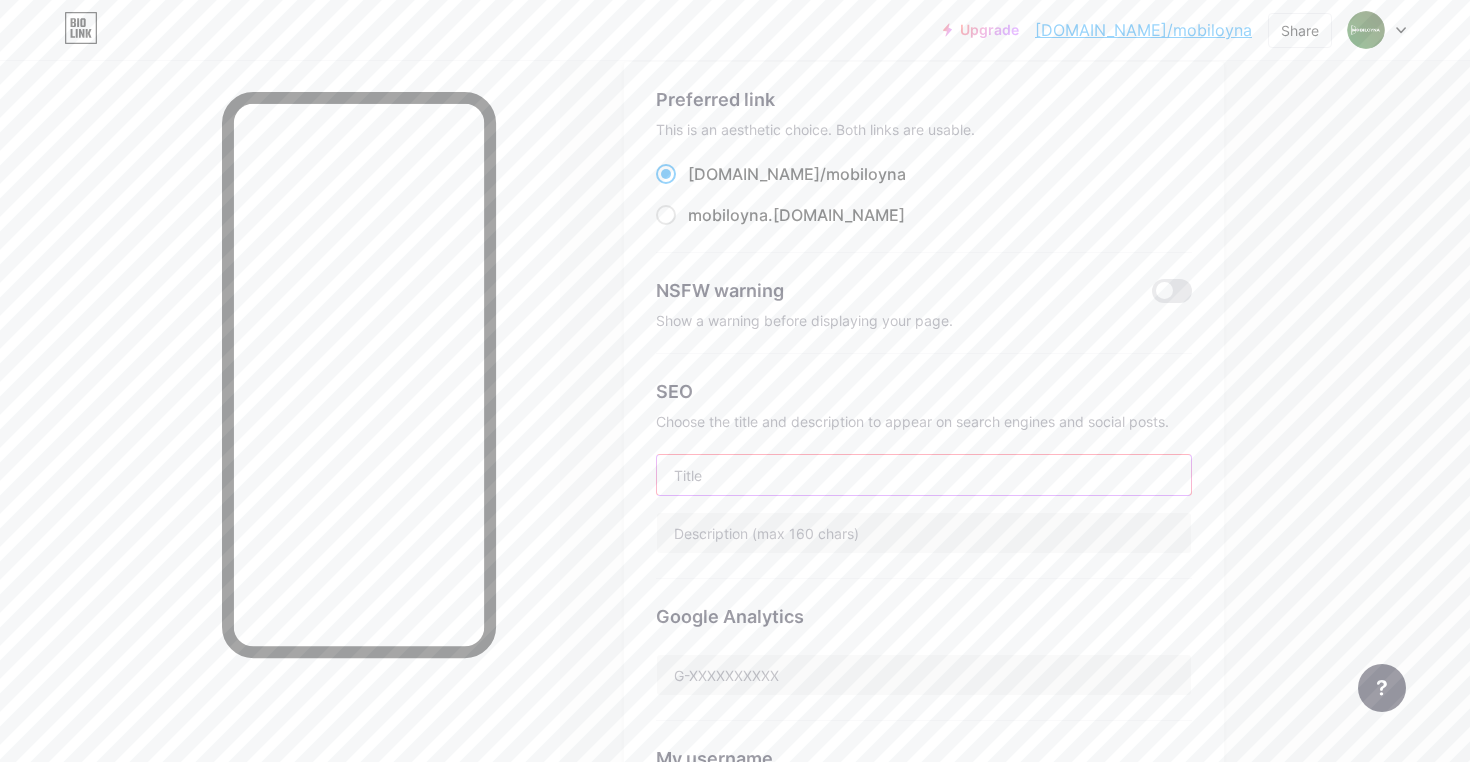 click at bounding box center (924, 475) 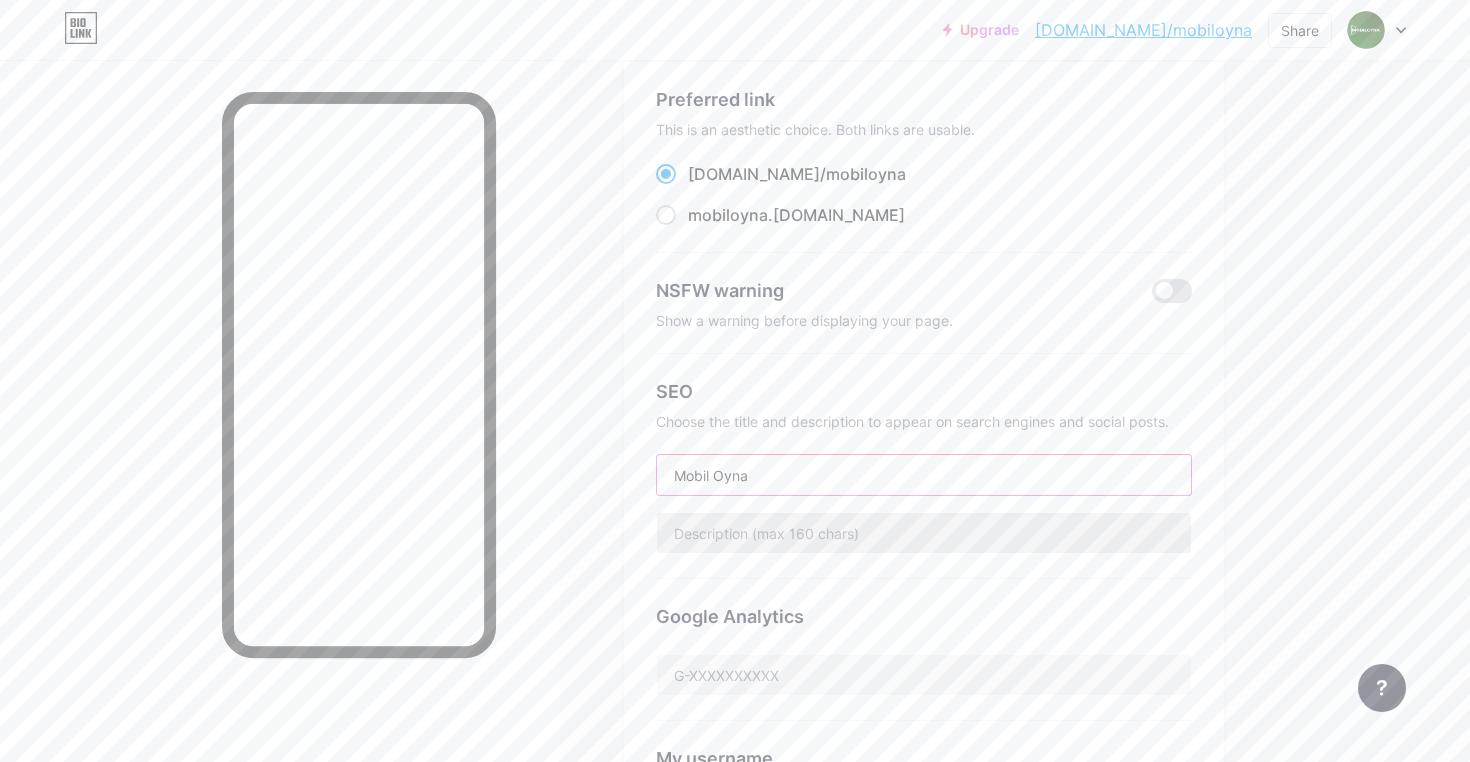 type on "Mobil Oyna" 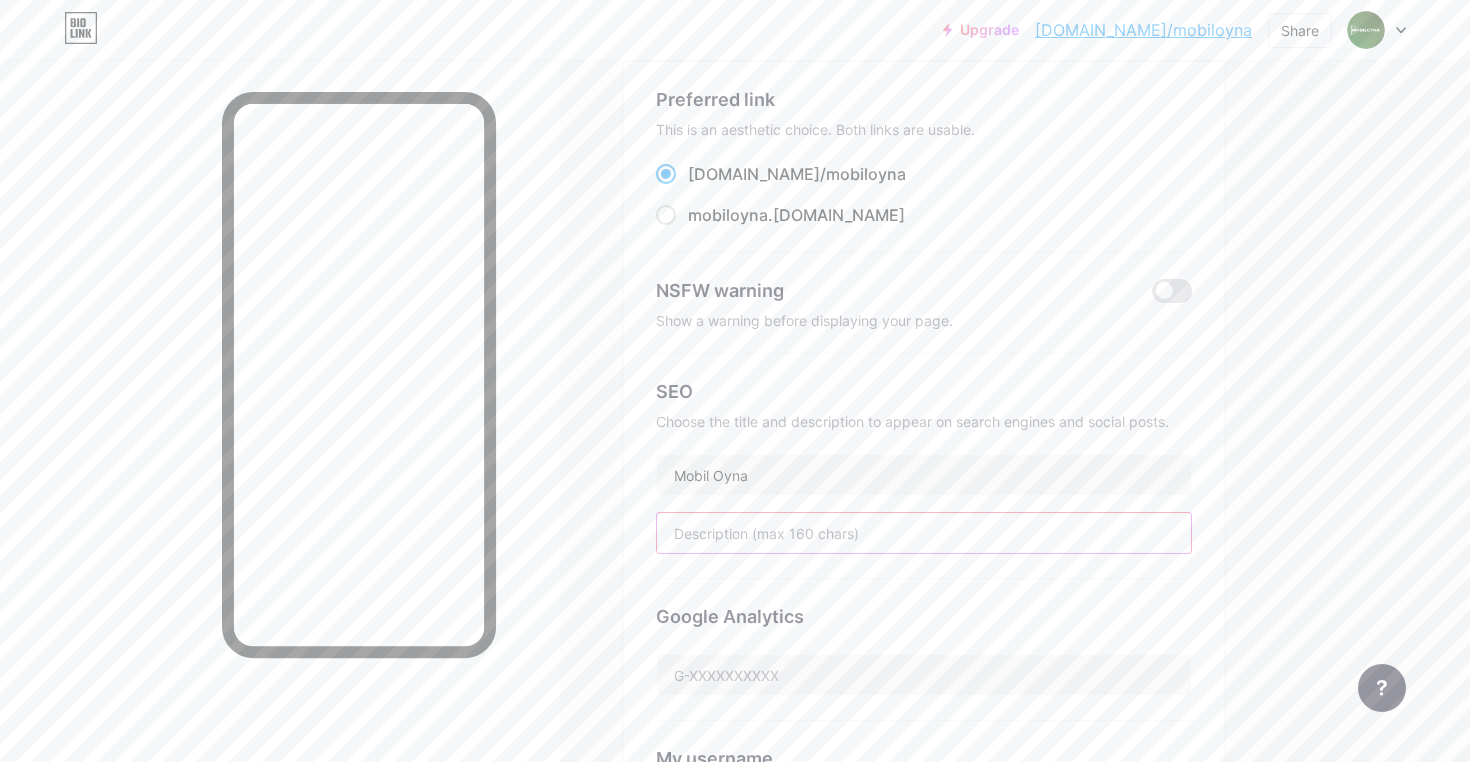 click at bounding box center [924, 533] 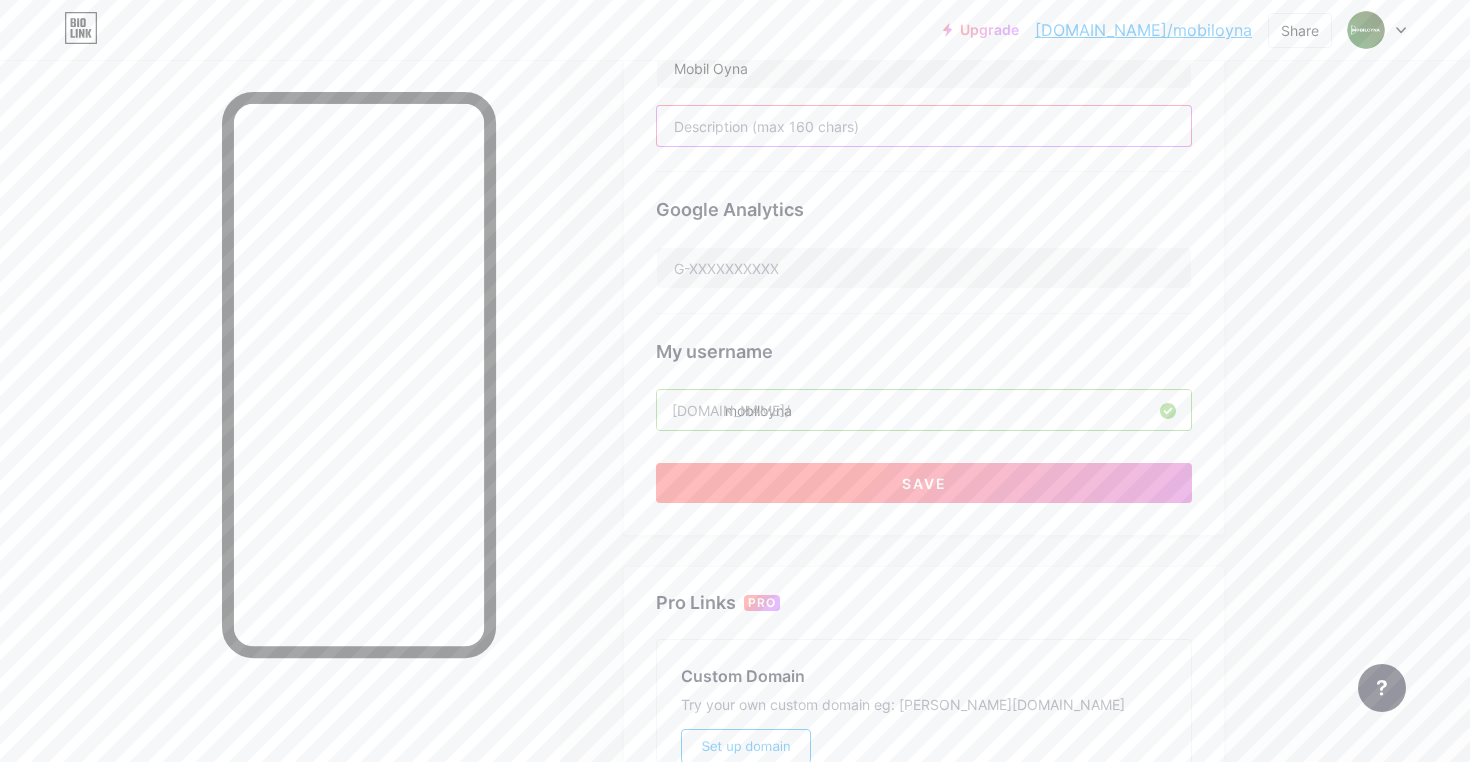 scroll, scrollTop: 441, scrollLeft: 0, axis: vertical 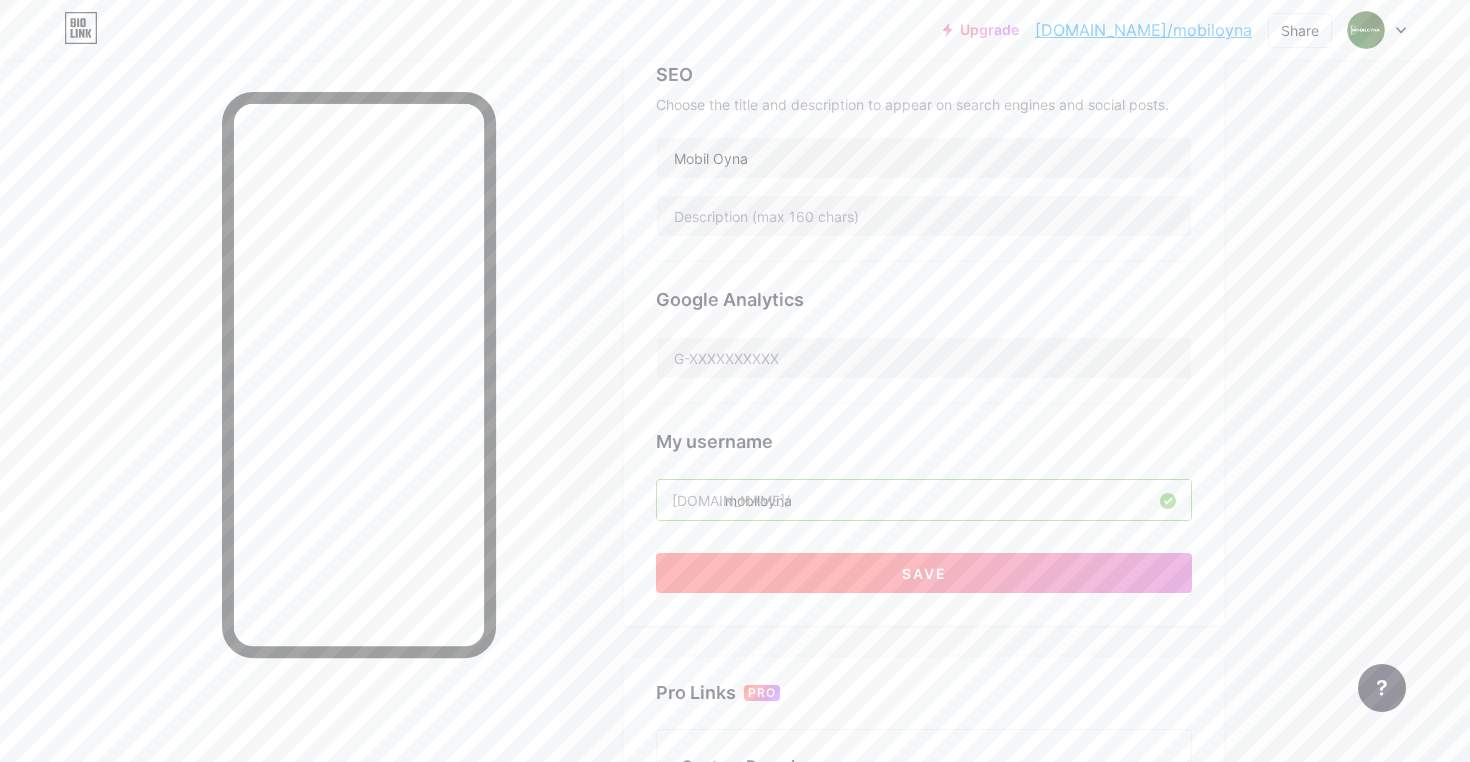 click on "Save" at bounding box center [924, 573] 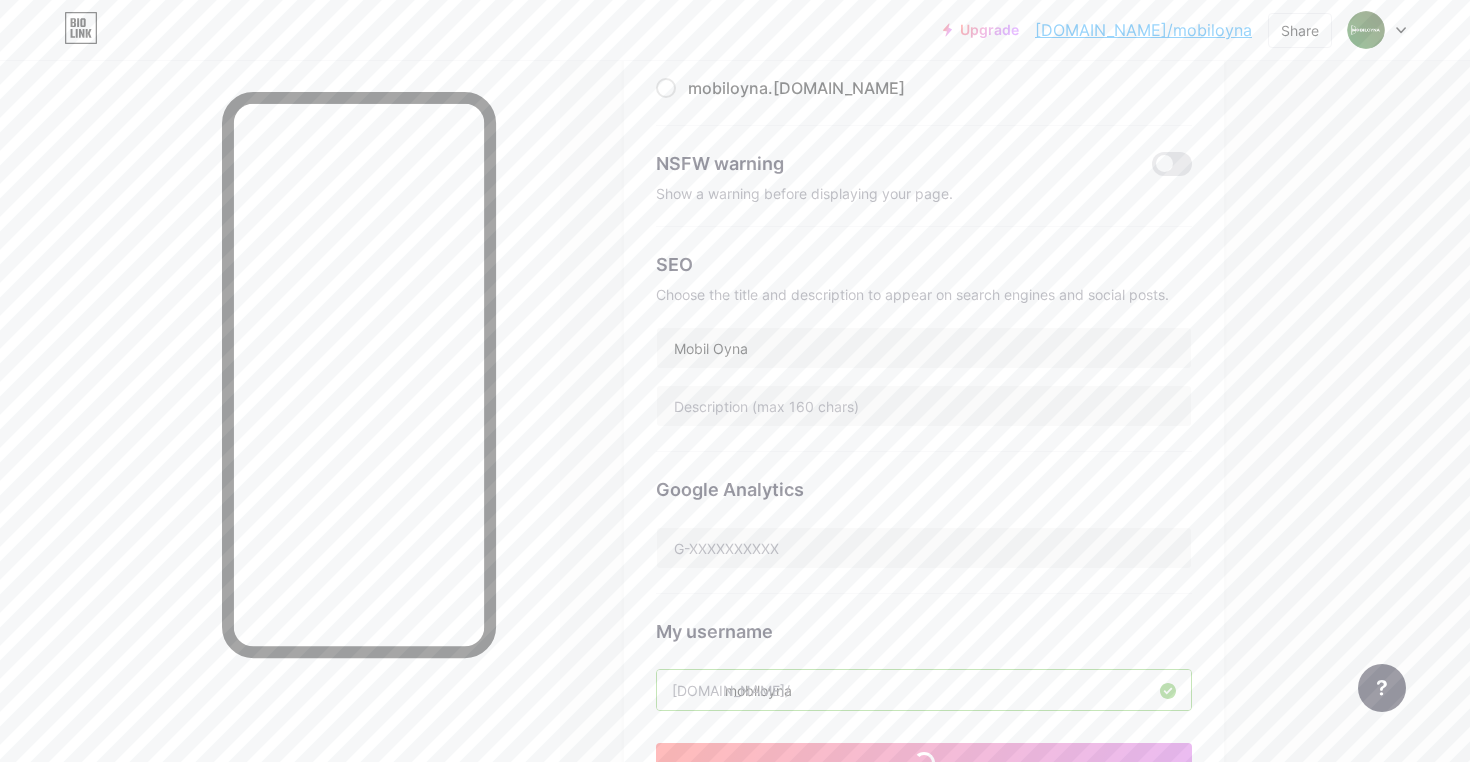 scroll, scrollTop: 0, scrollLeft: 0, axis: both 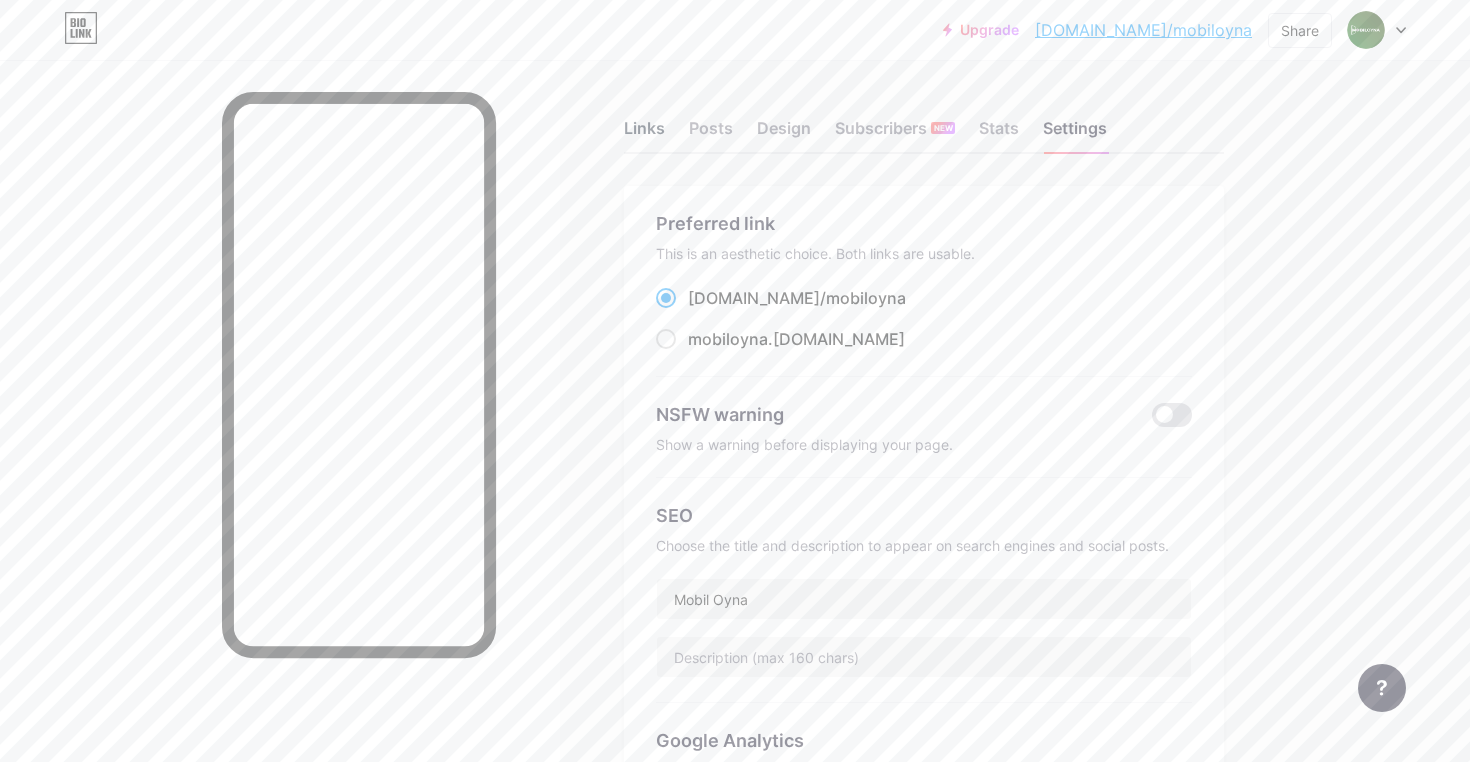 click on "Links" at bounding box center (644, 134) 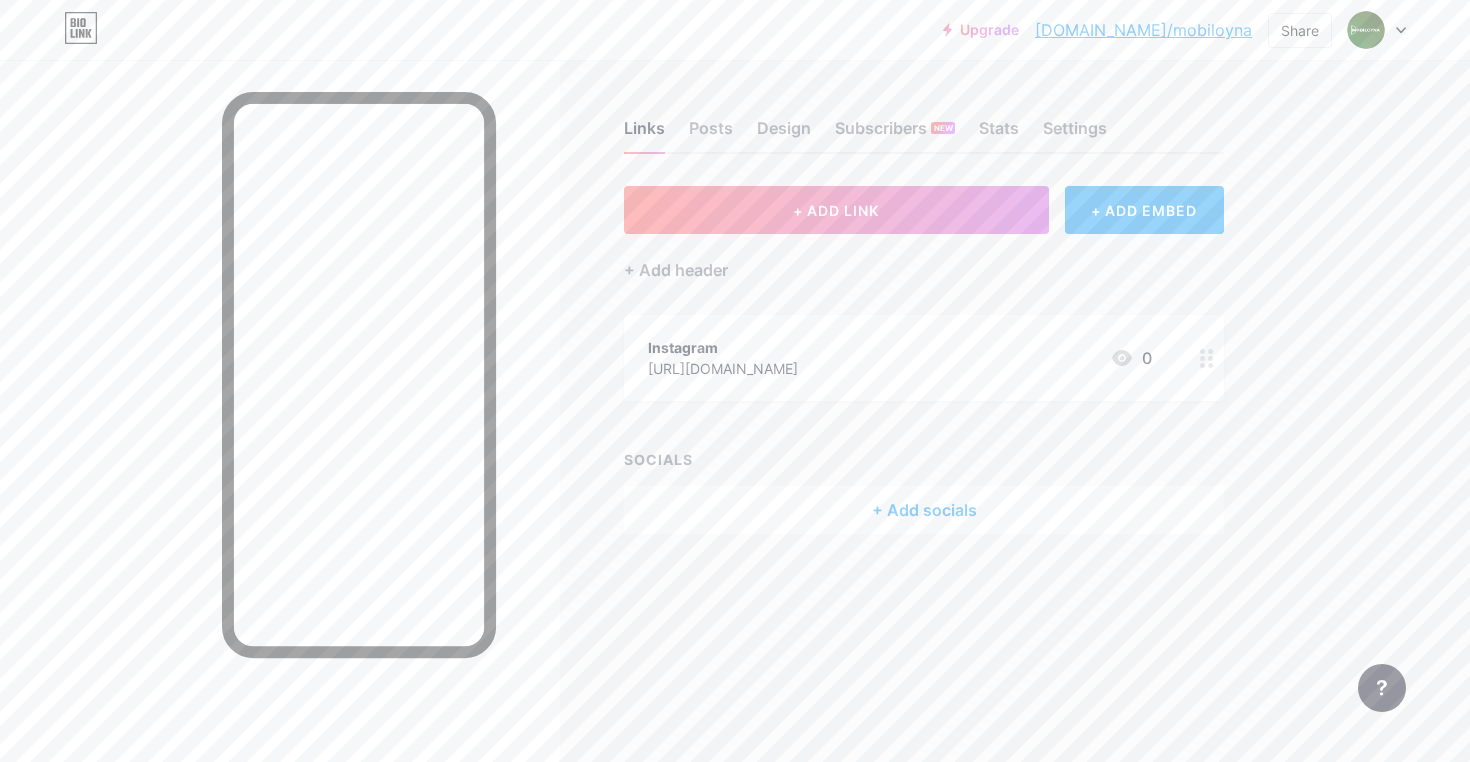 click on "Links
Posts
Design
Subscribers
NEW
Stats
Settings" at bounding box center (924, 119) 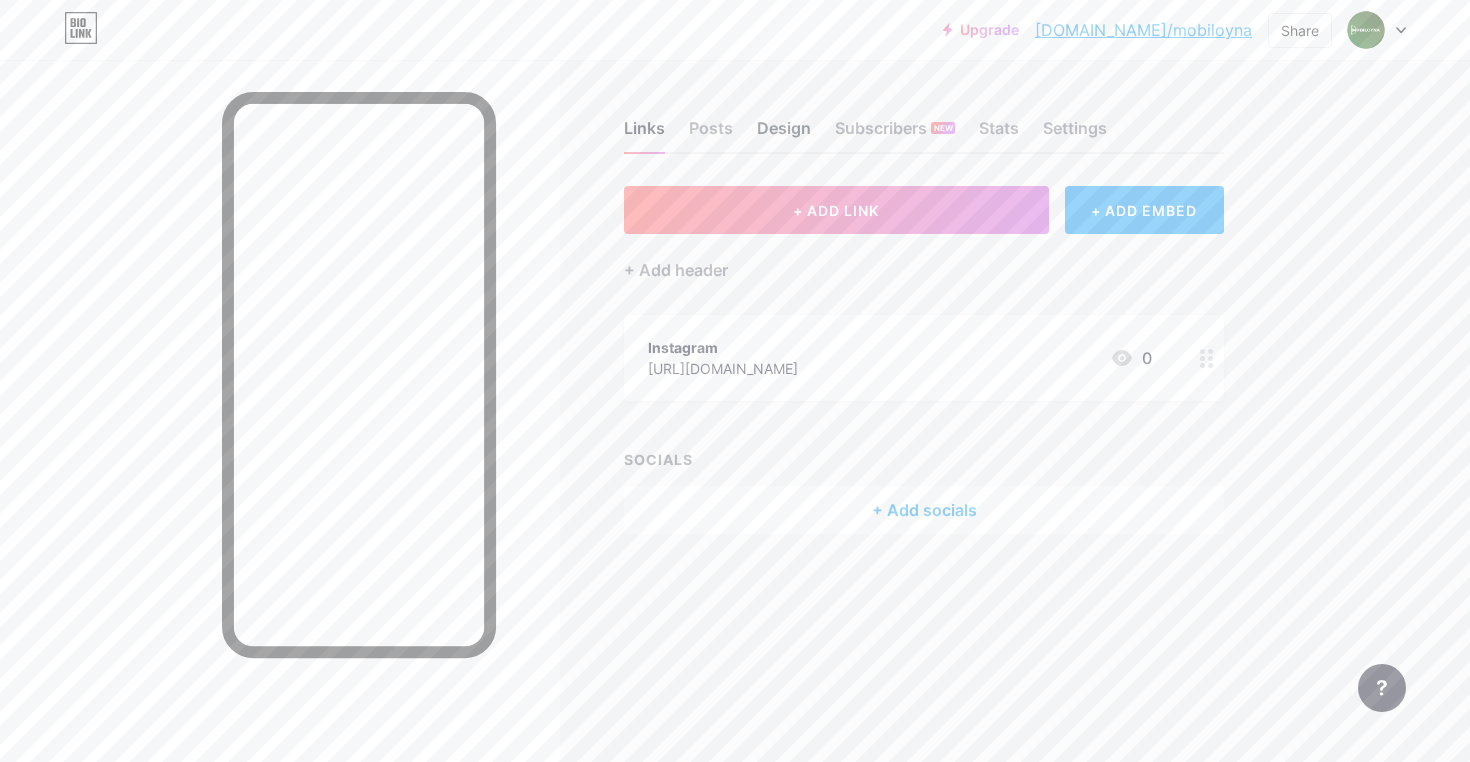 click on "Design" at bounding box center (784, 134) 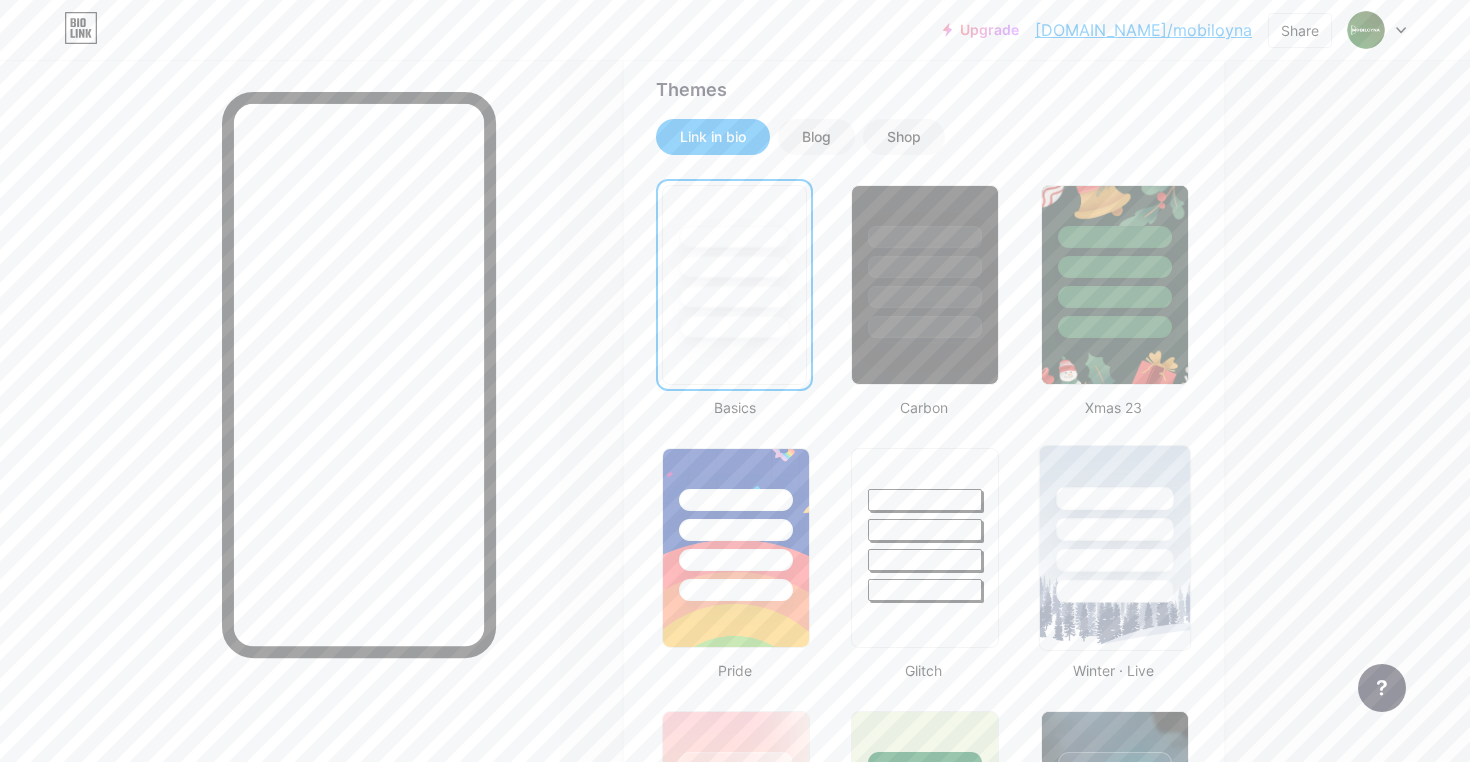 scroll, scrollTop: 396, scrollLeft: 0, axis: vertical 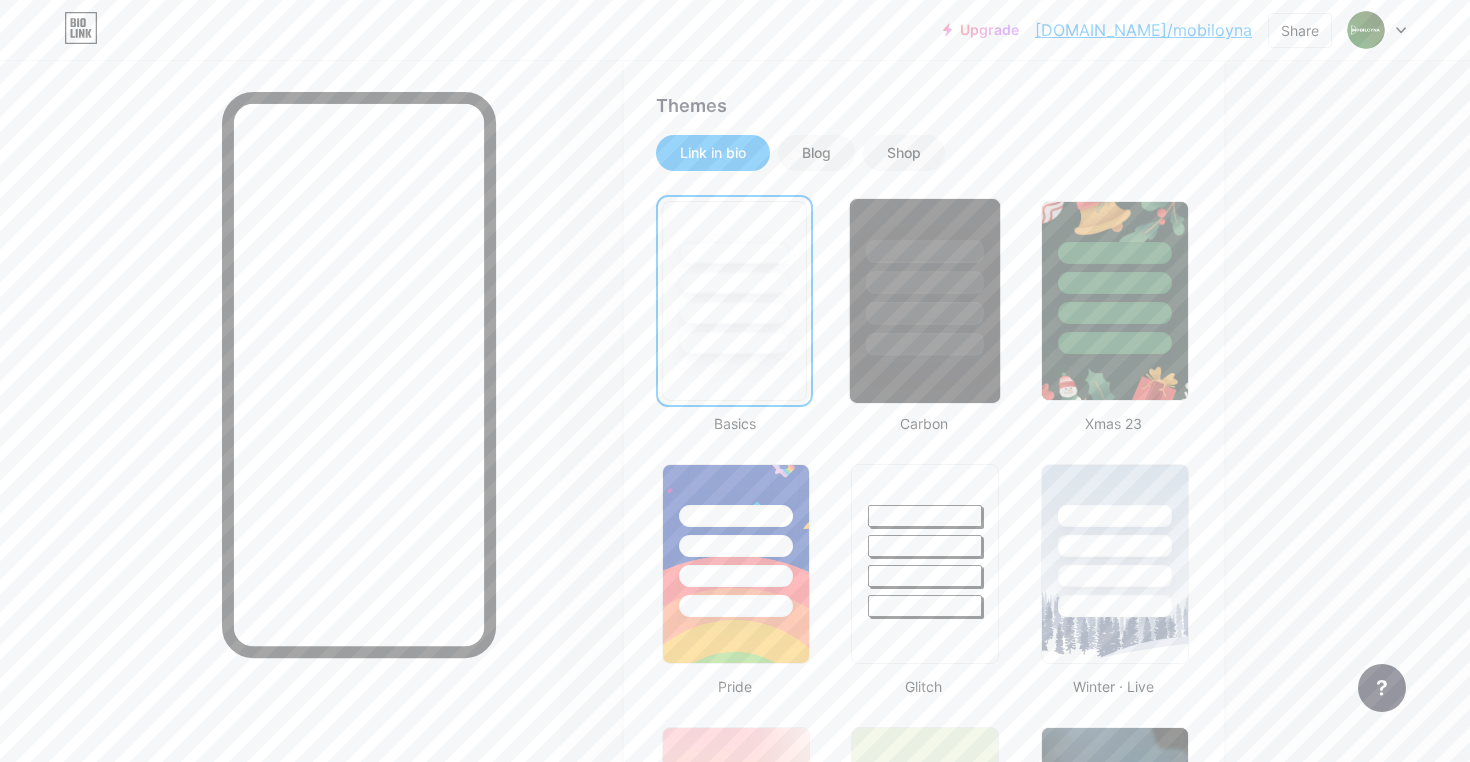 click at bounding box center (925, 344) 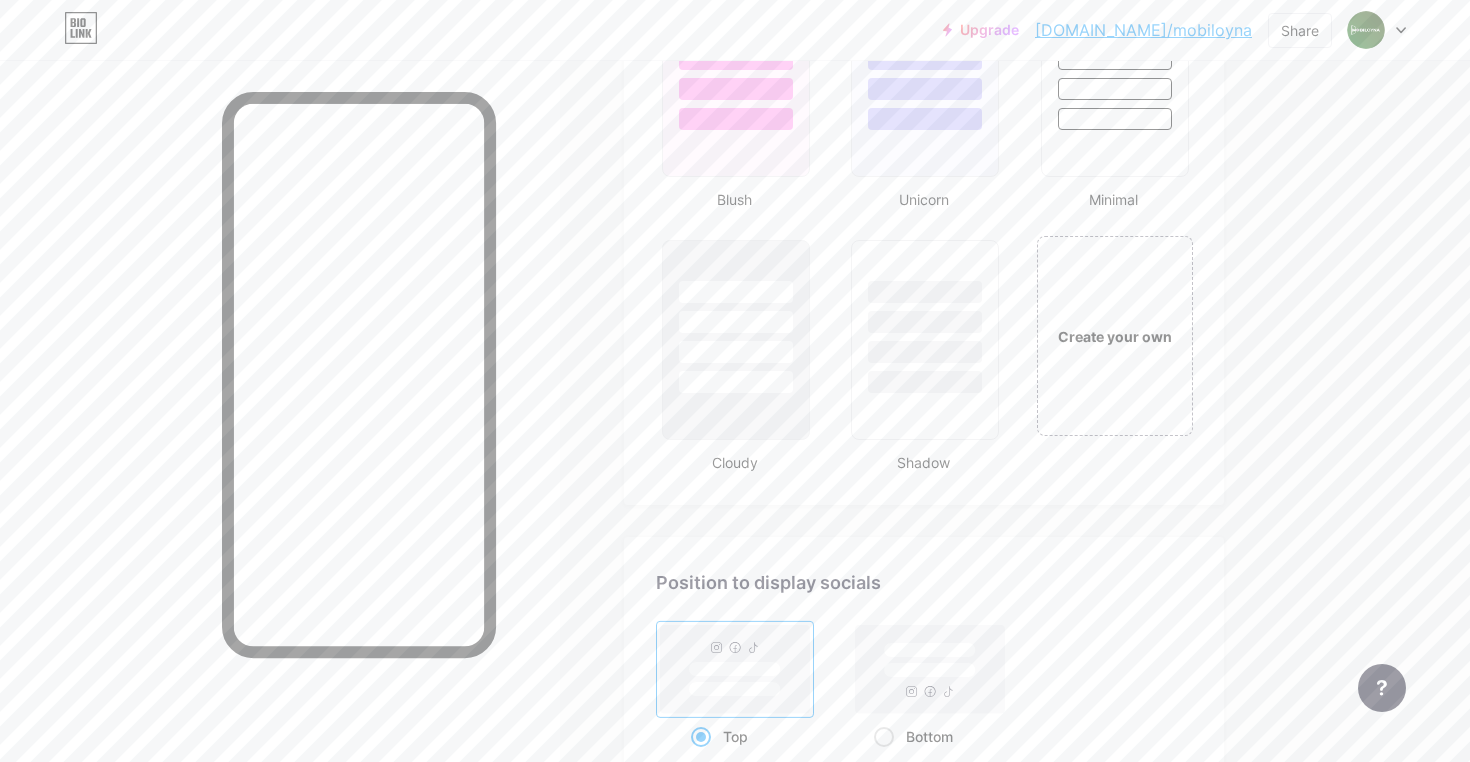 scroll, scrollTop: 2292, scrollLeft: 0, axis: vertical 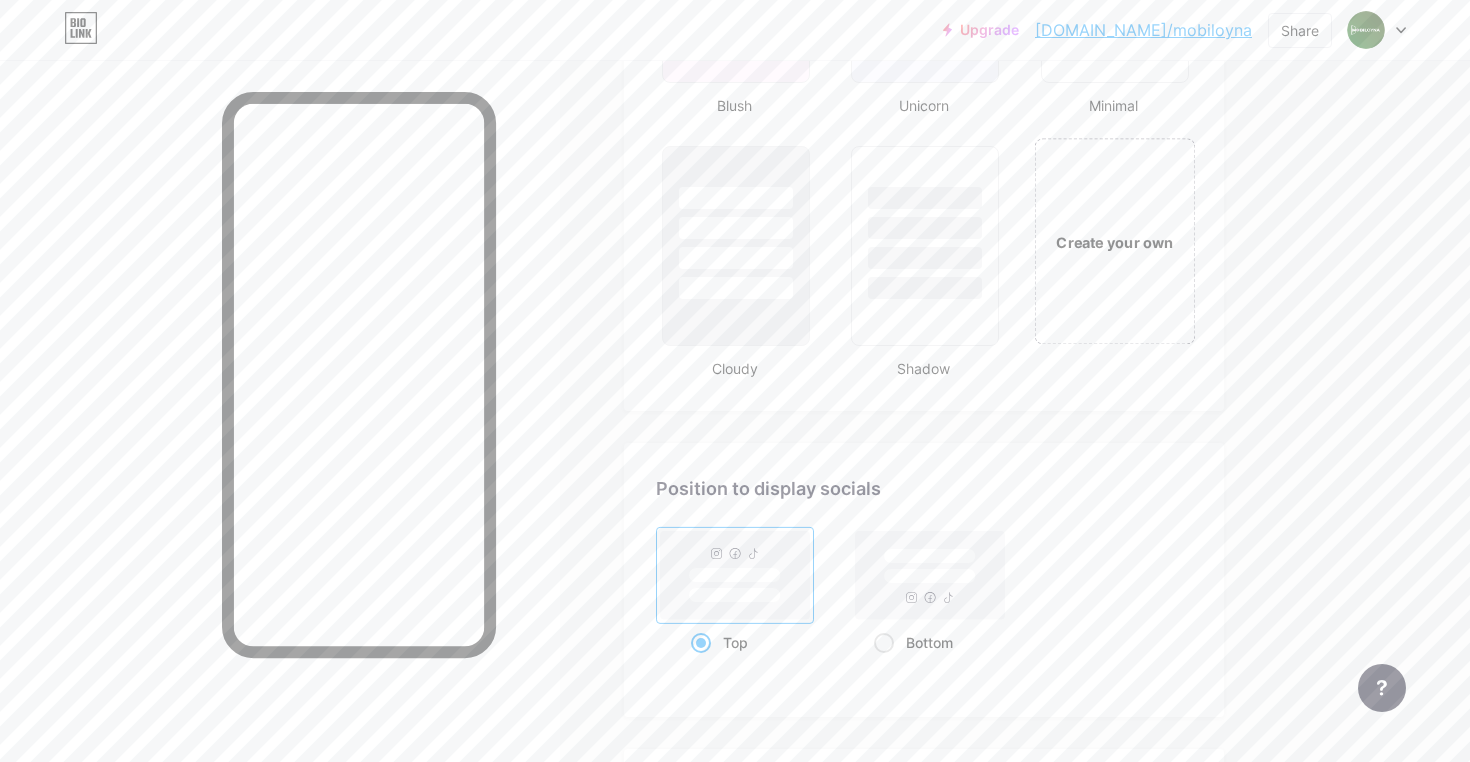 click on "Create your own" at bounding box center [1114, 241] 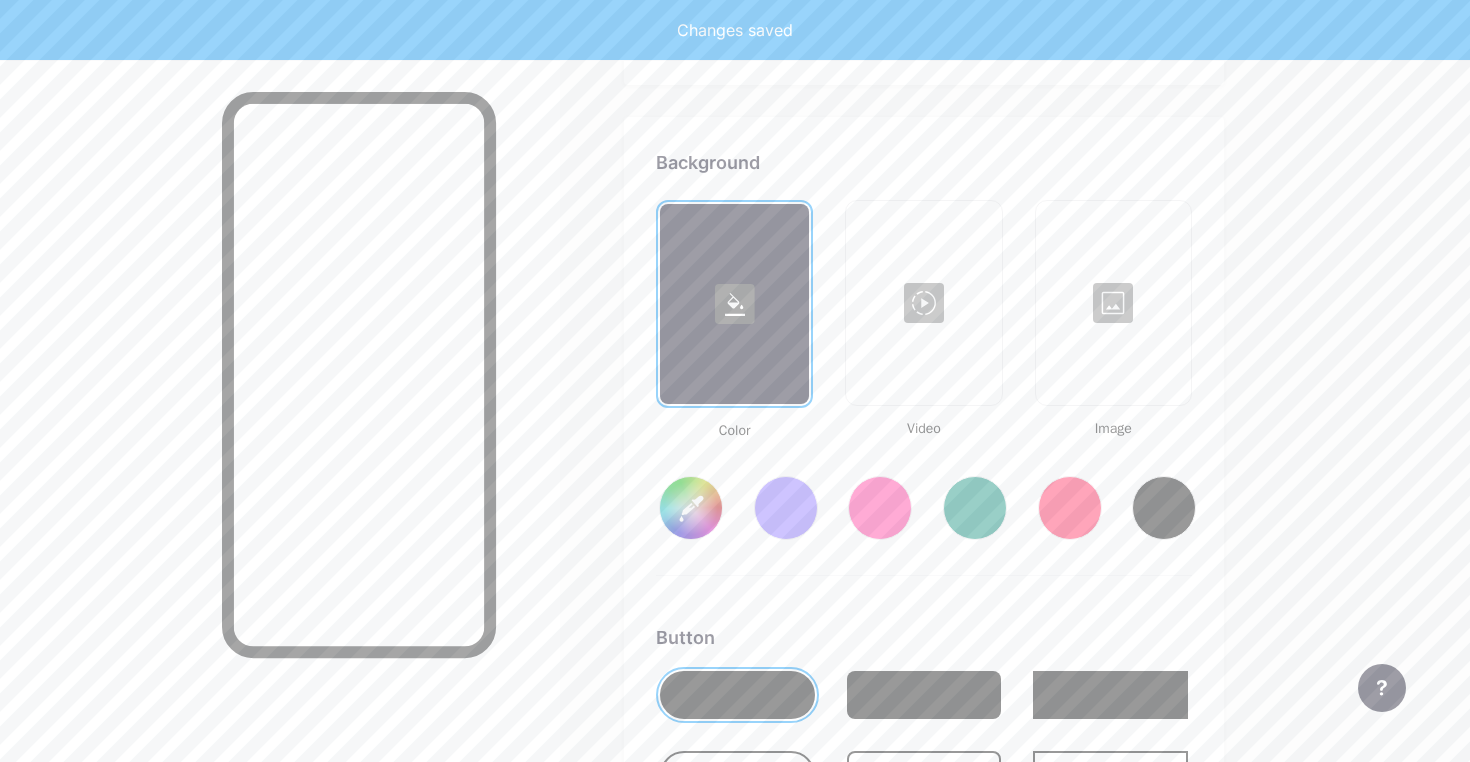 scroll, scrollTop: 2655, scrollLeft: 0, axis: vertical 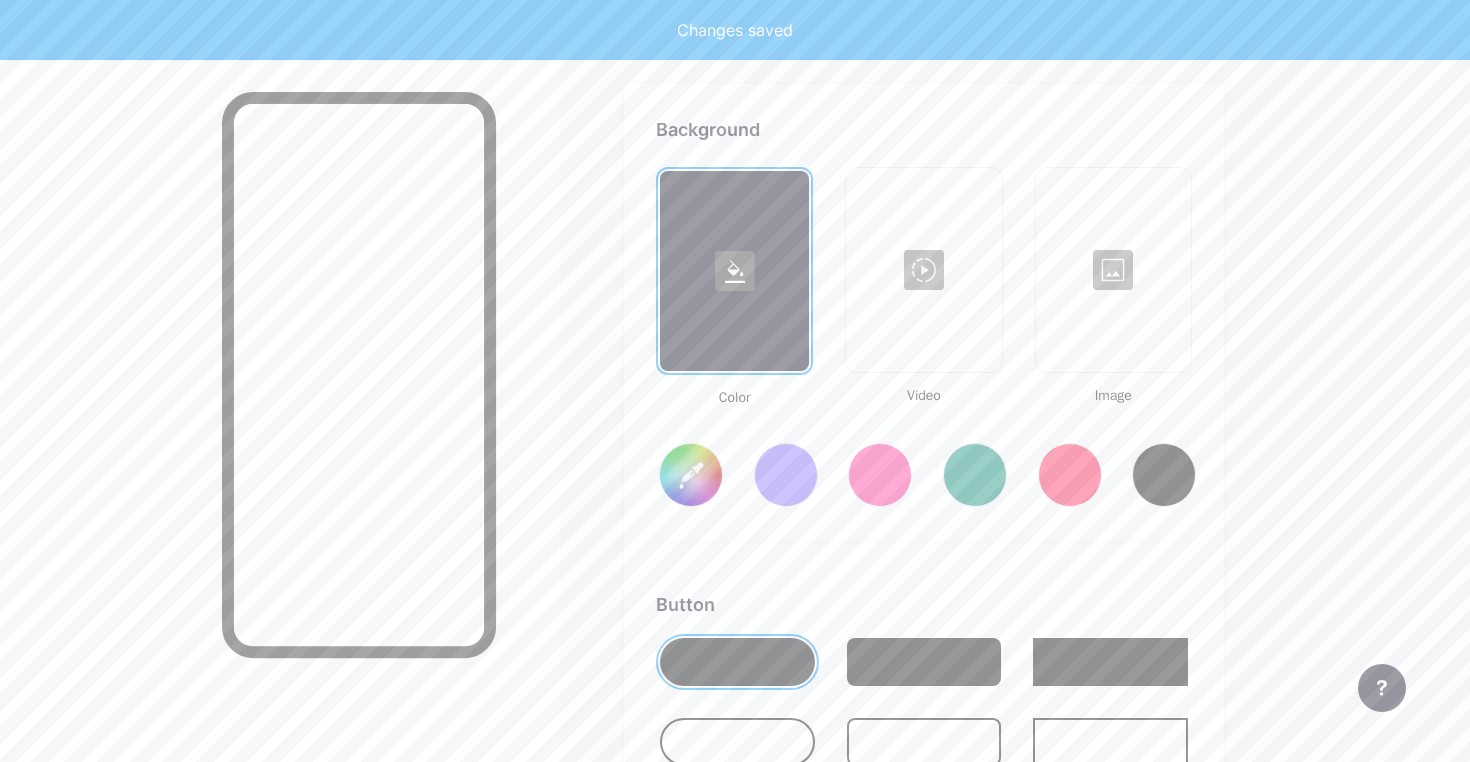 type on "#ffffff" 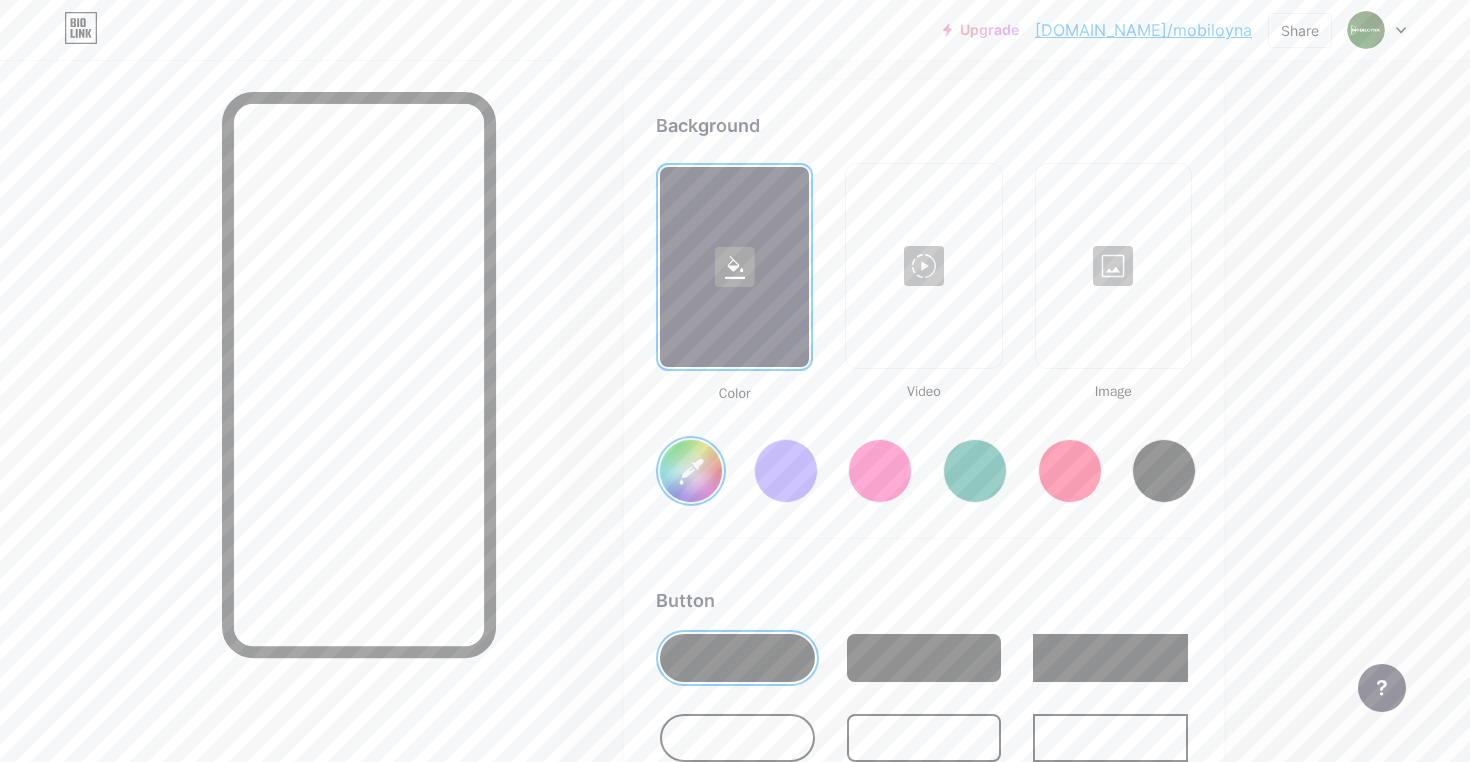 click on "#ffffff" at bounding box center [691, 471] 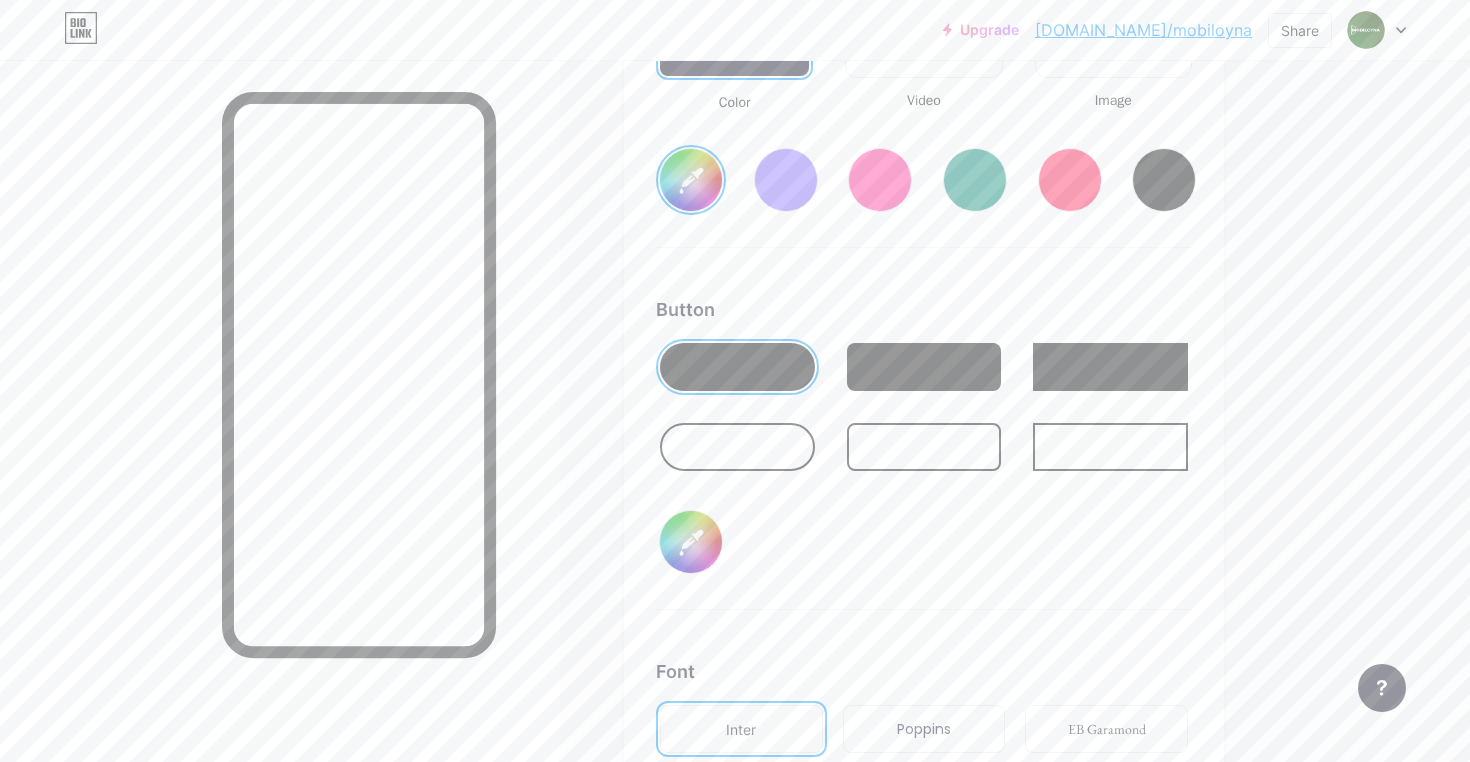 scroll, scrollTop: 2818, scrollLeft: 0, axis: vertical 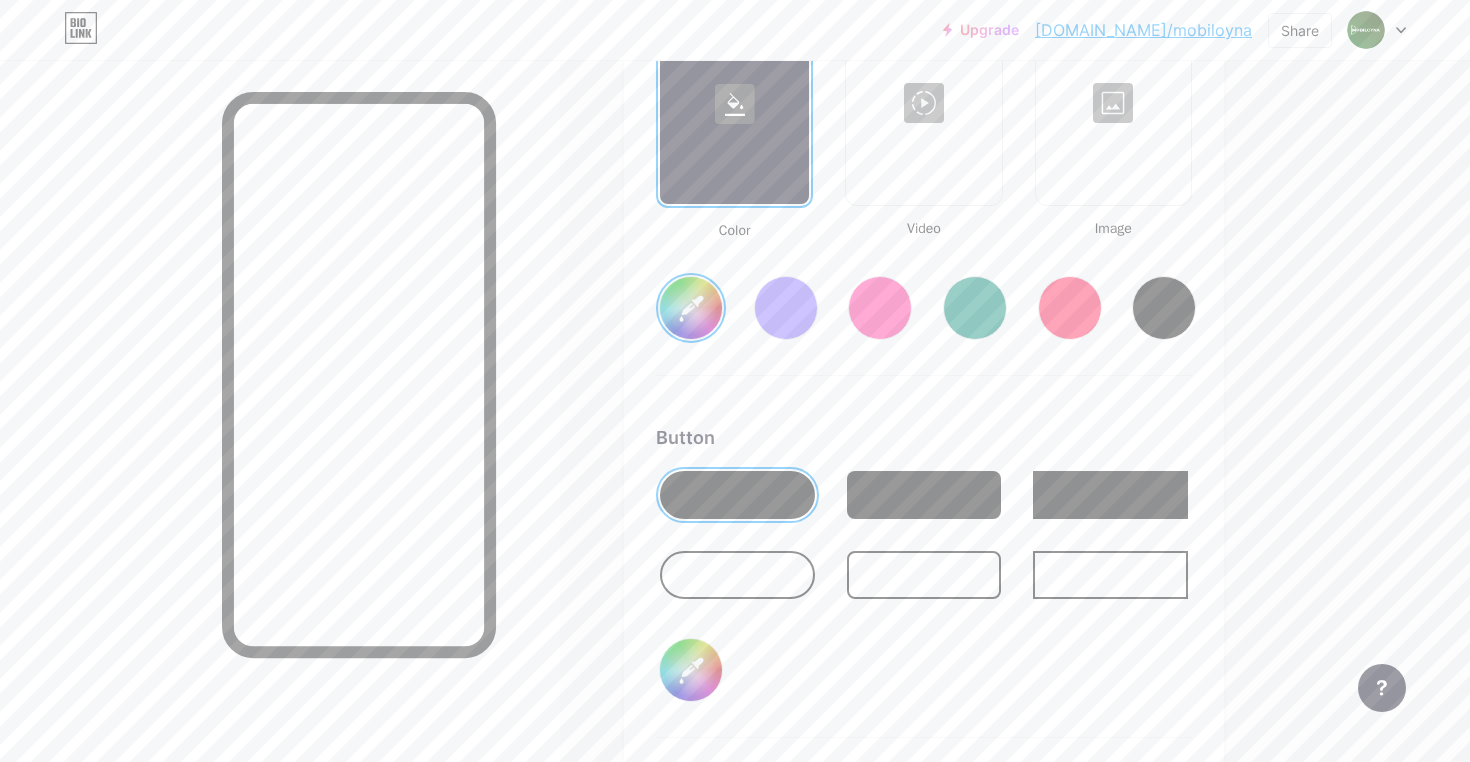 click on "#174d04" at bounding box center (691, 308) 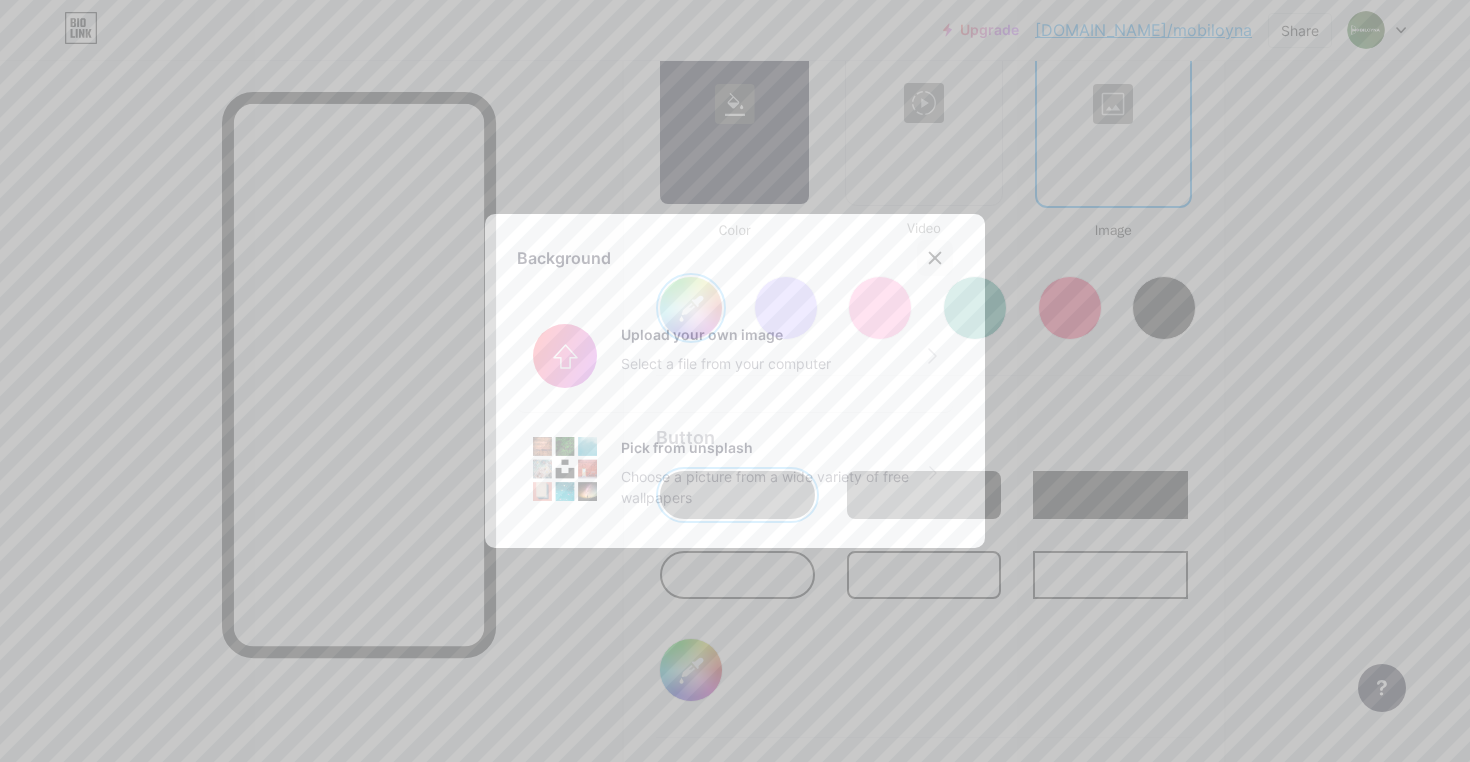 click 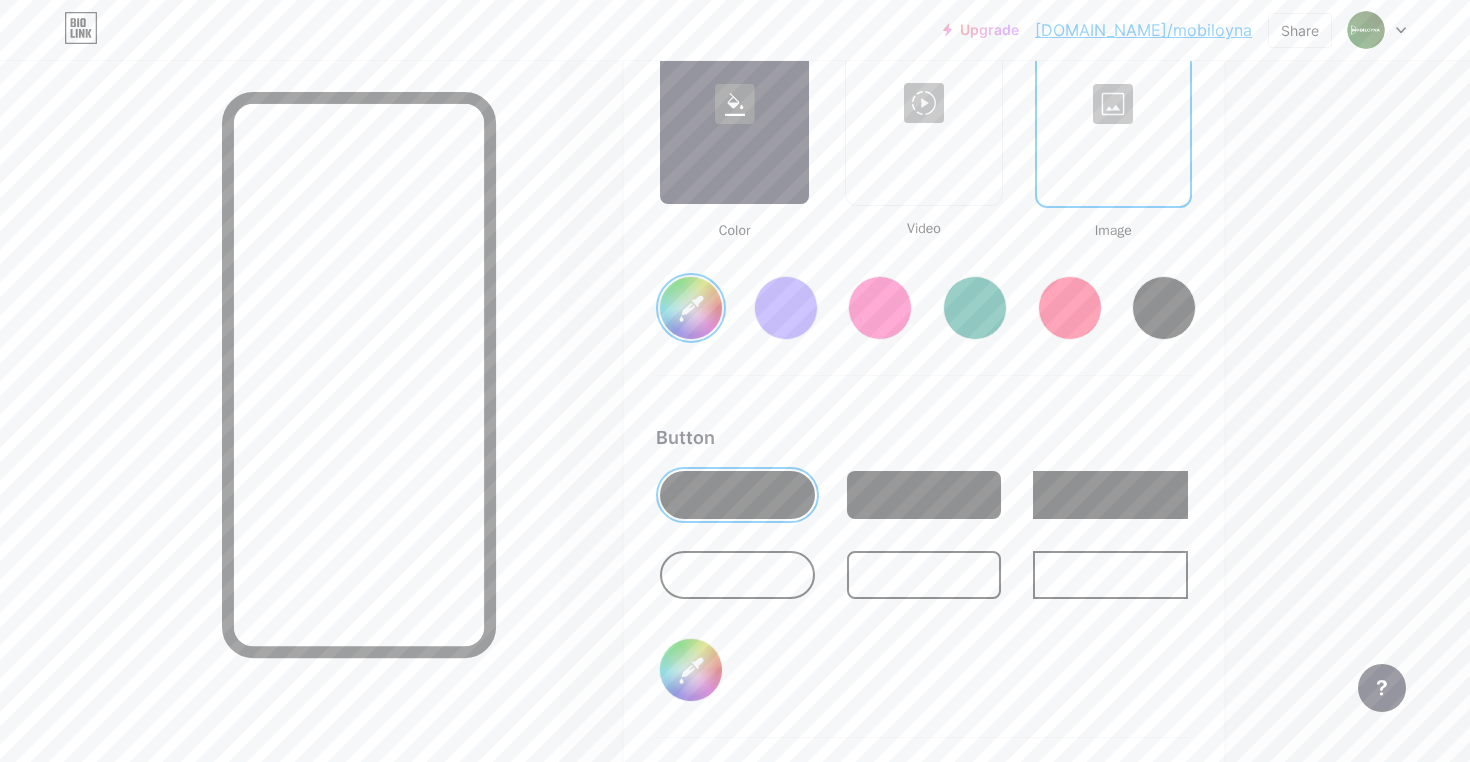 click on "#174d04" at bounding box center [691, 308] 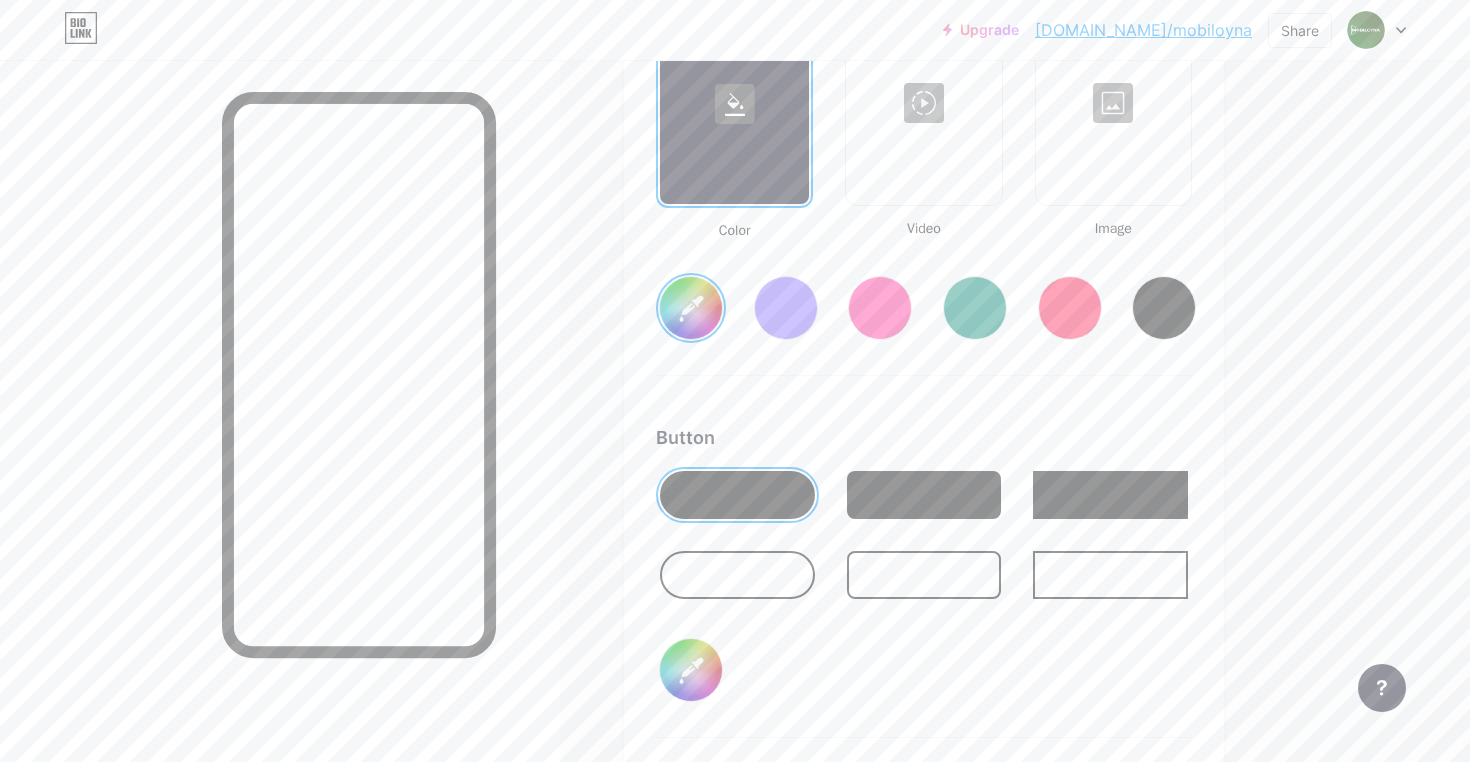 click on "#ffffff" at bounding box center (691, 308) 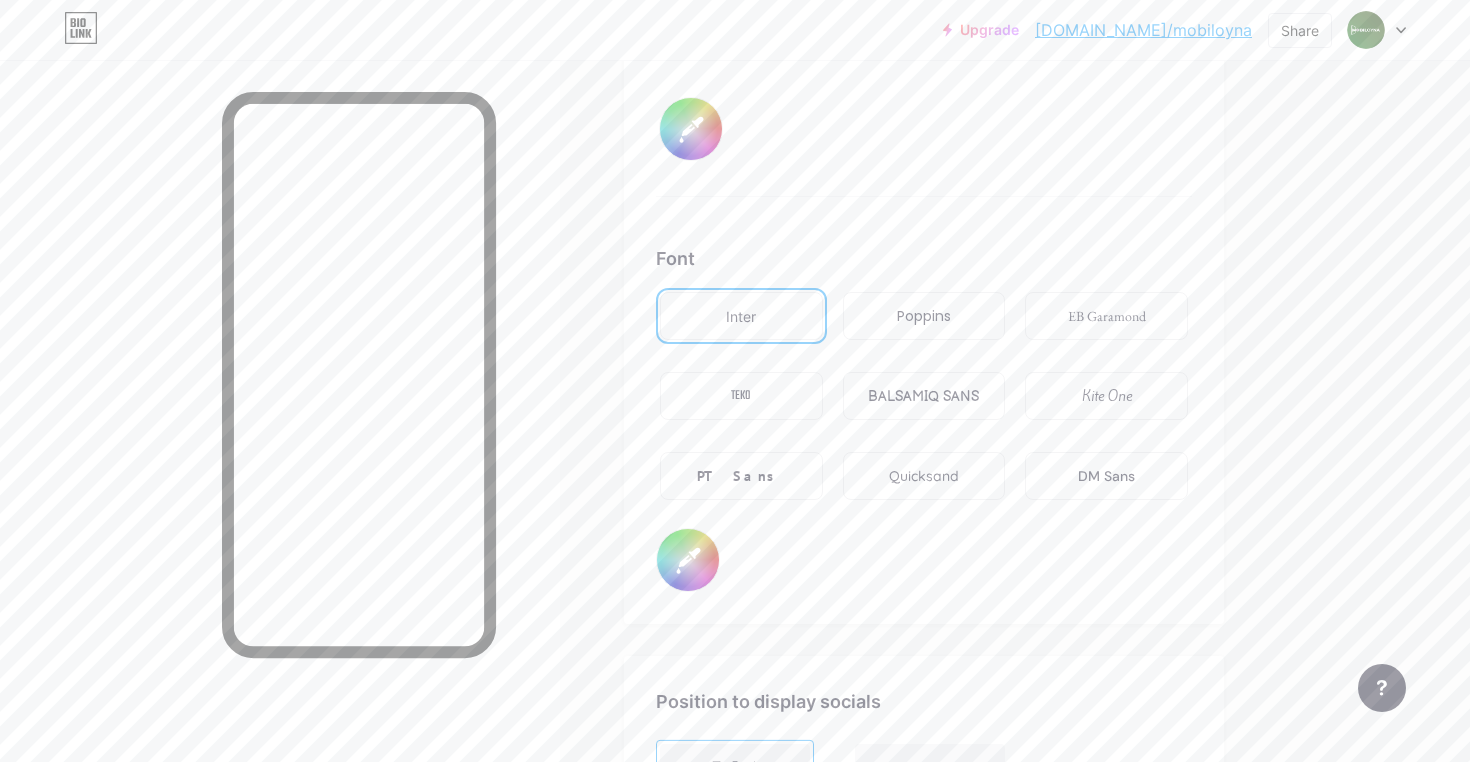 scroll, scrollTop: 3915, scrollLeft: 0, axis: vertical 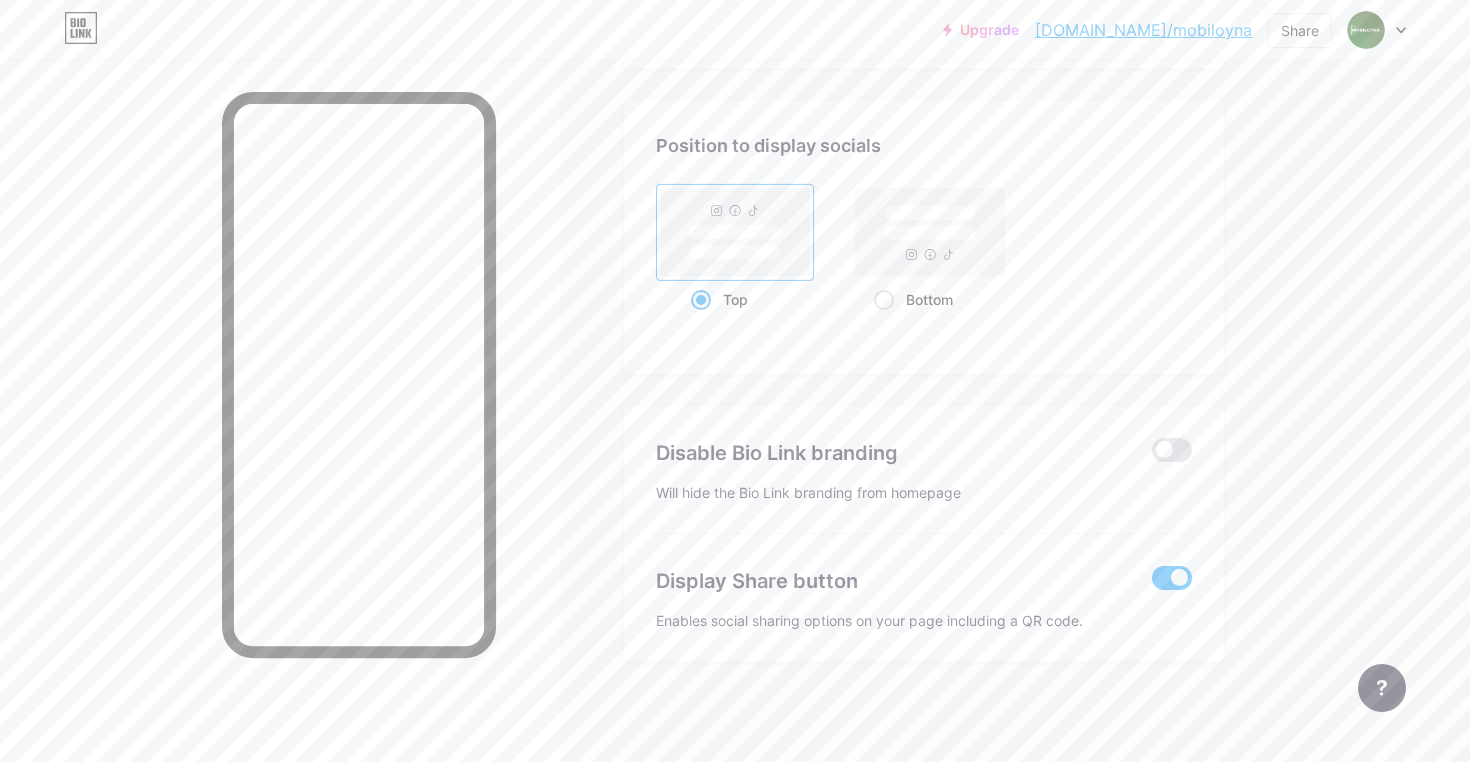 click at bounding box center (1172, 578) 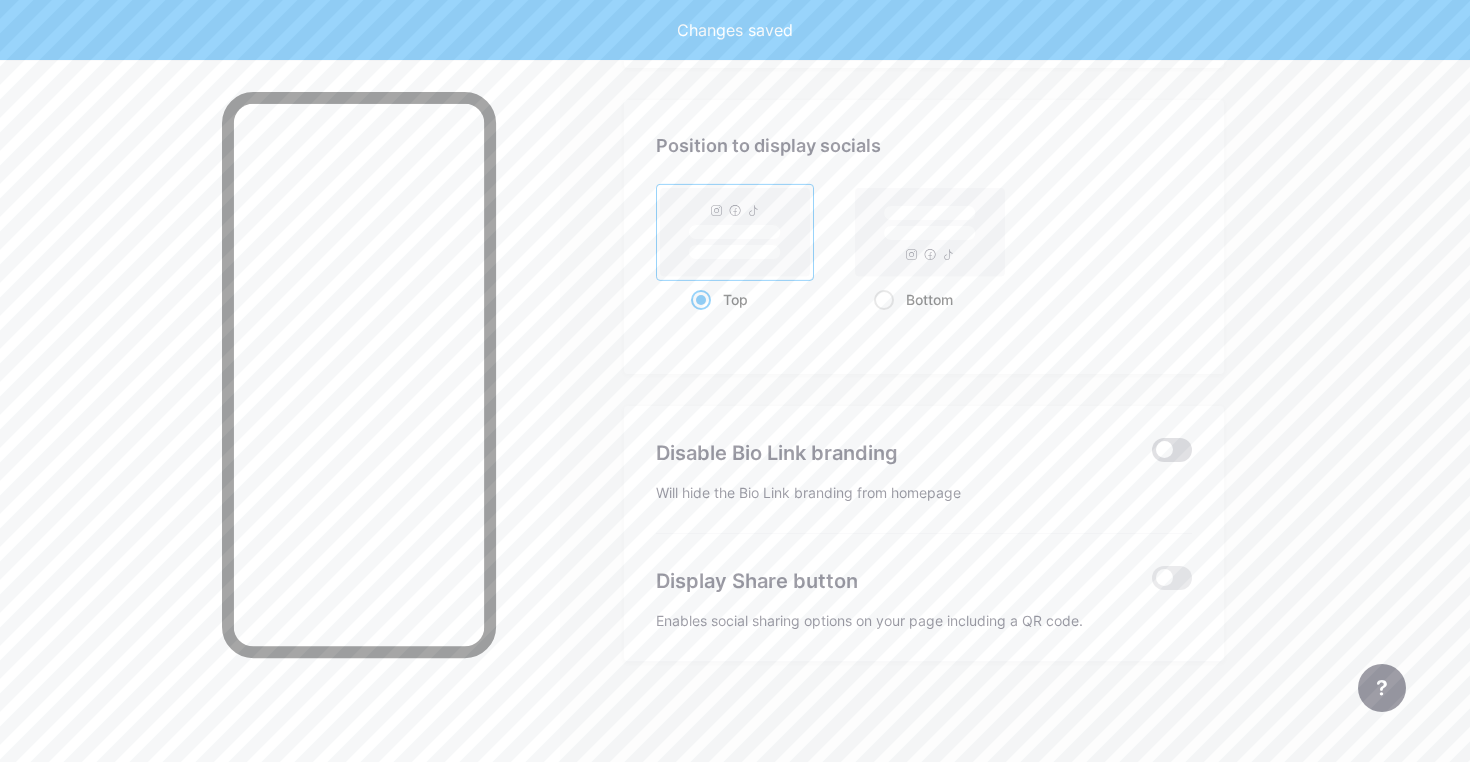 click at bounding box center [1172, 450] 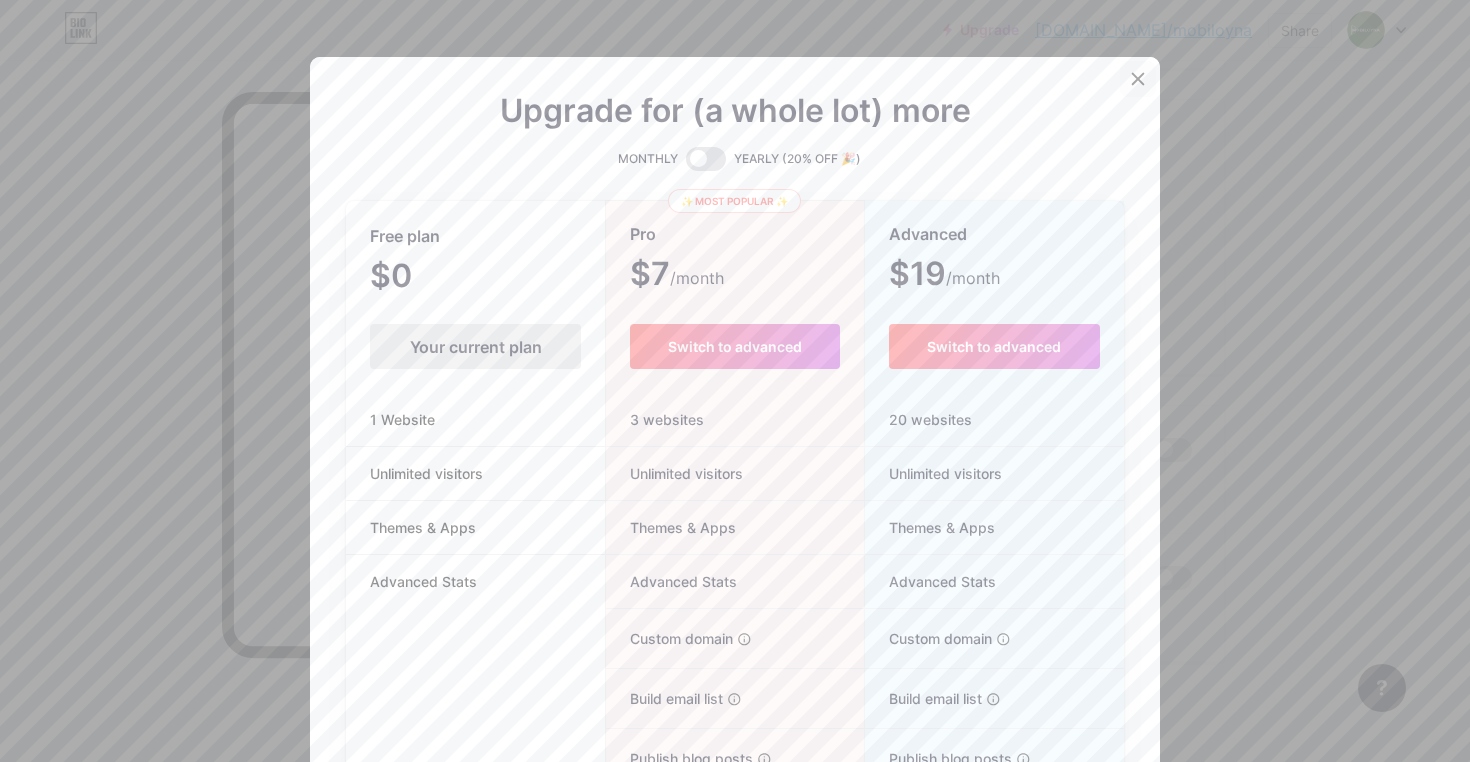 click 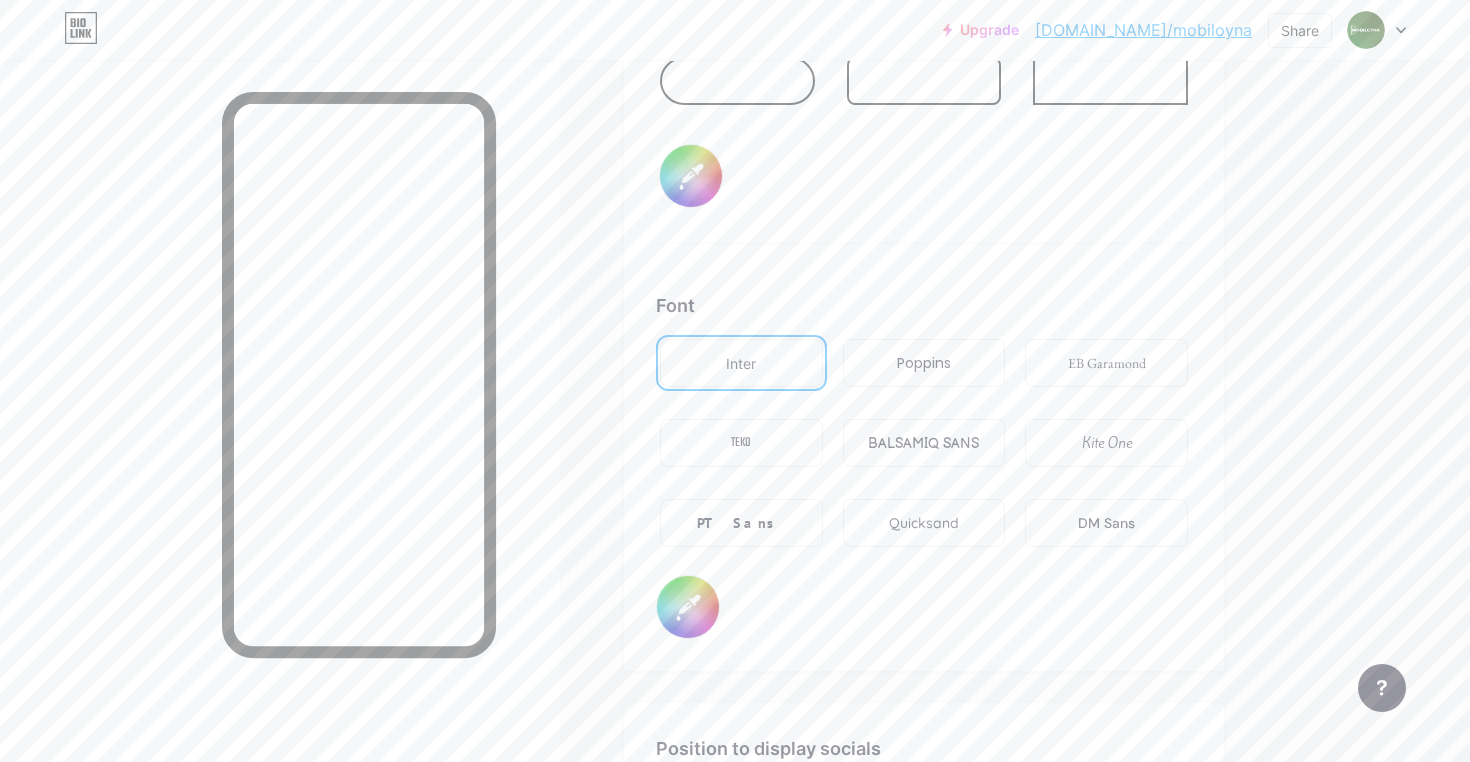 scroll, scrollTop: 3524, scrollLeft: 0, axis: vertical 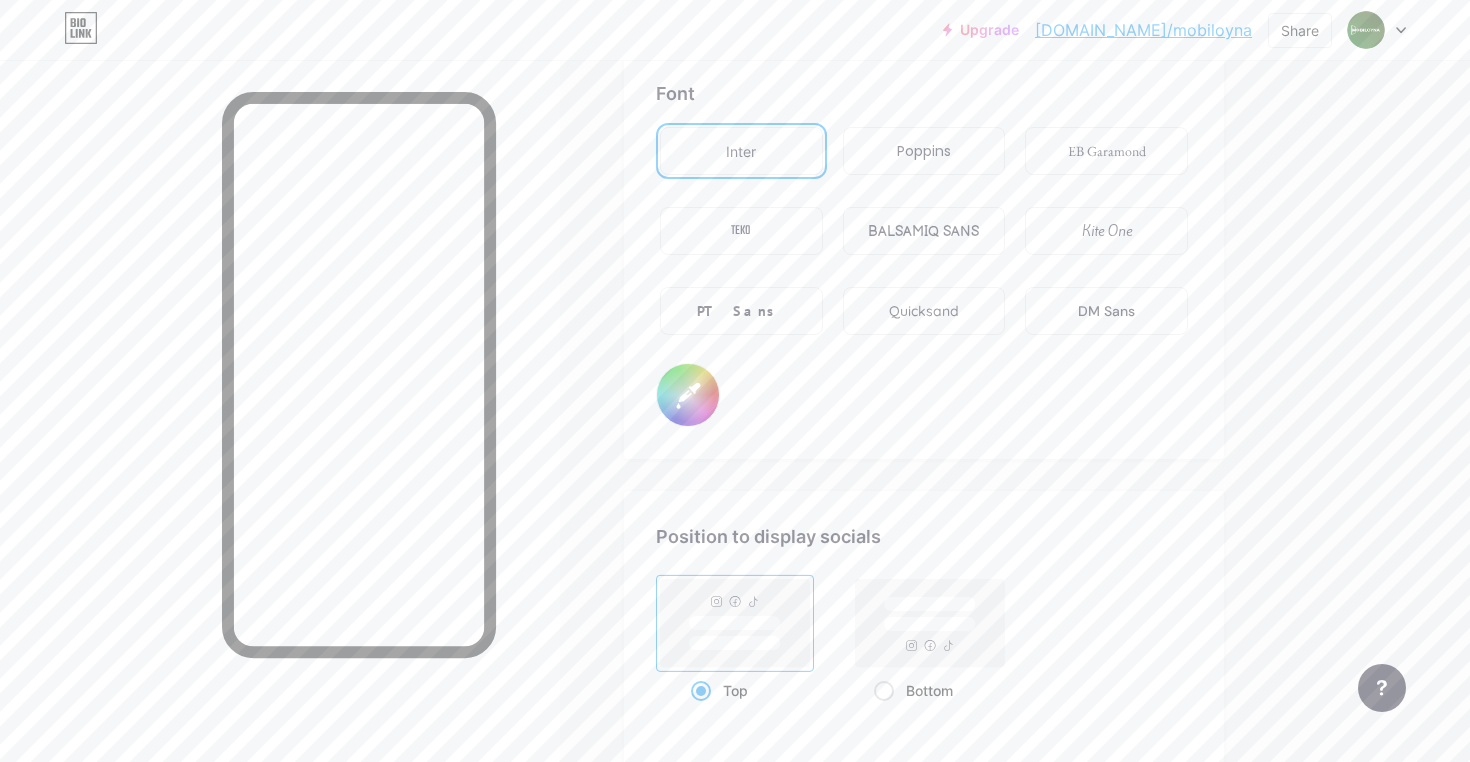 click on "#000000" at bounding box center (688, 395) 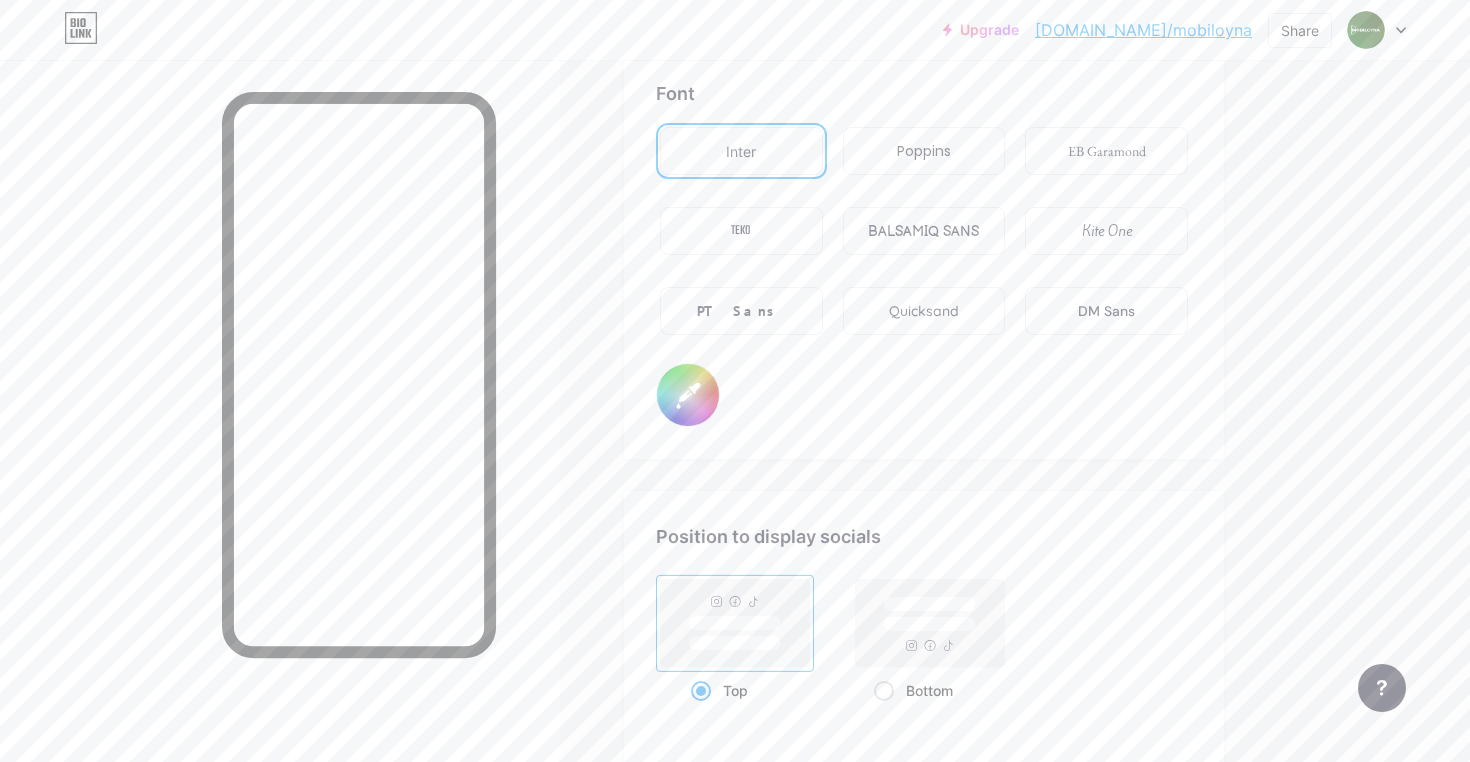 type on "#0b620a" 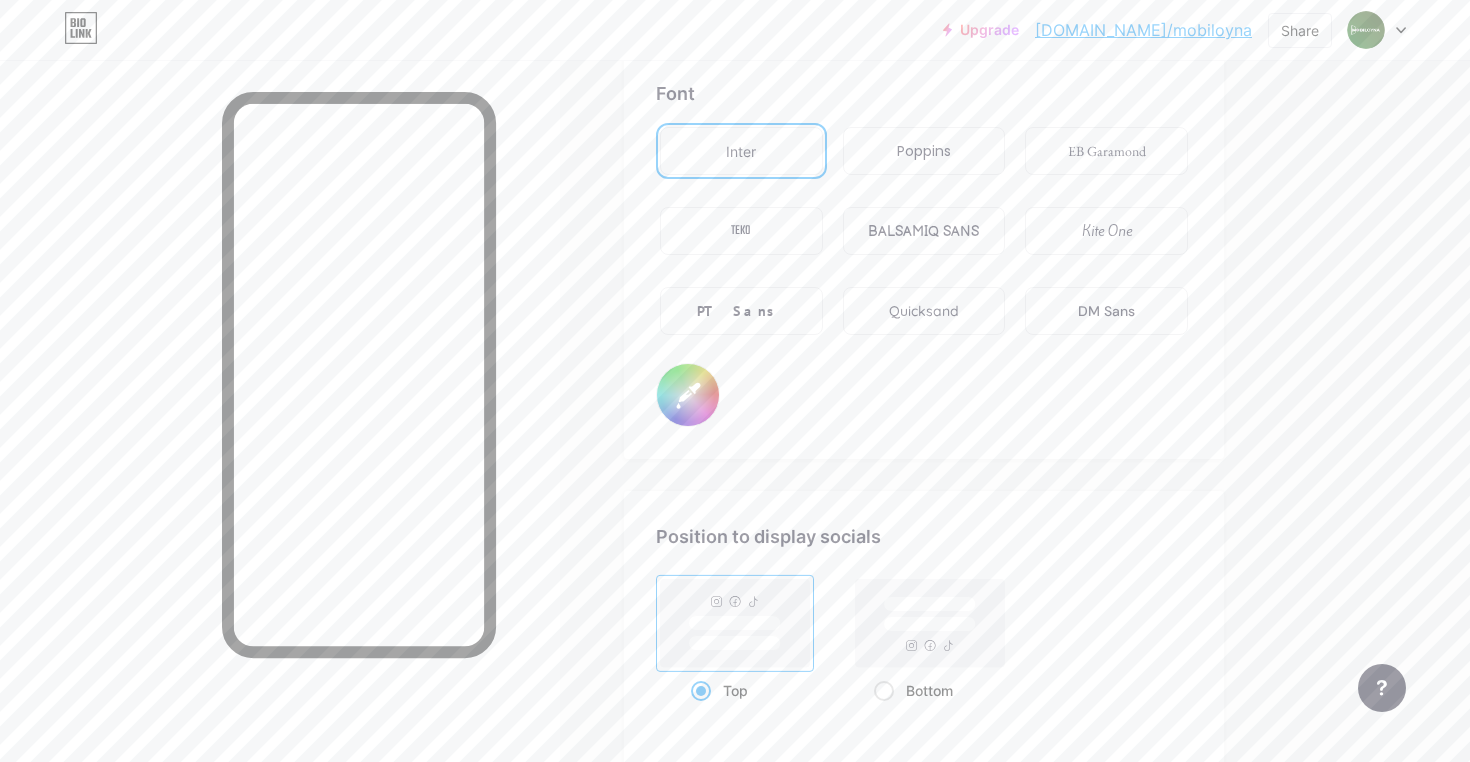 type on "#ffffff" 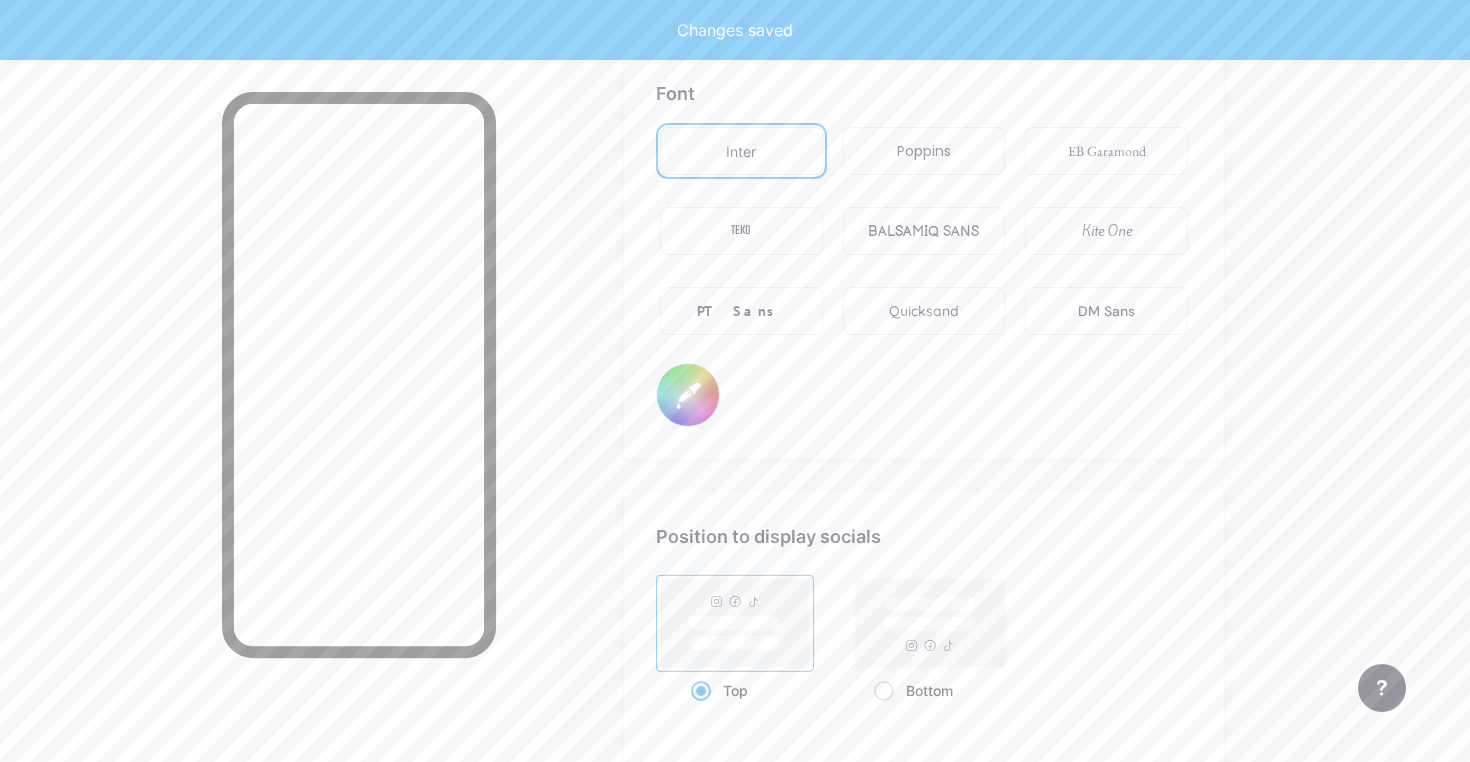 type on "#0b620a" 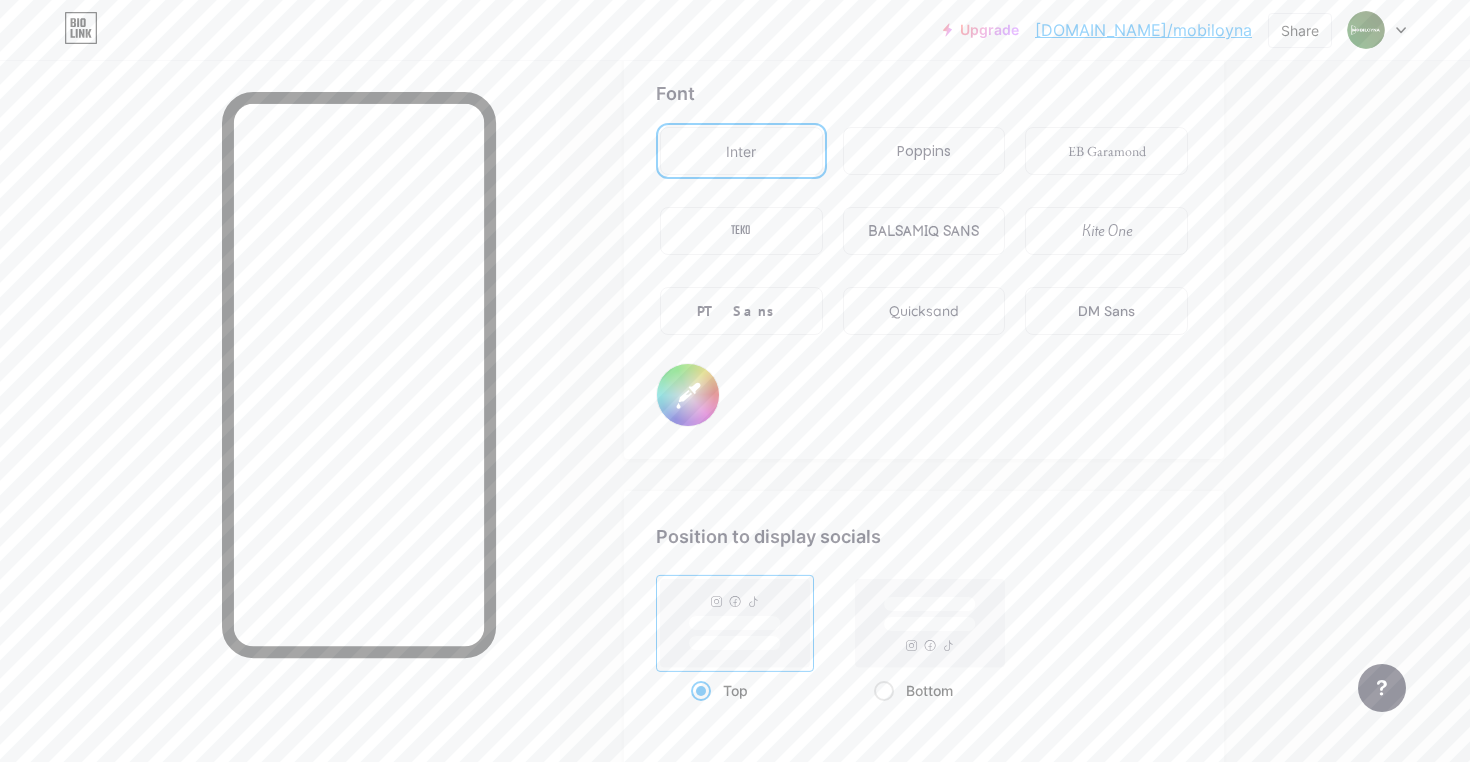 type on "#ffffff" 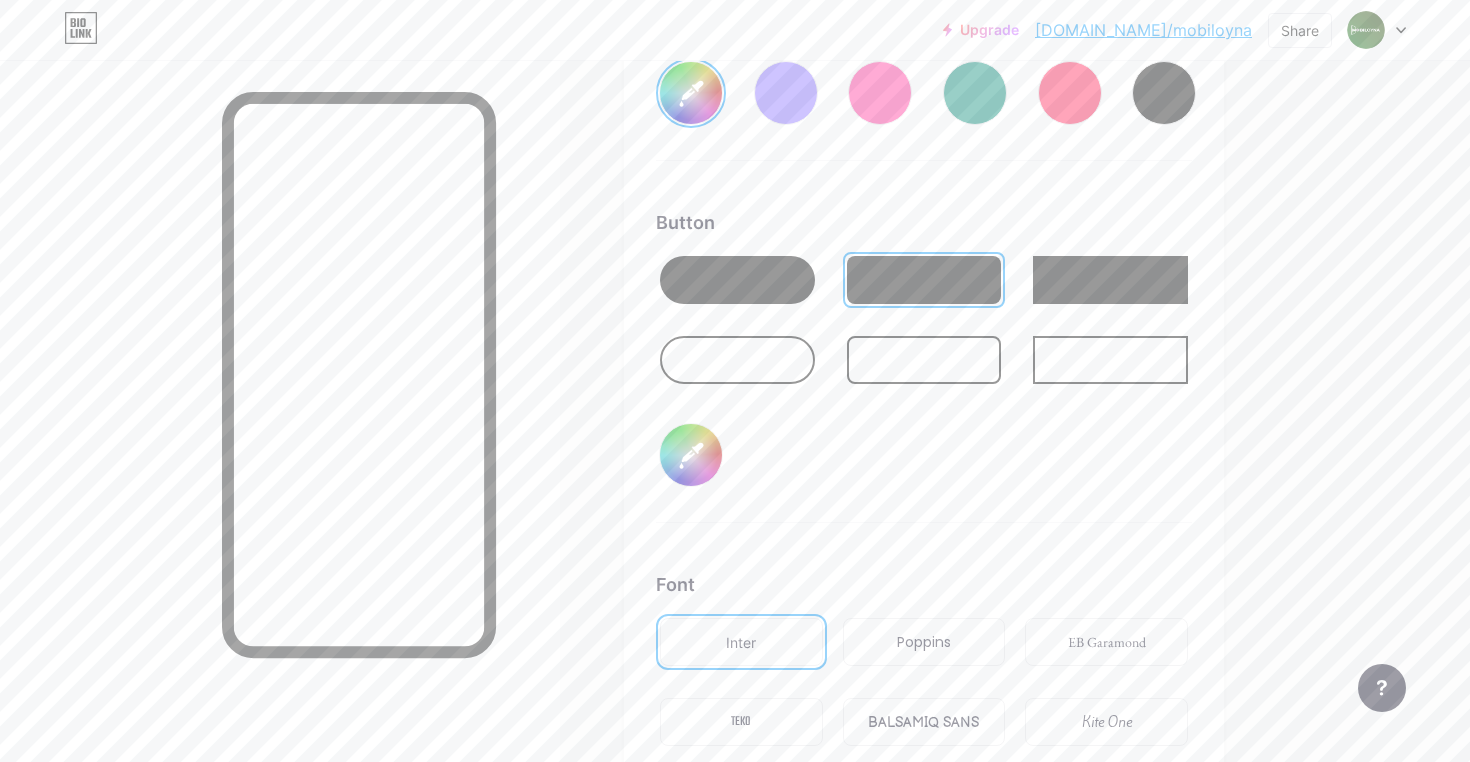scroll, scrollTop: 3030, scrollLeft: 0, axis: vertical 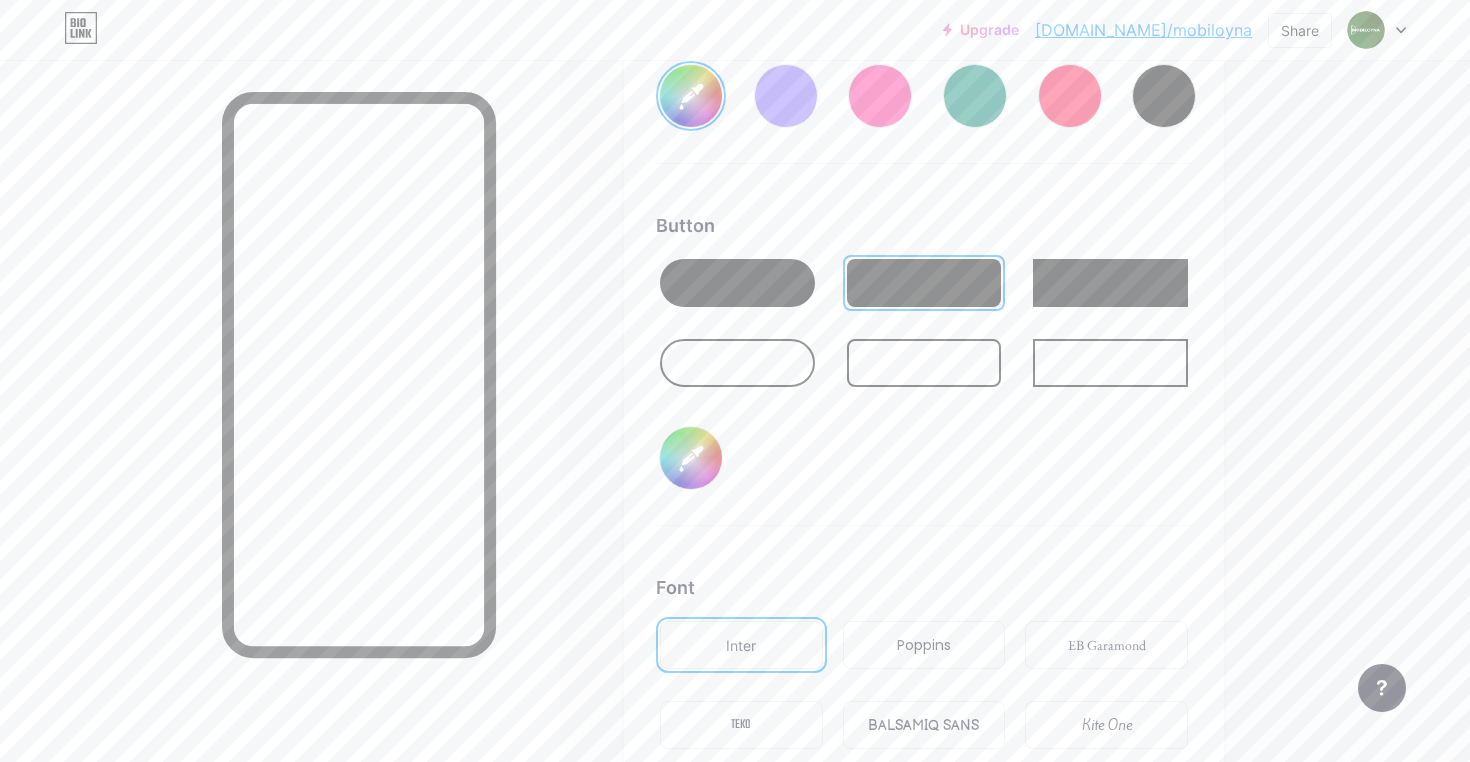 click on "#000000" at bounding box center [691, 458] 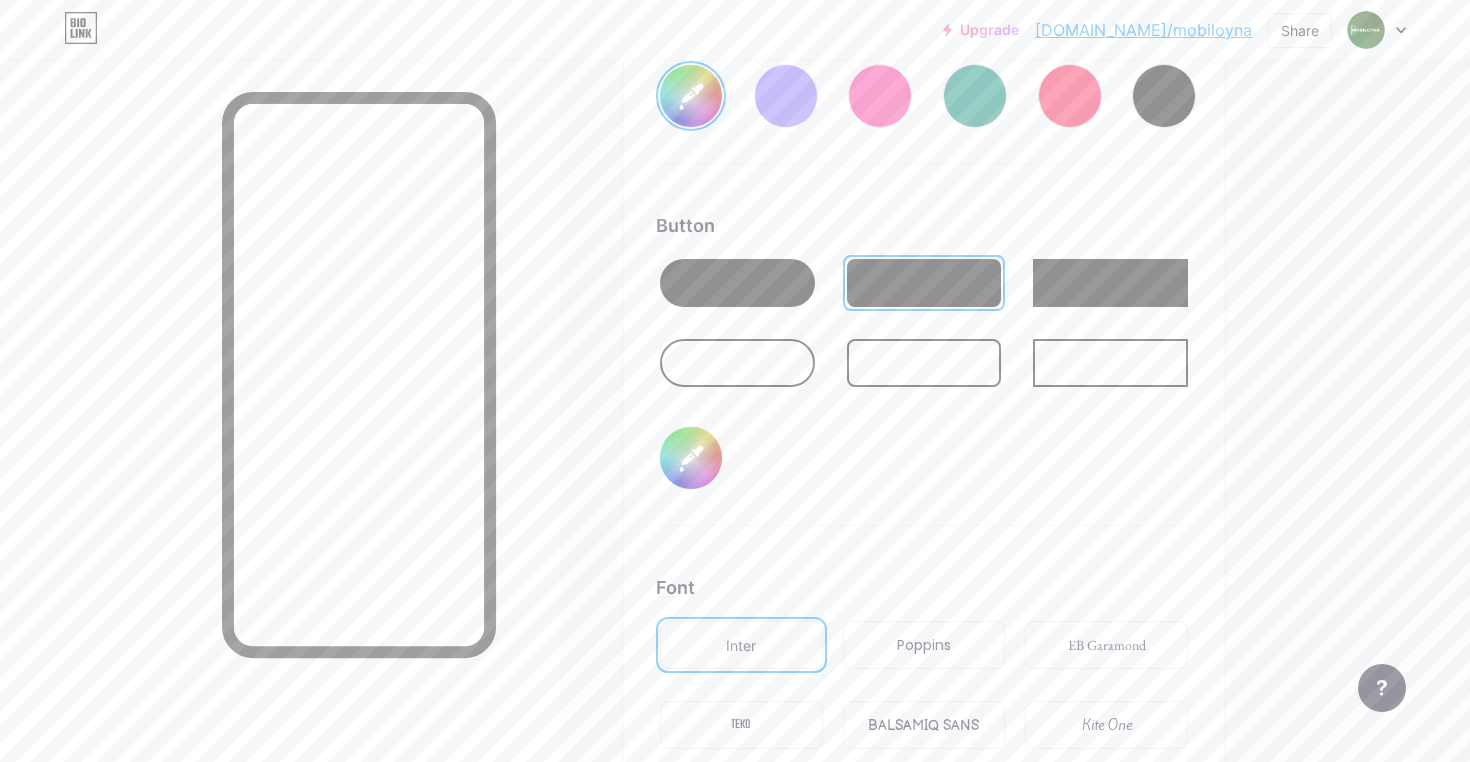 type on "#0b620a" 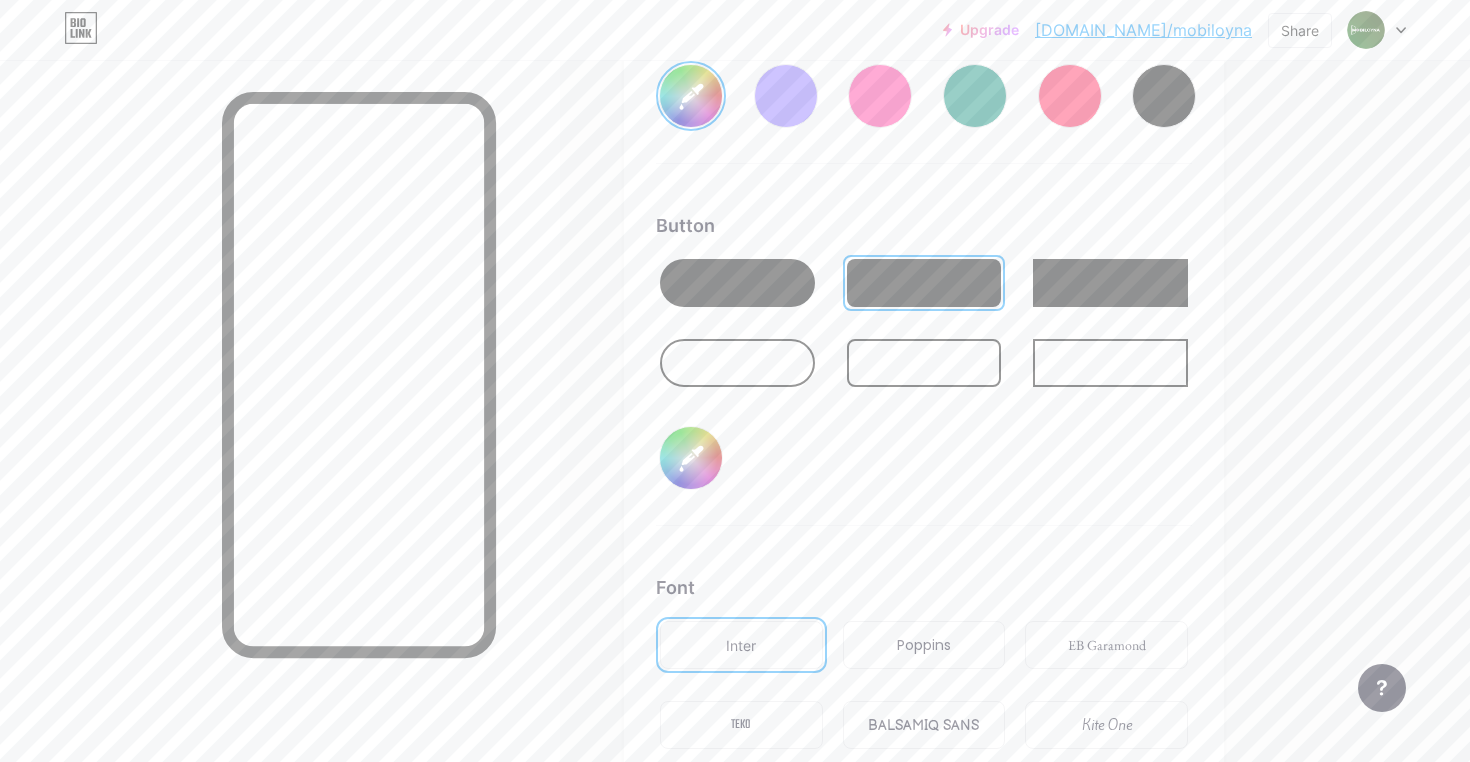 type on "#937b7b" 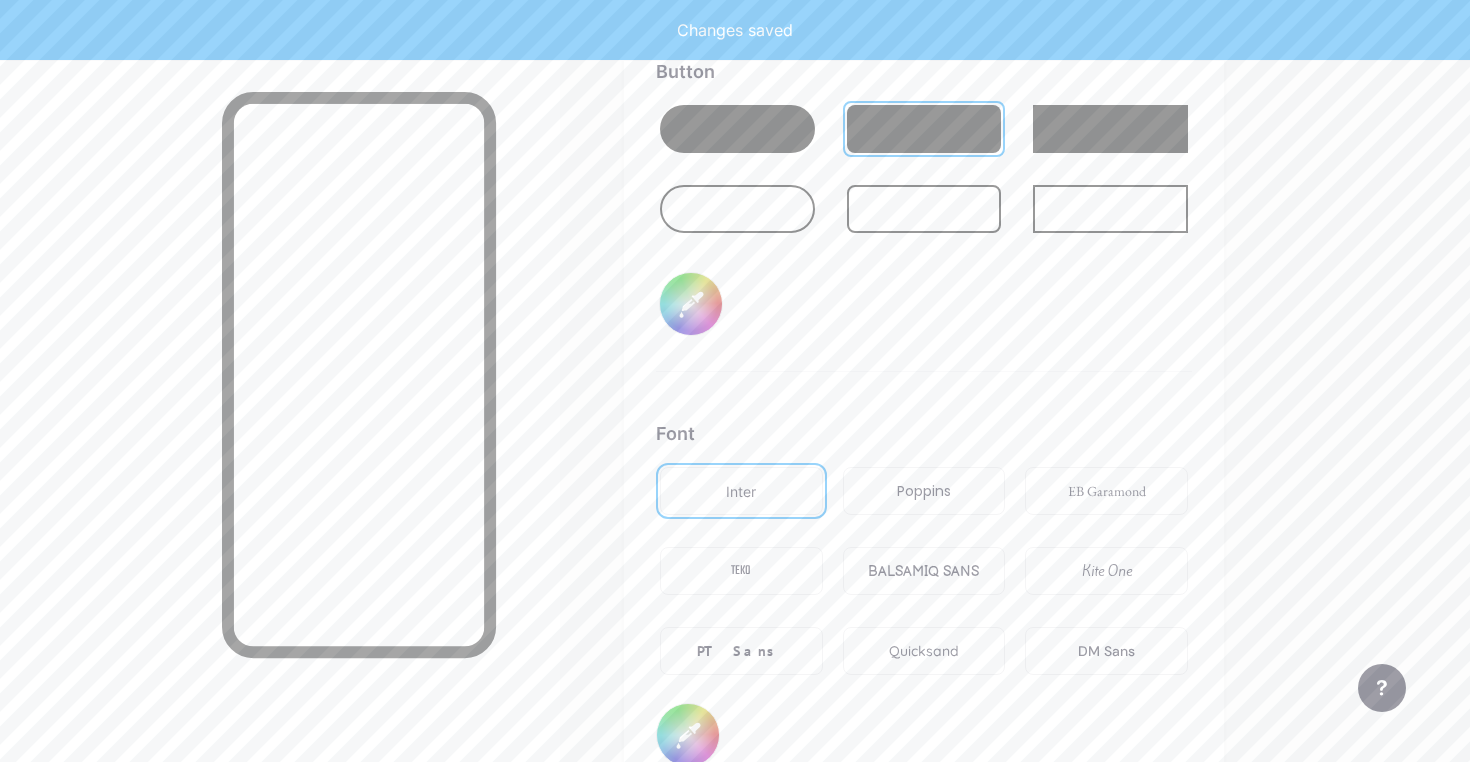 scroll, scrollTop: 3396, scrollLeft: 0, axis: vertical 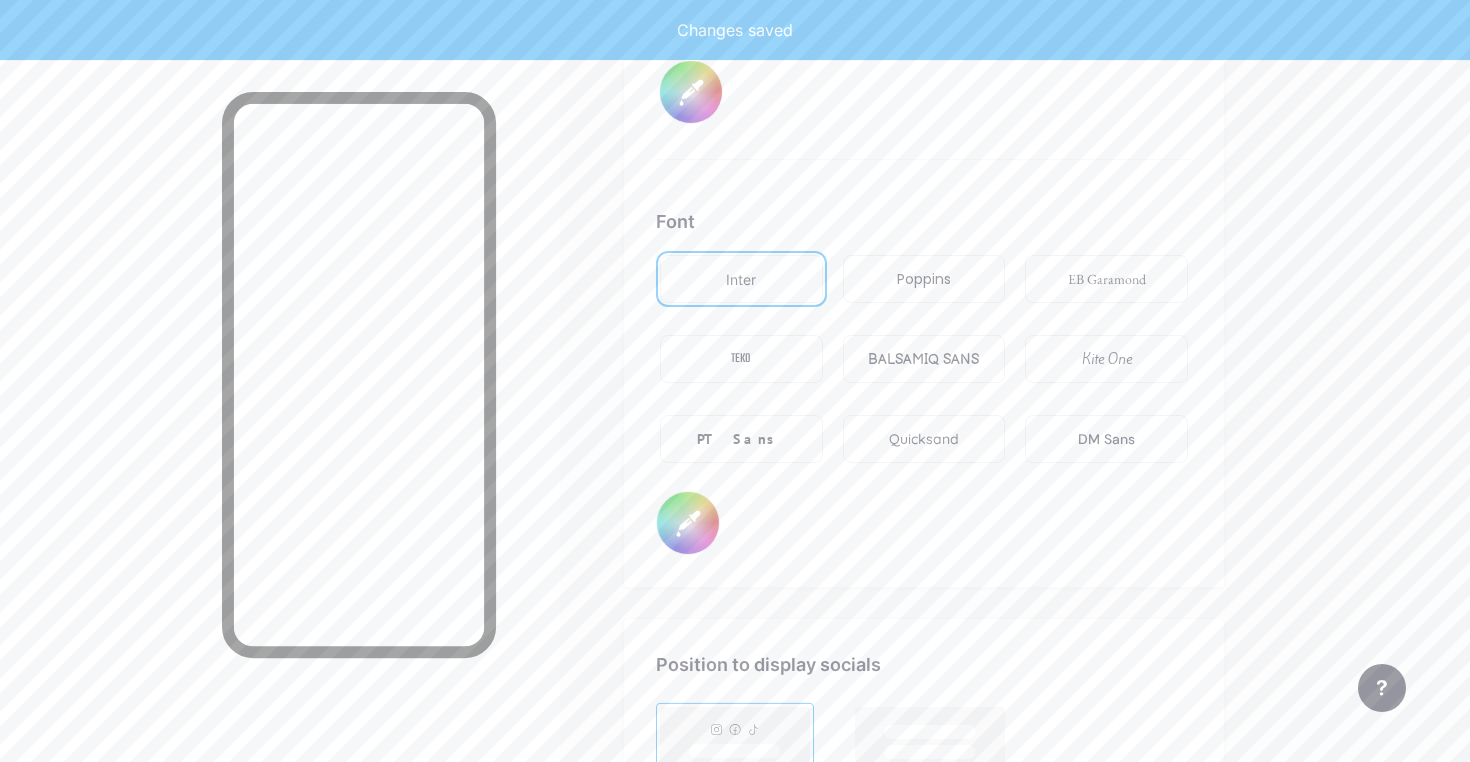 click on "#ffffff" at bounding box center [688, 523] 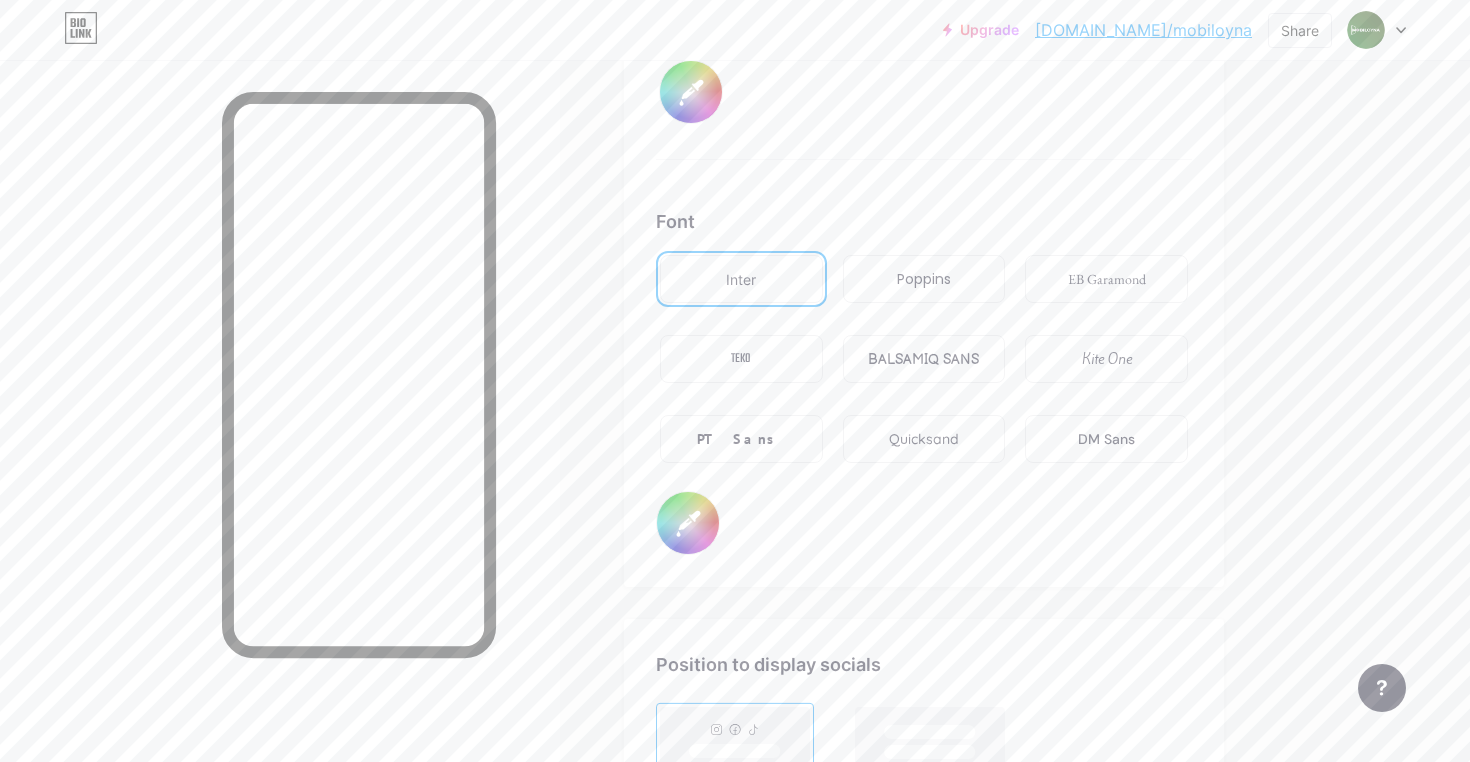 type on "#0b620a" 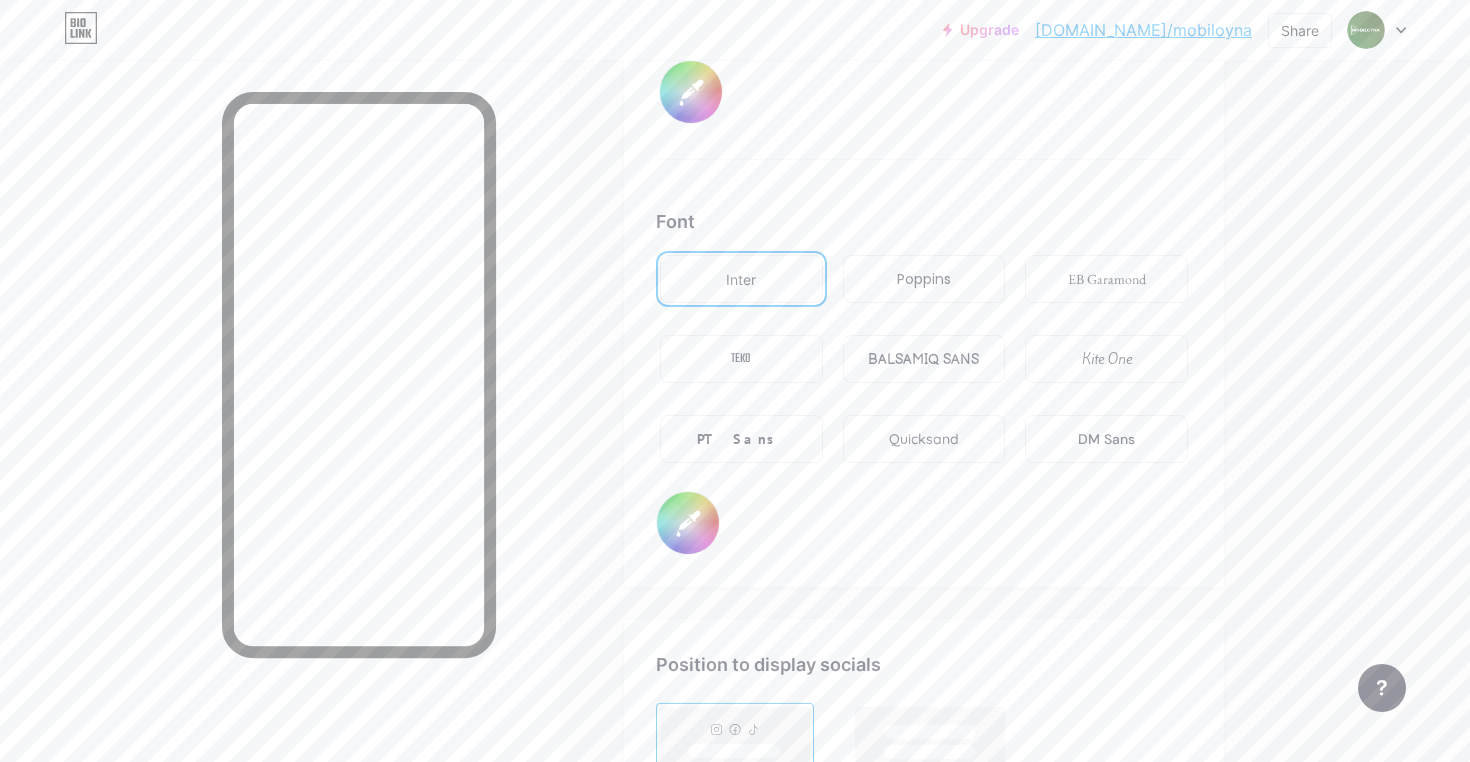 type on "#705151" 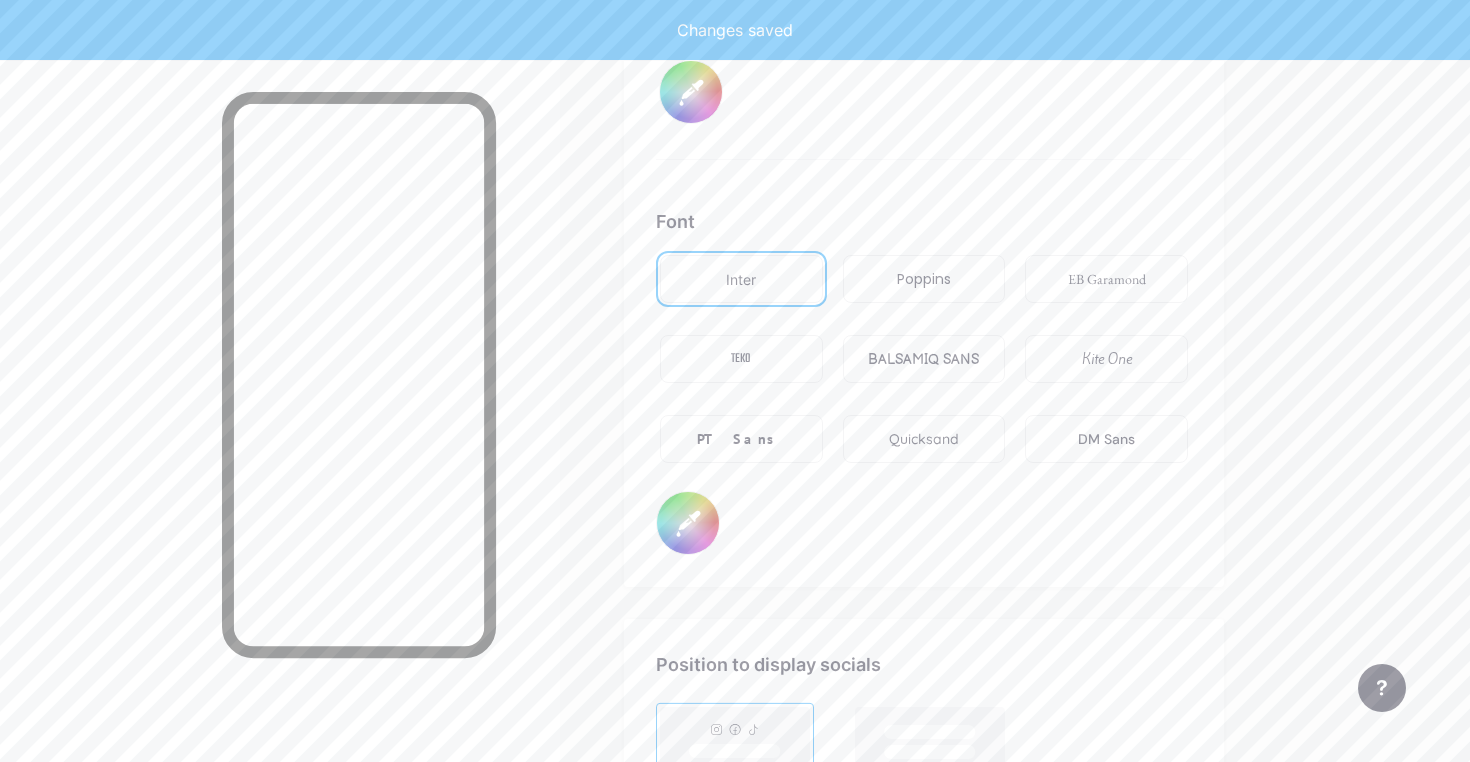 click on "Poppins" at bounding box center [924, 279] 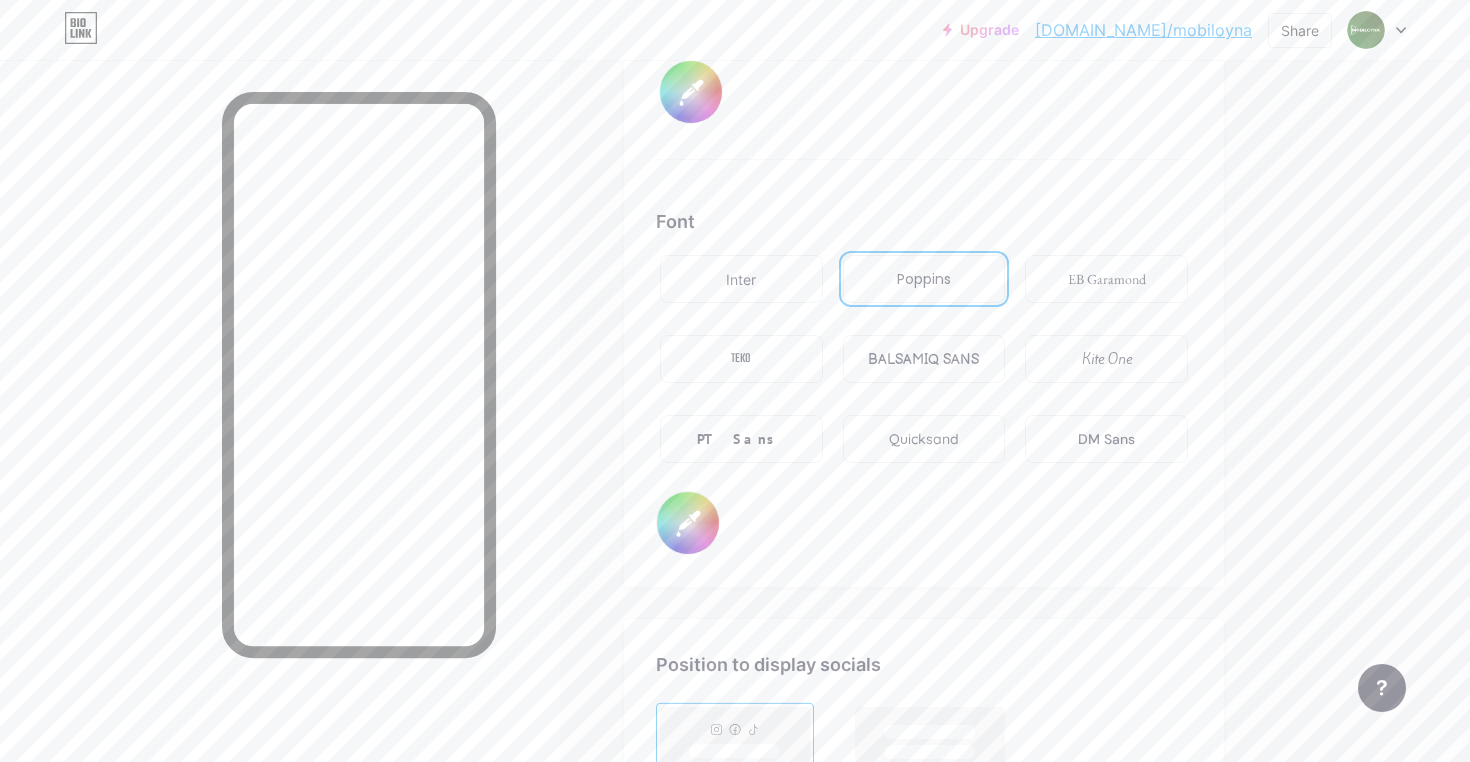 click on "BALSAMIQ SANS" at bounding box center [923, 359] 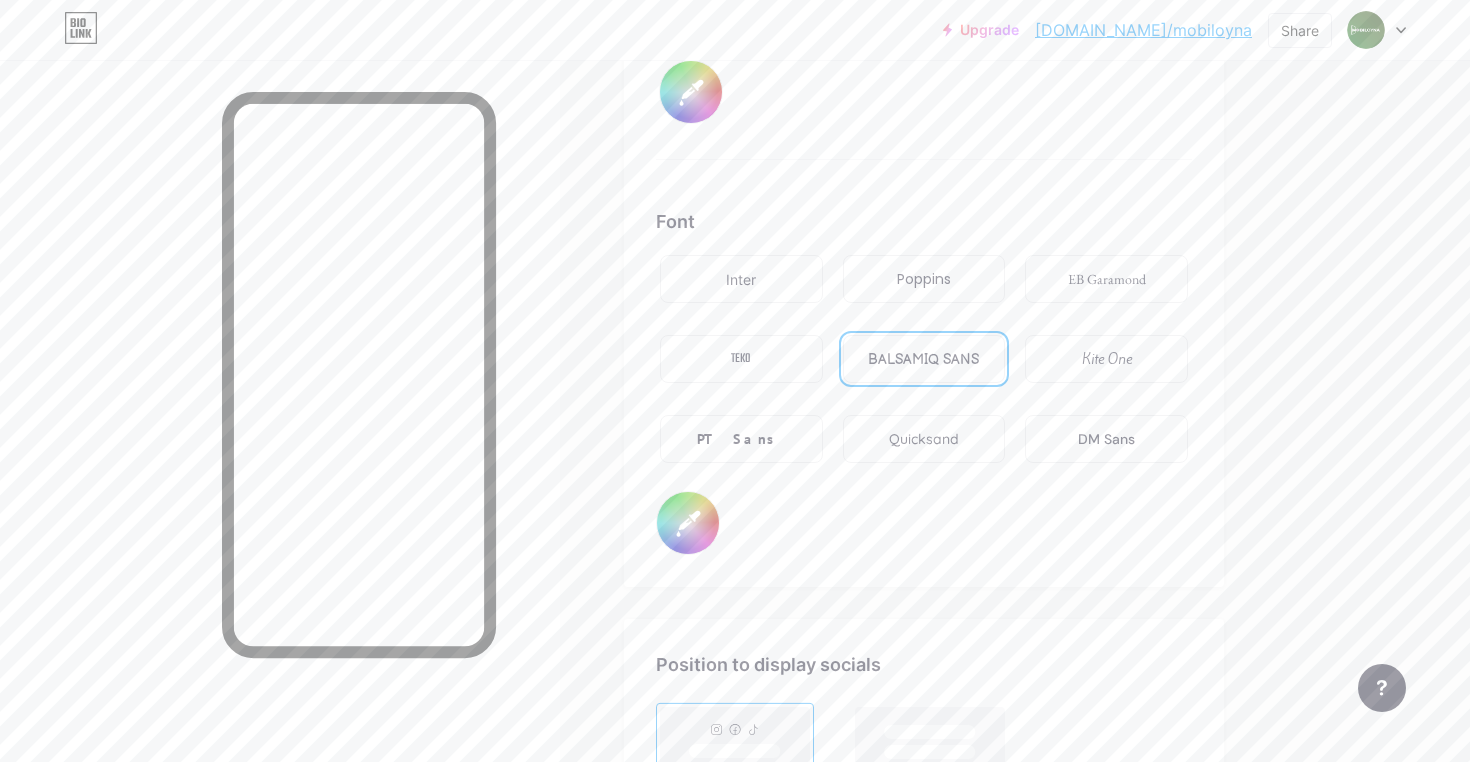 click on "Quicksand" at bounding box center [924, 439] 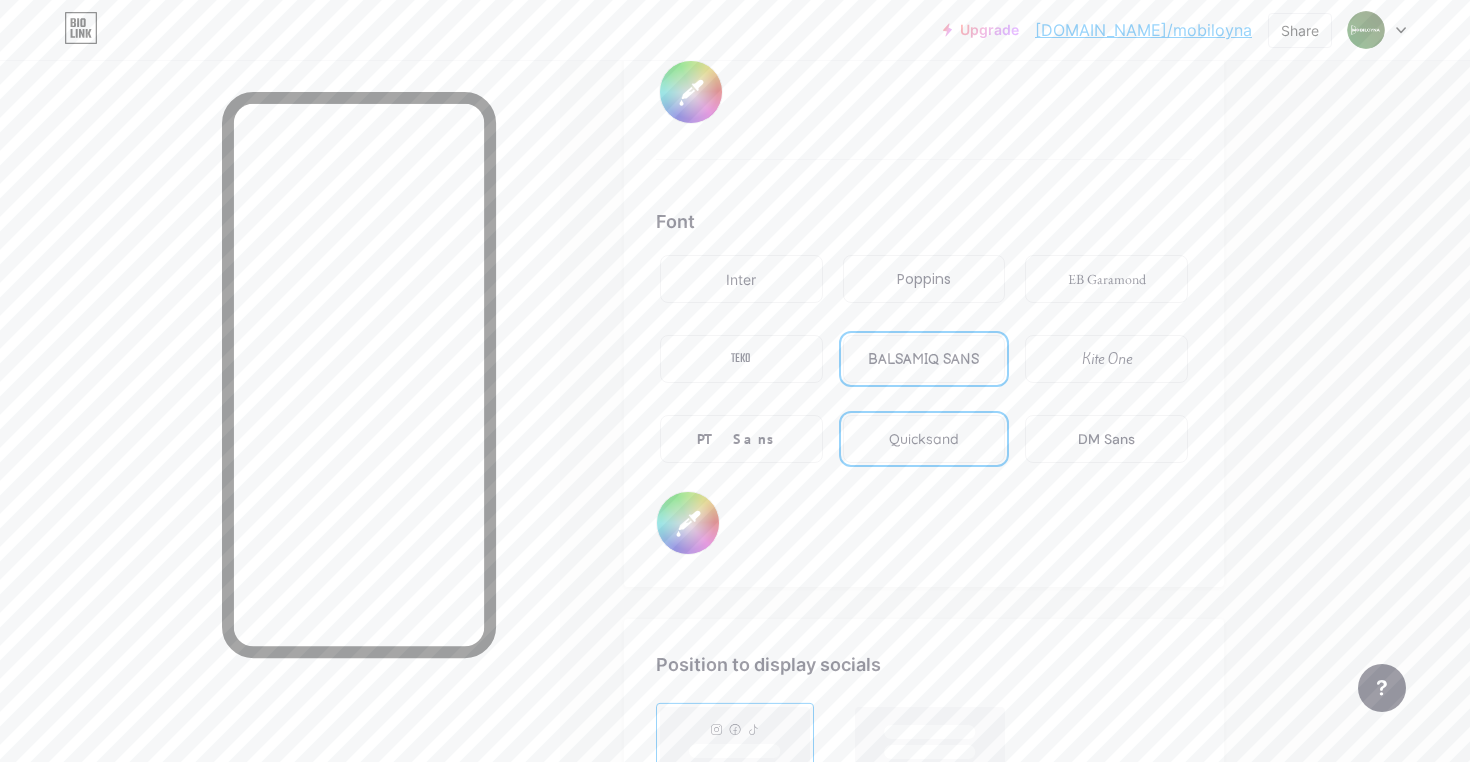 click on "PT Sans" at bounding box center (741, 439) 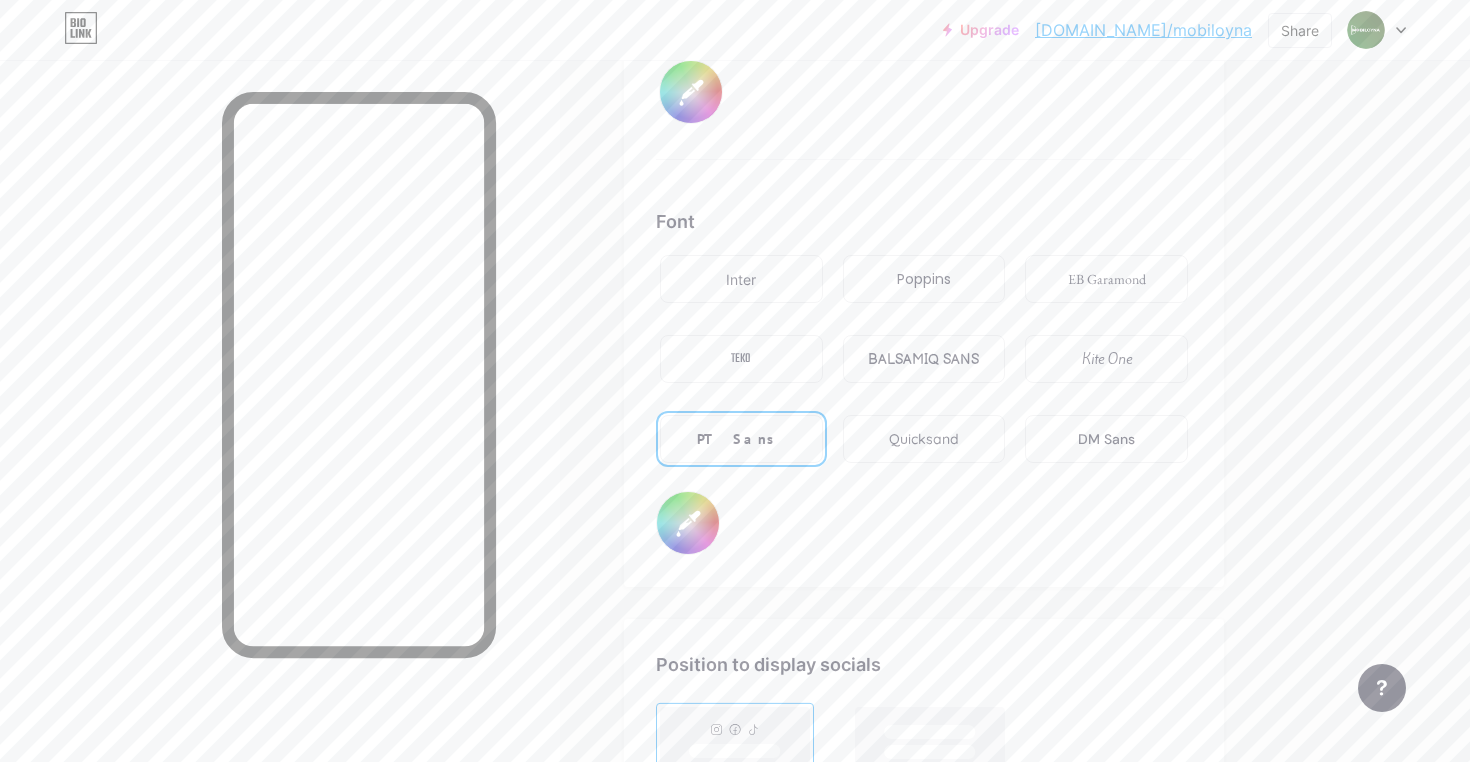 click on "DM Sans" at bounding box center (1106, 439) 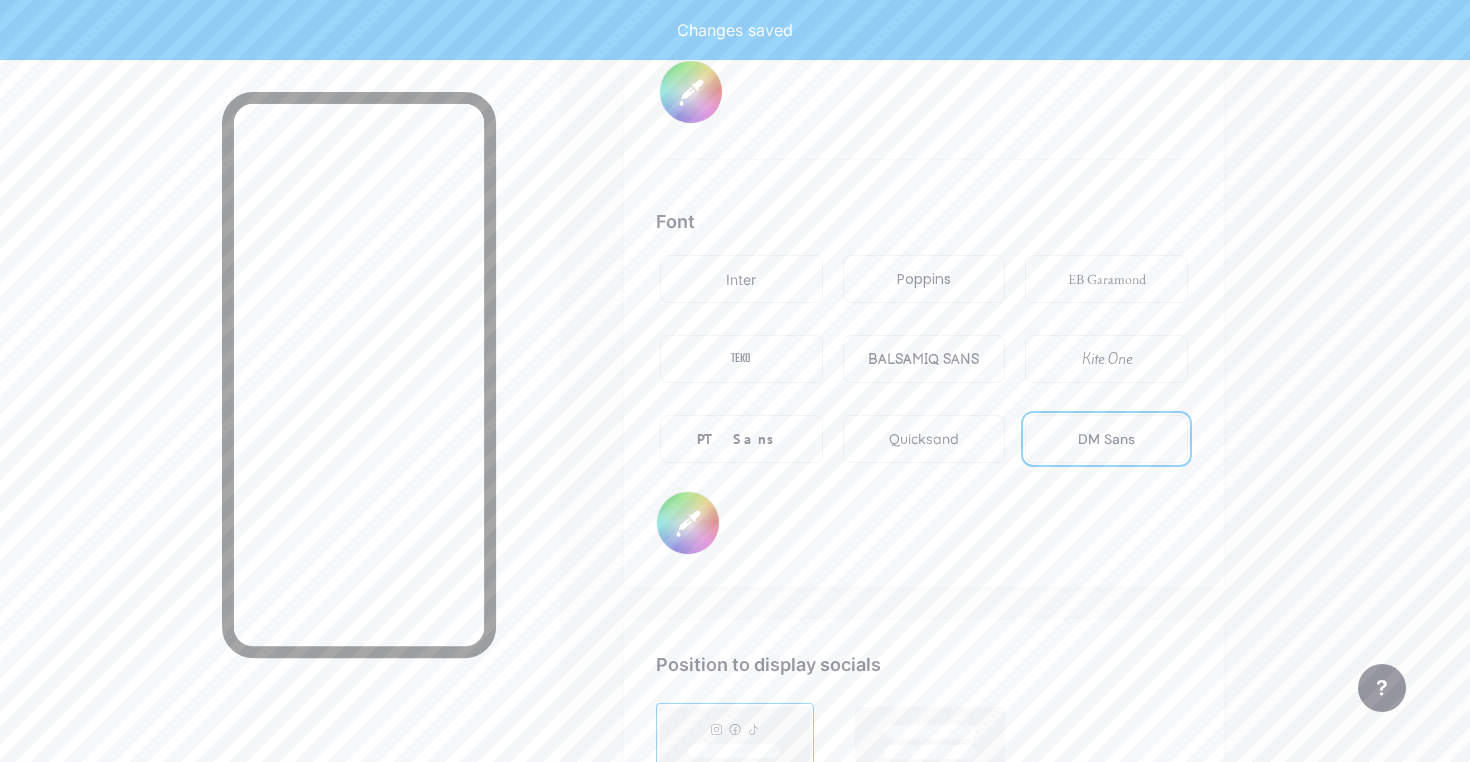 type on "#0b620a" 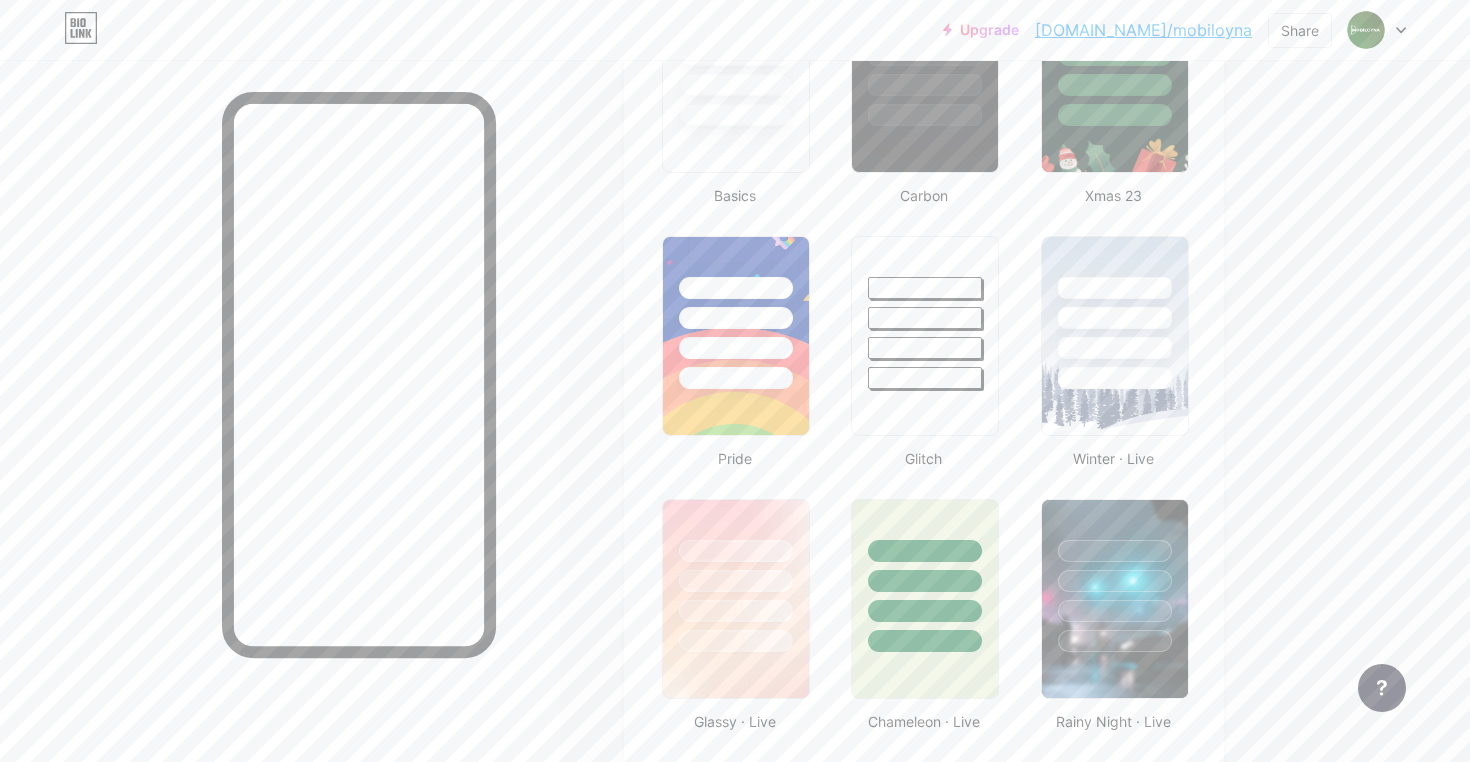 scroll, scrollTop: 0, scrollLeft: 0, axis: both 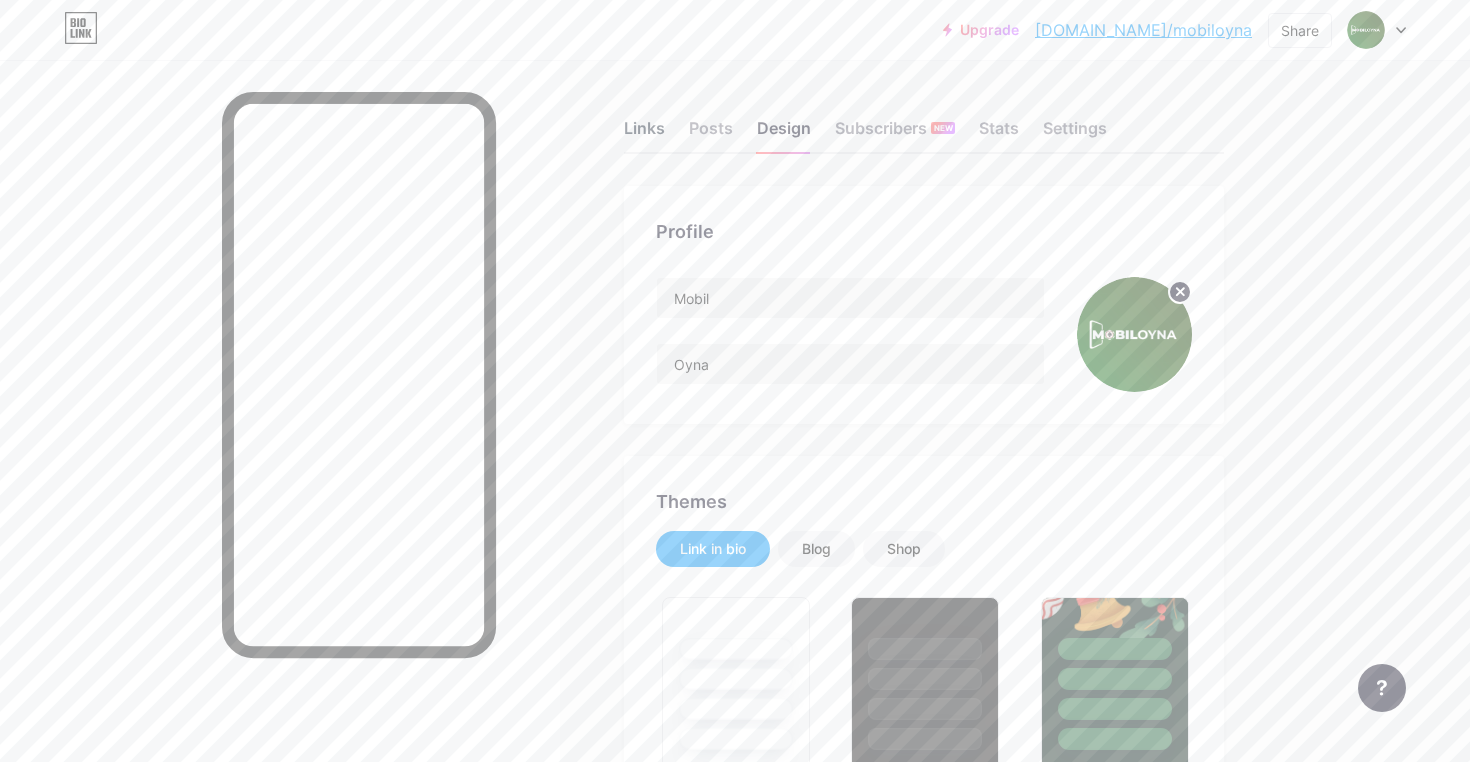 click on "Links" at bounding box center [644, 134] 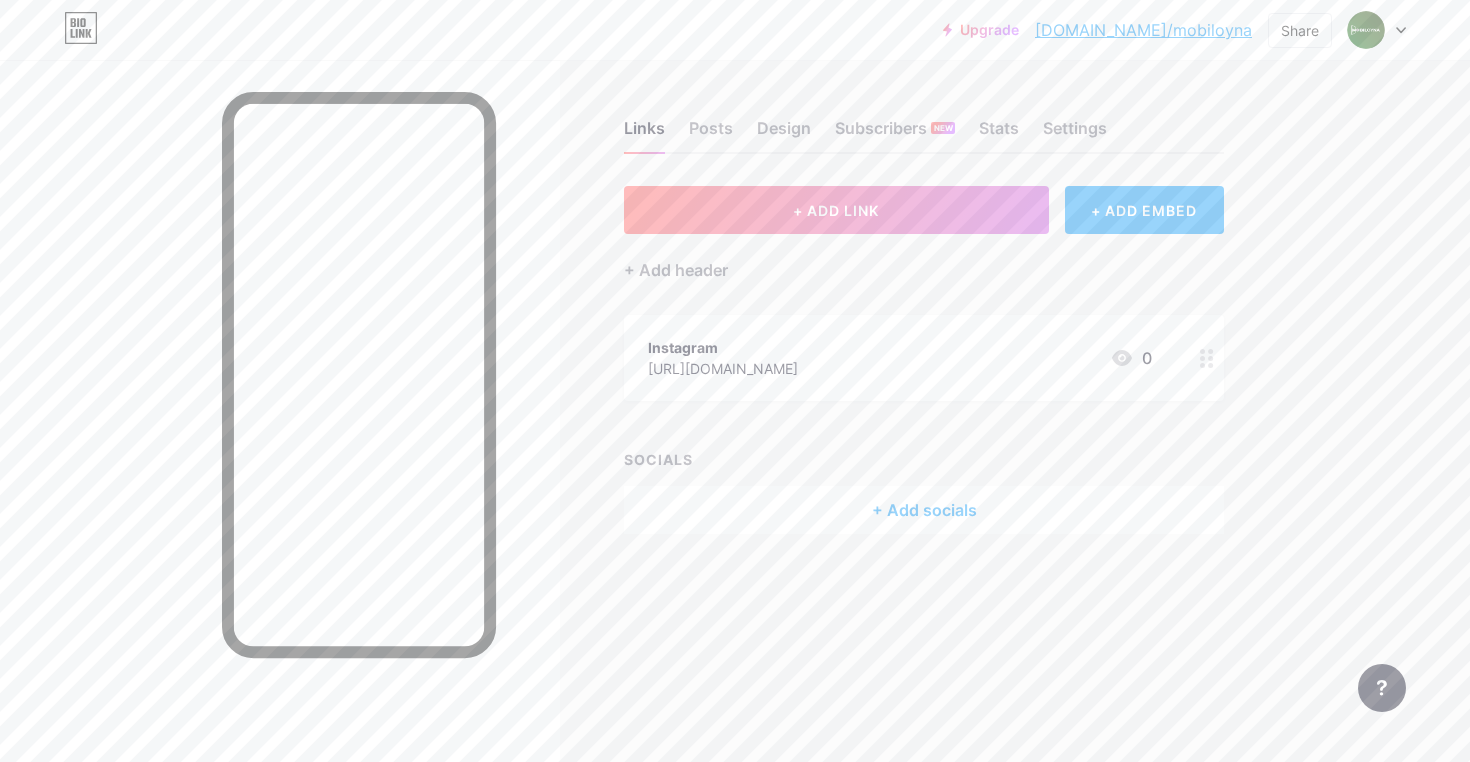 click on "+ Add socials" at bounding box center [924, 510] 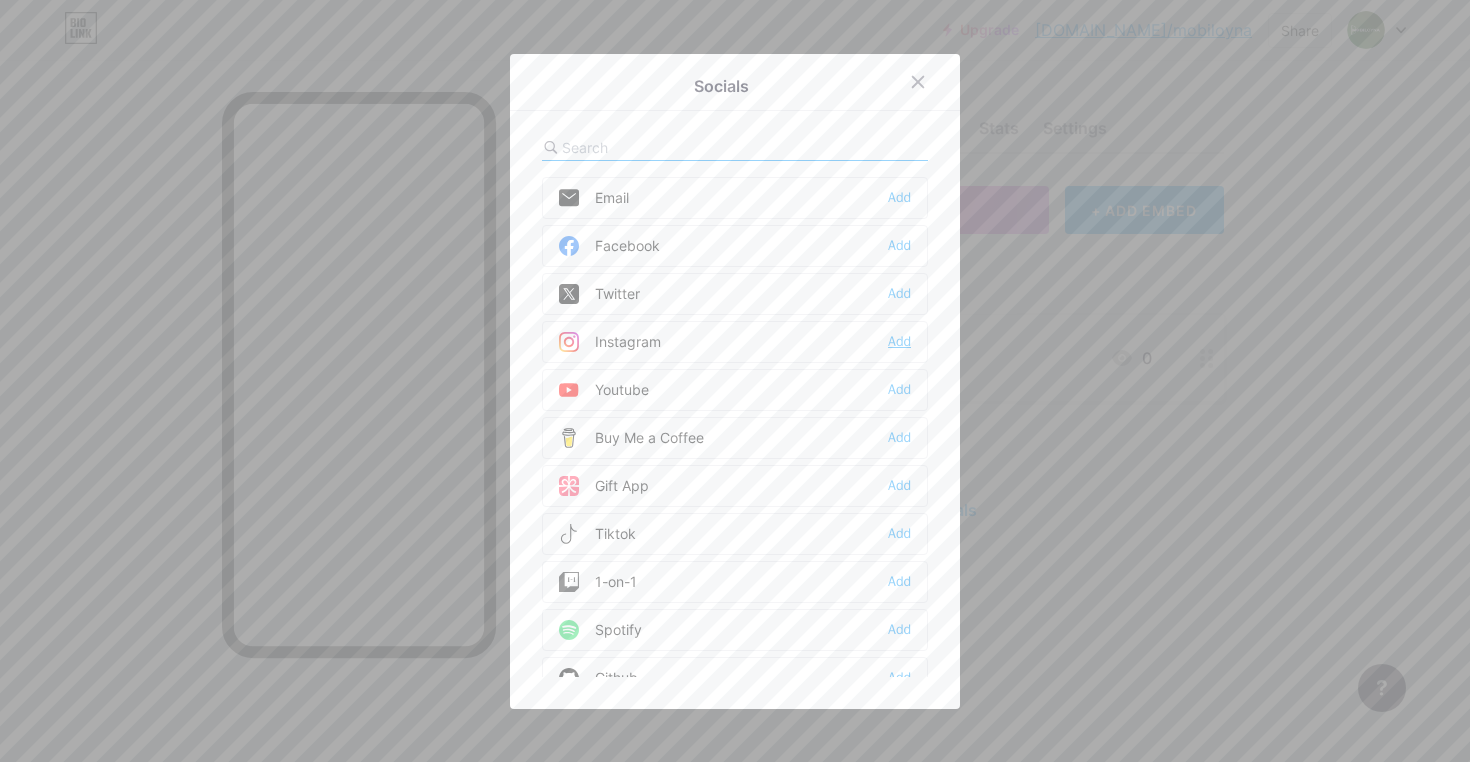 click on "Add" at bounding box center (899, 342) 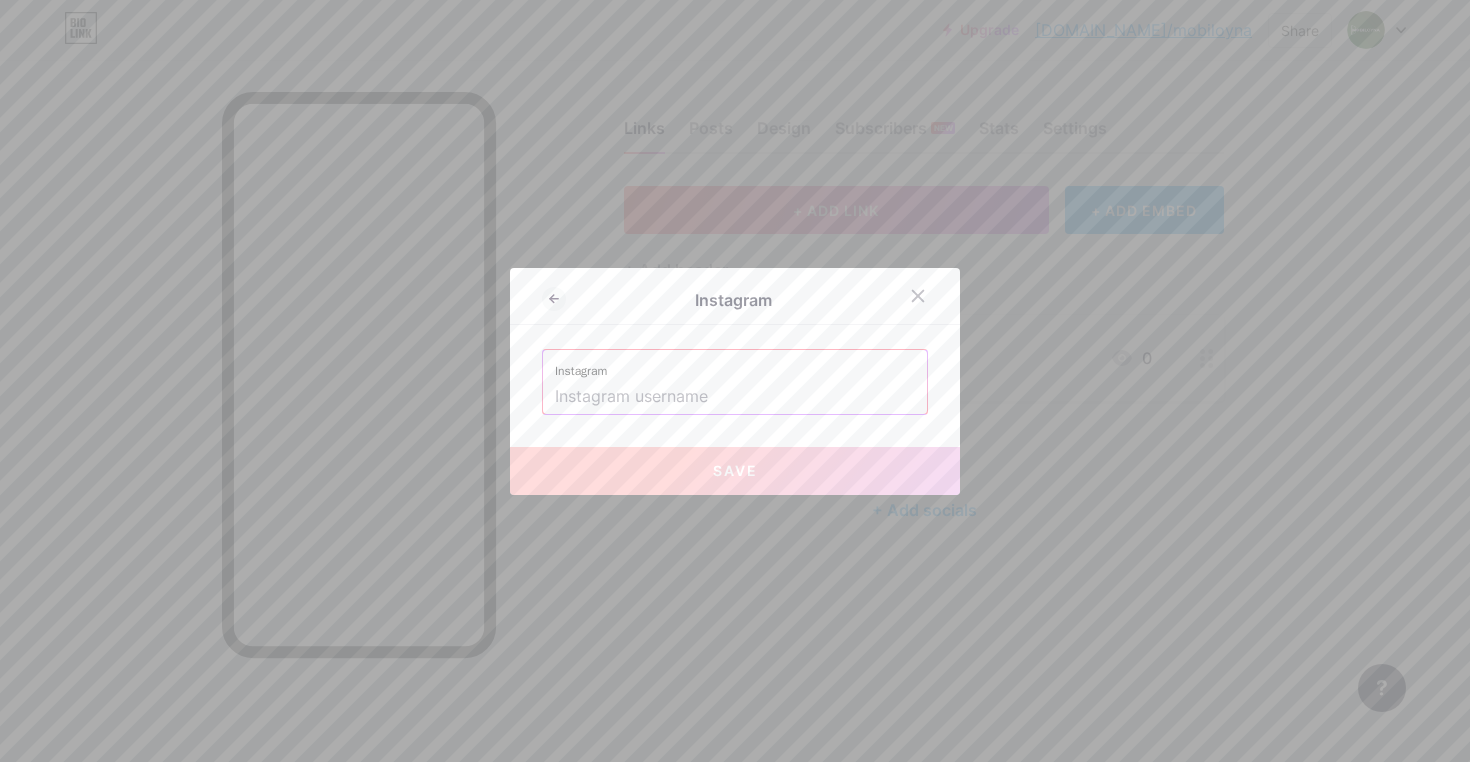 click at bounding box center (735, 397) 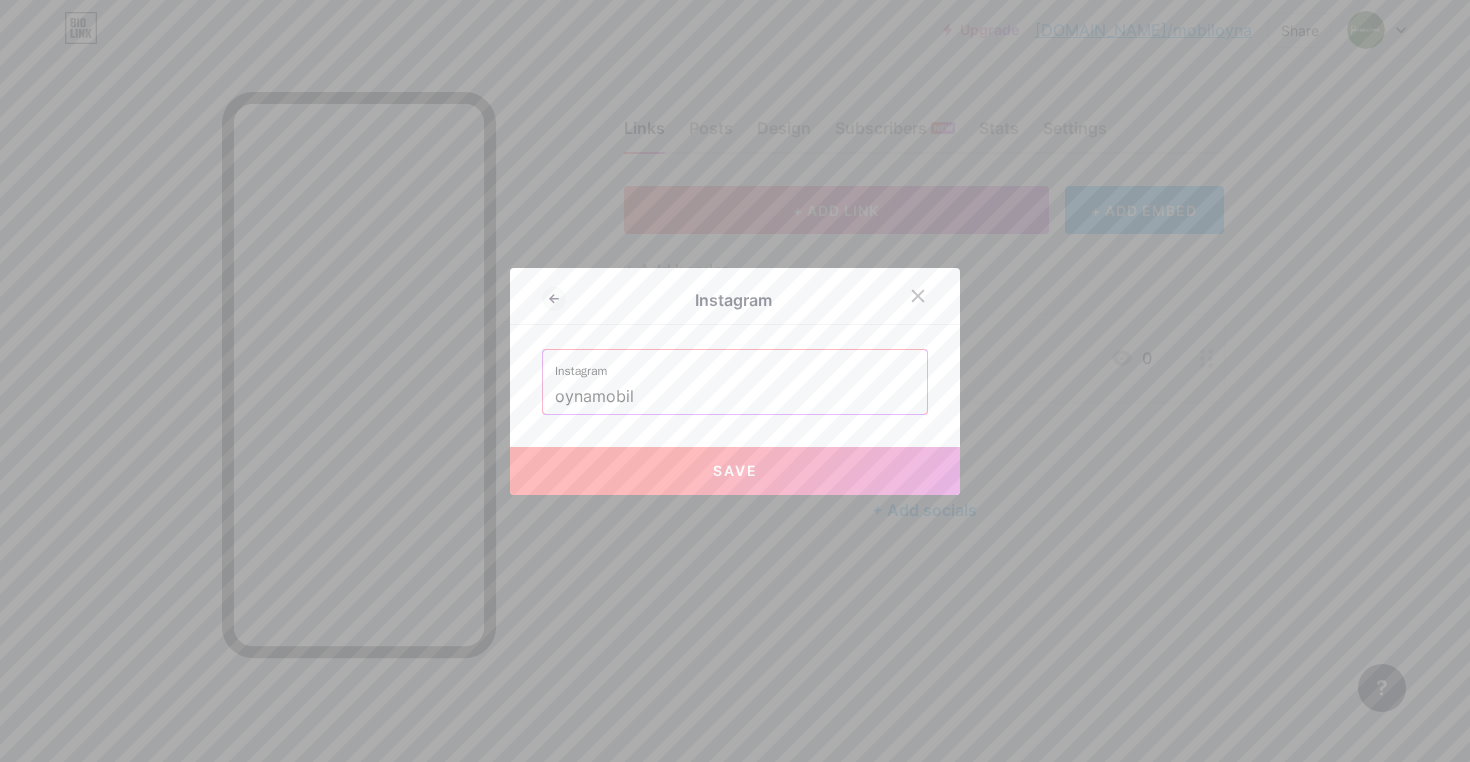 click on "Save" at bounding box center (735, 471) 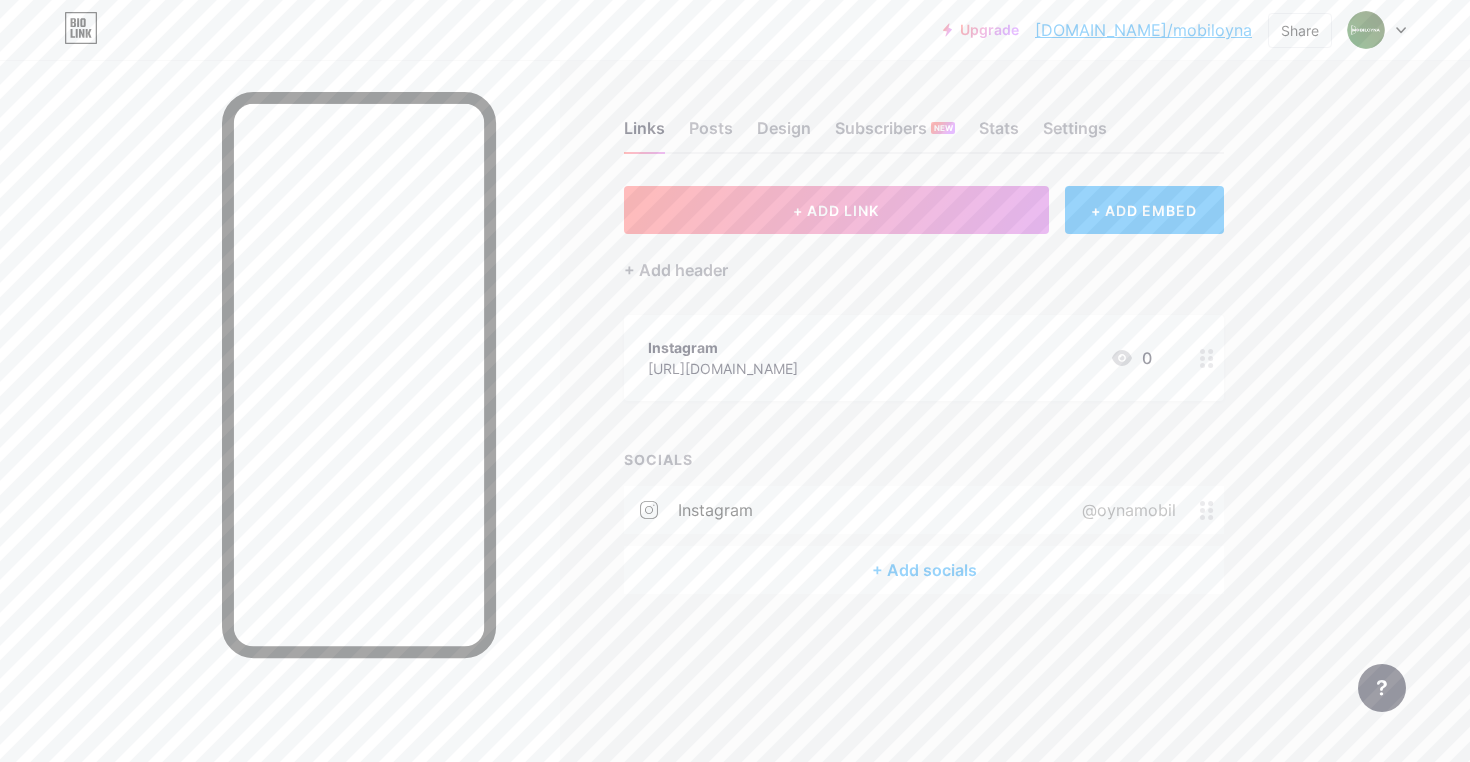 click on "+ Add socials" at bounding box center (924, 570) 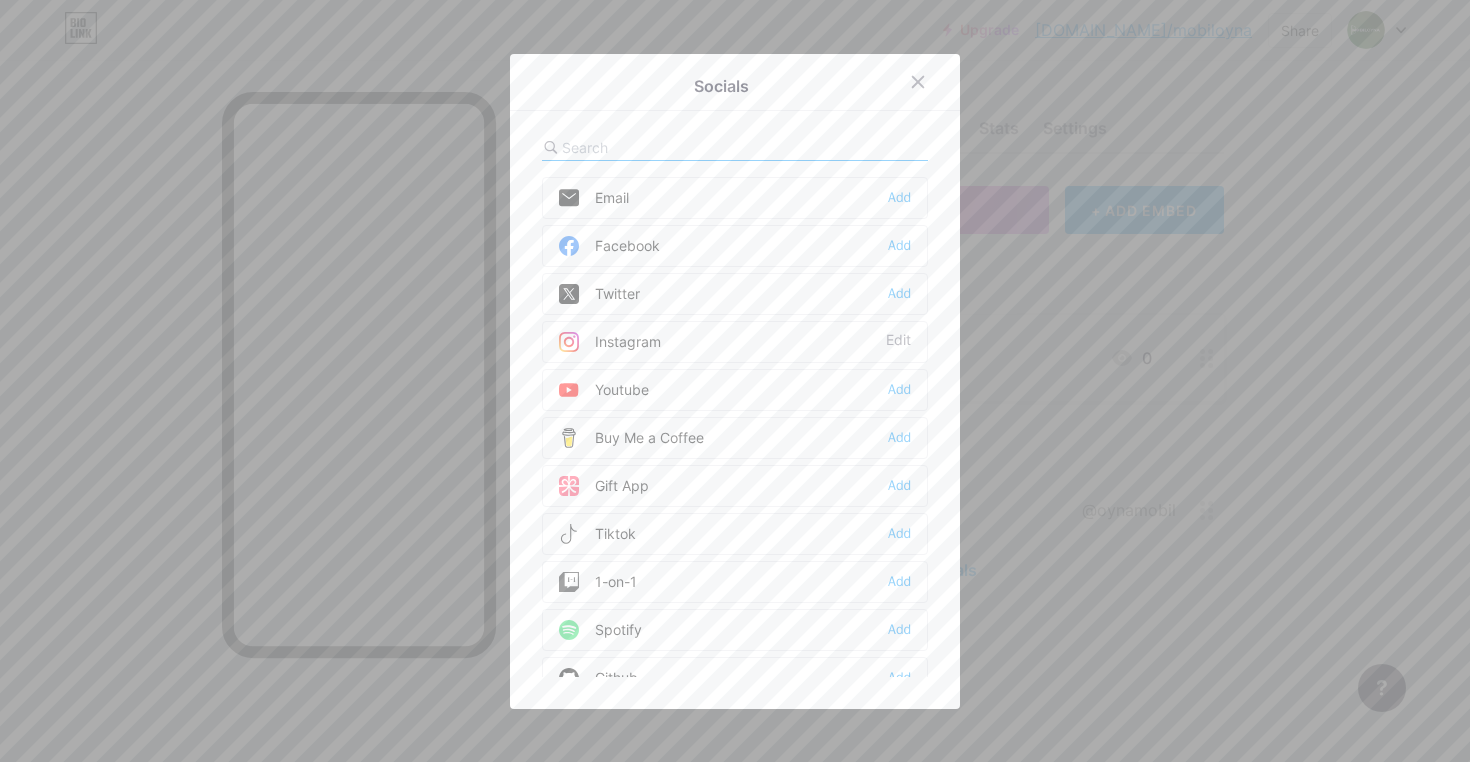 click at bounding box center [735, 148] 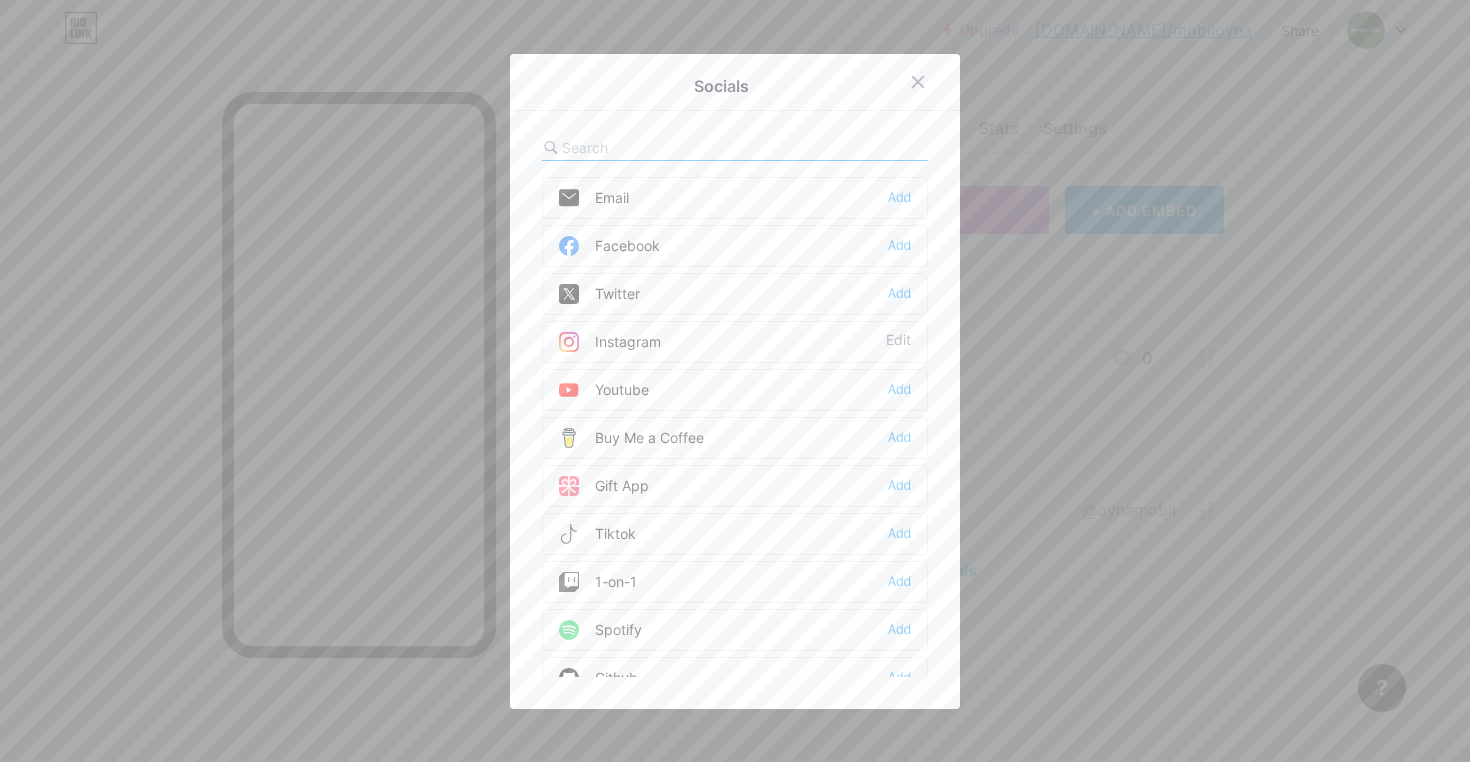 click at bounding box center (672, 147) 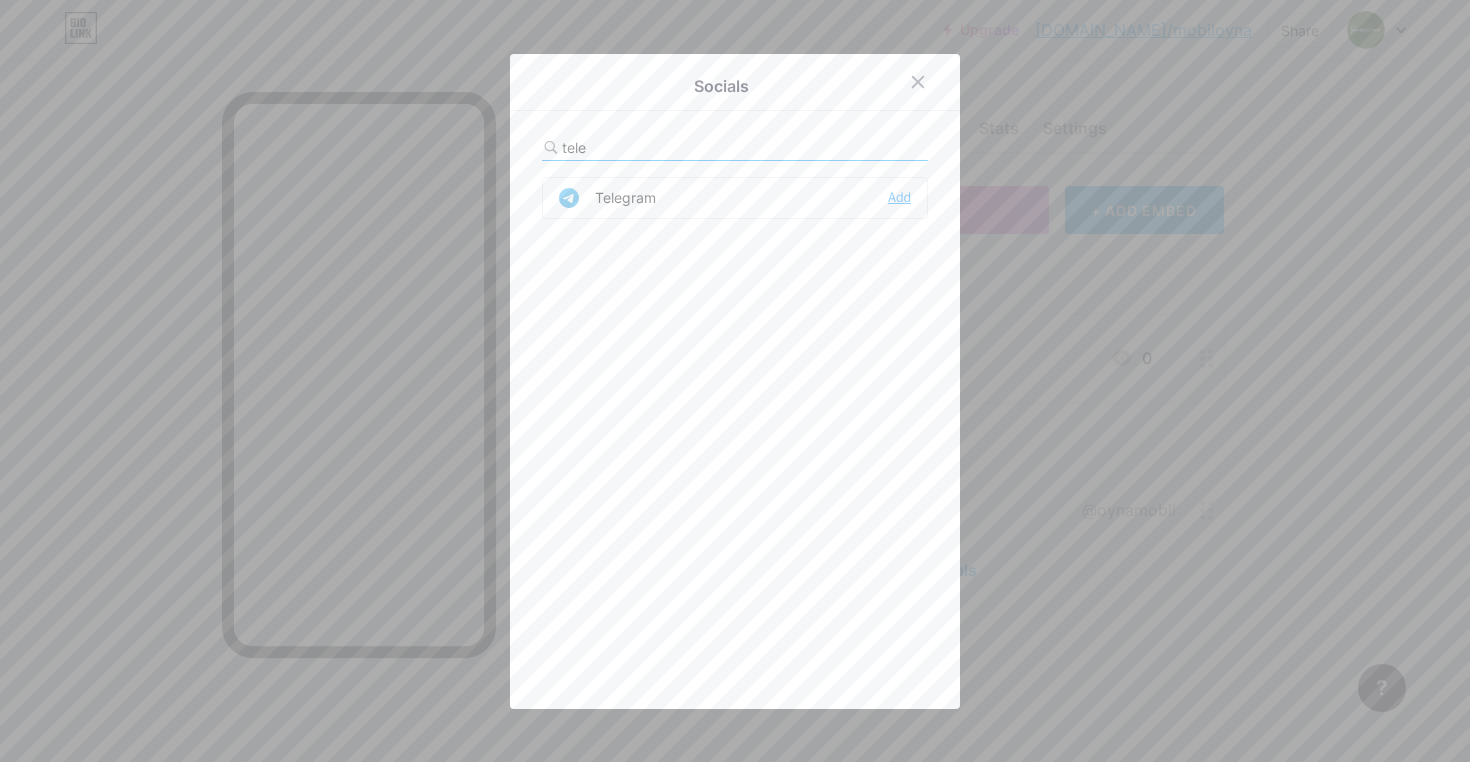 type on "tele" 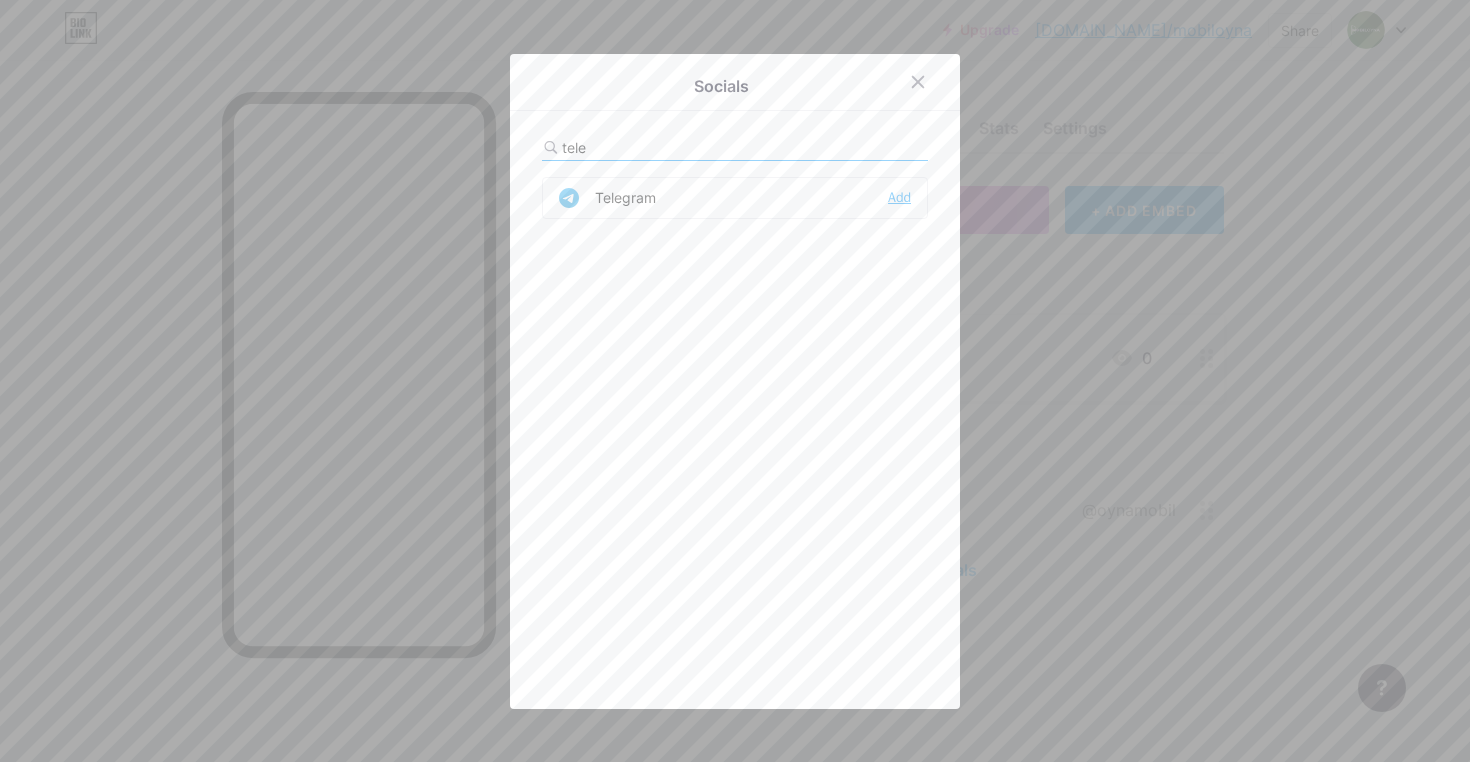 click on "Add" at bounding box center [899, 198] 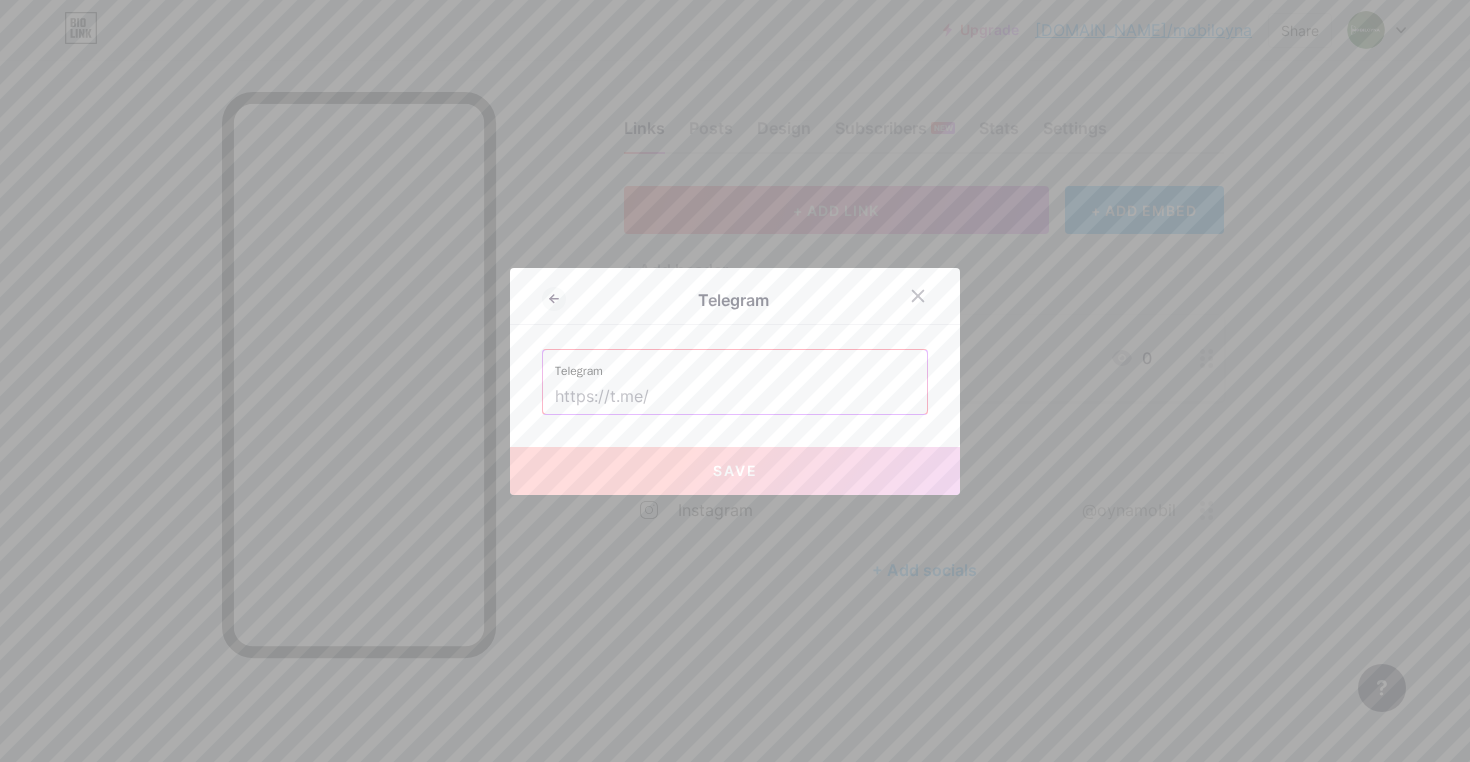 click at bounding box center [735, 397] 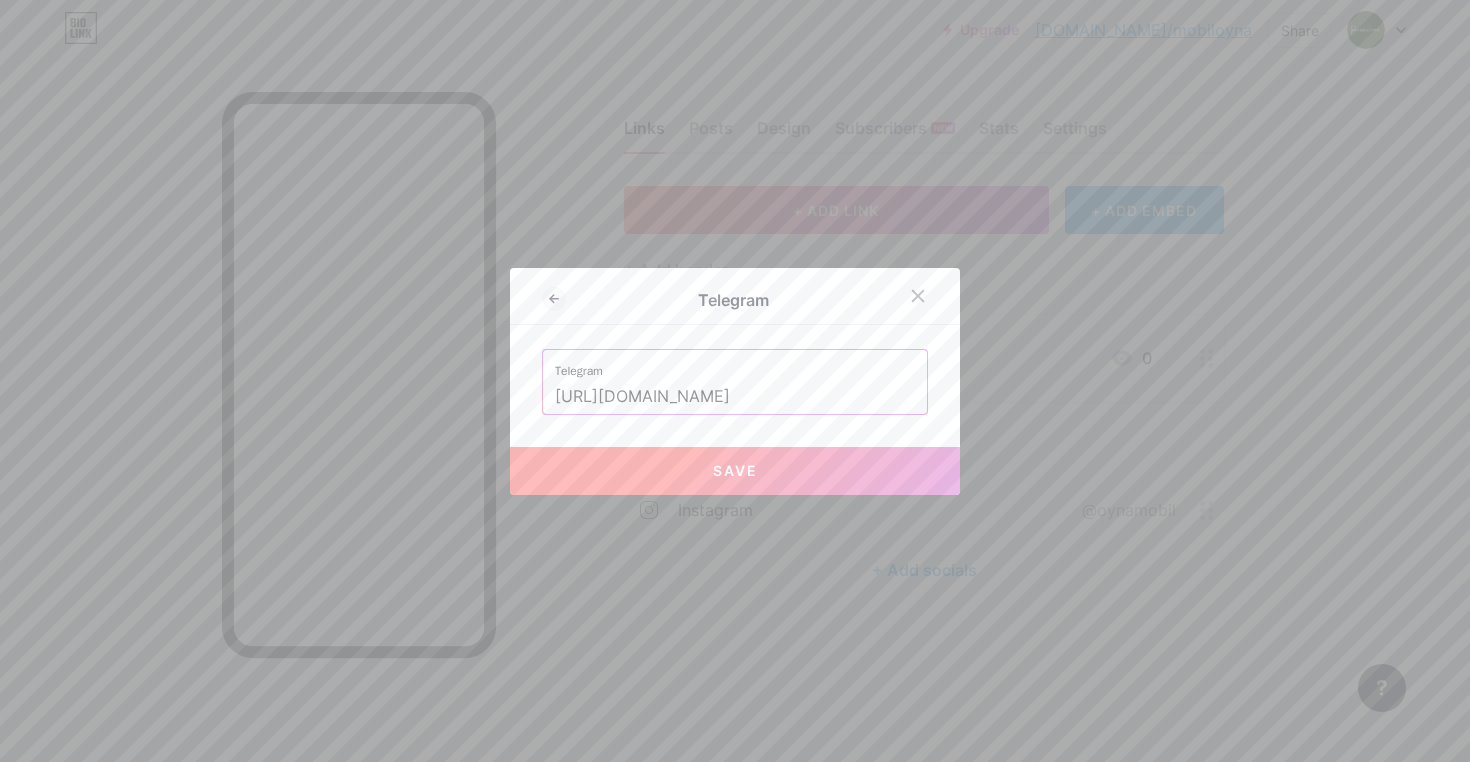 type on "[URL][DOMAIN_NAME]" 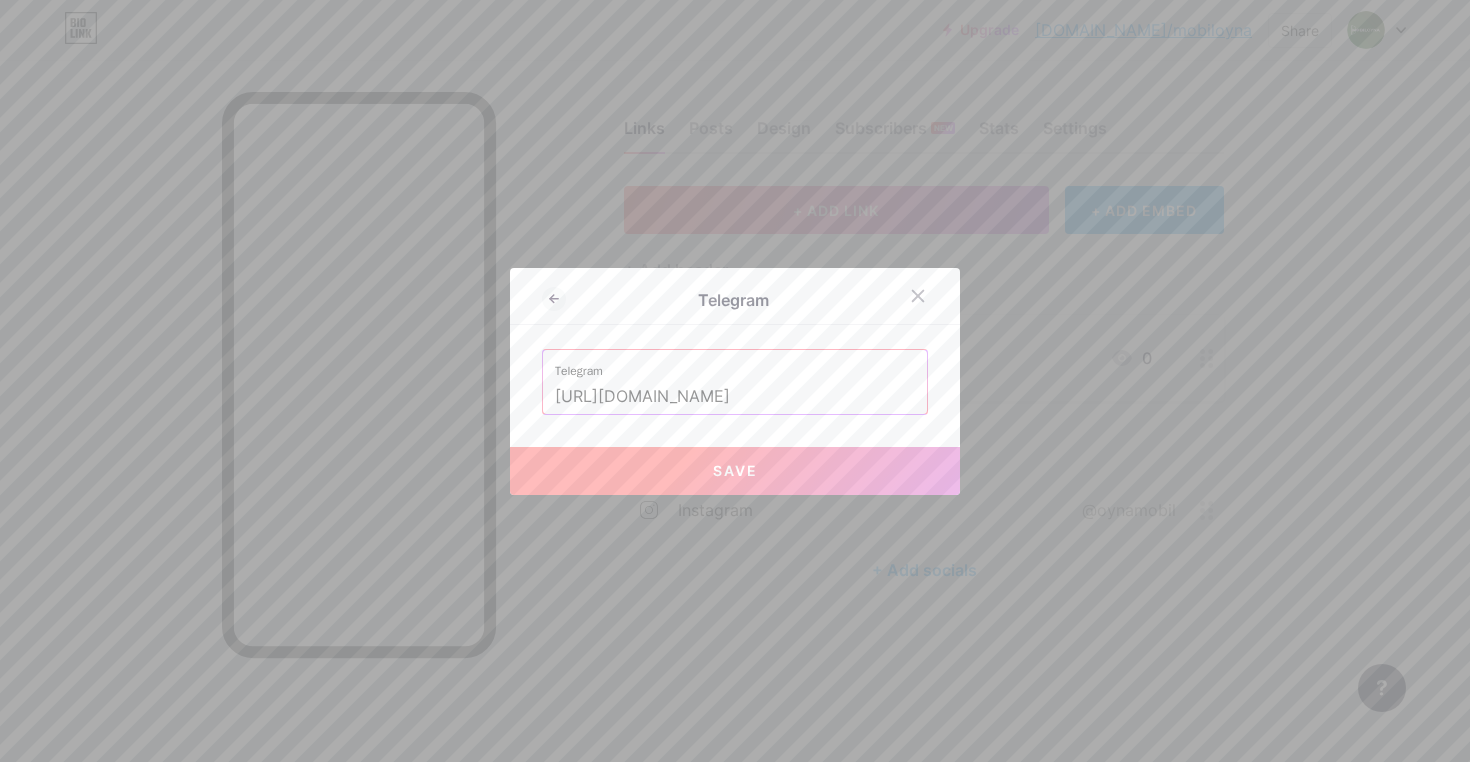 click on "Save" at bounding box center (735, 470) 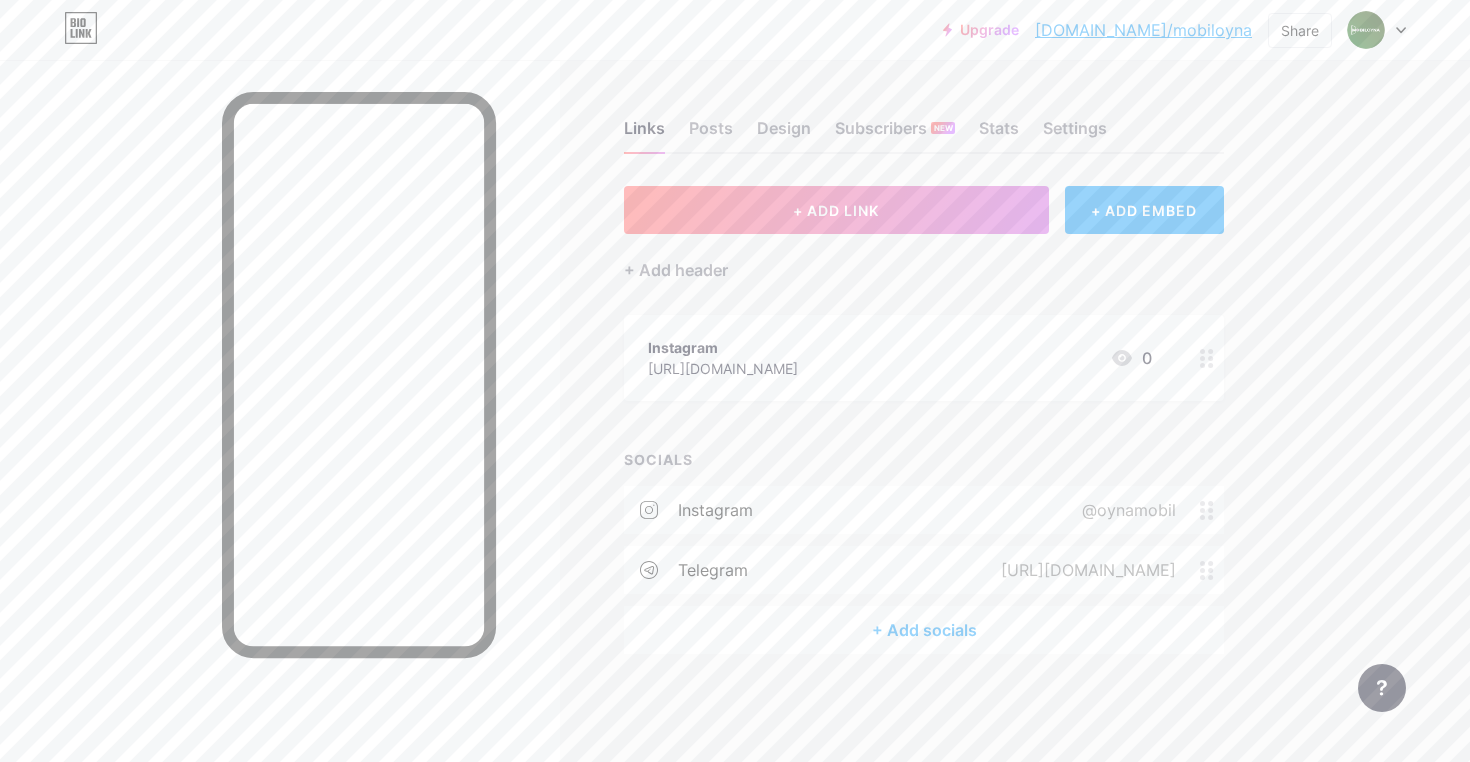 click on "+ Add socials" at bounding box center [924, 630] 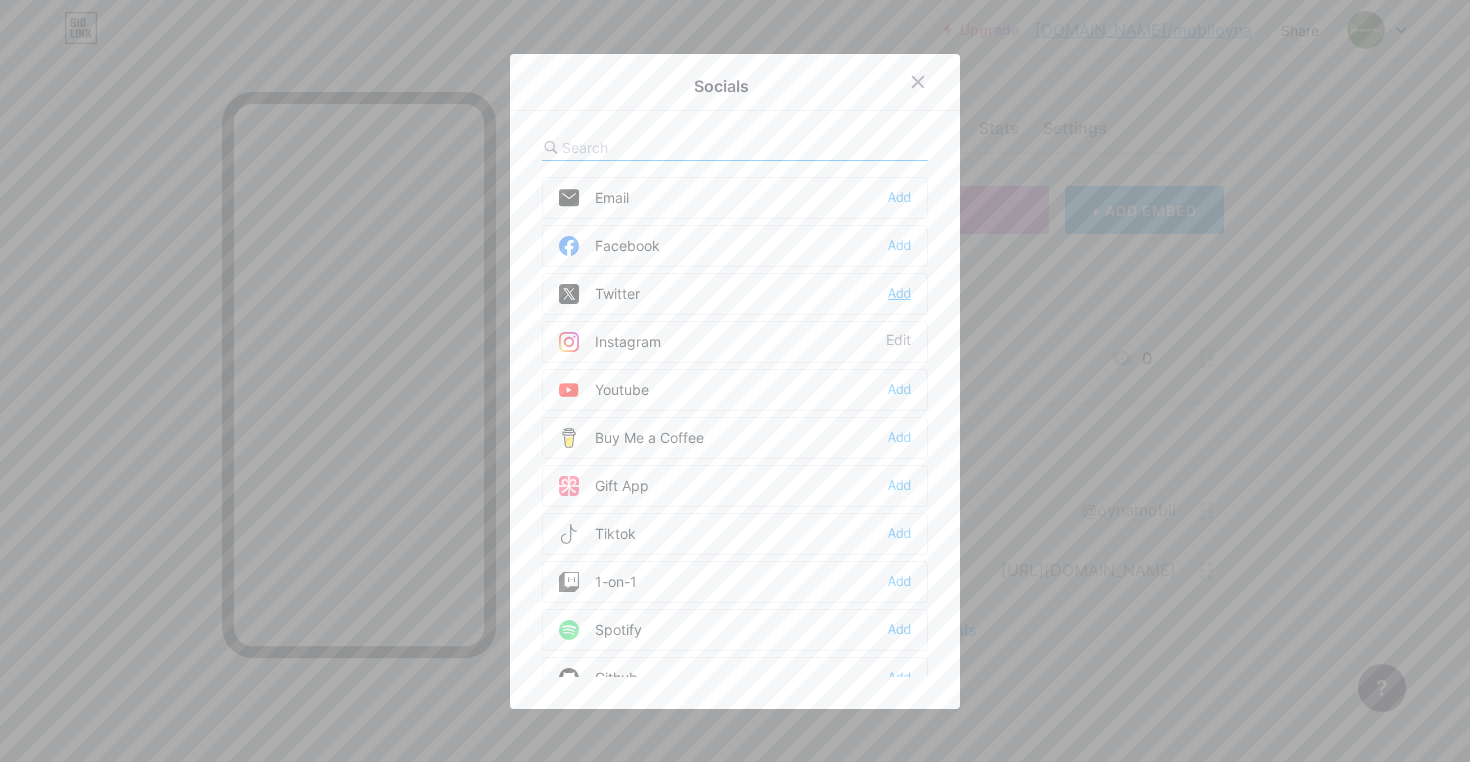 click on "Add" at bounding box center (899, 294) 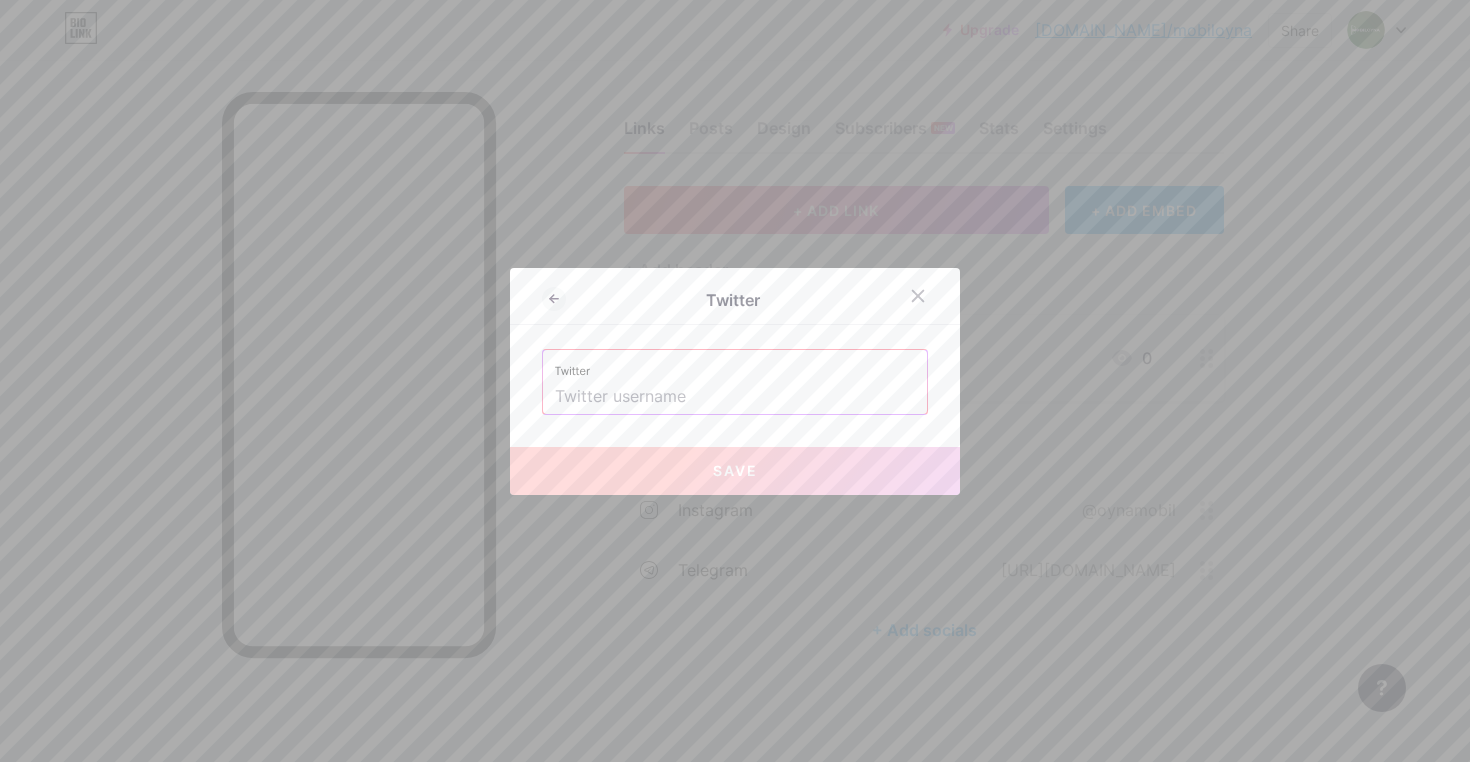 click at bounding box center [735, 397] 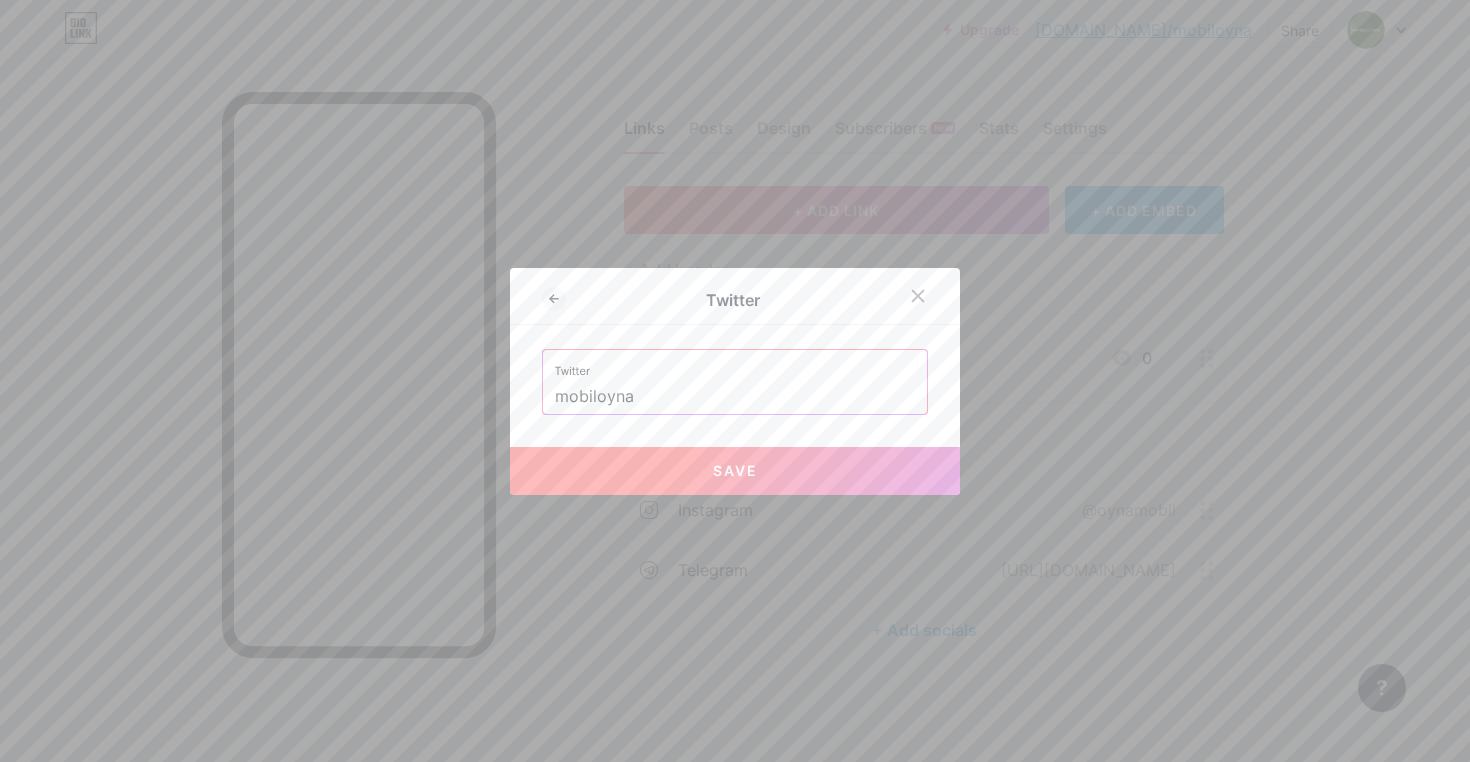 click on "Save" at bounding box center [735, 470] 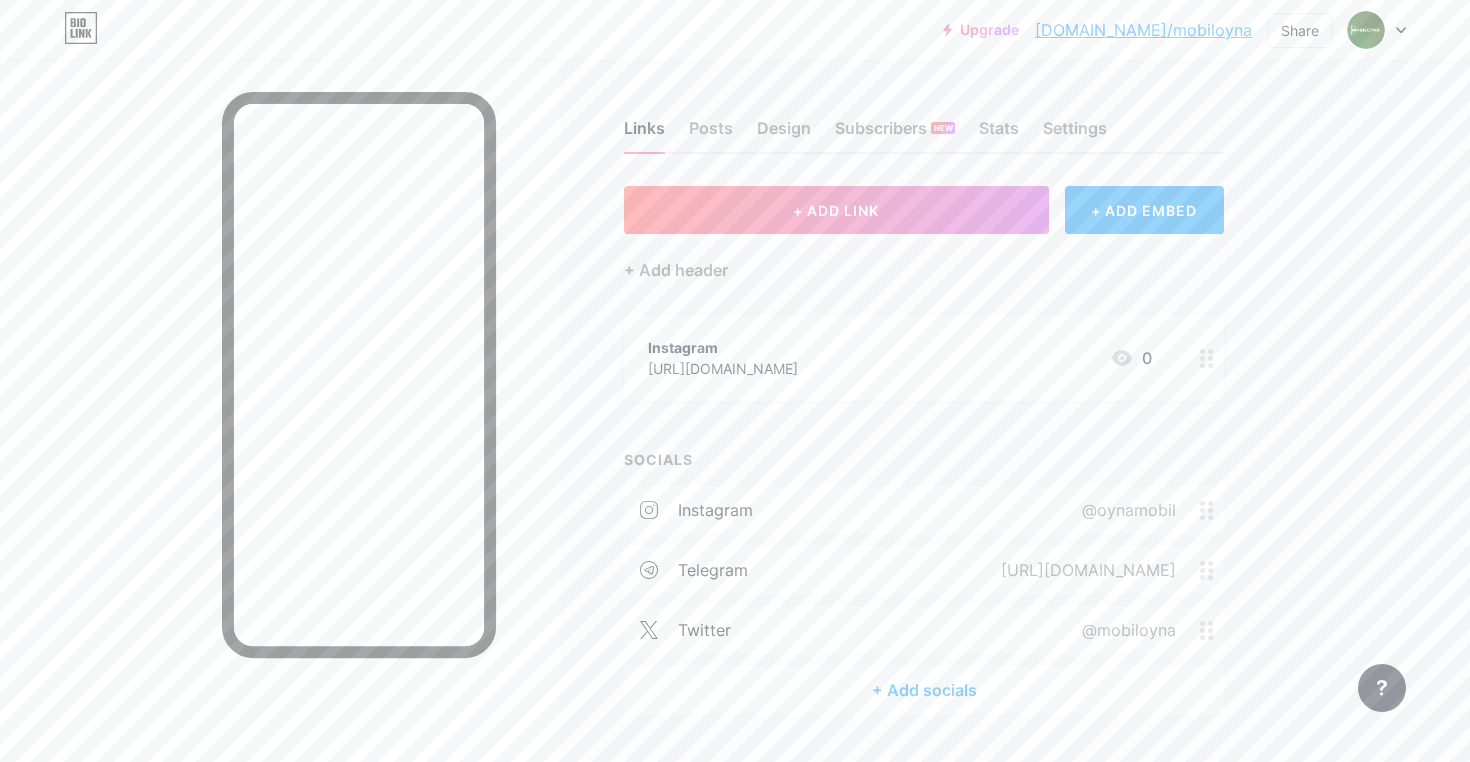 click on "+ Add socials" at bounding box center [924, 690] 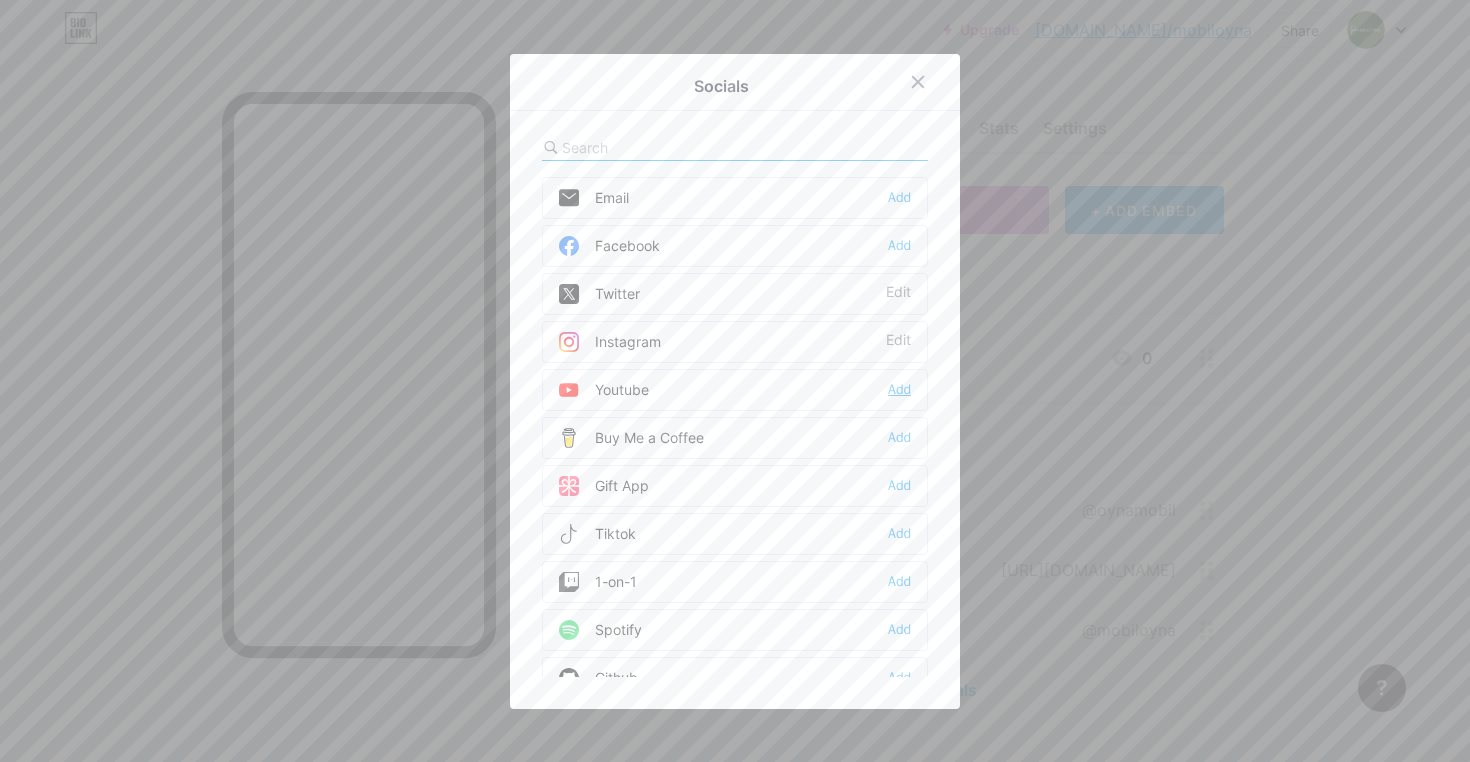 click on "Add" at bounding box center (899, 390) 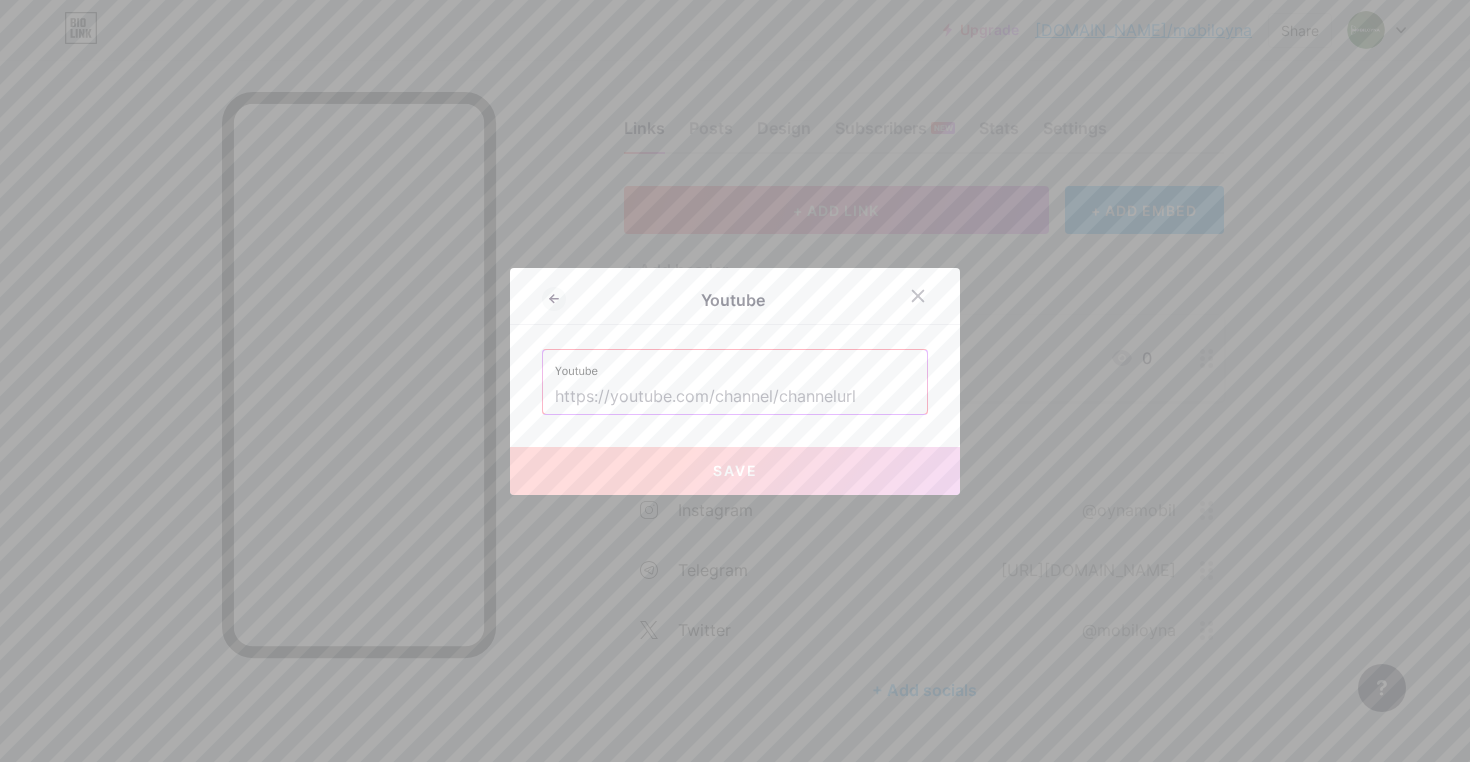 click at bounding box center [735, 397] 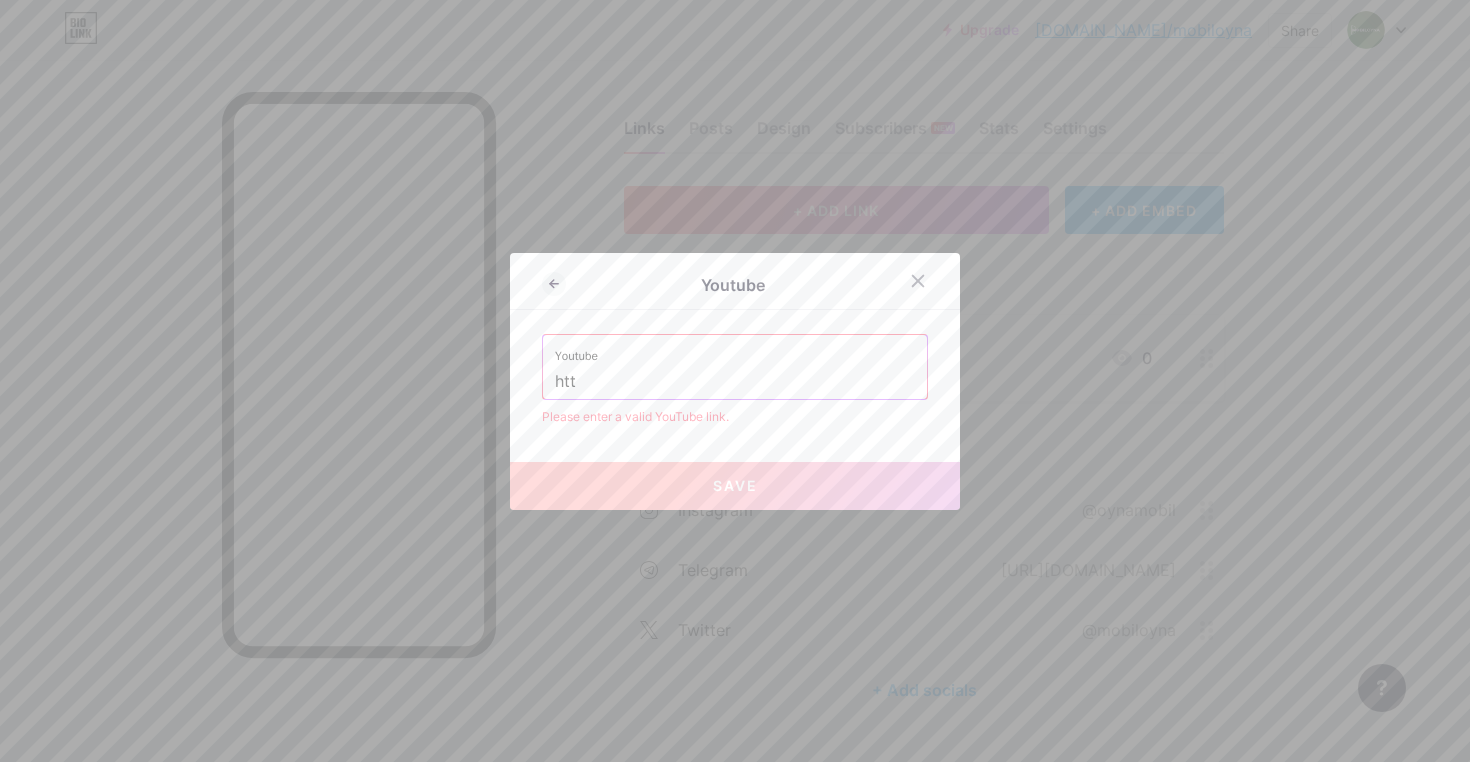 type on "http" 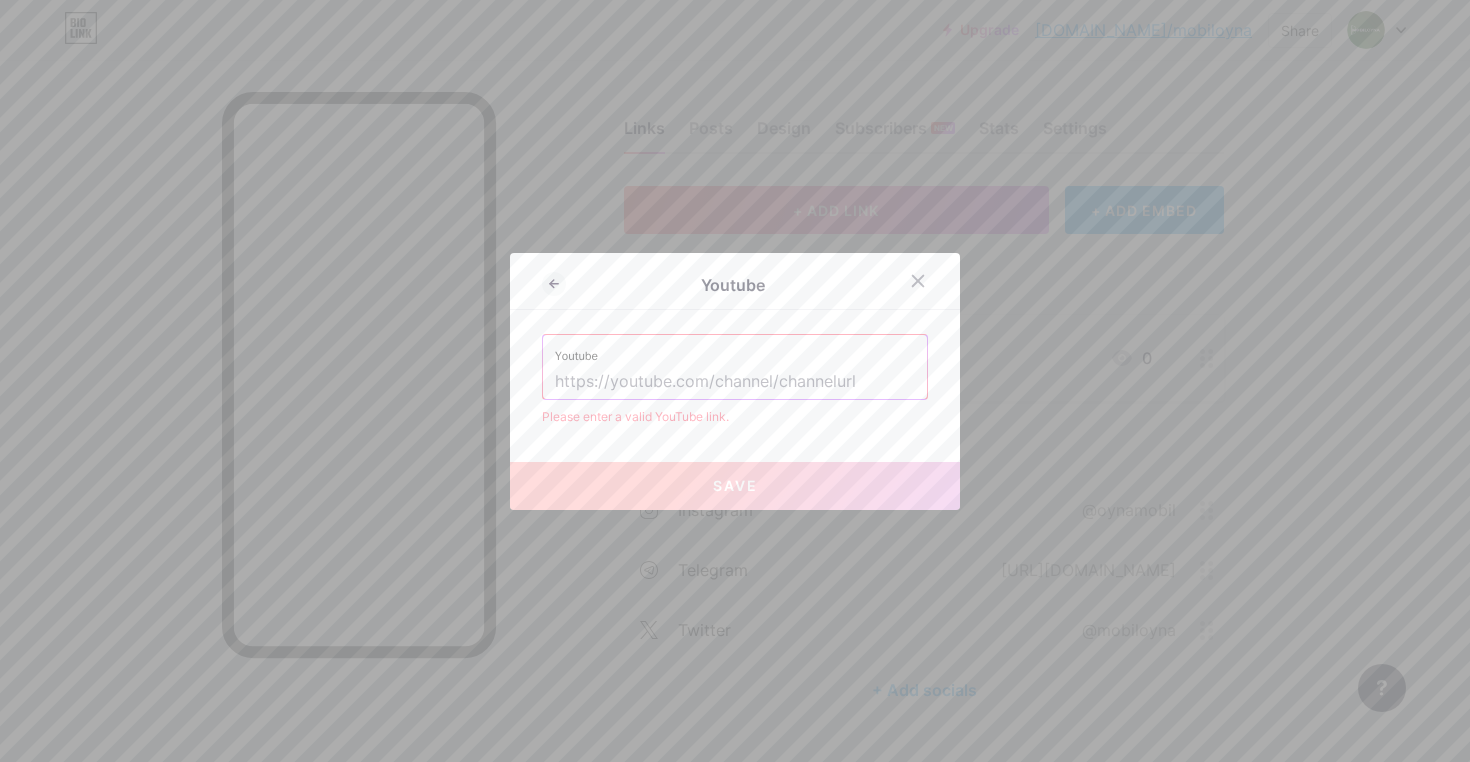 paste on "[URL][DOMAIN_NAME]" 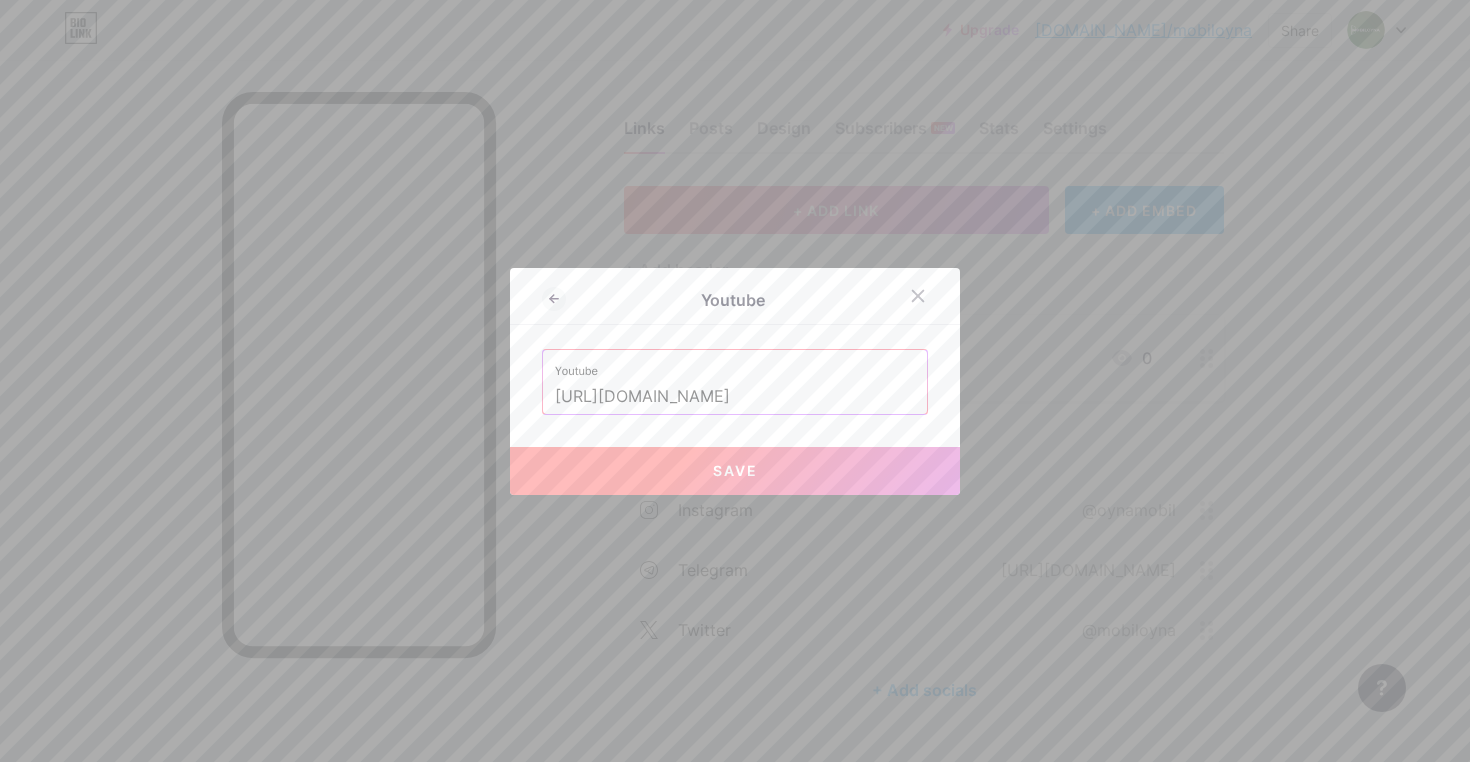 type on "[URL][DOMAIN_NAME]" 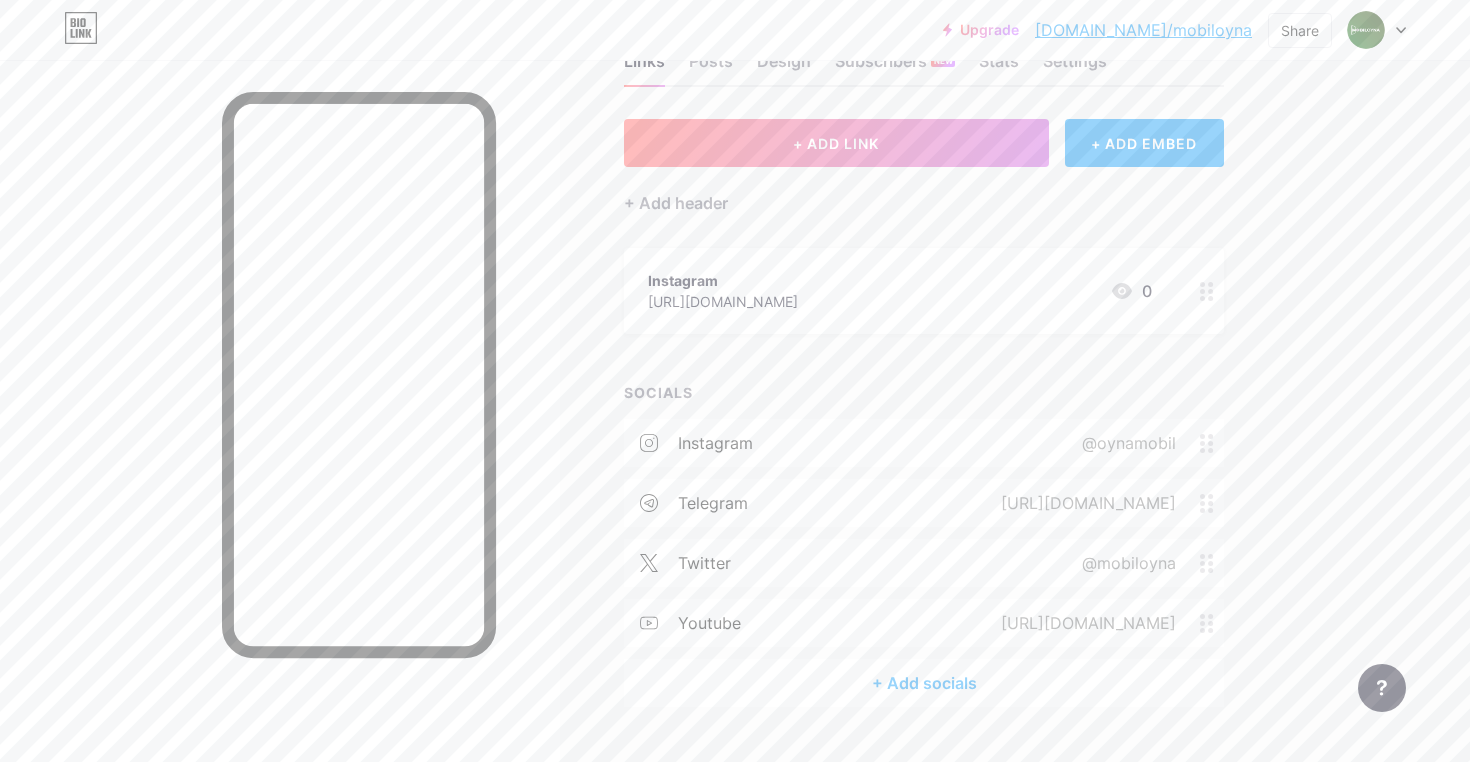 scroll, scrollTop: 111, scrollLeft: 0, axis: vertical 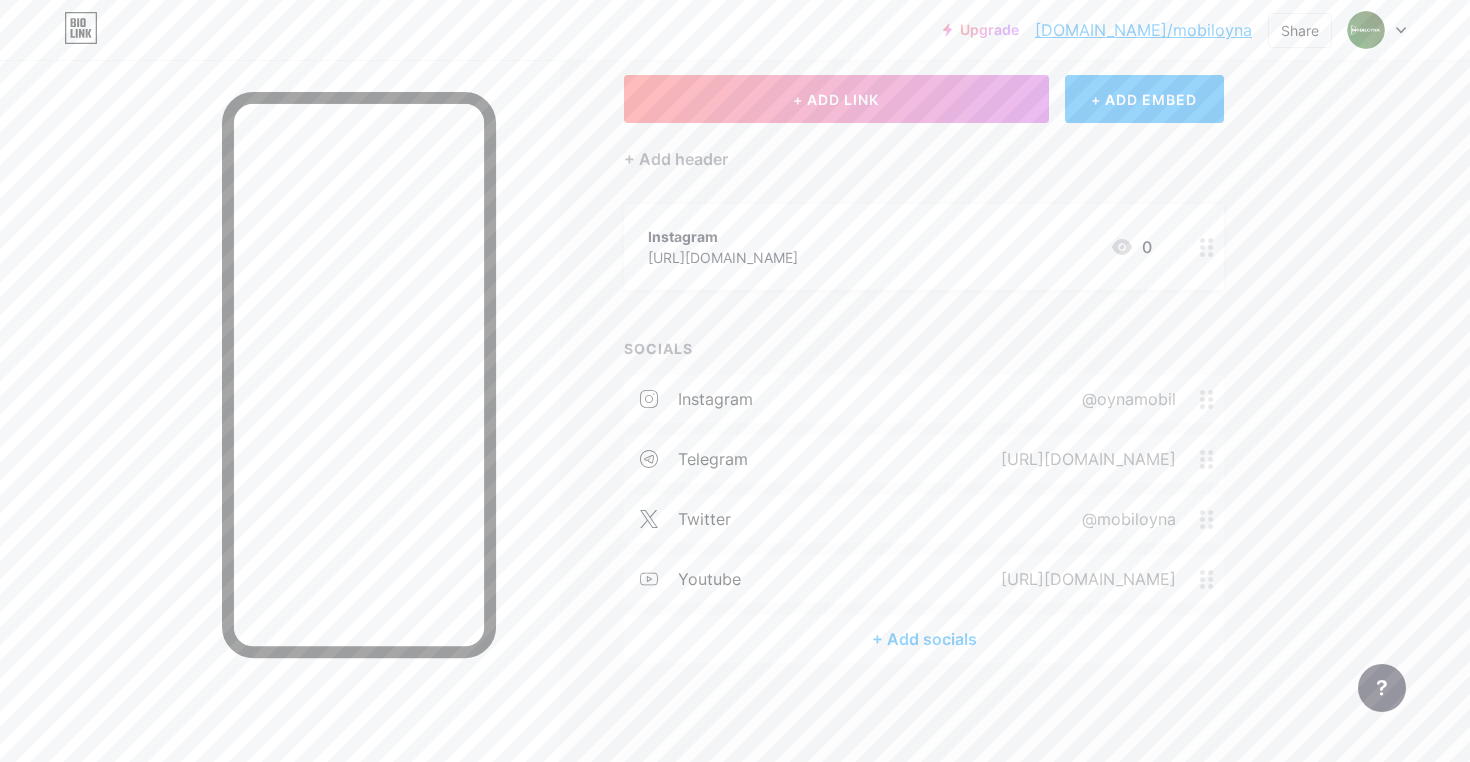 click on "+ Add socials" at bounding box center [924, 639] 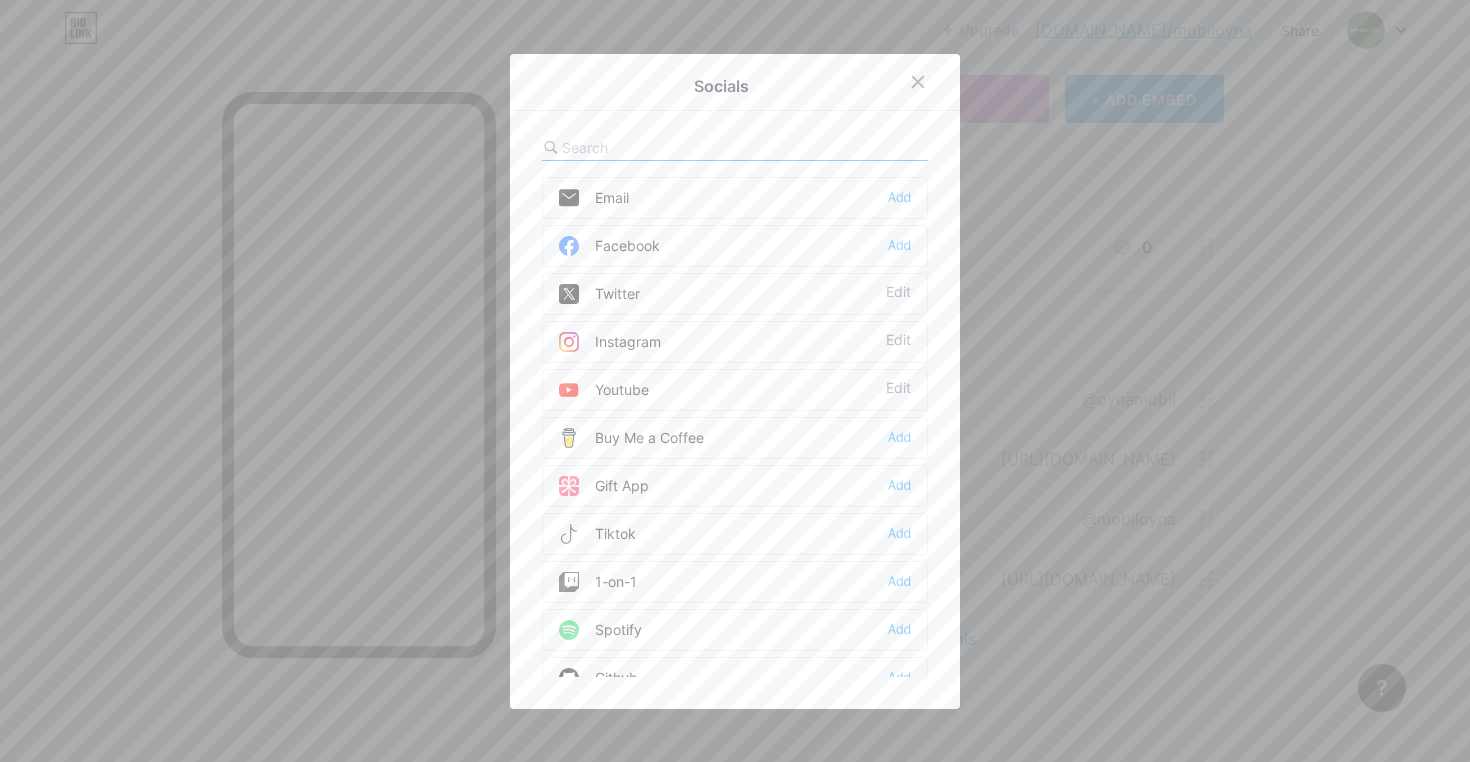 click at bounding box center [735, 148] 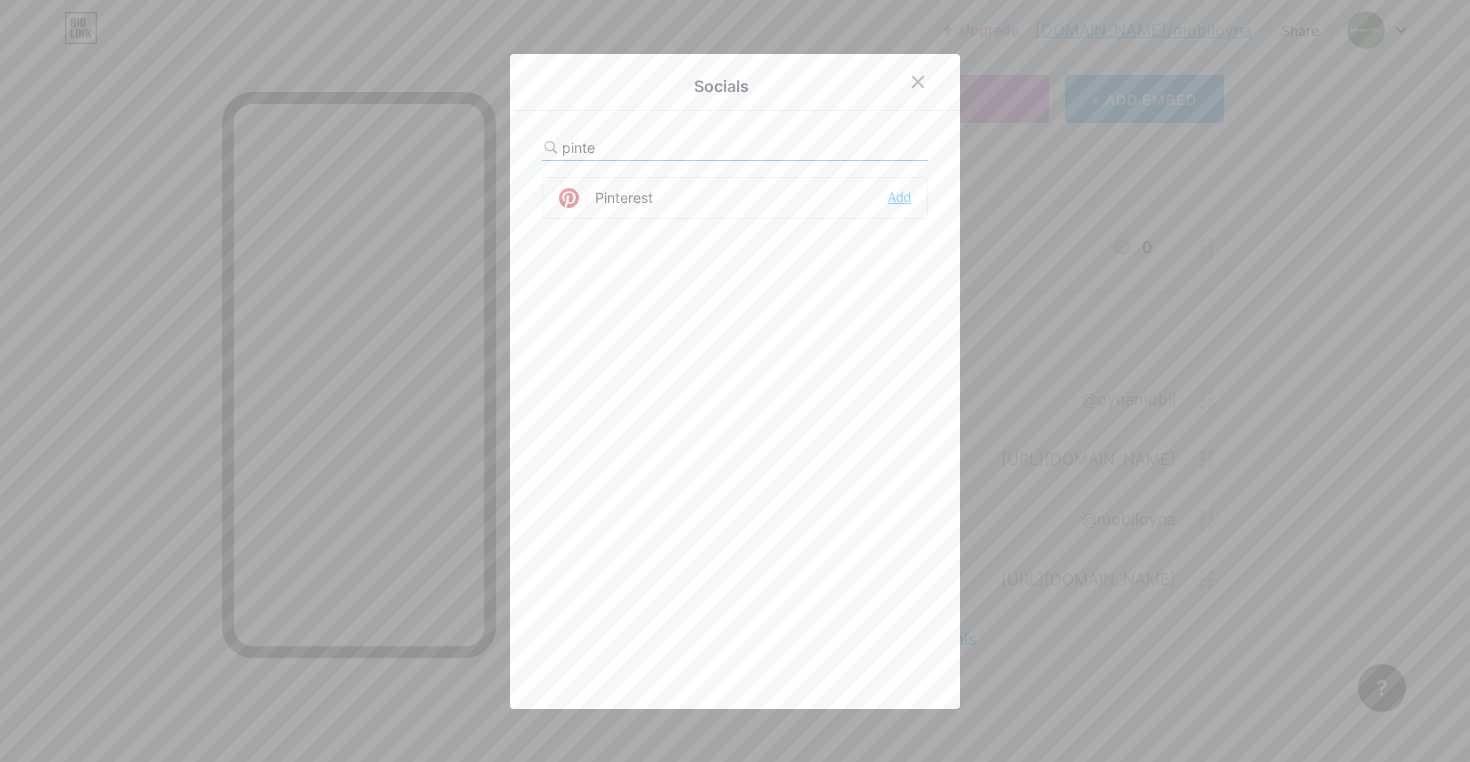 type on "pinte" 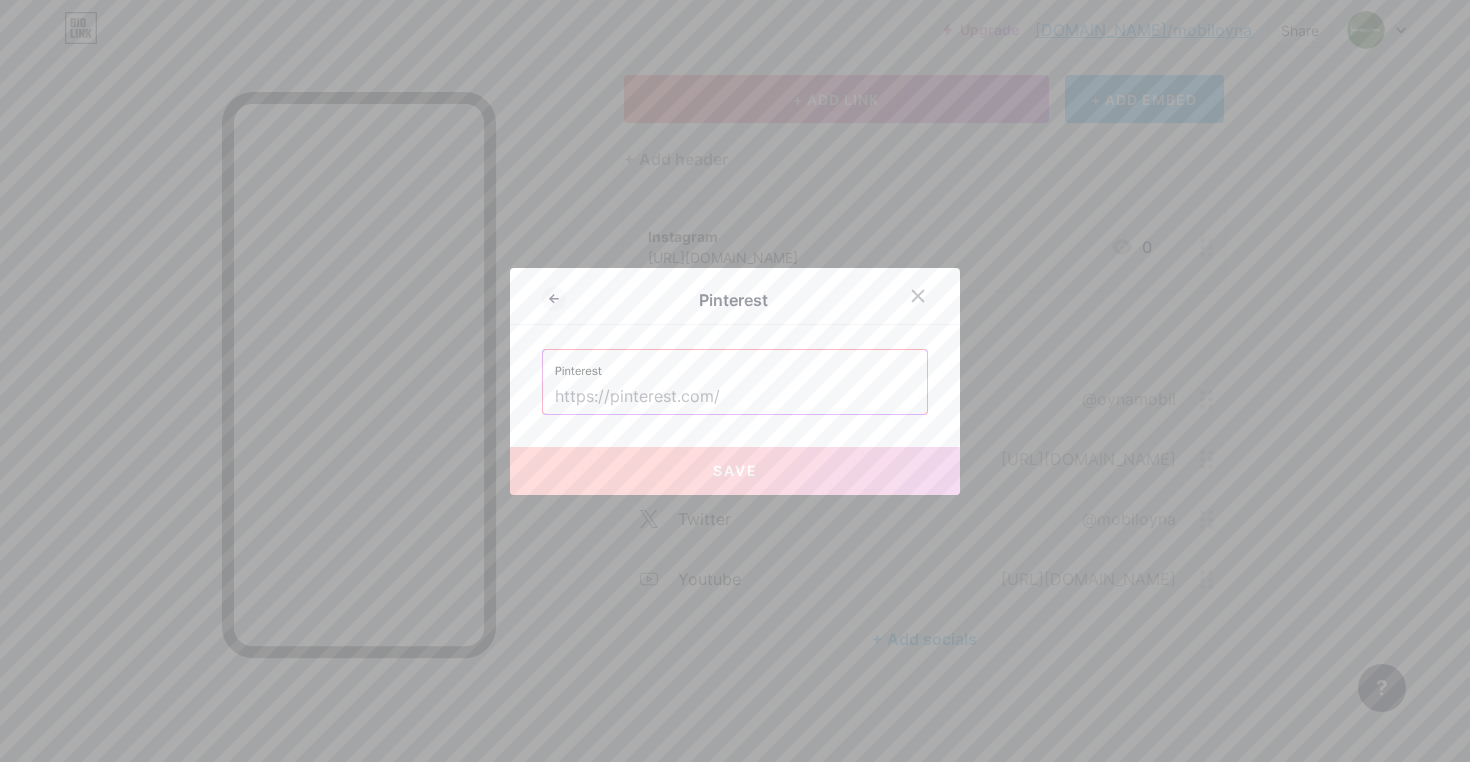 click at bounding box center (735, 397) 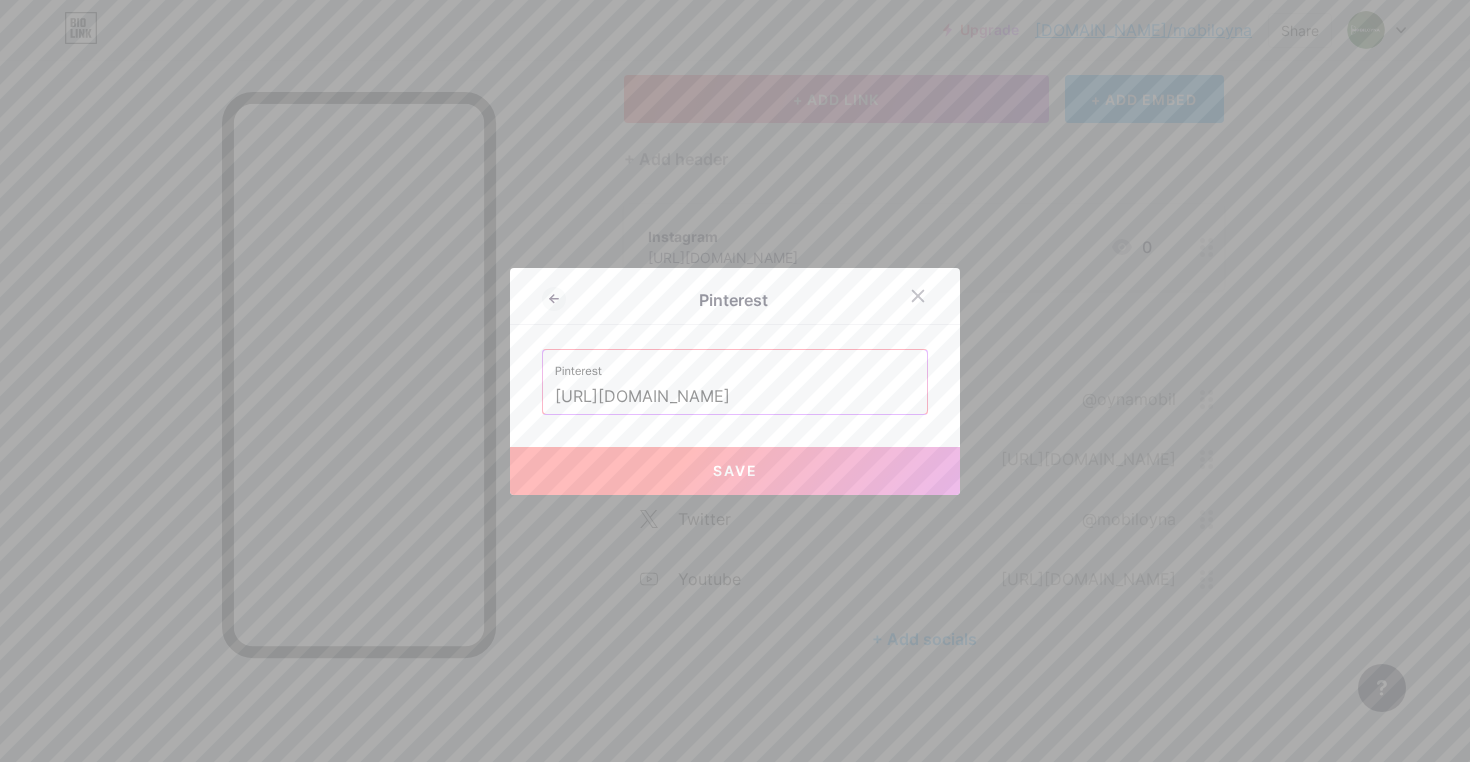 type on "[URL][DOMAIN_NAME]" 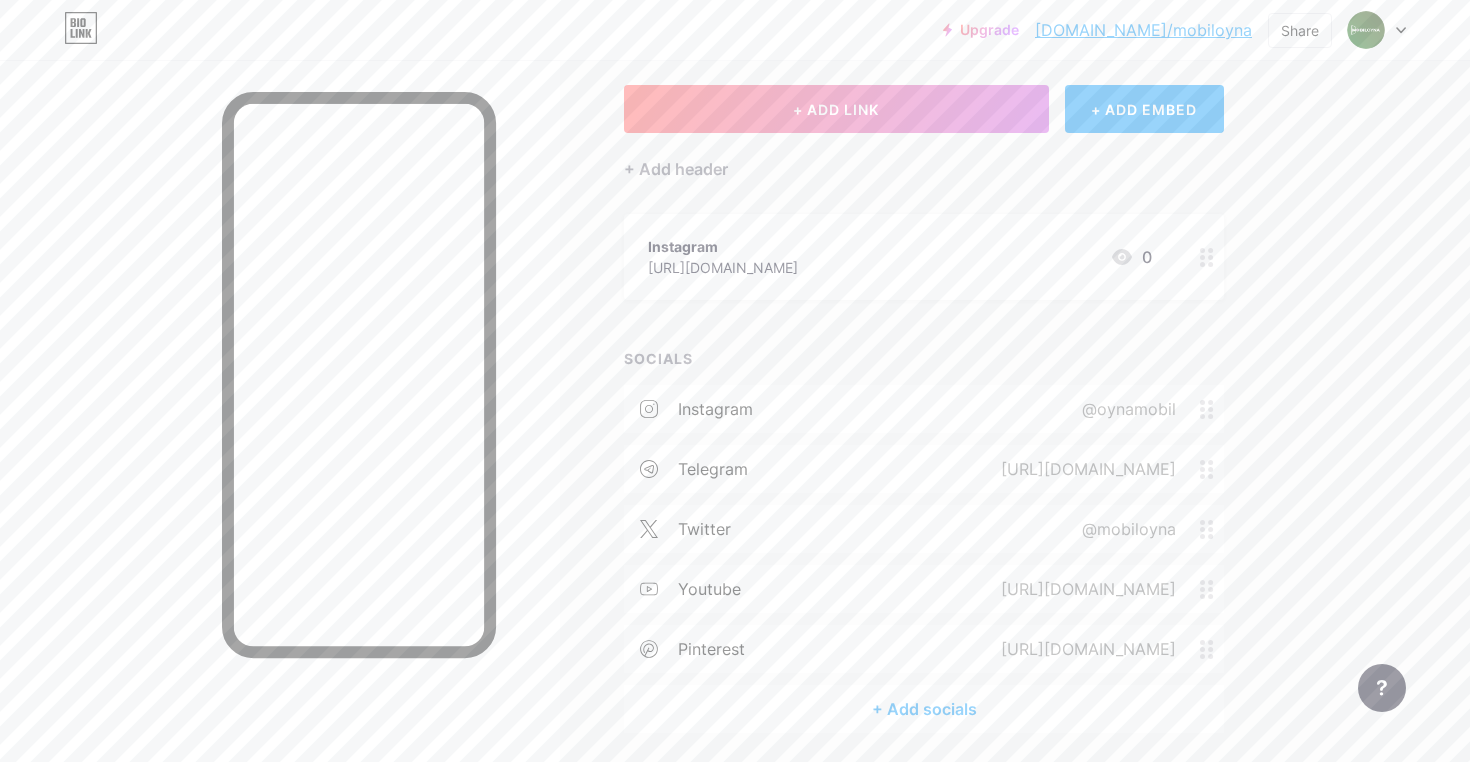 scroll, scrollTop: 103, scrollLeft: 0, axis: vertical 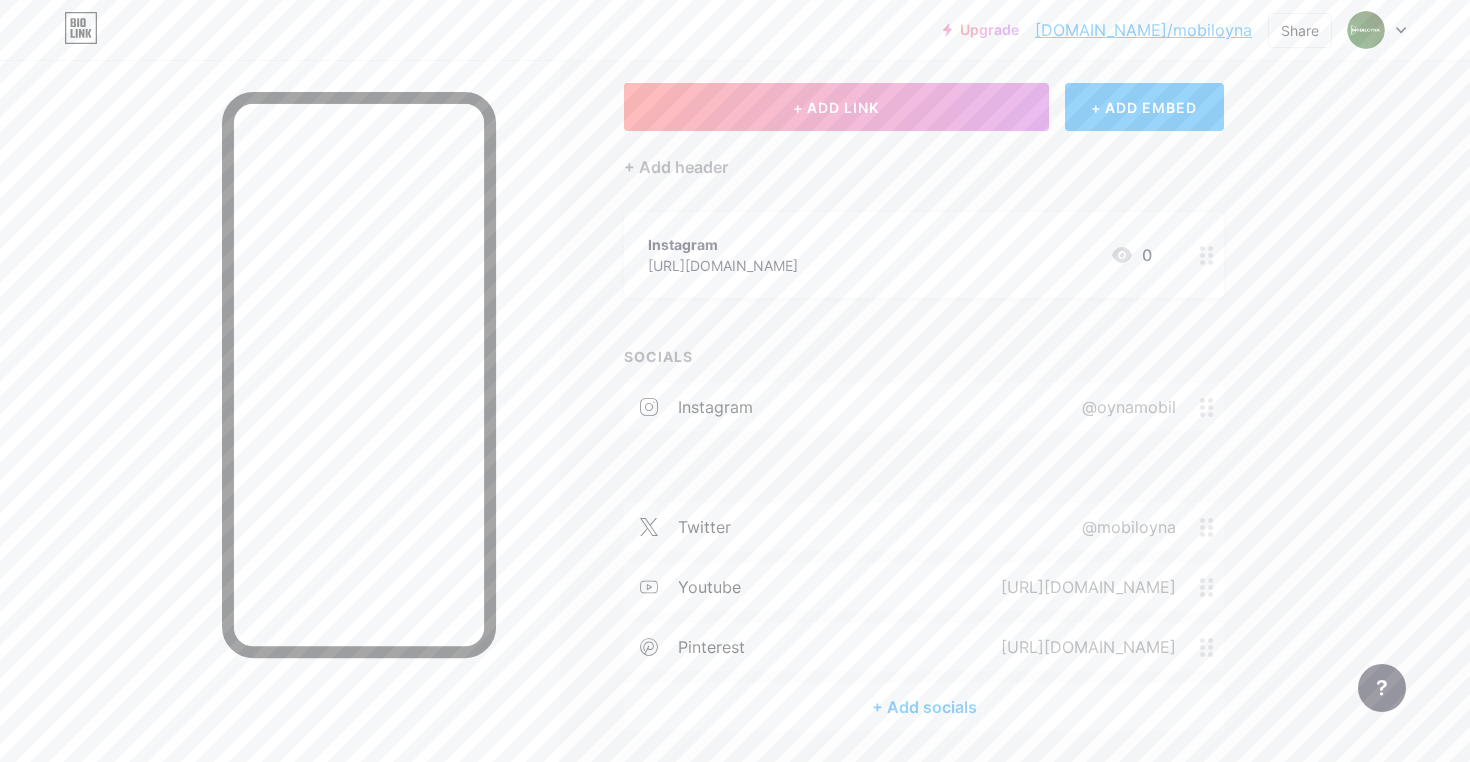 type 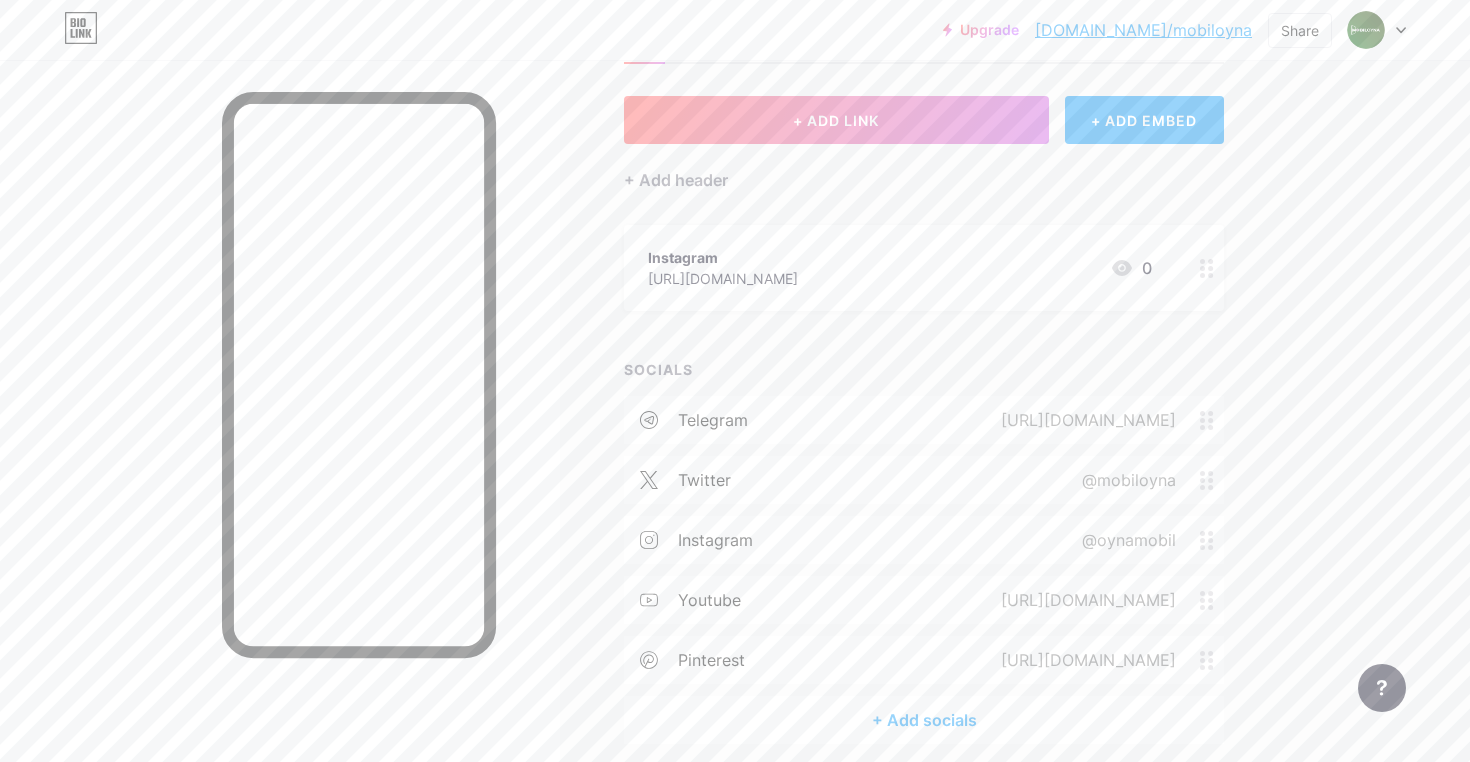 scroll, scrollTop: 28, scrollLeft: 0, axis: vertical 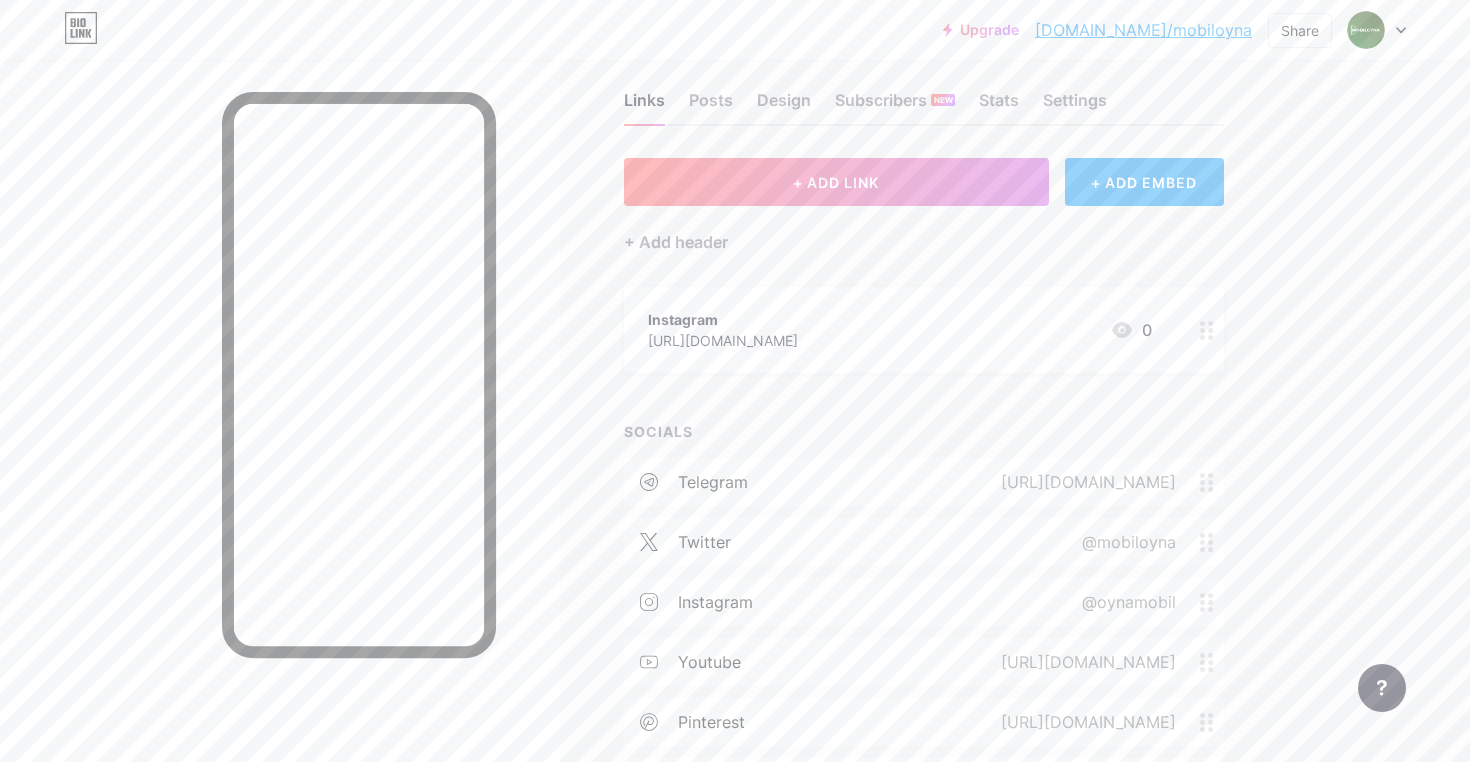 click on "Instagram" at bounding box center [723, 319] 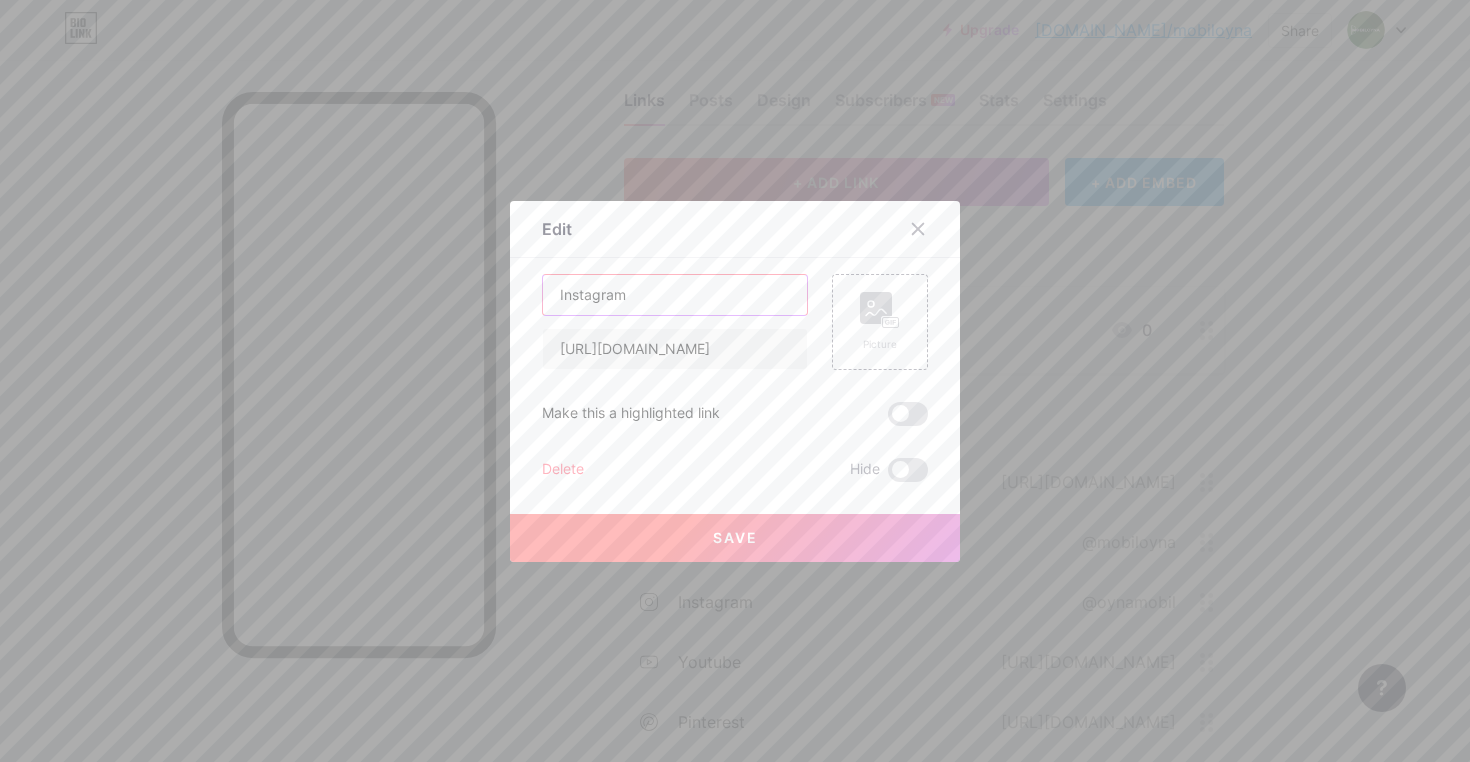 click on "Instagram" at bounding box center [675, 295] 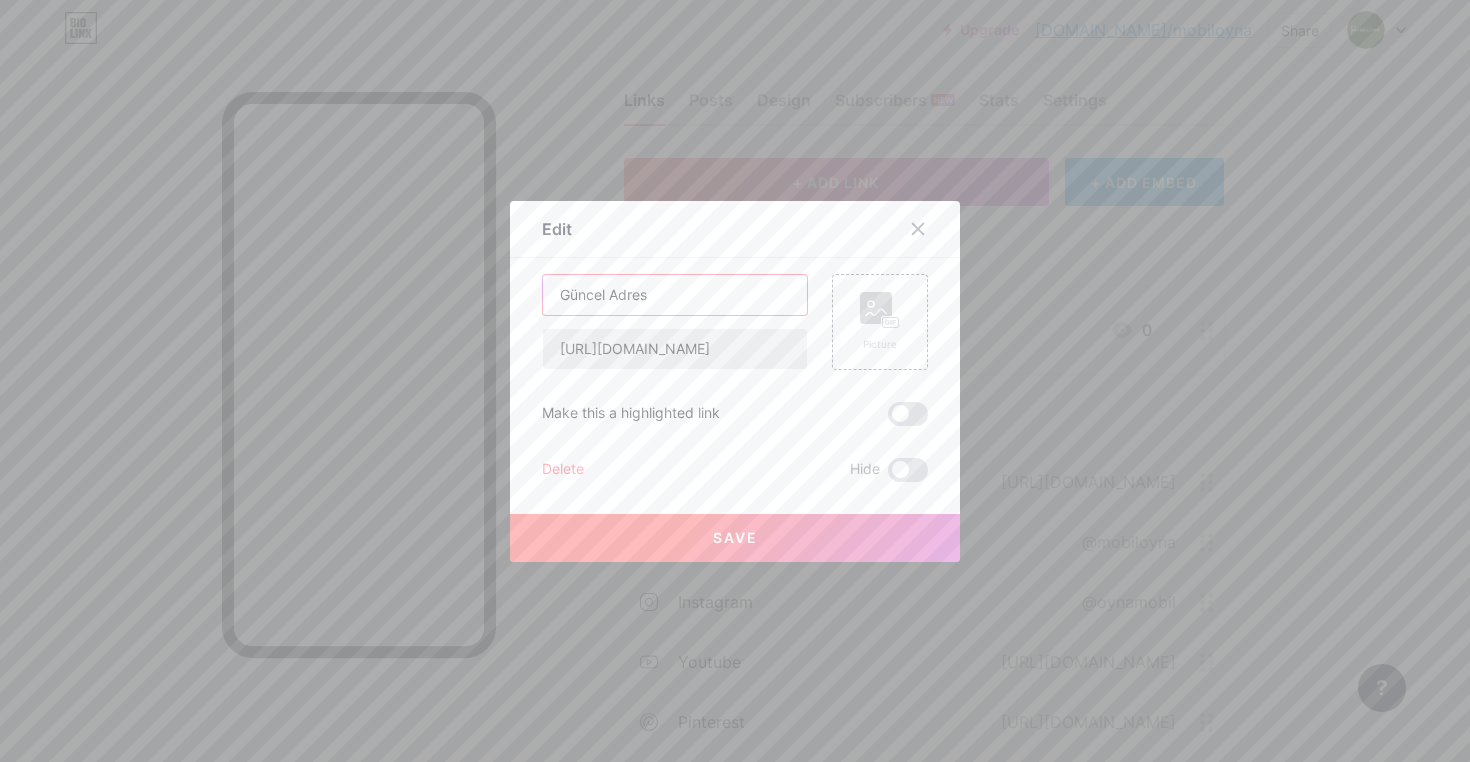 type on "Güncel Adres" 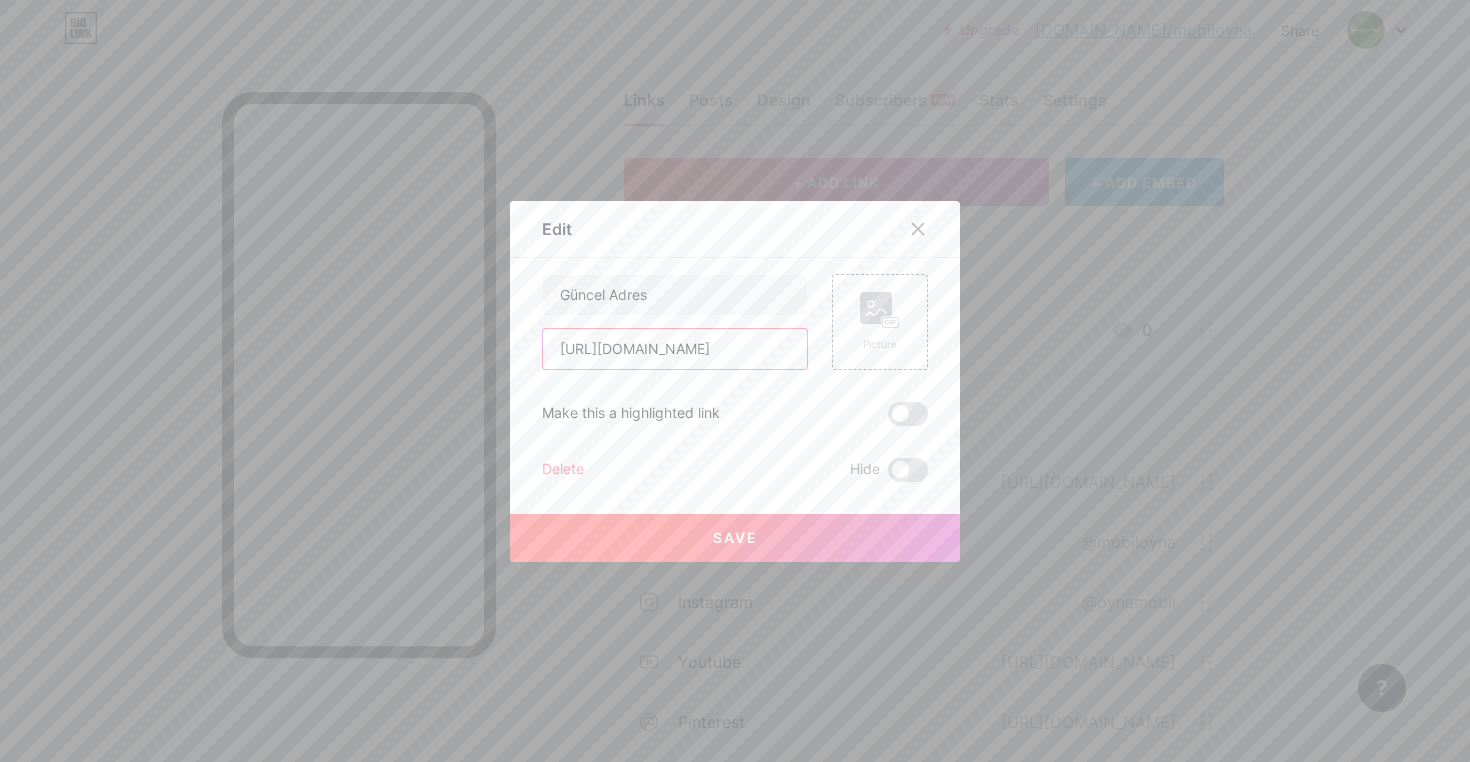 click on "[URL][DOMAIN_NAME]" at bounding box center [675, 349] 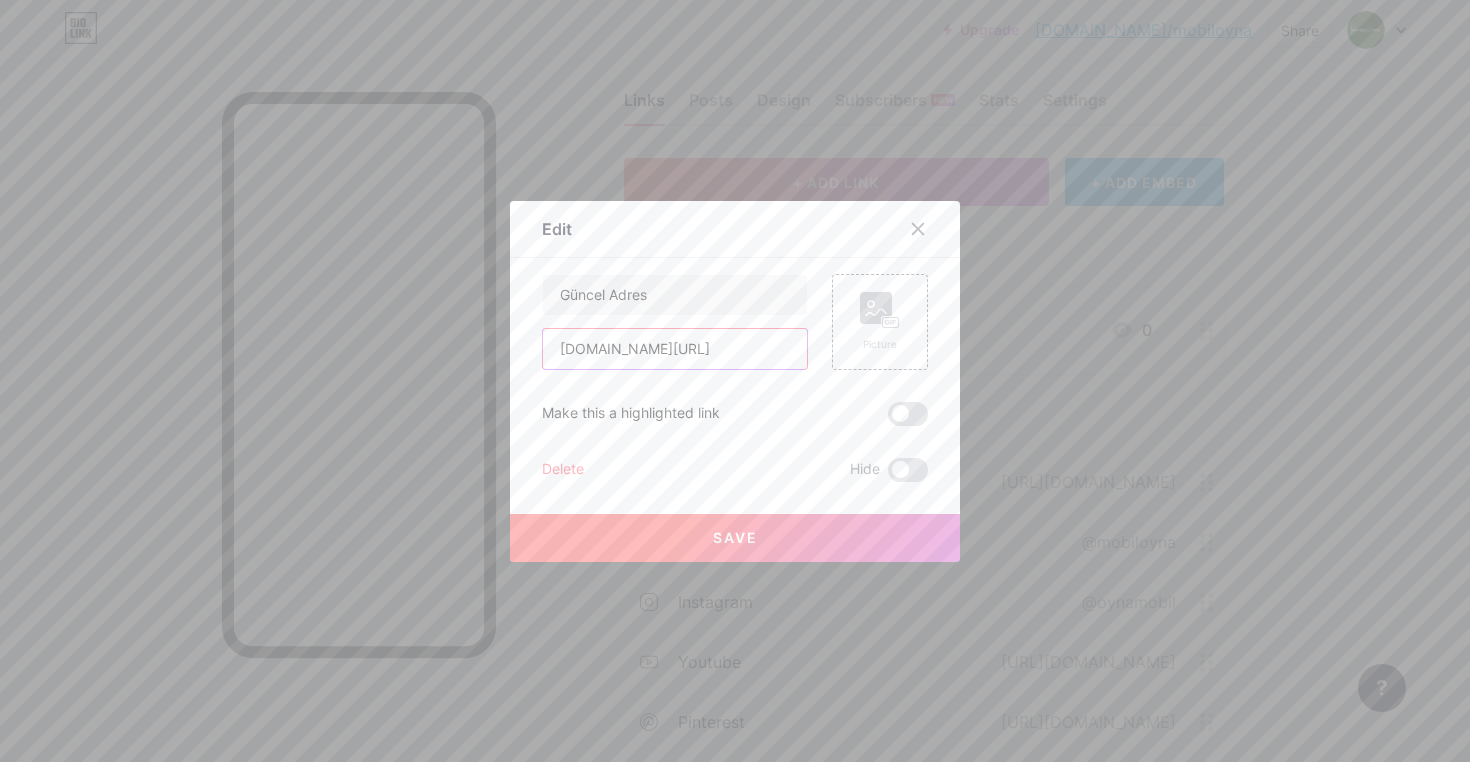 type on "[DOMAIN_NAME][URL]" 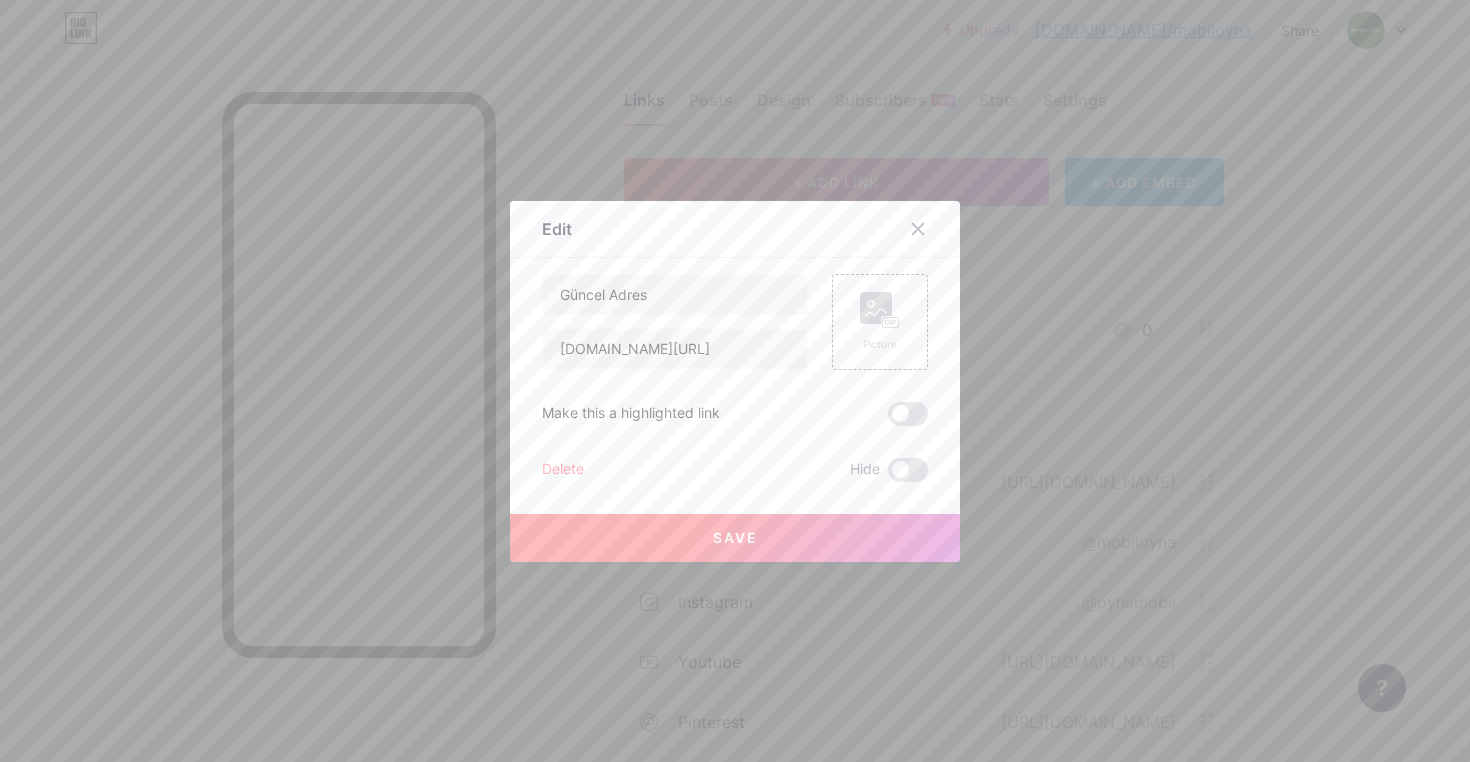 click on "Save" at bounding box center (735, 537) 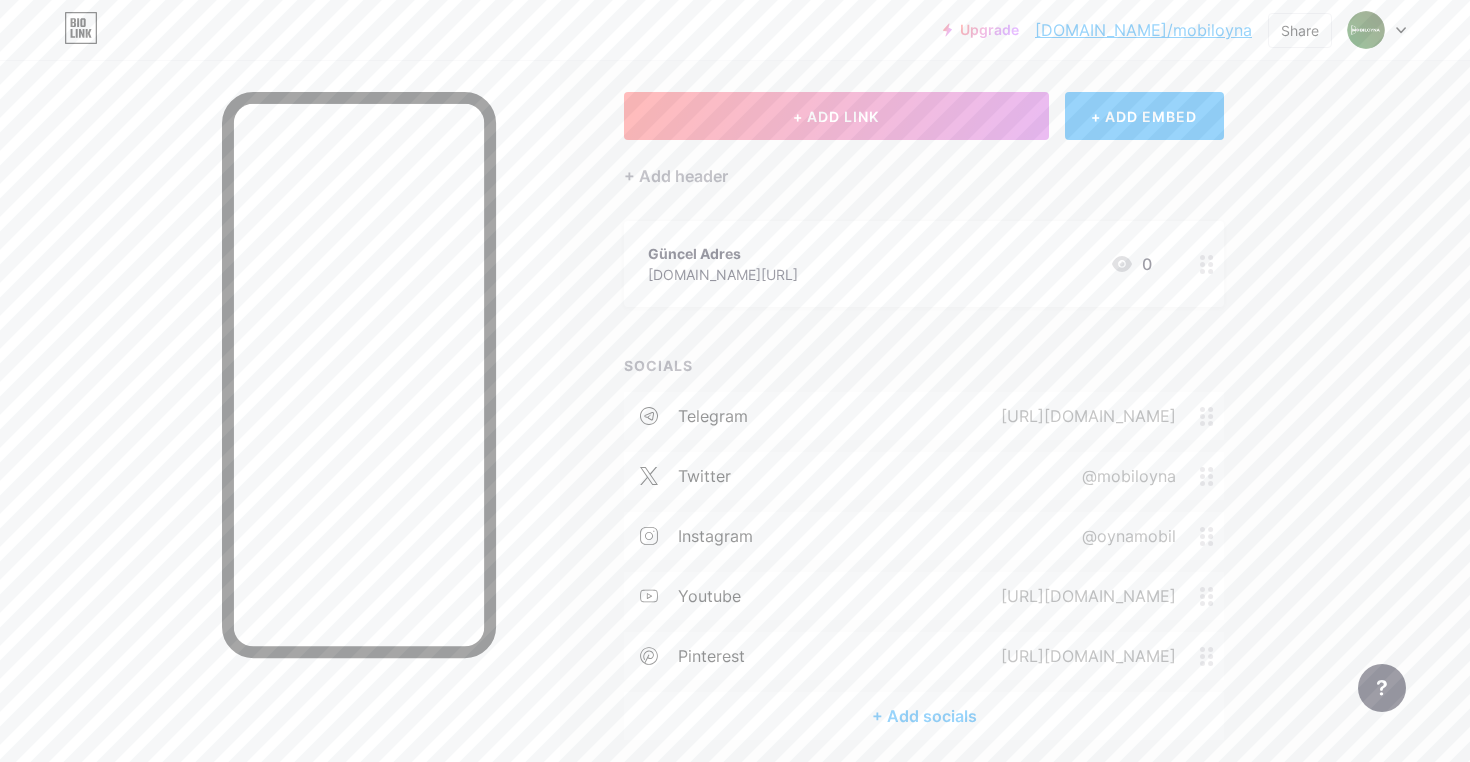 scroll, scrollTop: 38, scrollLeft: 0, axis: vertical 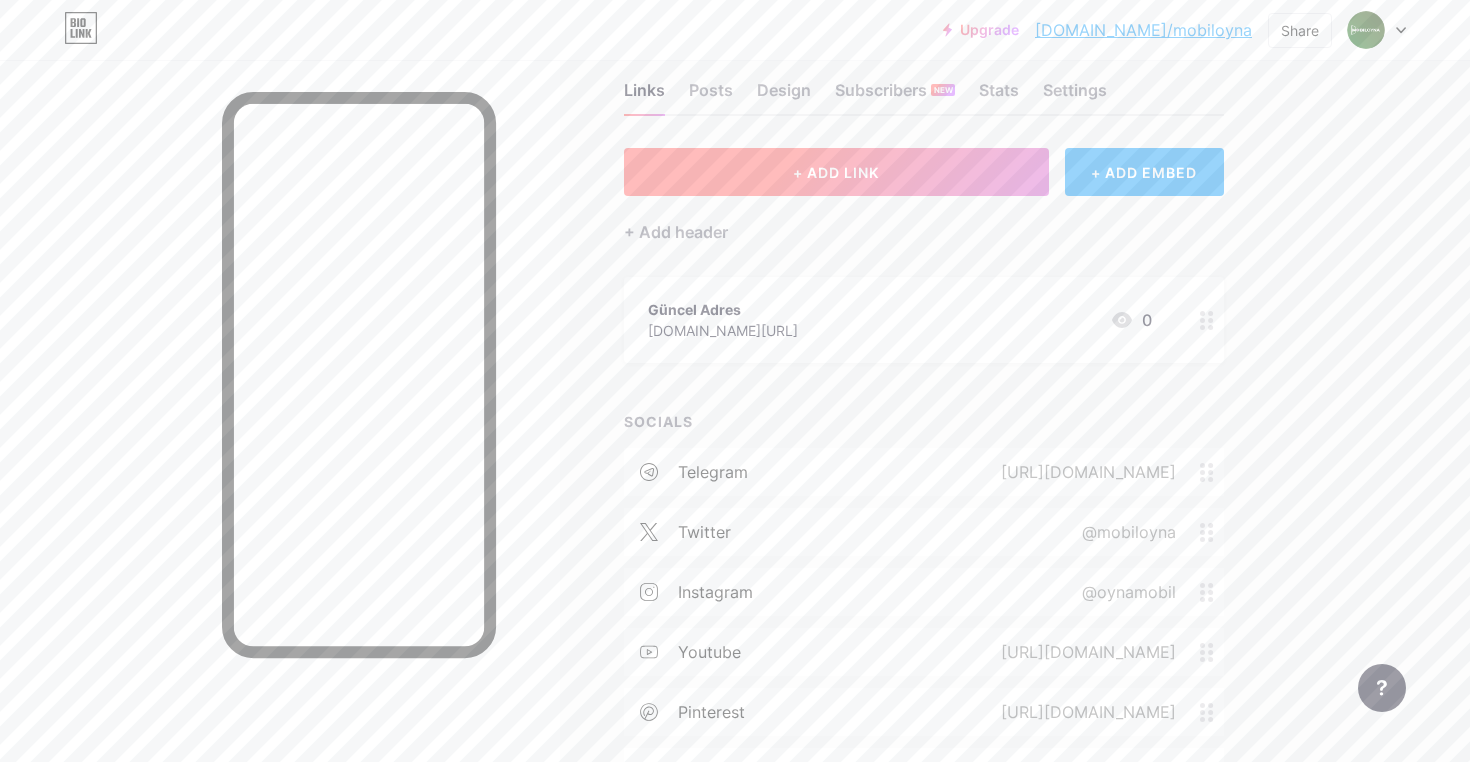 click on "+ ADD LINK" at bounding box center [836, 172] 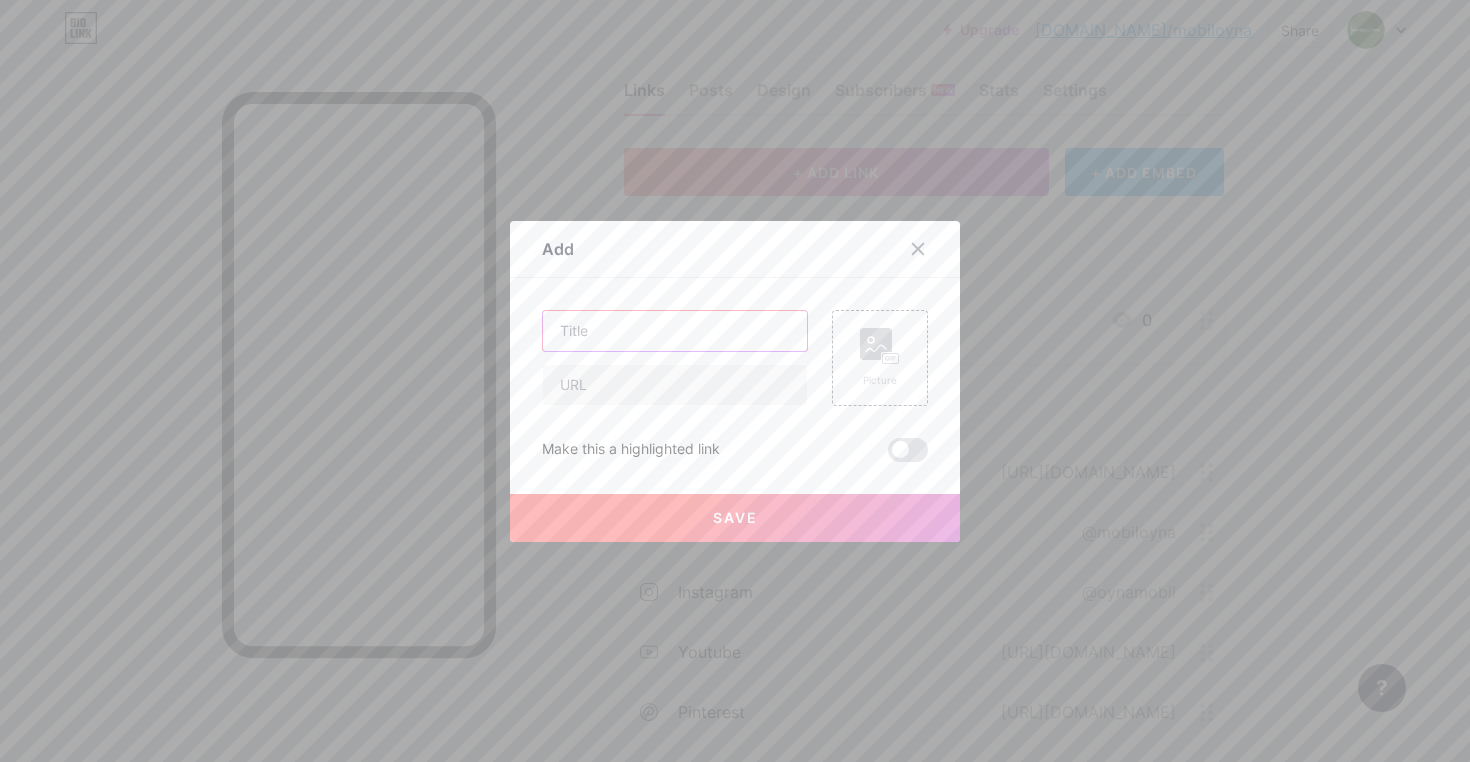 click at bounding box center (675, 331) 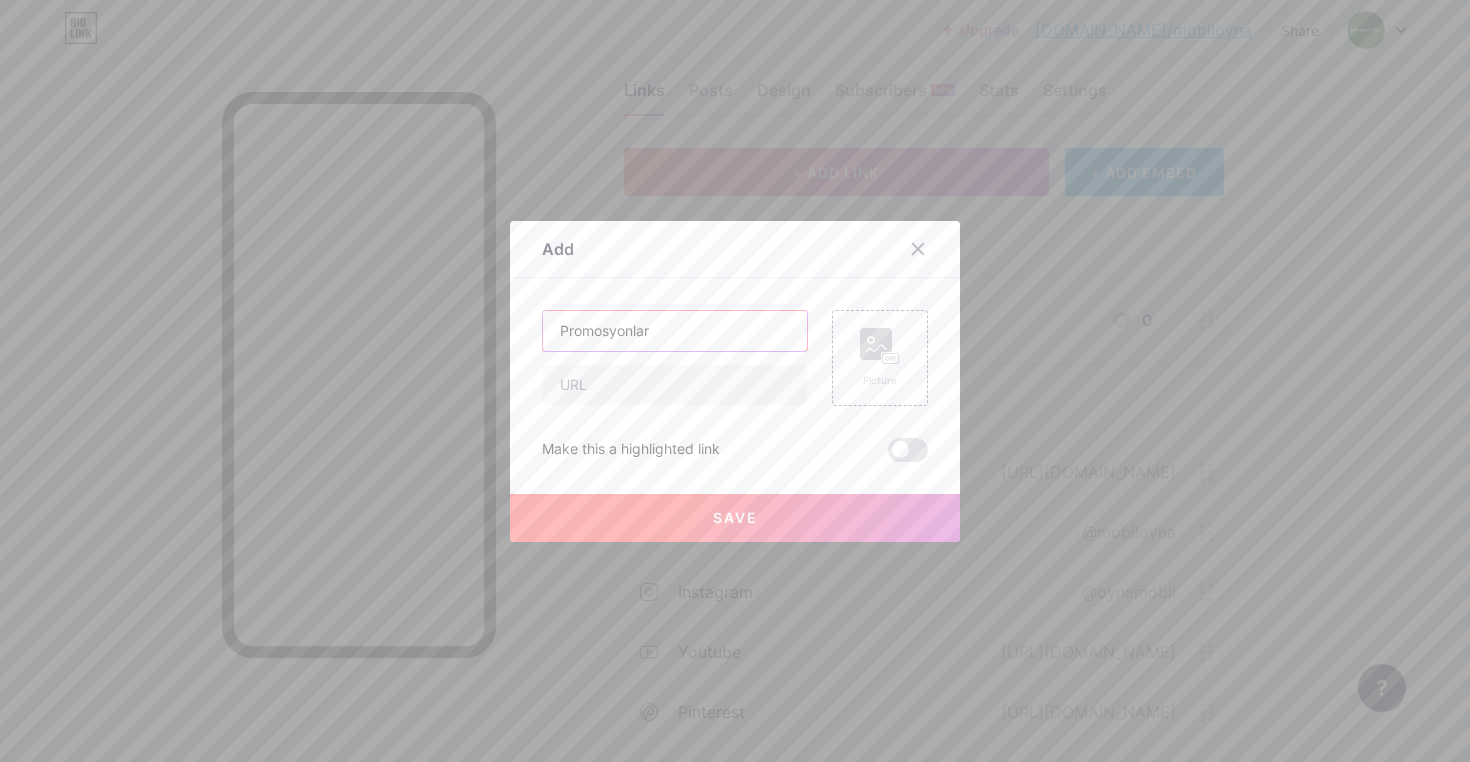 type on "Promosyonlar" 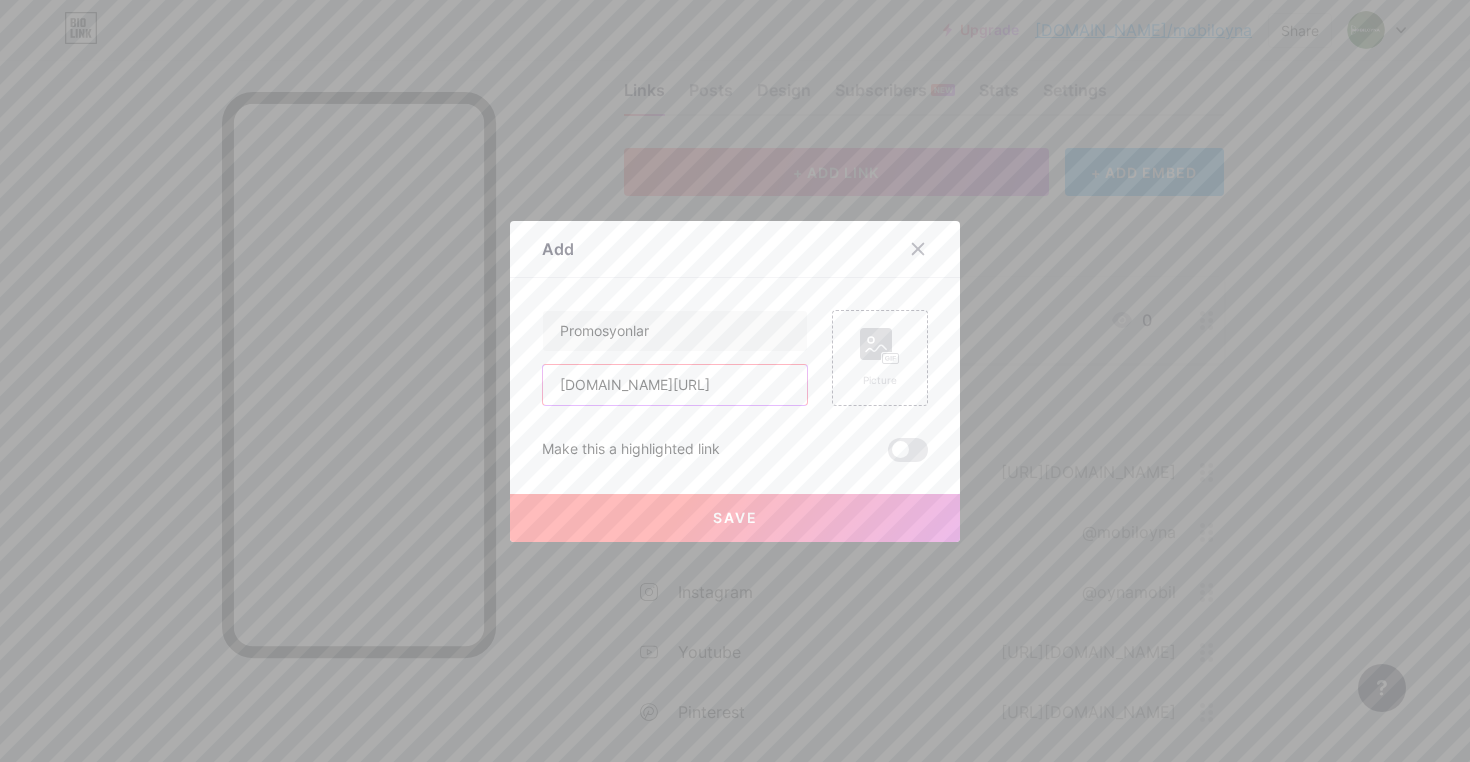 click on "[DOMAIN_NAME][URL]" at bounding box center (675, 385) 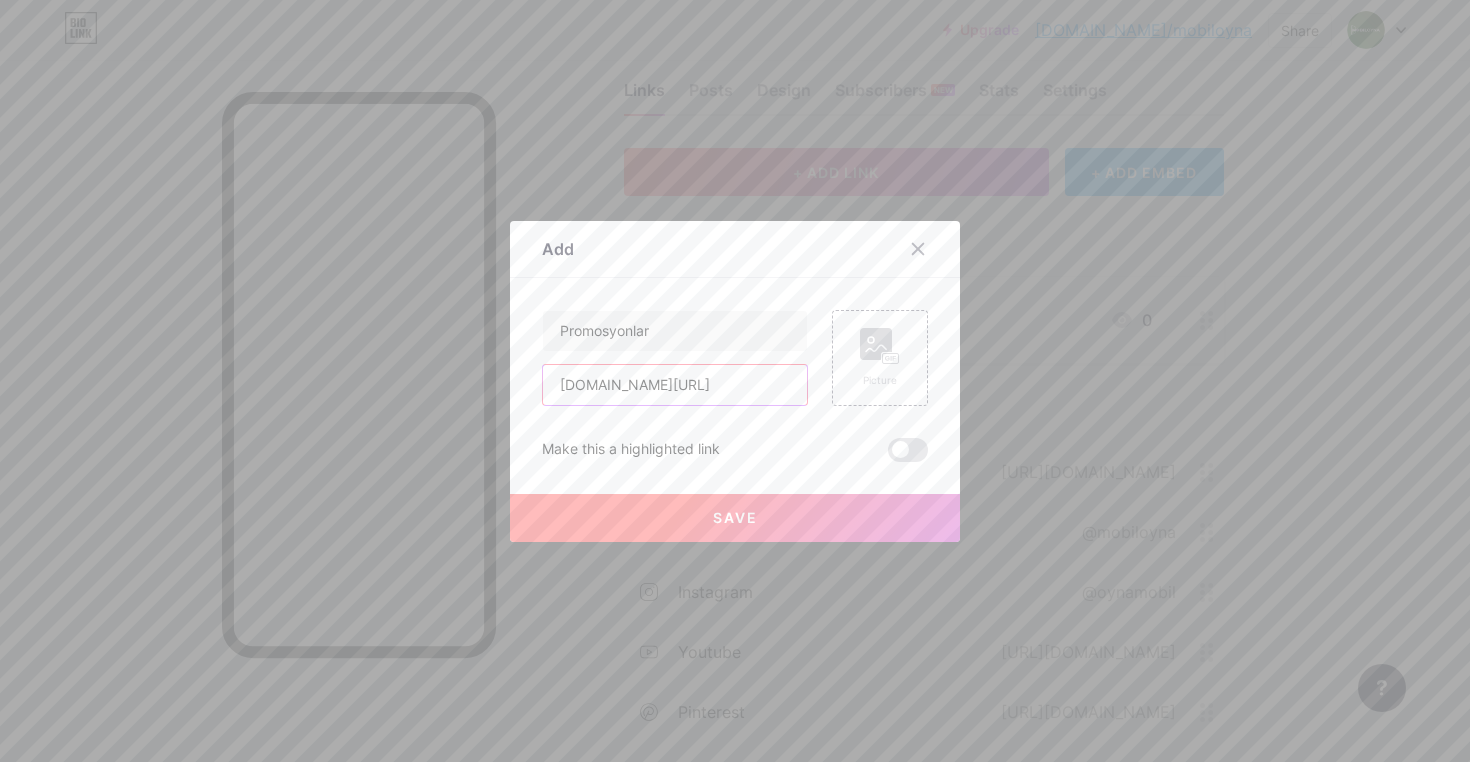 type on "[DOMAIN_NAME][URL]" 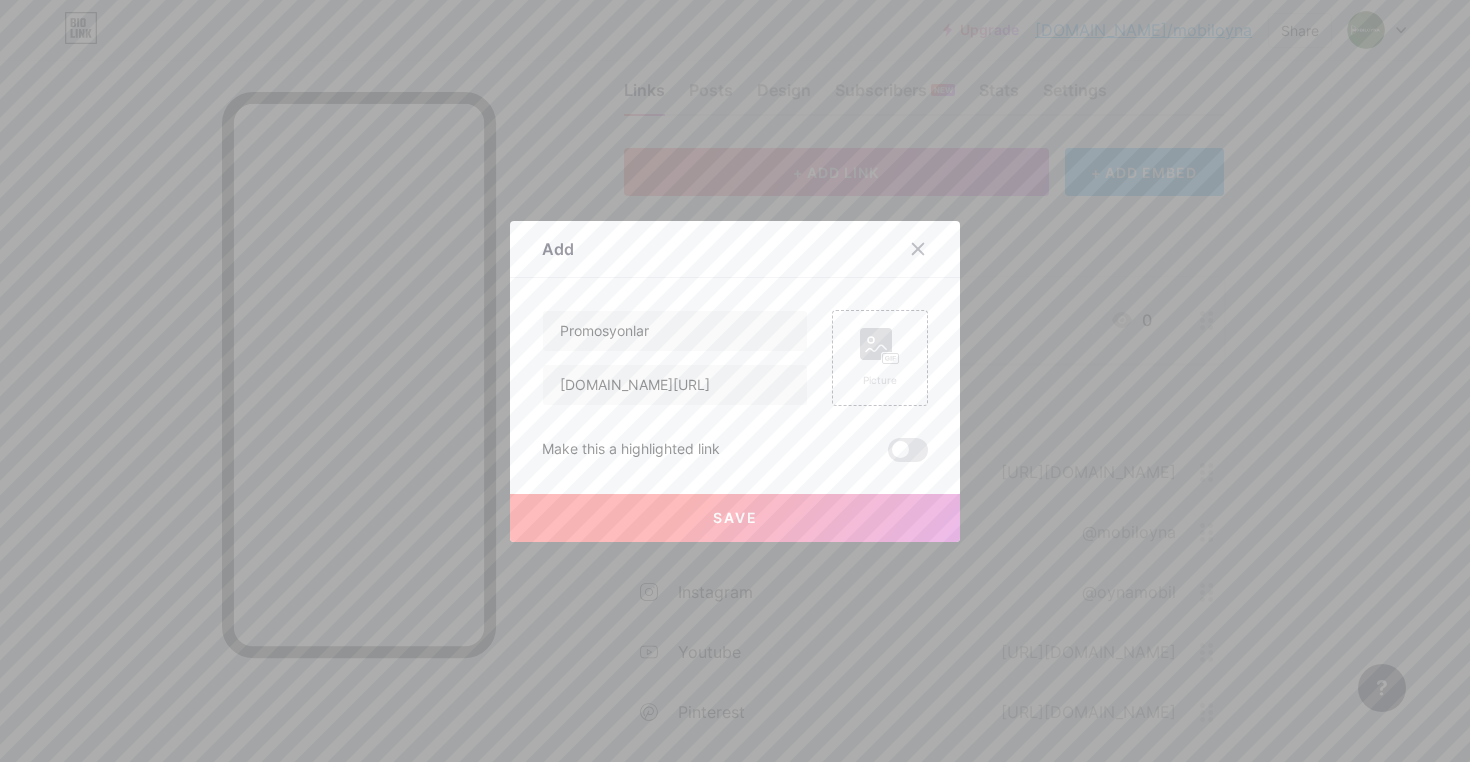 click on "Save" at bounding box center [735, 518] 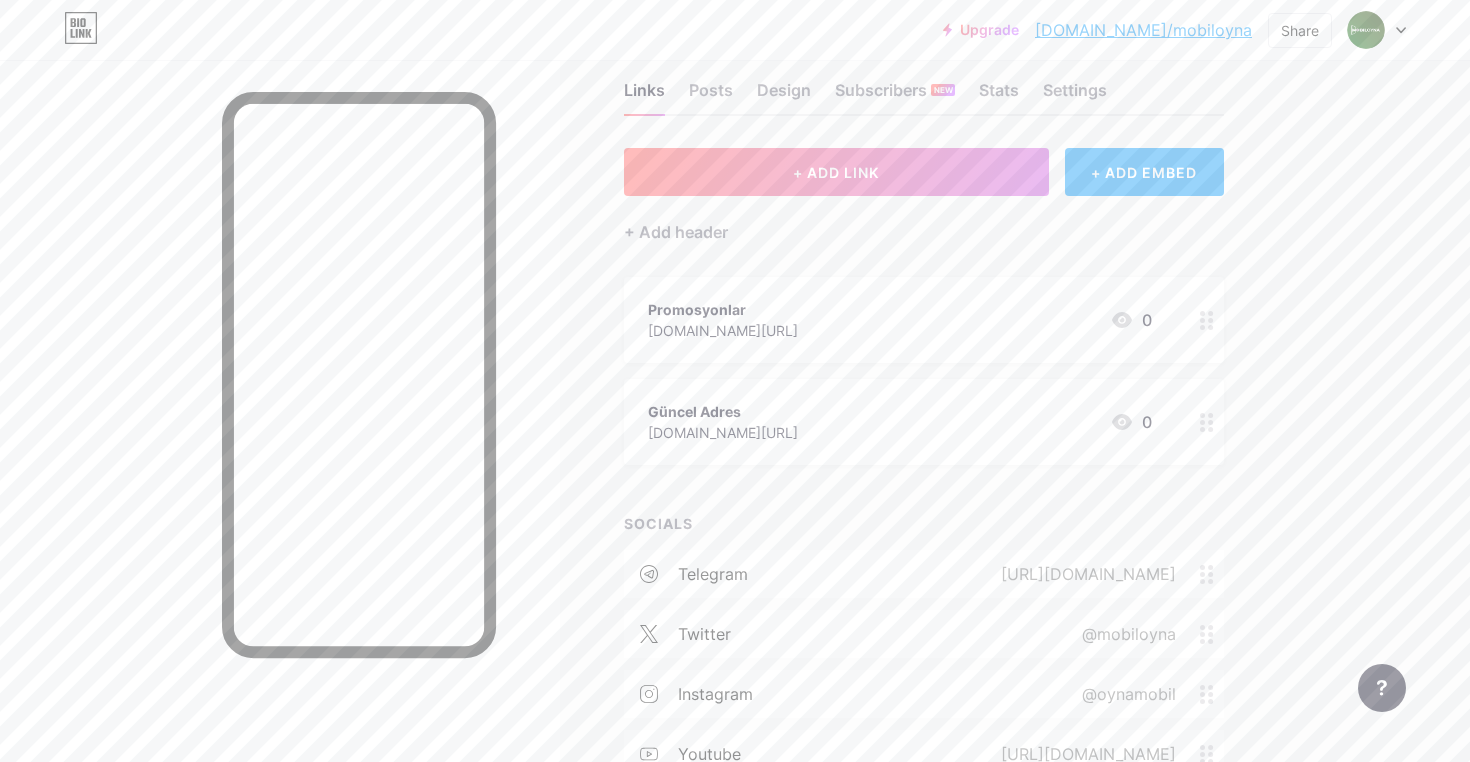 type 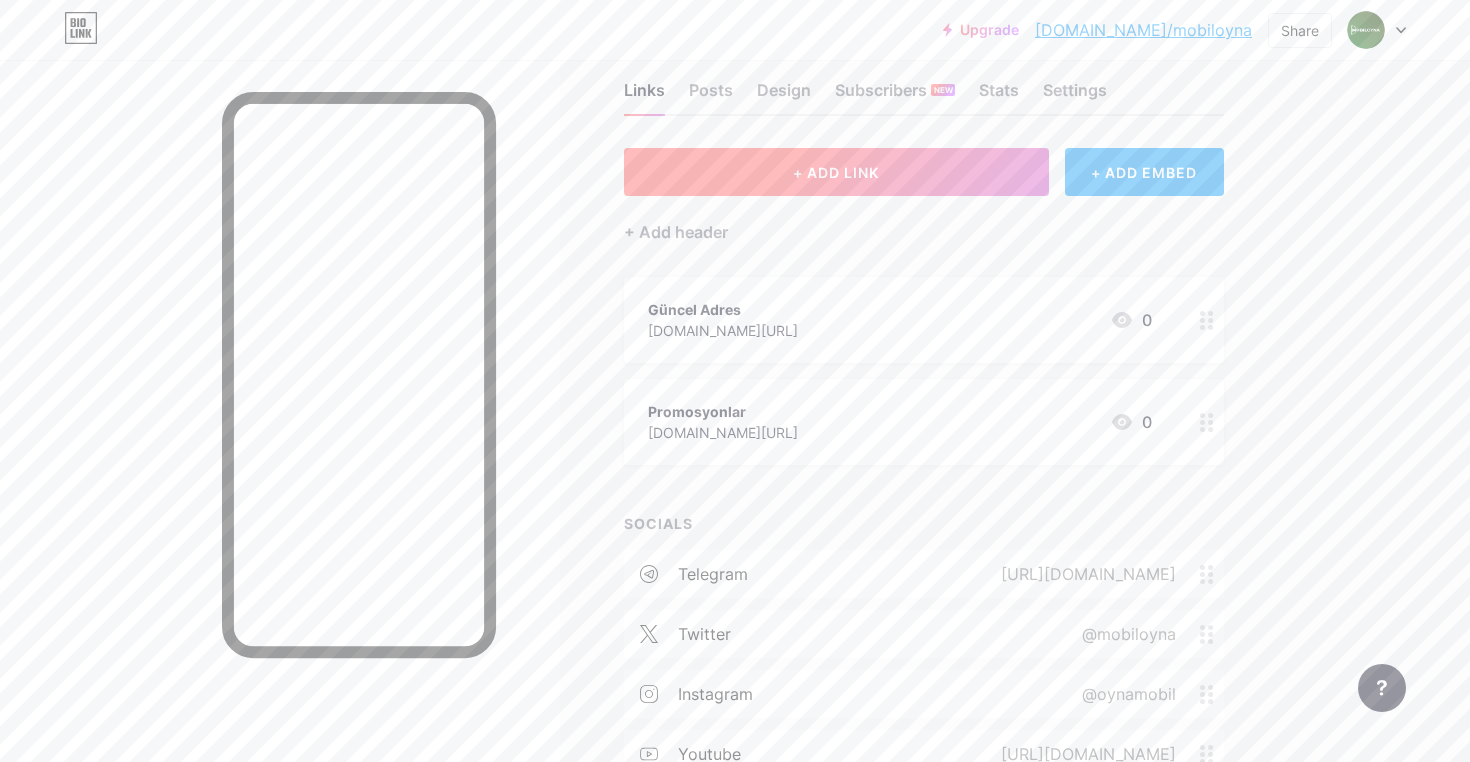 click on "+ ADD LINK" at bounding box center (836, 172) 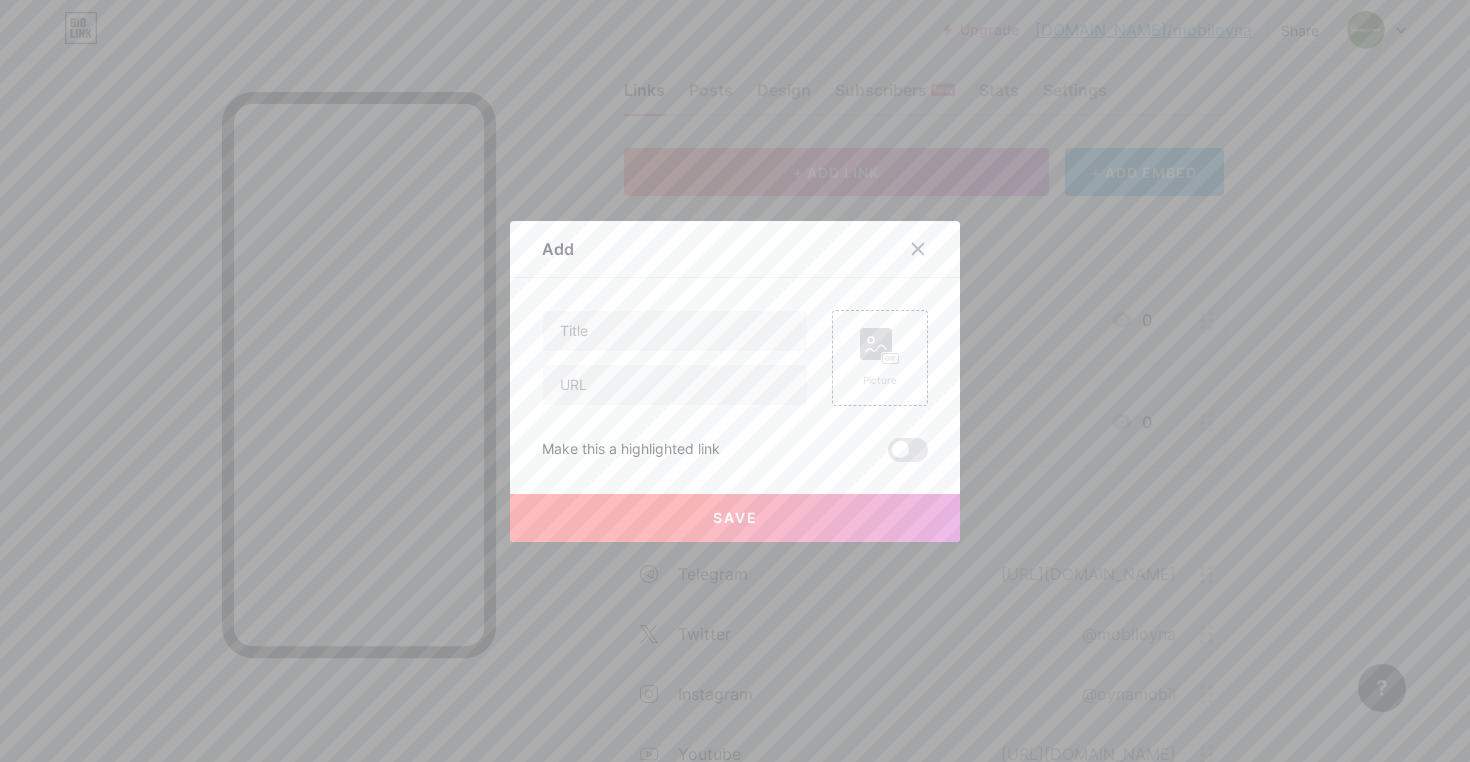 click at bounding box center [675, 358] 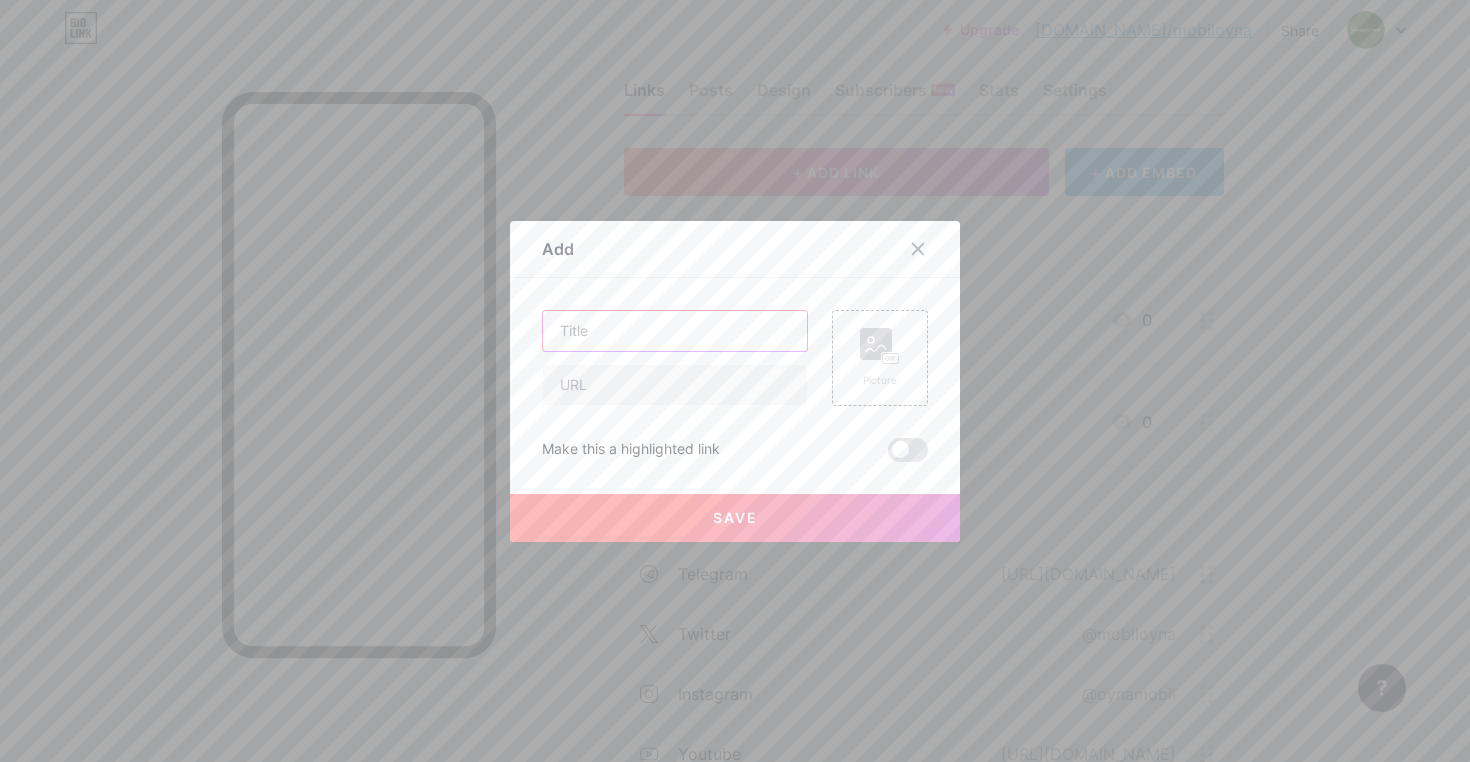click at bounding box center (675, 331) 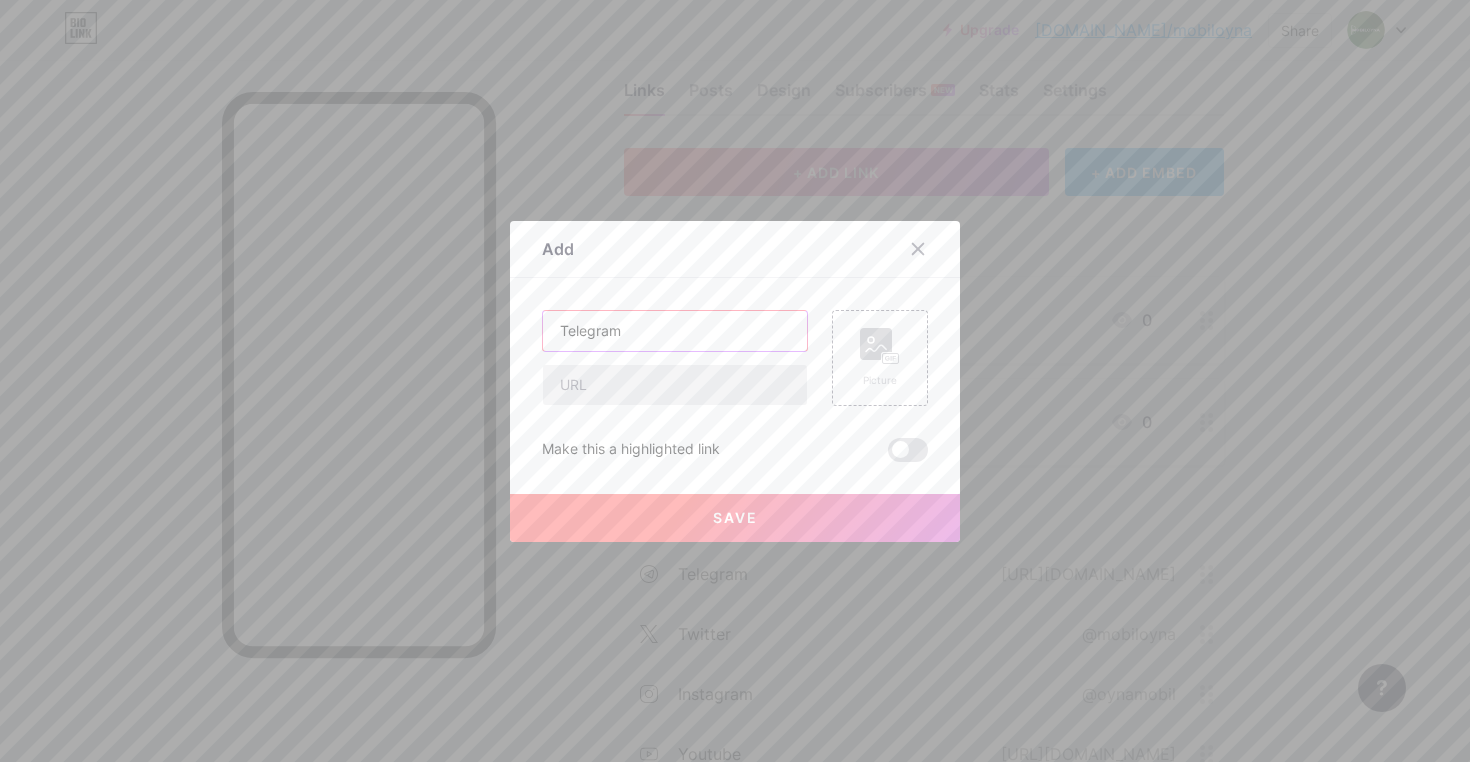 type on "Telegram" 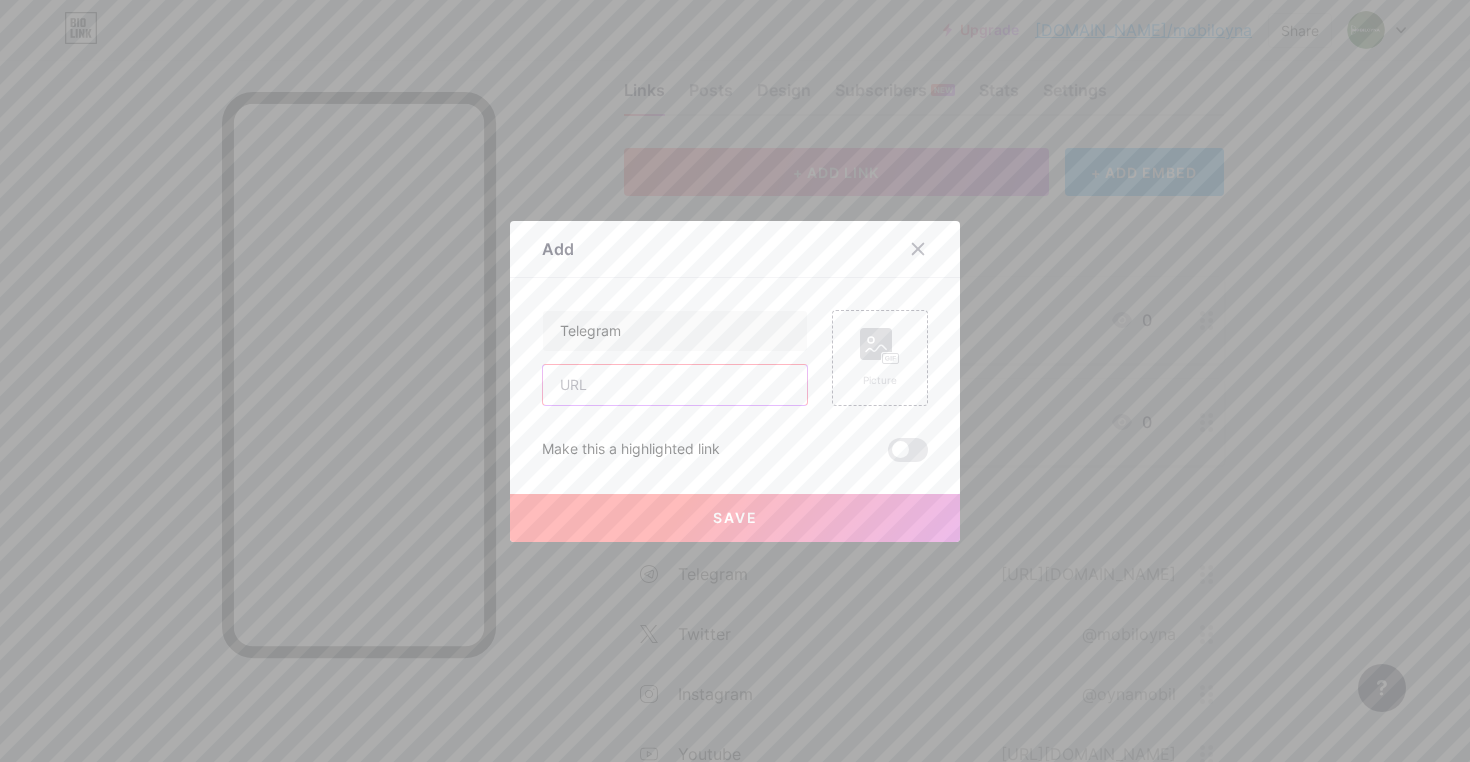 click at bounding box center (675, 385) 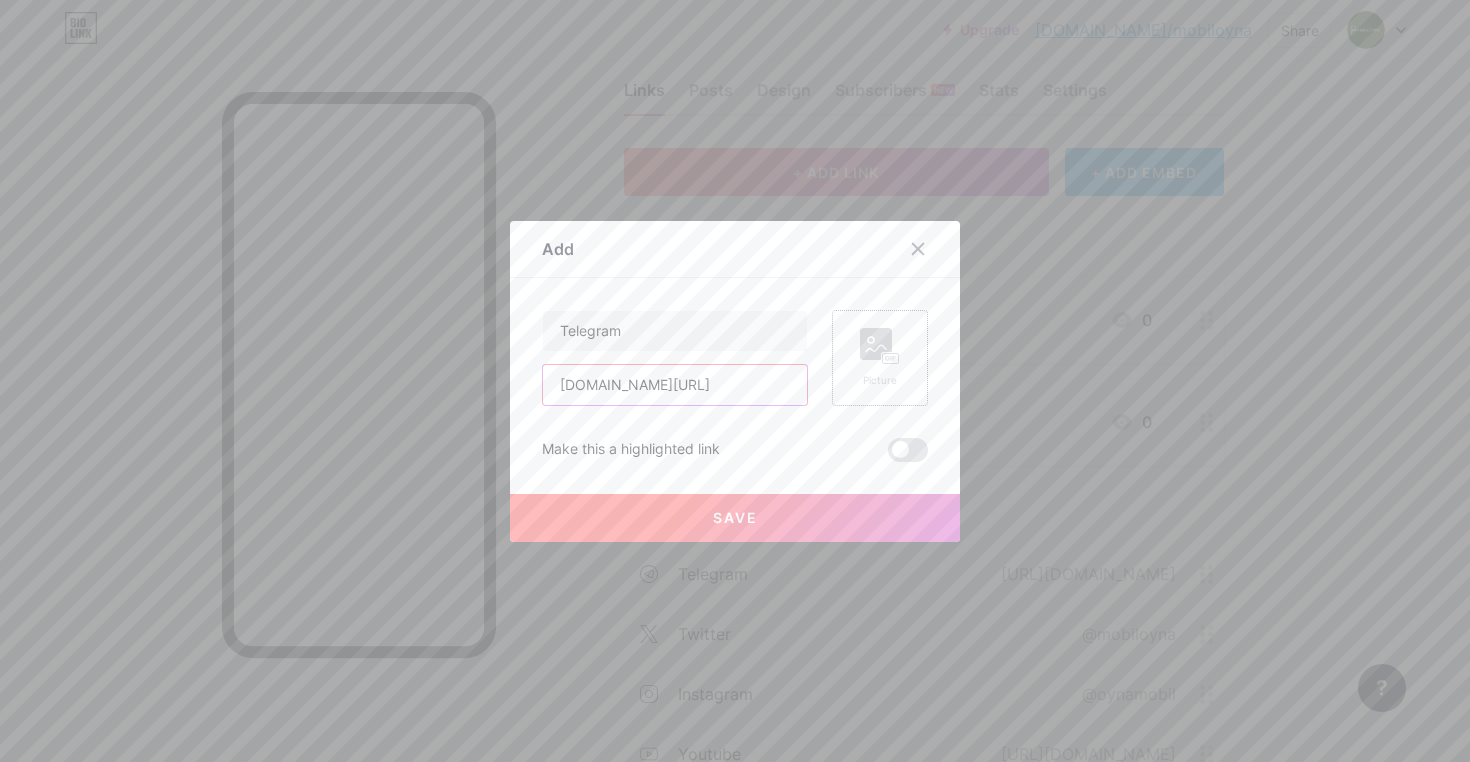 type on "[DOMAIN_NAME][URL]" 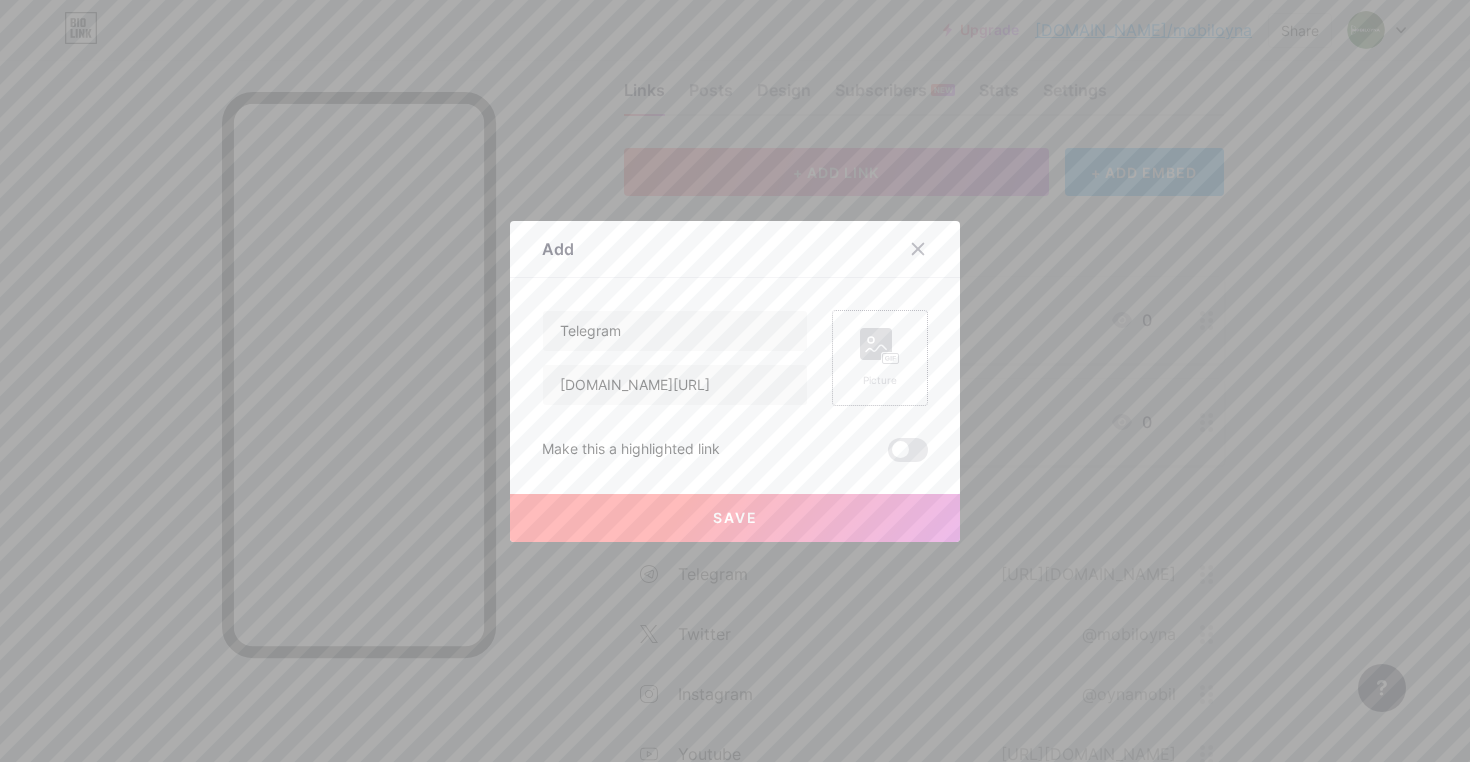 click 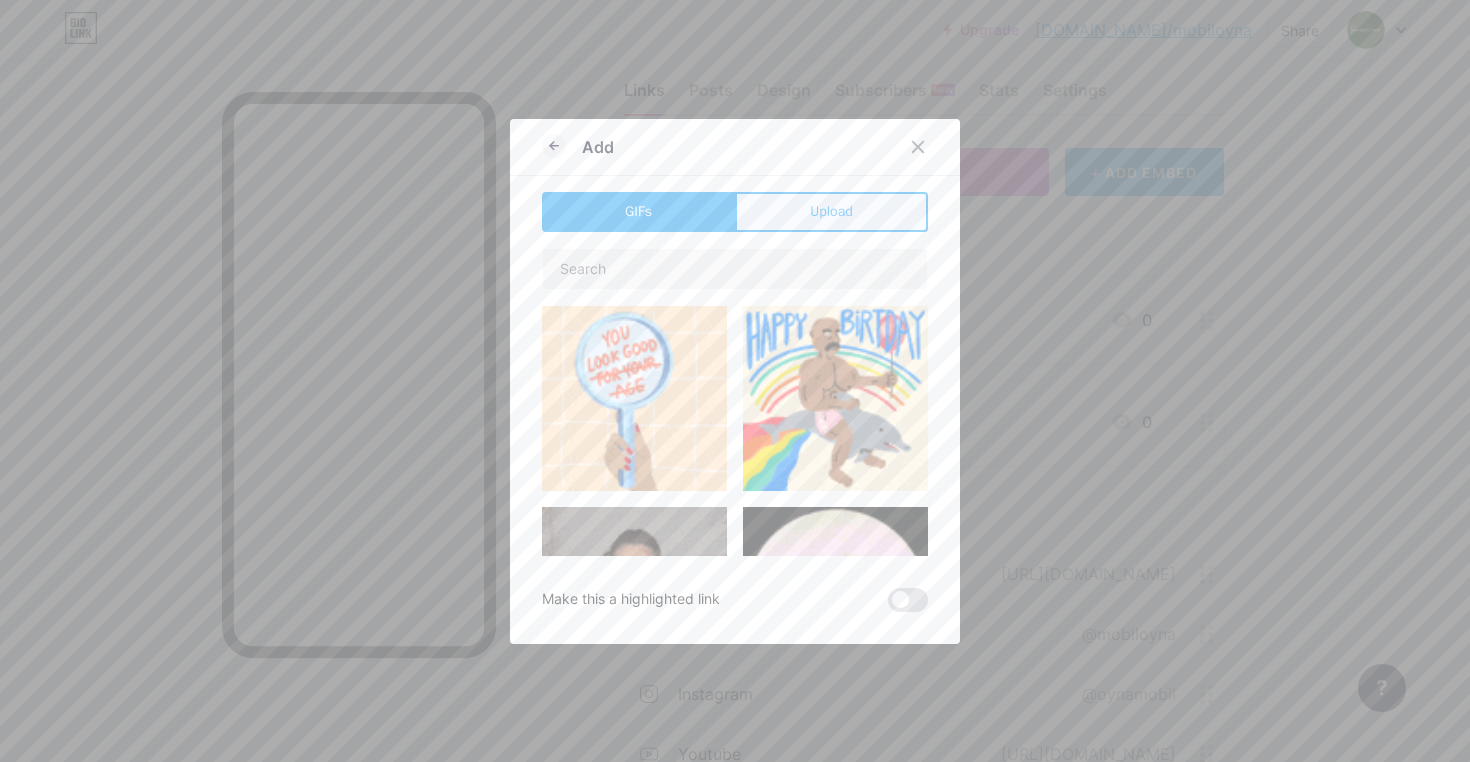 click on "Upload" at bounding box center (831, 211) 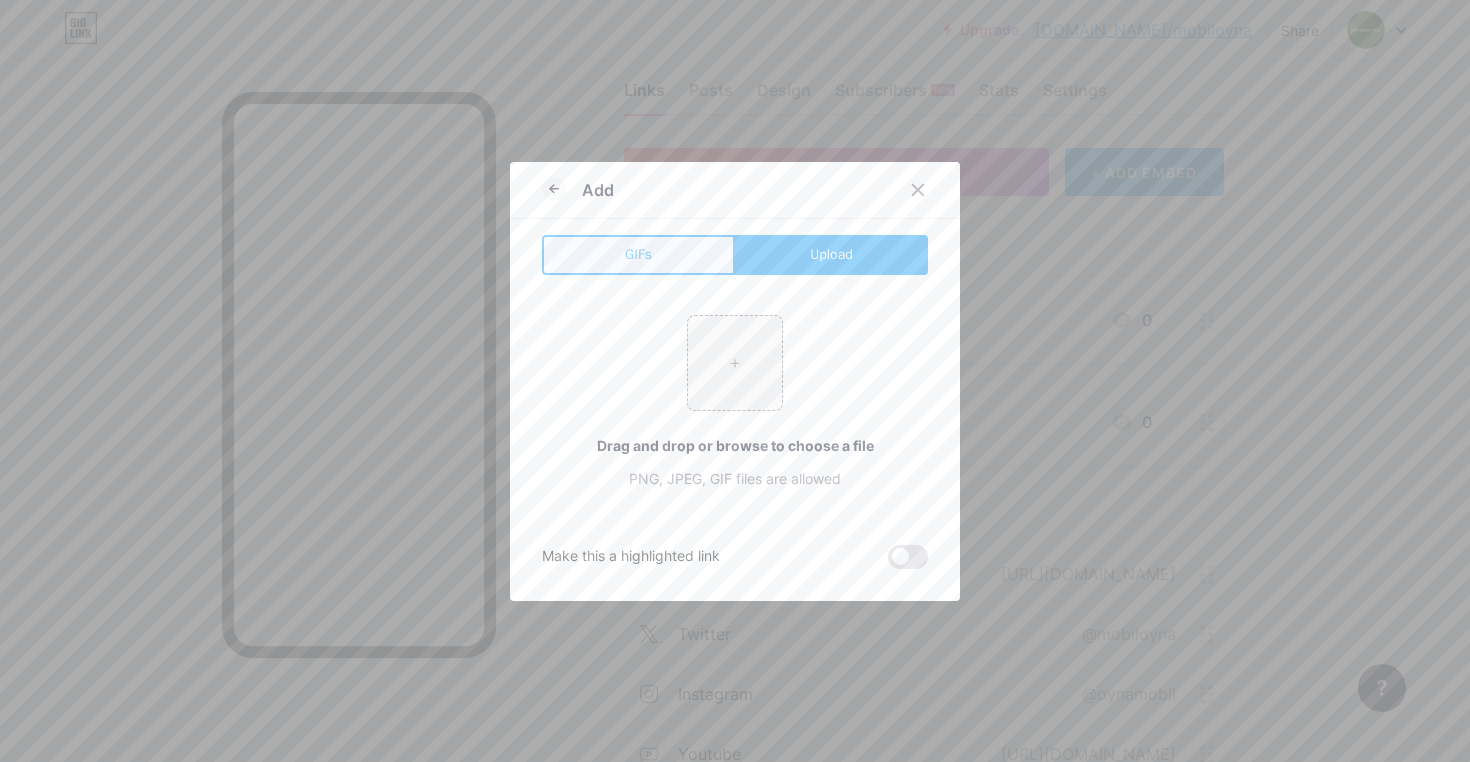 click on "GIFs" at bounding box center (638, 254) 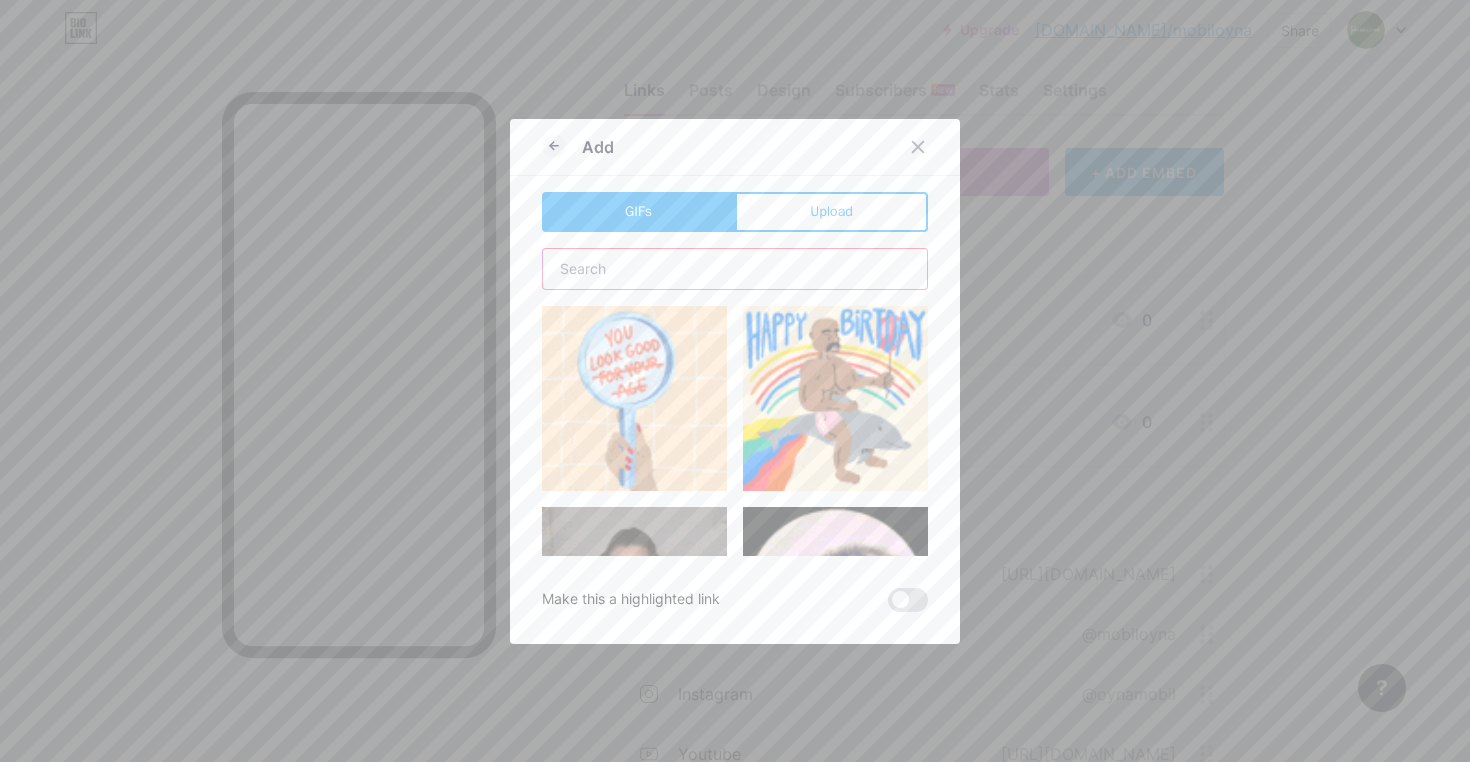 click at bounding box center [735, 269] 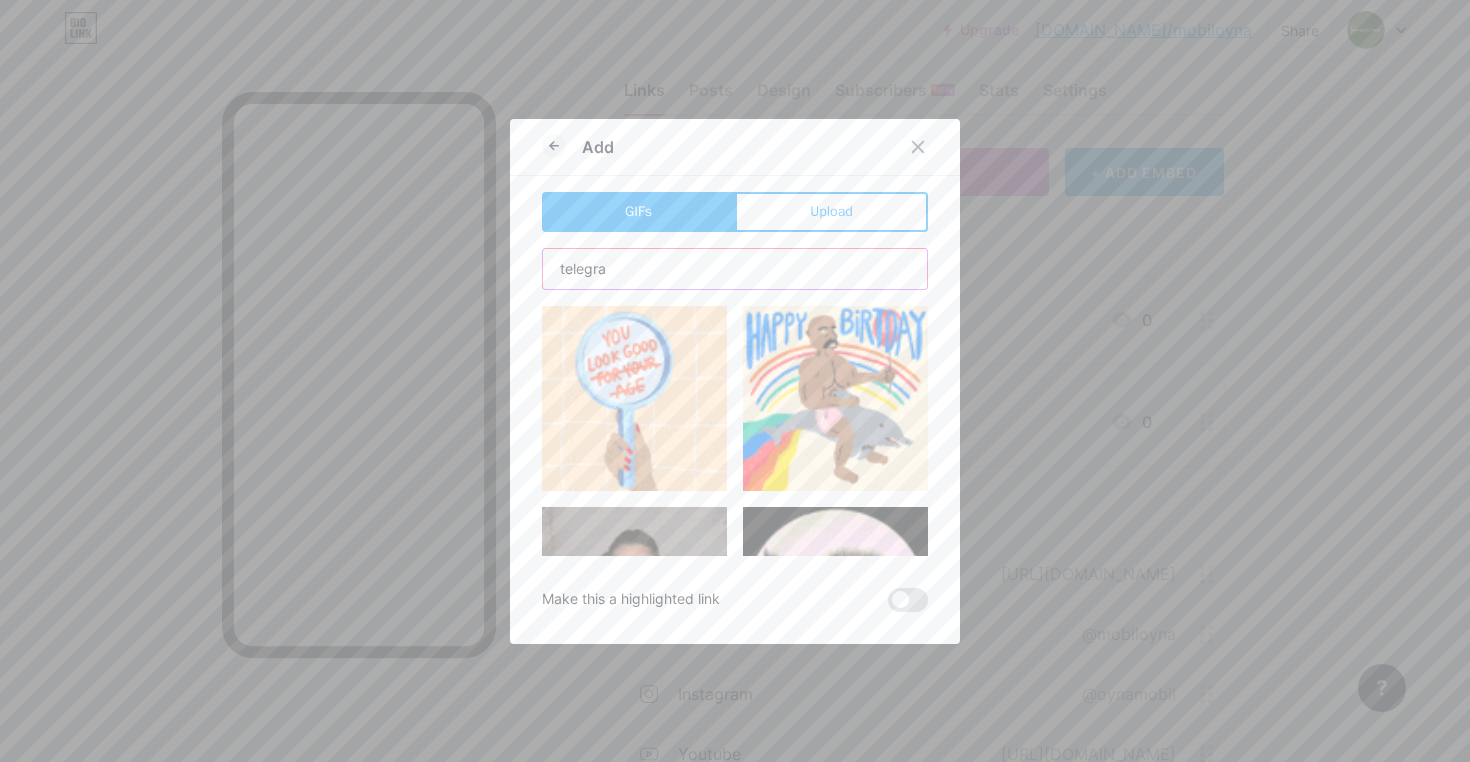 type on "telegram" 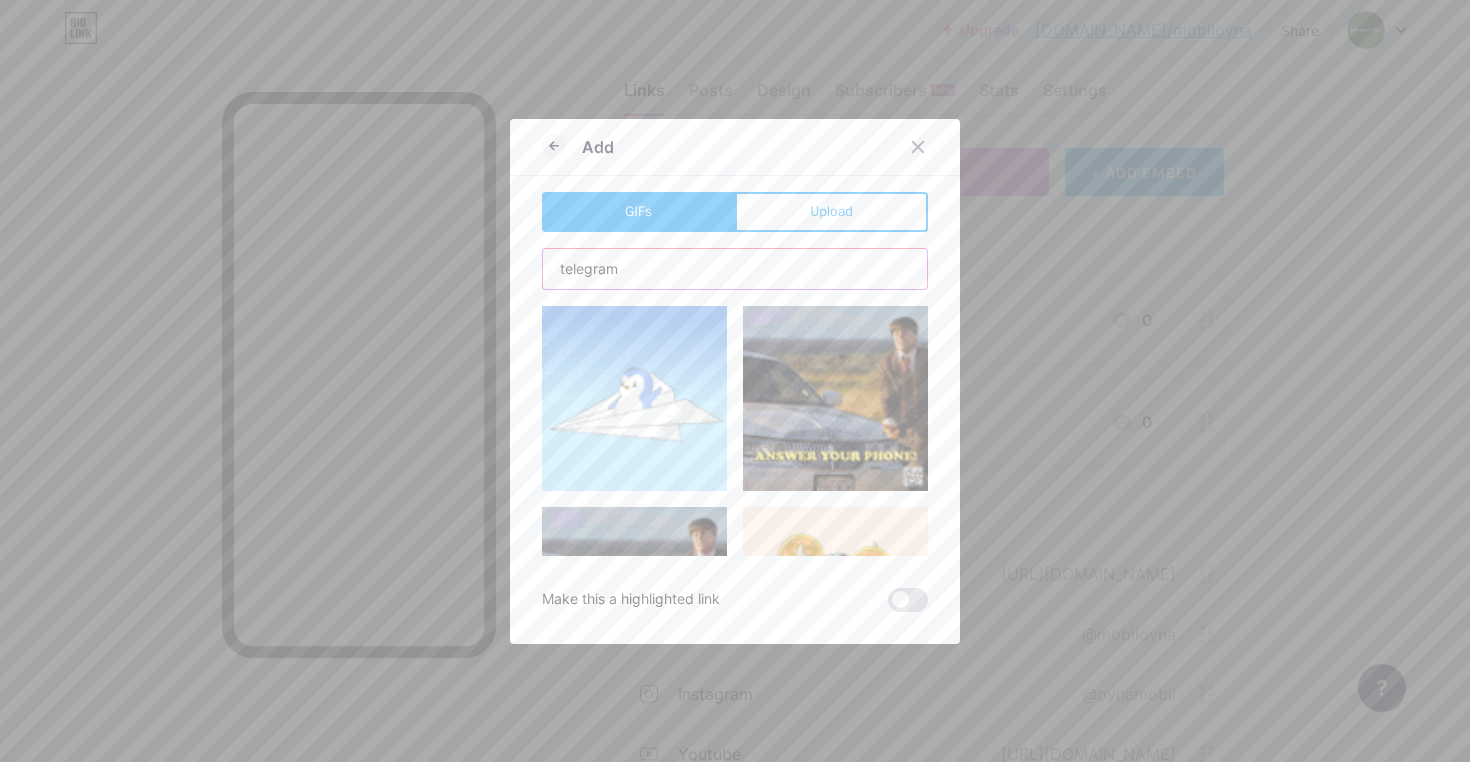 type 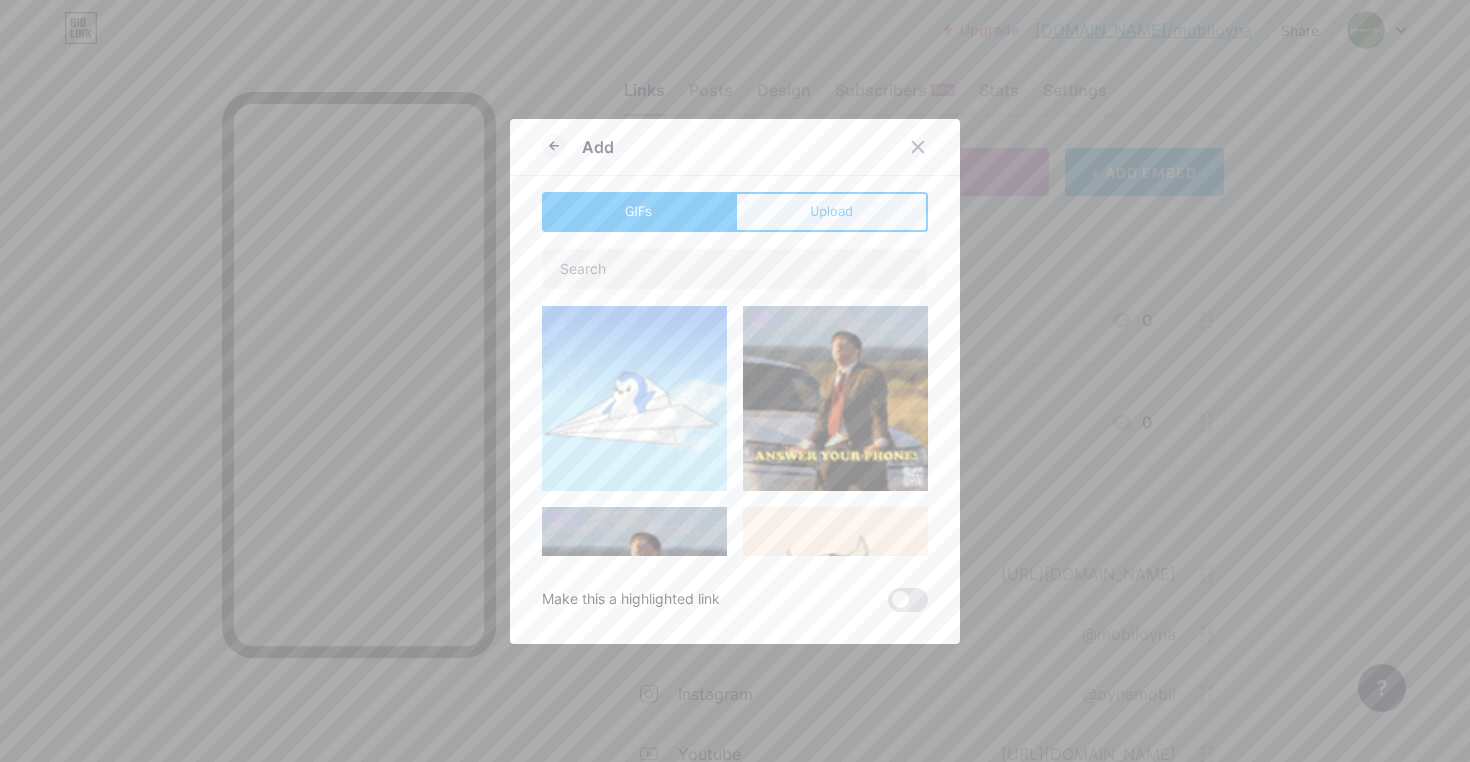 click on "Upload" at bounding box center (831, 212) 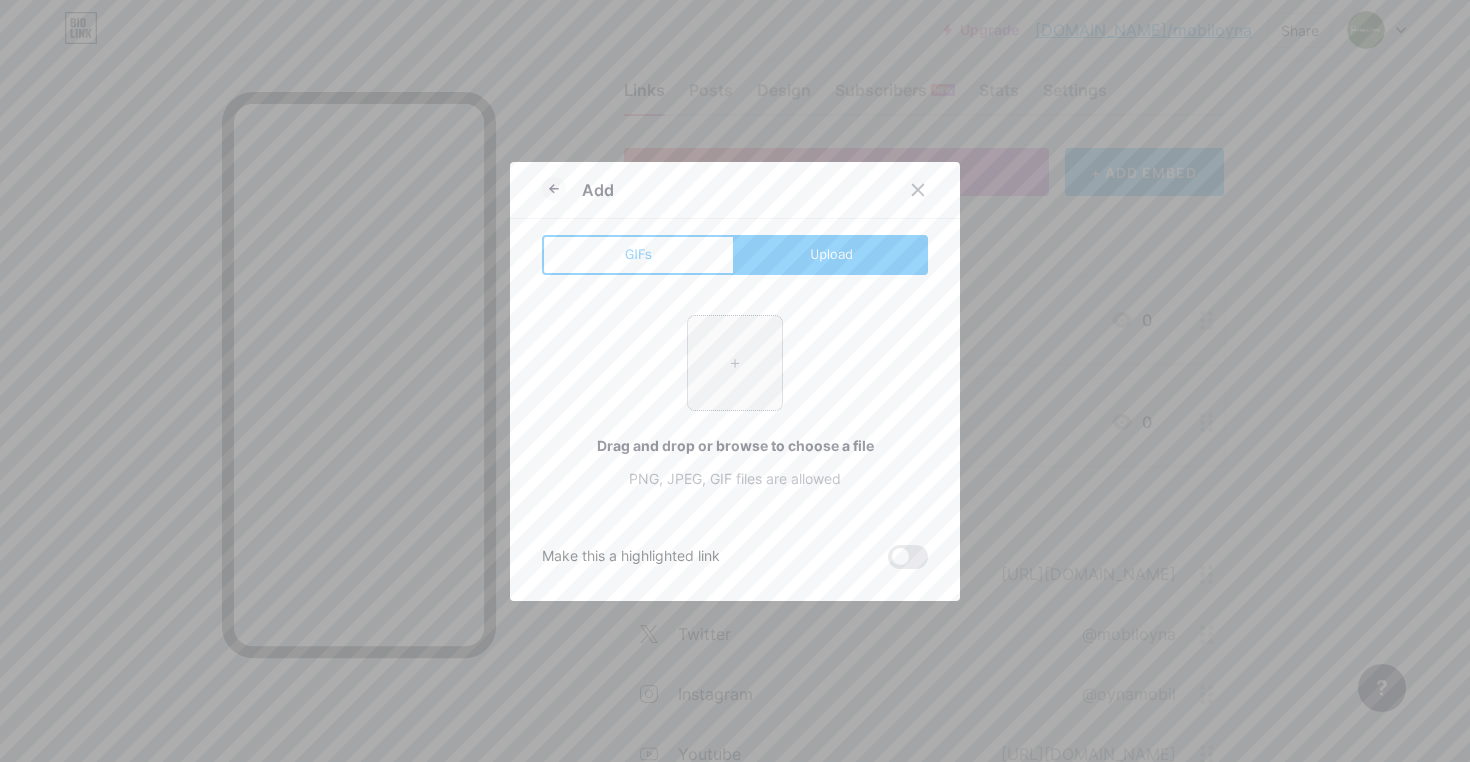 click at bounding box center (735, 363) 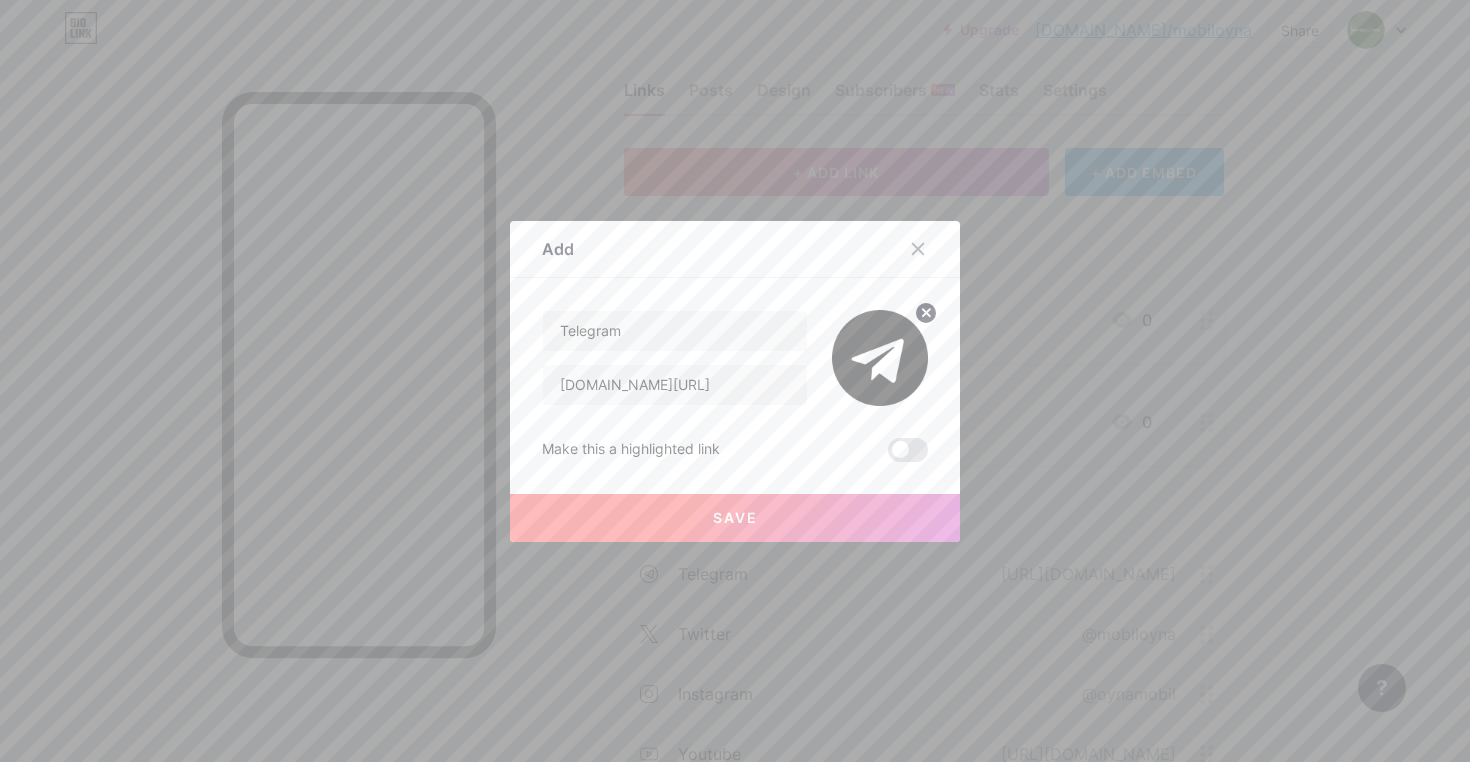 click on "Save" at bounding box center (735, 518) 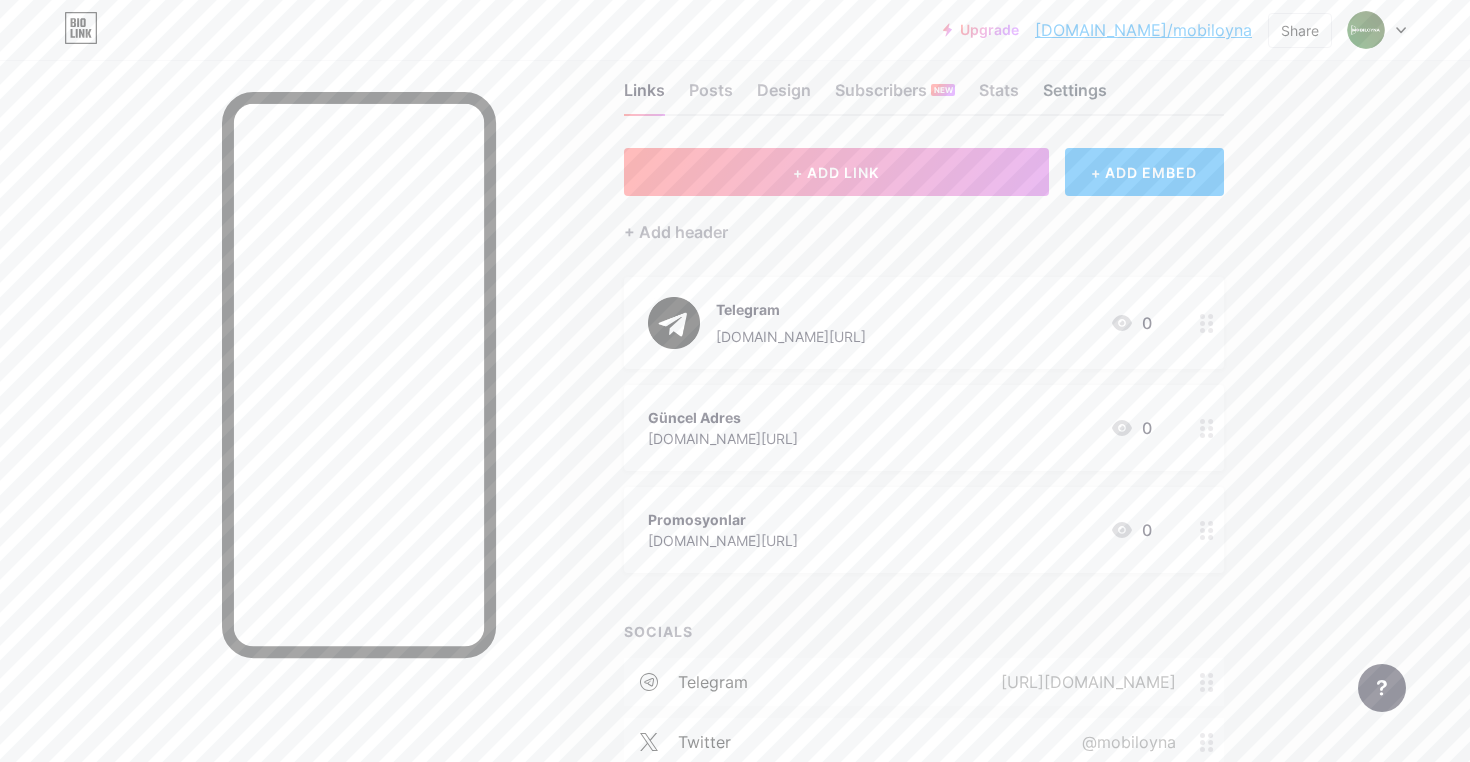 click on "Settings" at bounding box center [1075, 96] 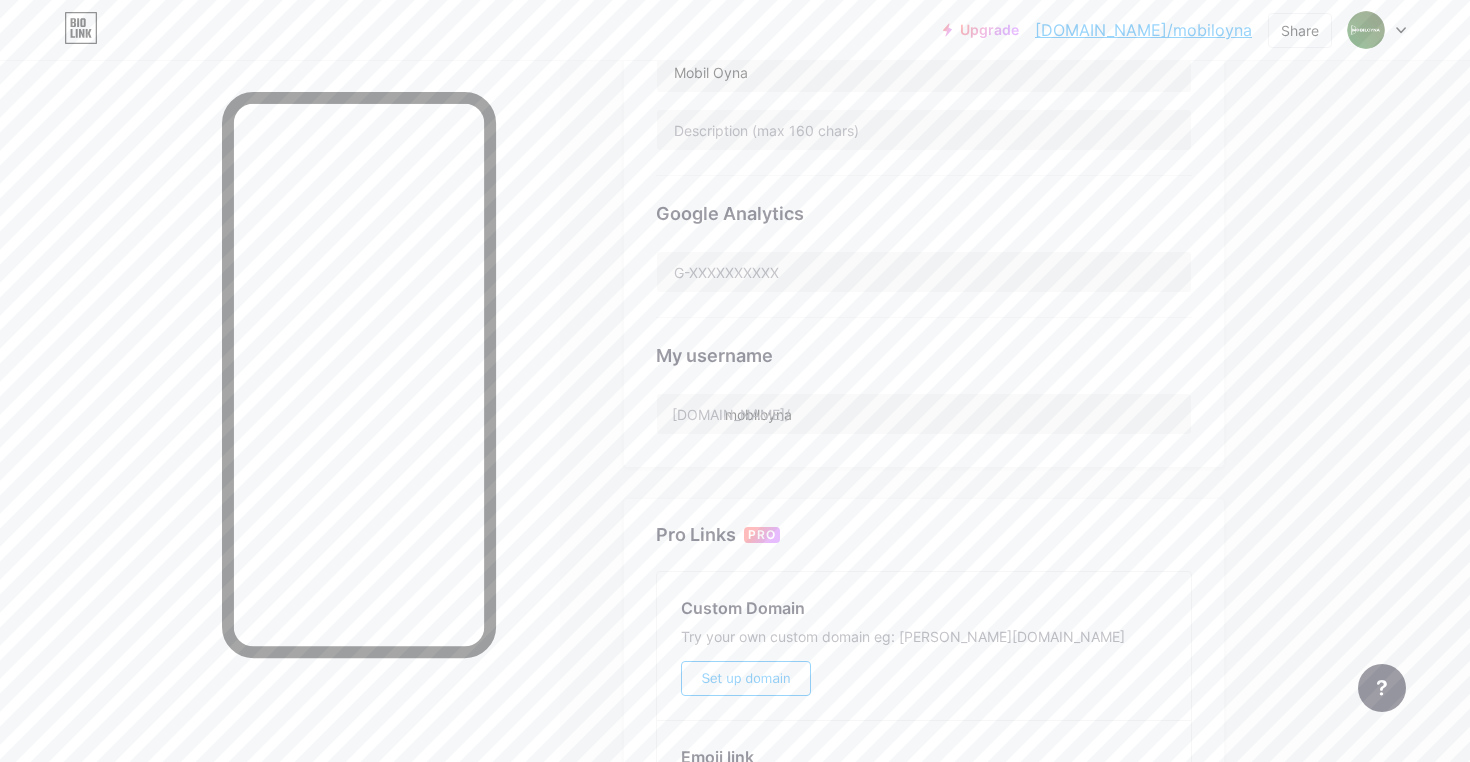 scroll, scrollTop: 276, scrollLeft: 0, axis: vertical 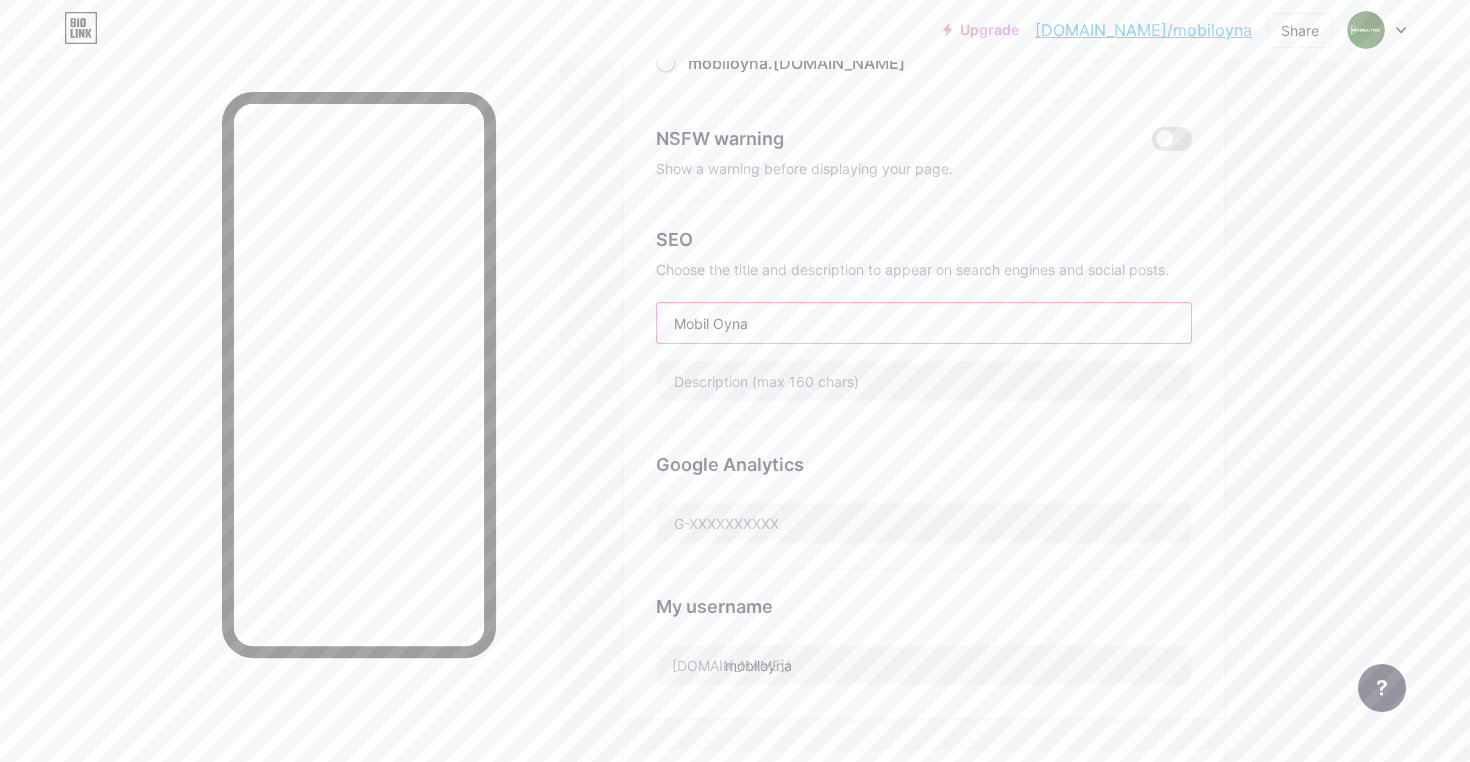 drag, startPoint x: 752, startPoint y: 324, endPoint x: 530, endPoint y: 324, distance: 222 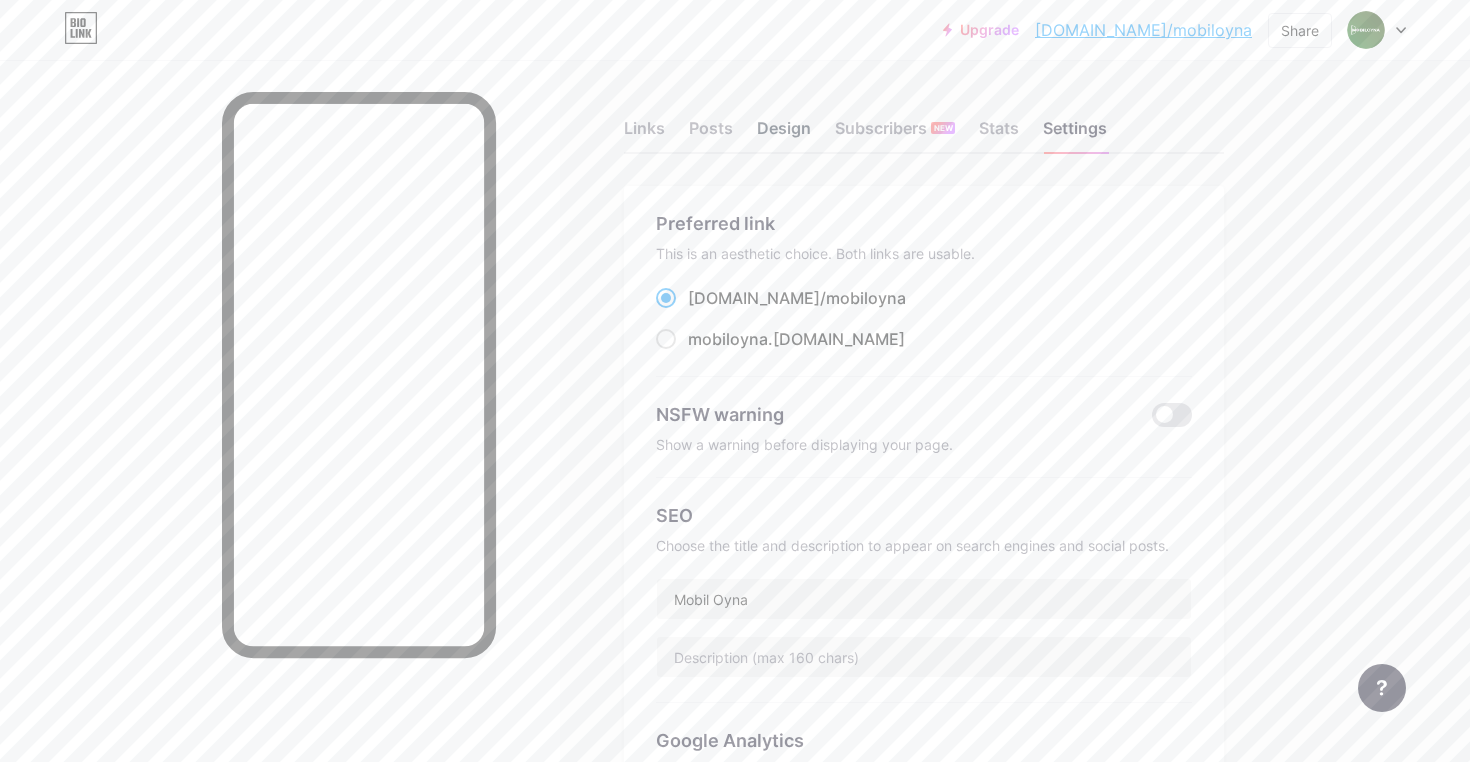 click on "Design" at bounding box center (784, 134) 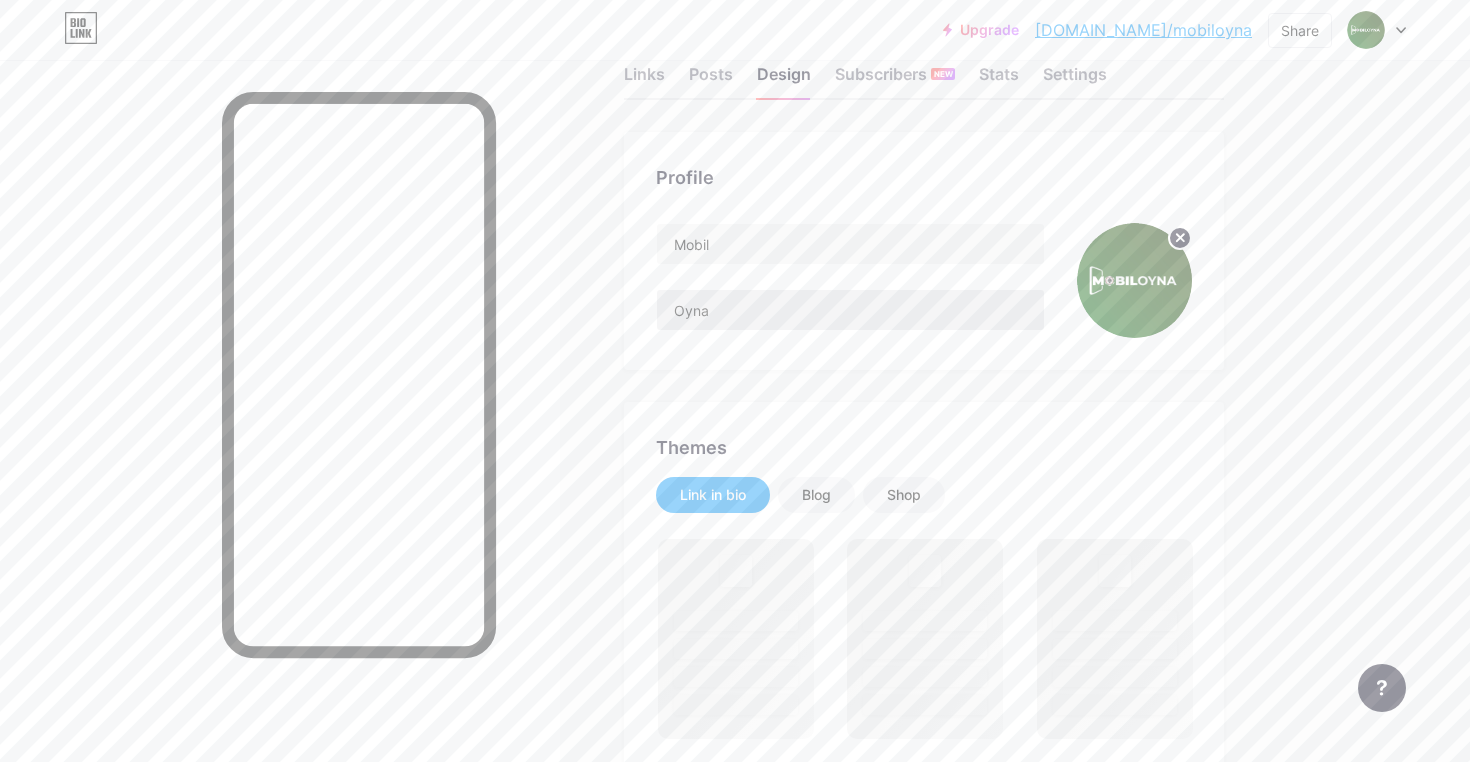 scroll, scrollTop: 64, scrollLeft: 0, axis: vertical 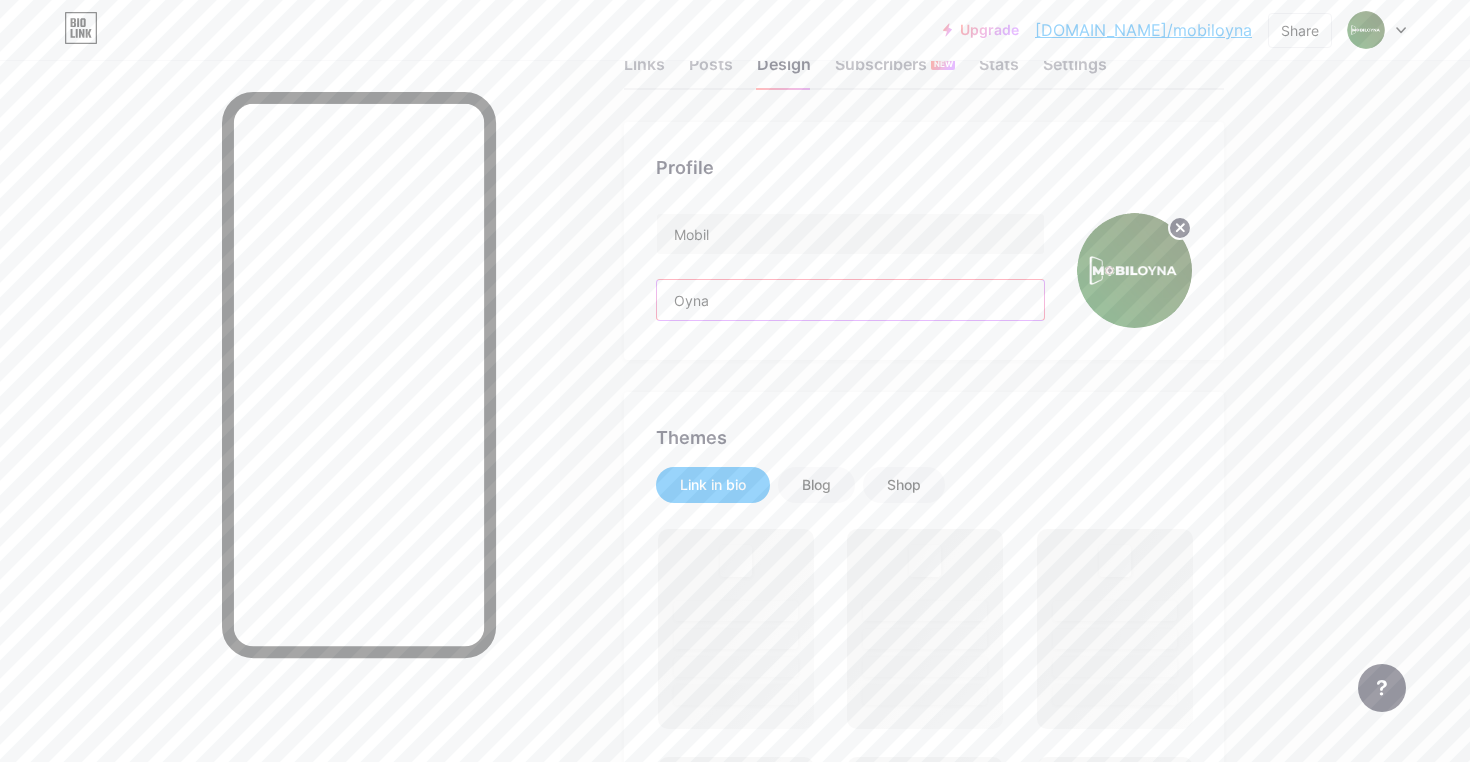 drag, startPoint x: 789, startPoint y: 291, endPoint x: 506, endPoint y: 291, distance: 283 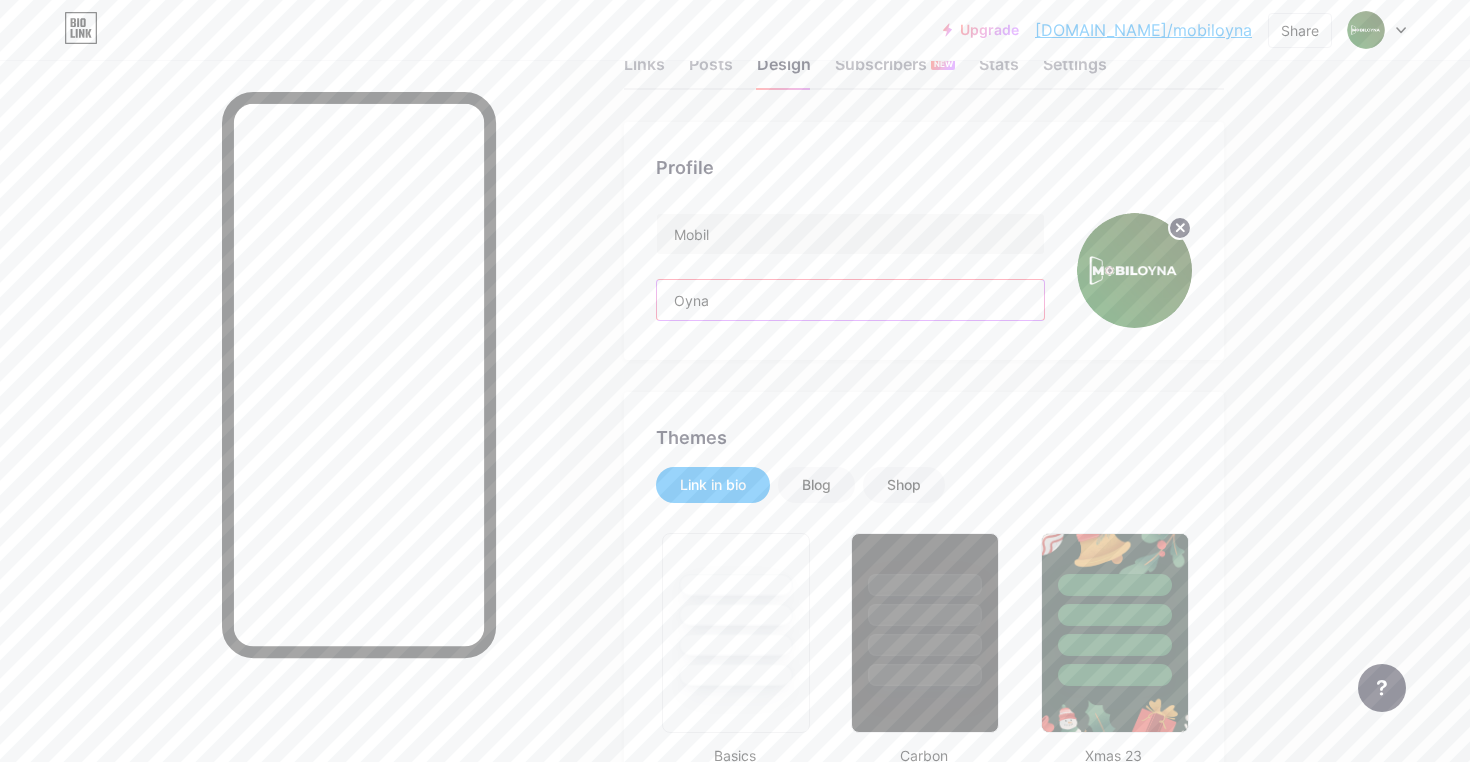 type on "#0b620a" 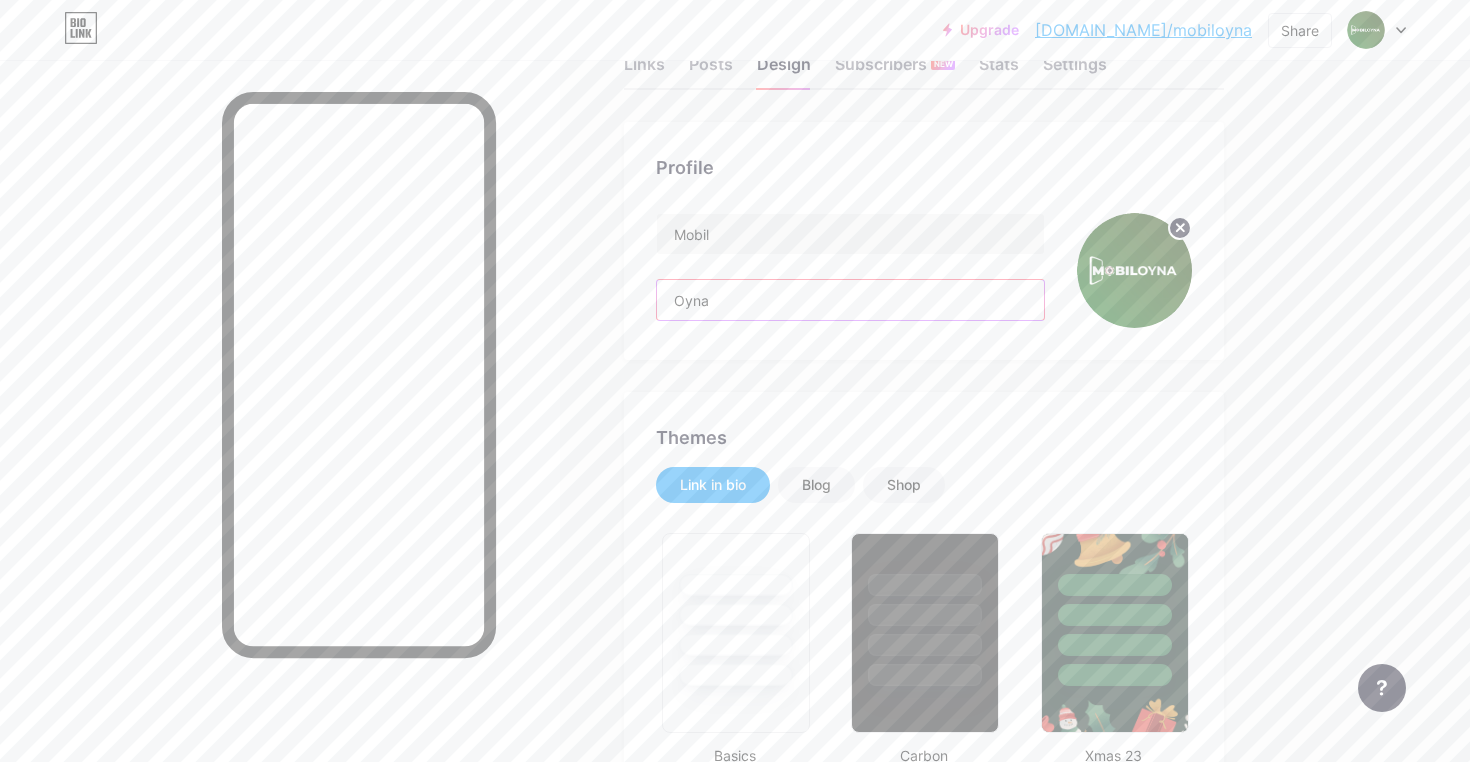 type on "#ffffff" 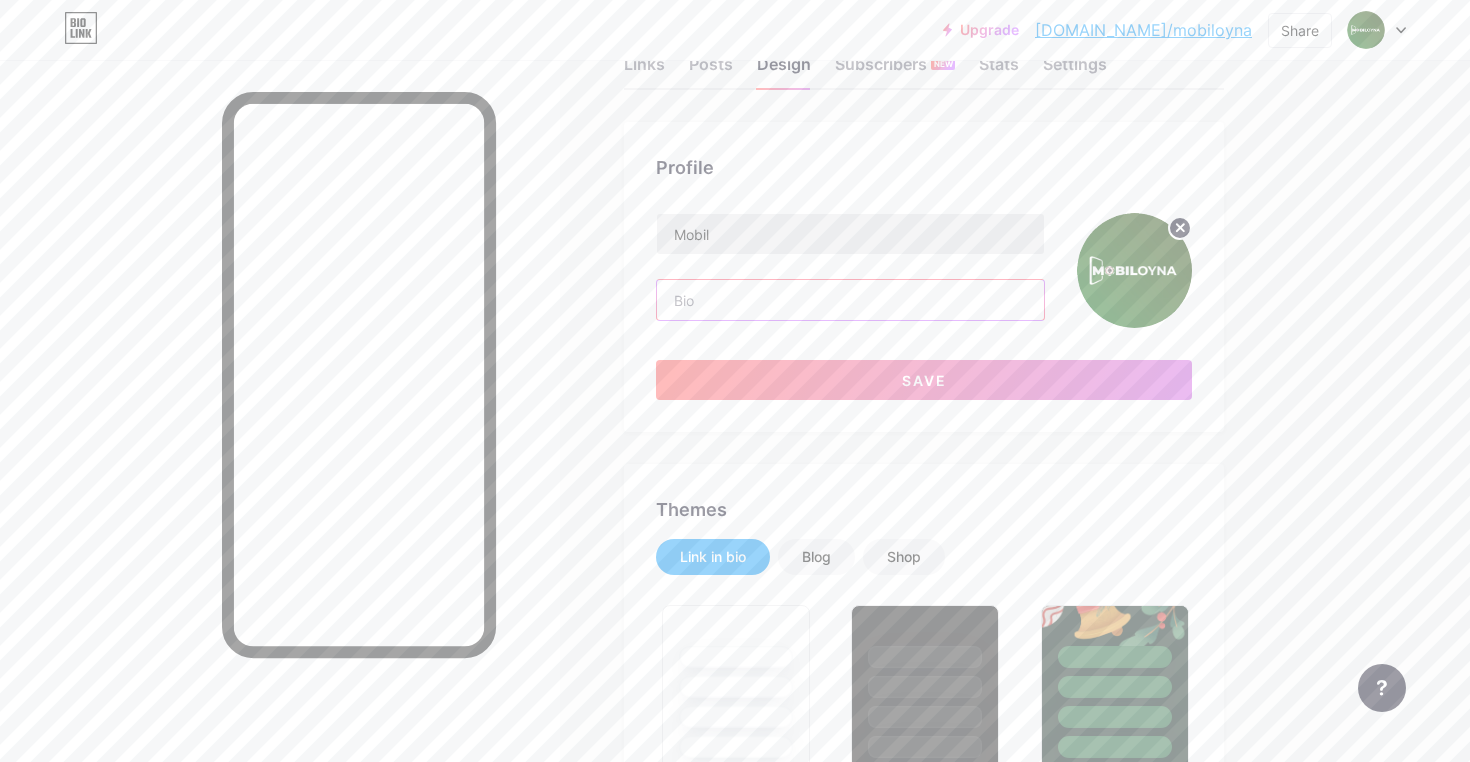 type 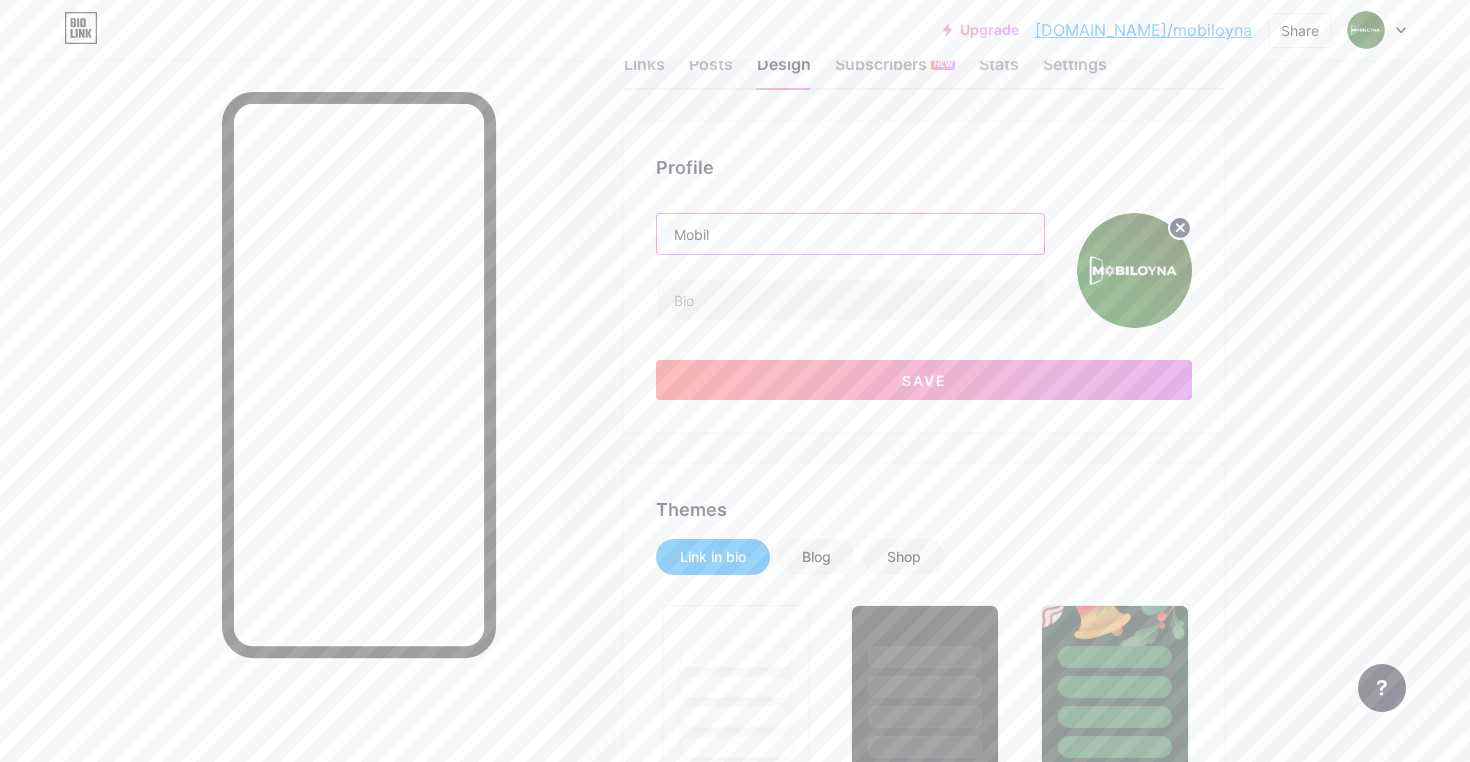 click on "Mobil" at bounding box center (850, 234) 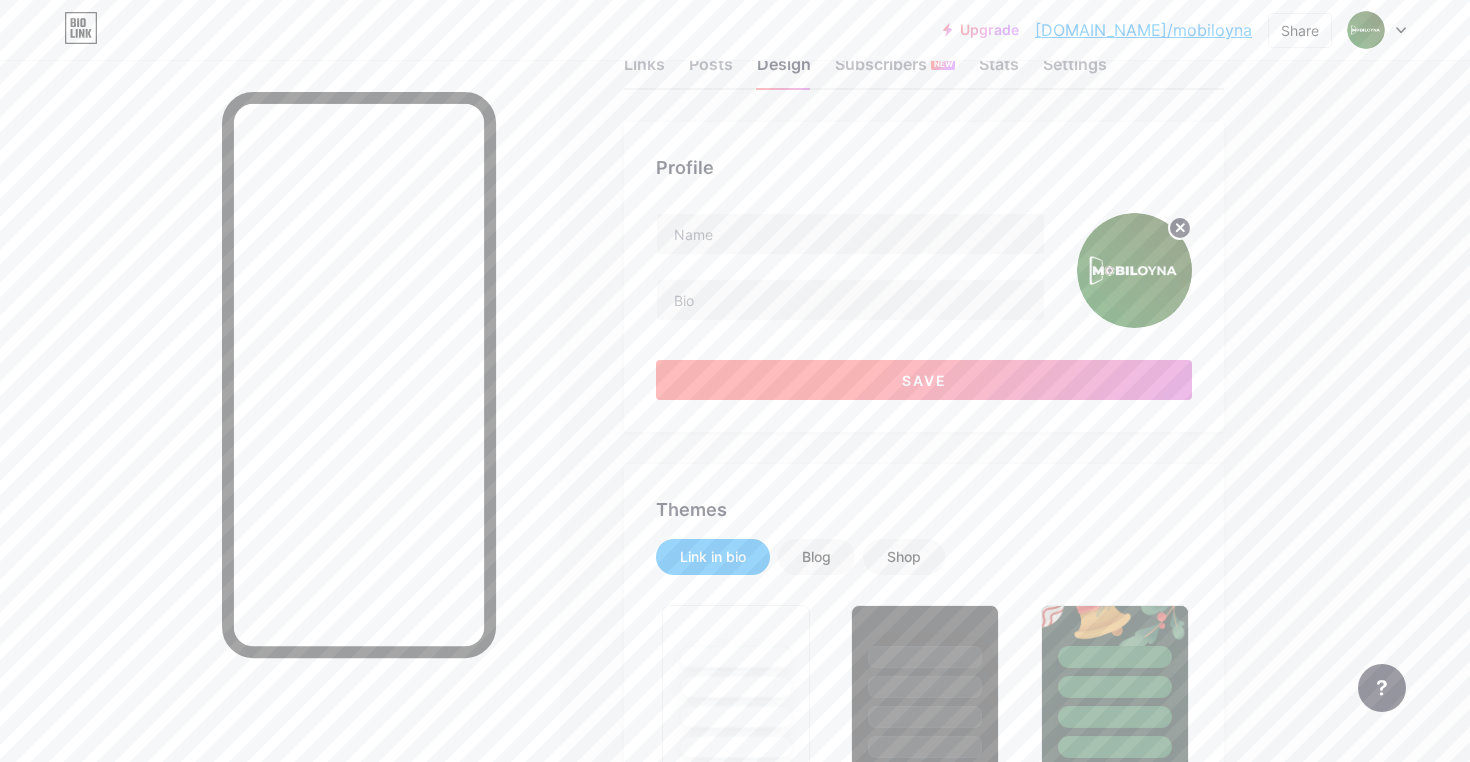 click on "Save" at bounding box center (924, 380) 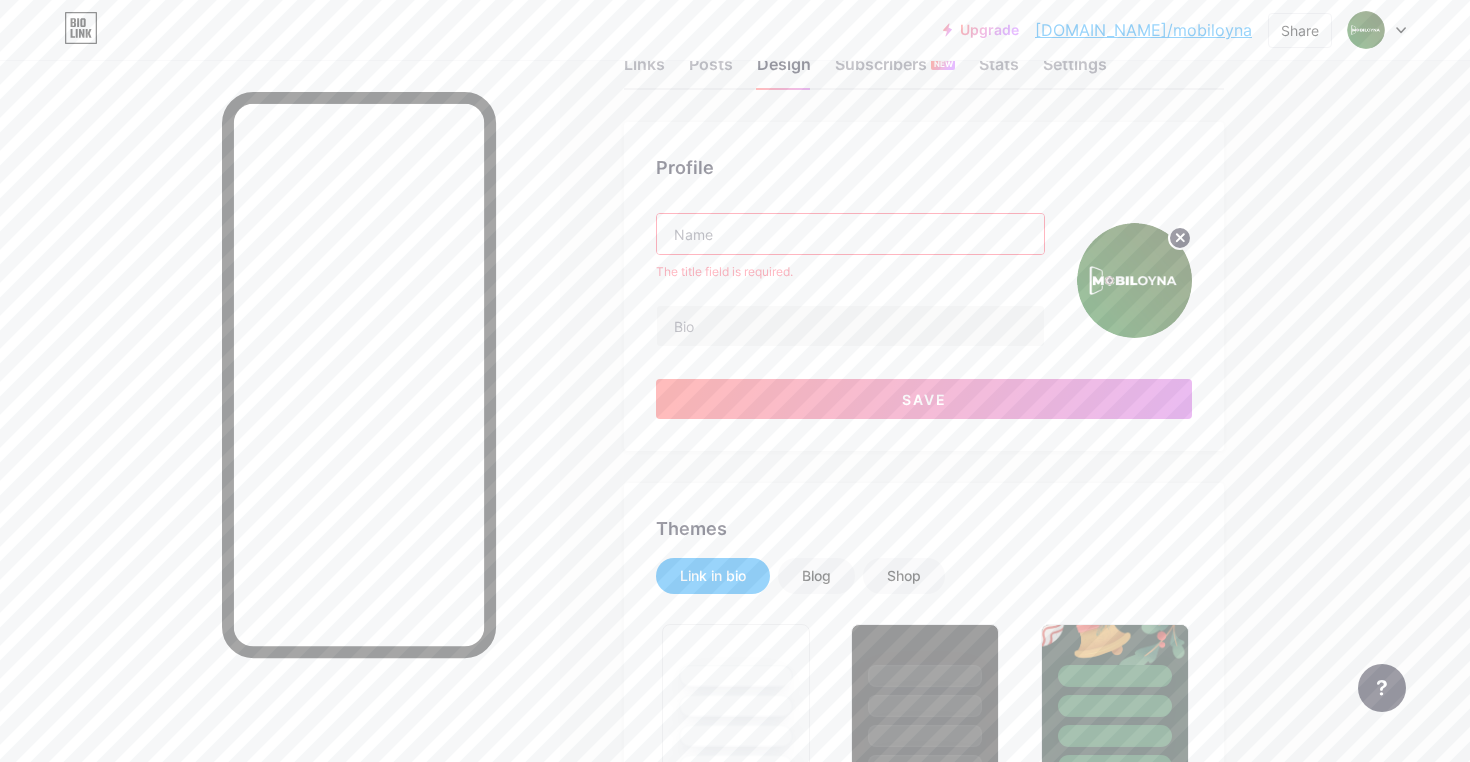 click at bounding box center (850, 234) 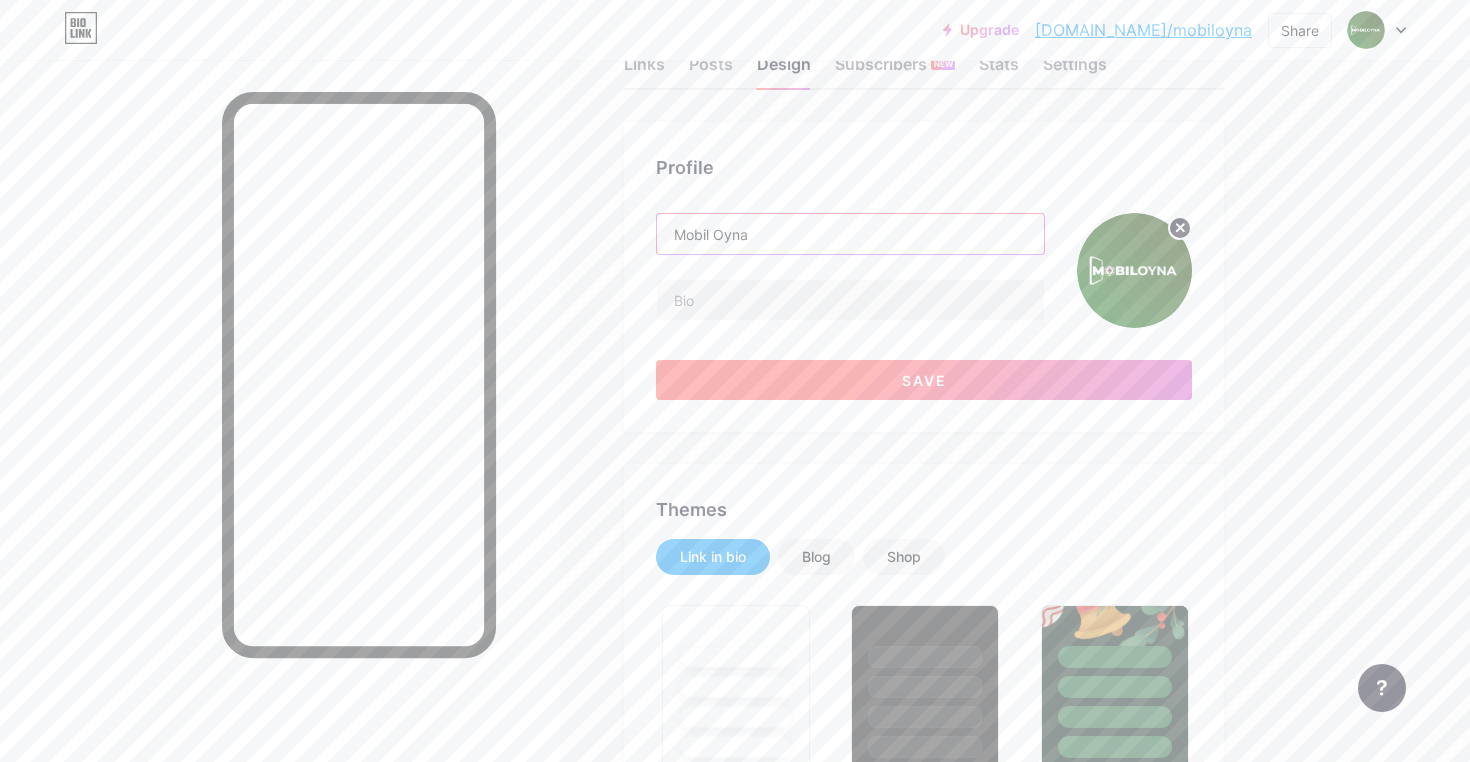 type on "Mobil Oyna" 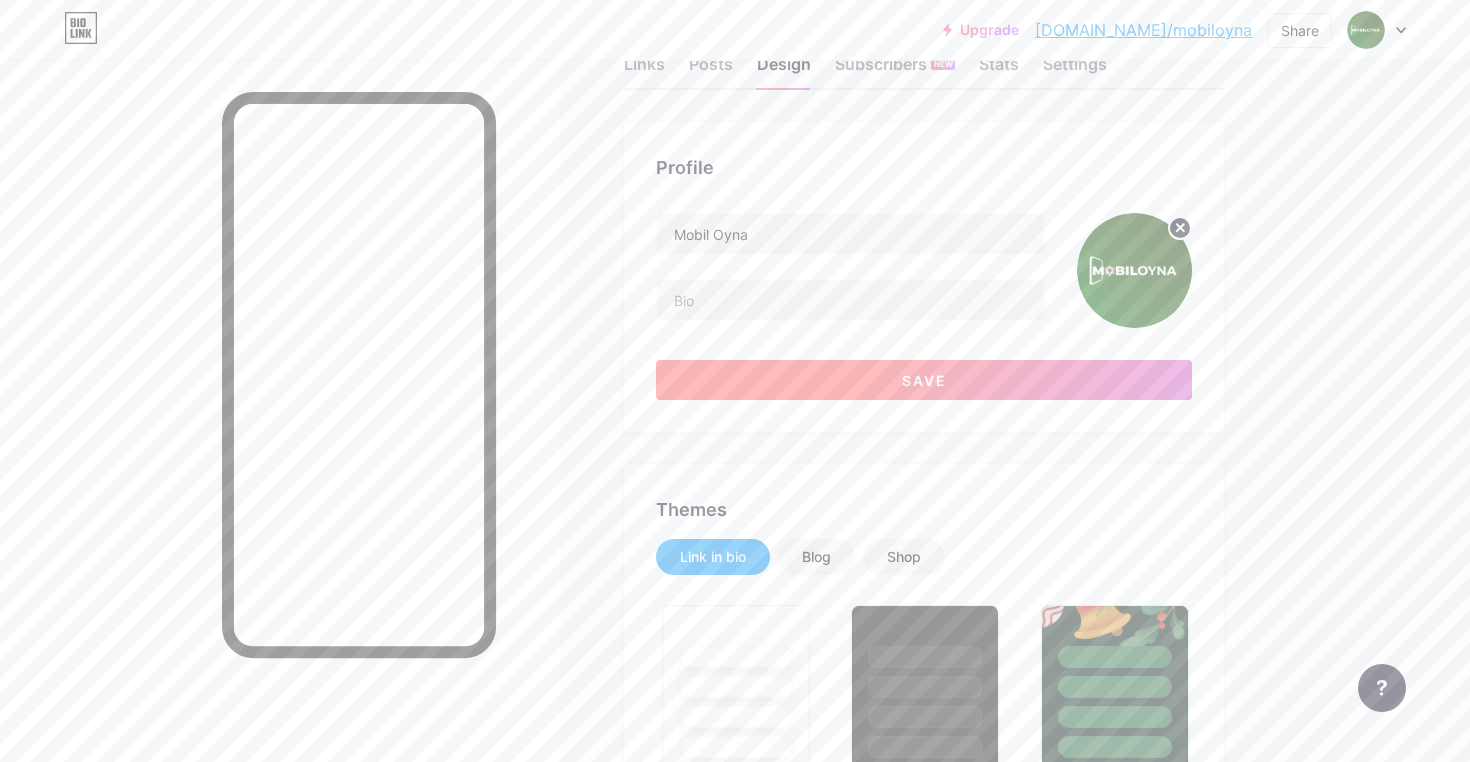 click on "Save" at bounding box center [924, 380] 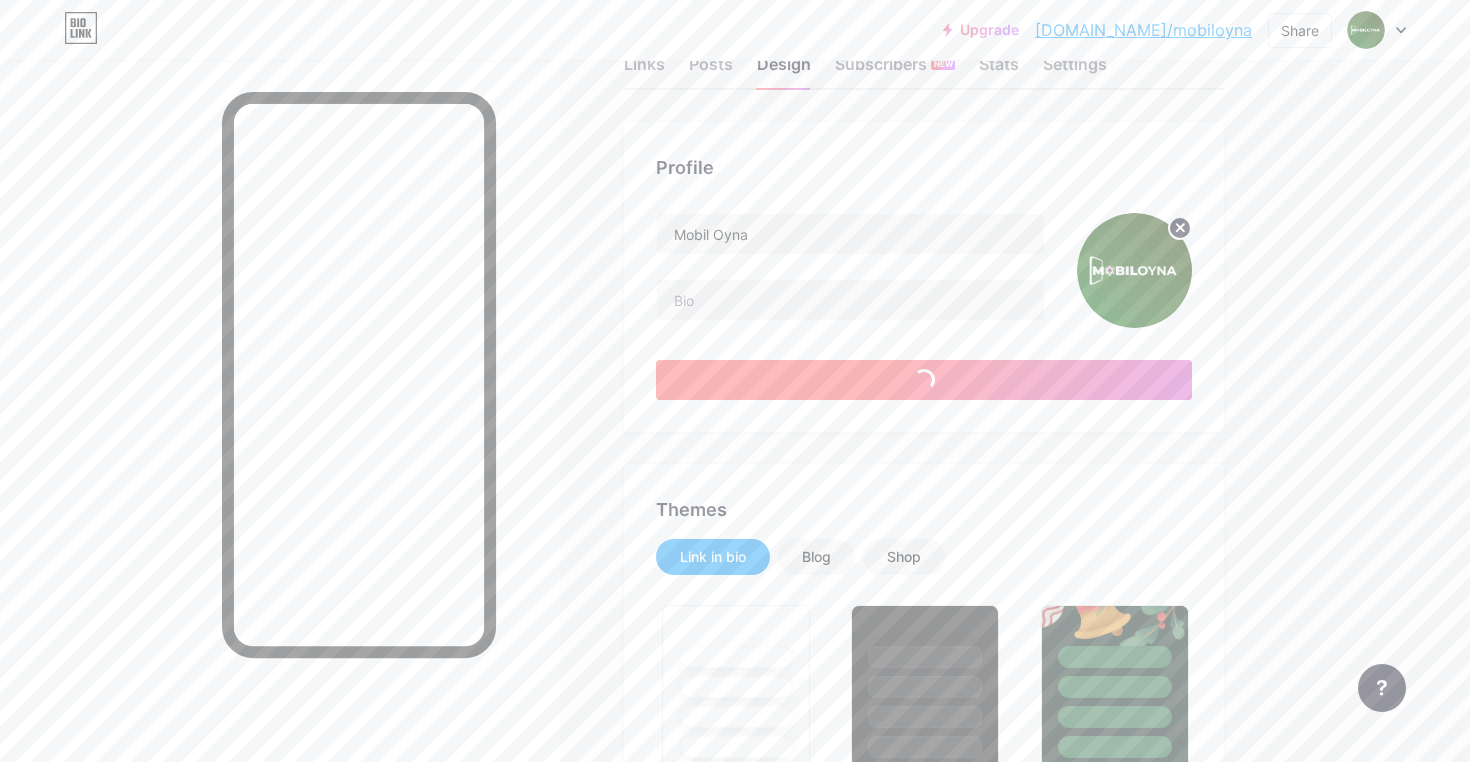 type on "#0b620a" 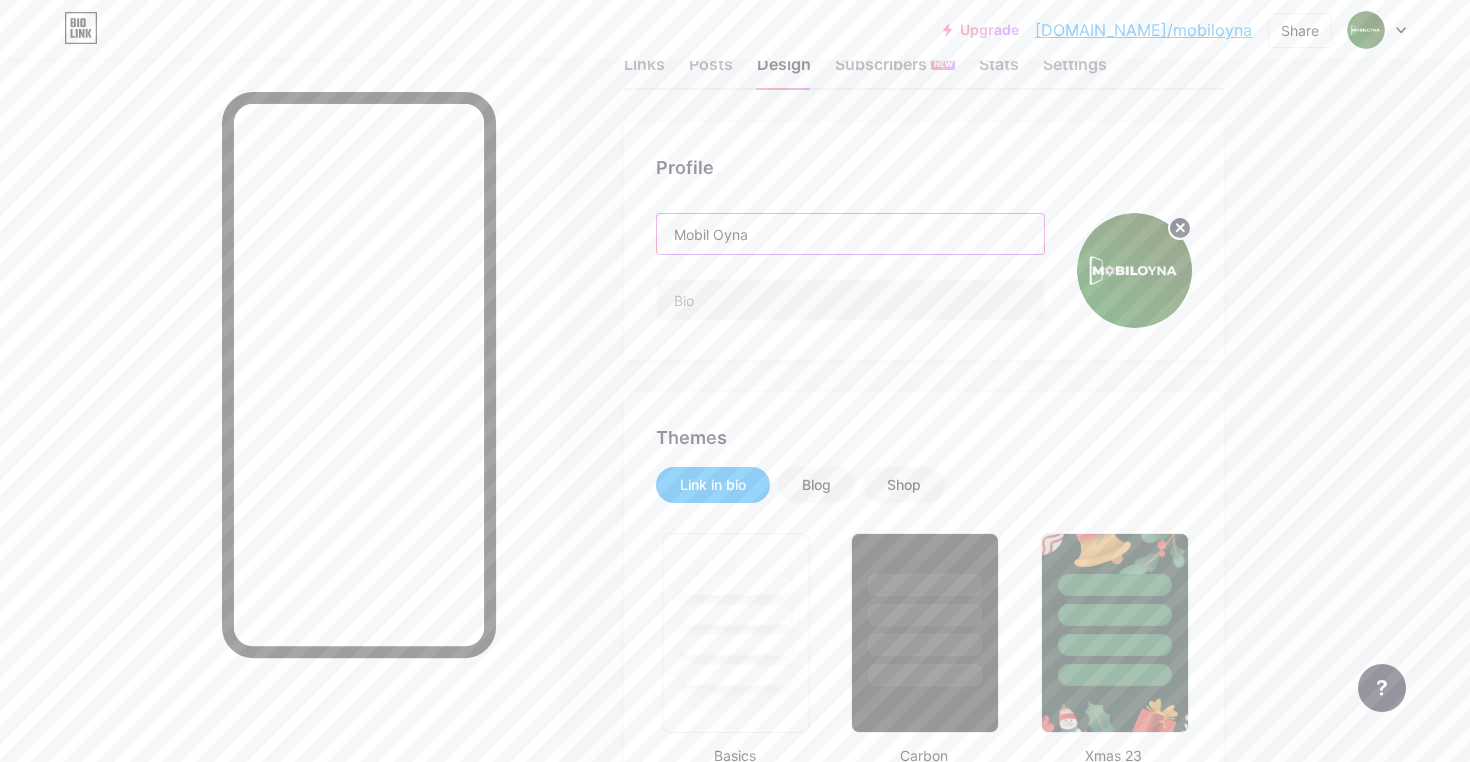 click on "Mobil Oyna" at bounding box center [850, 234] 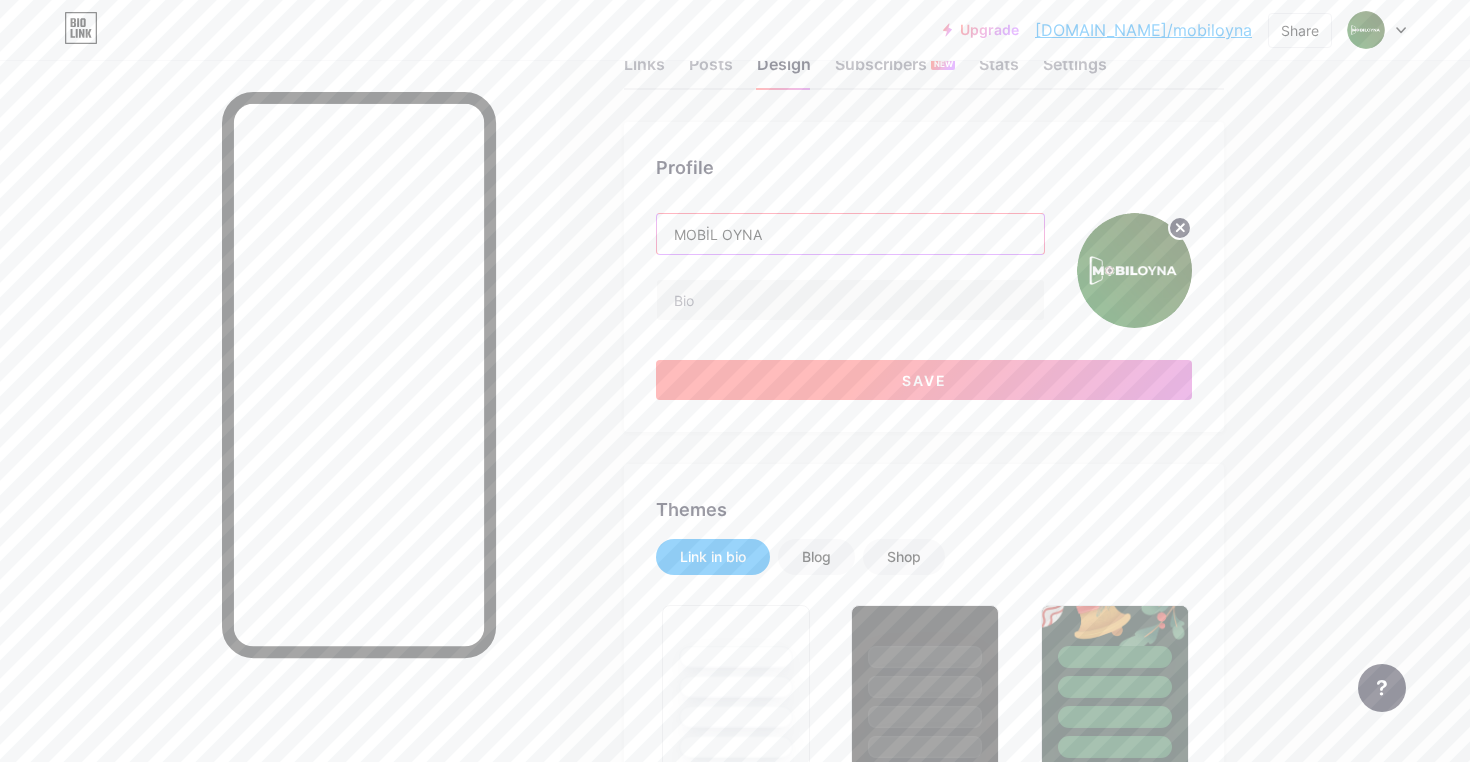 type on "MOBİL OYNA" 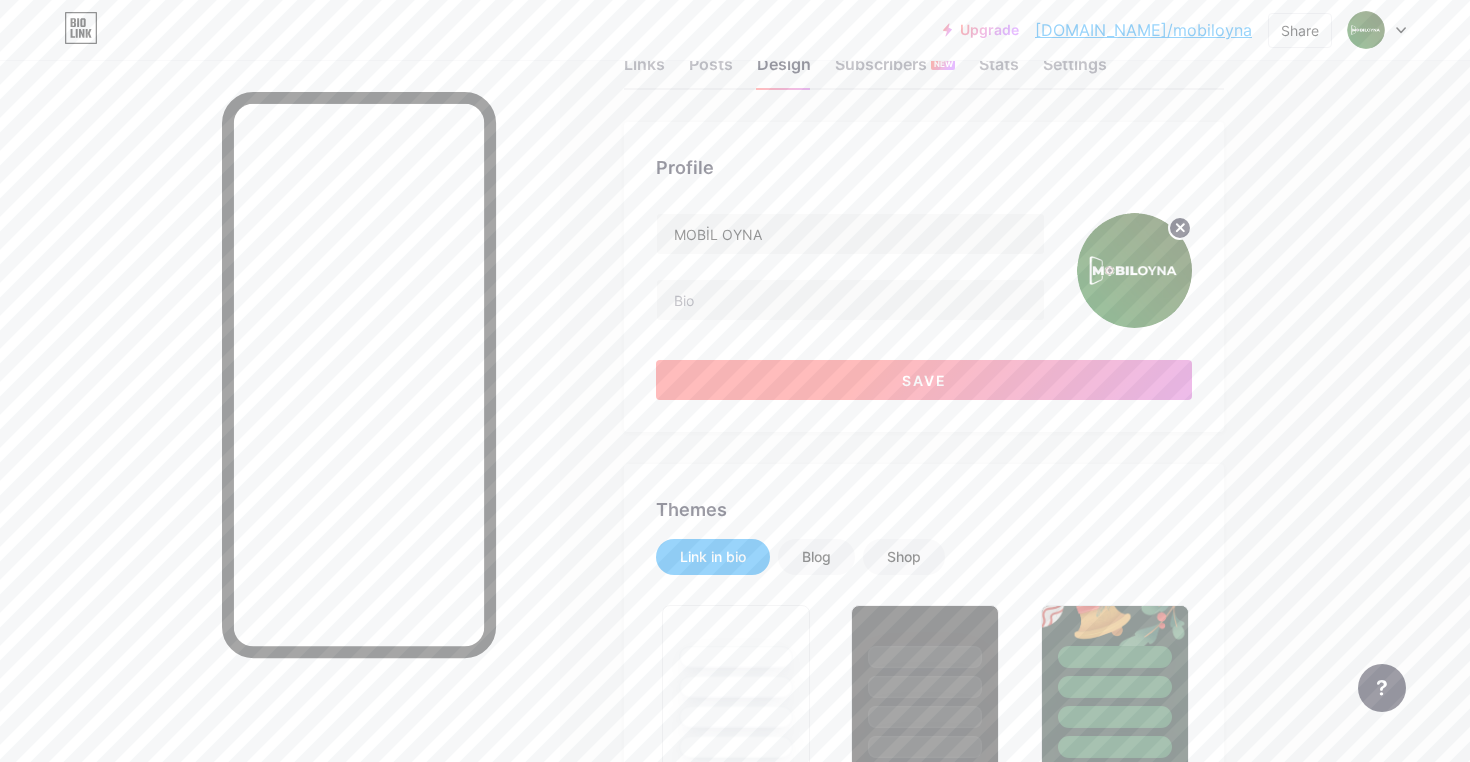 click on "Save" at bounding box center [924, 380] 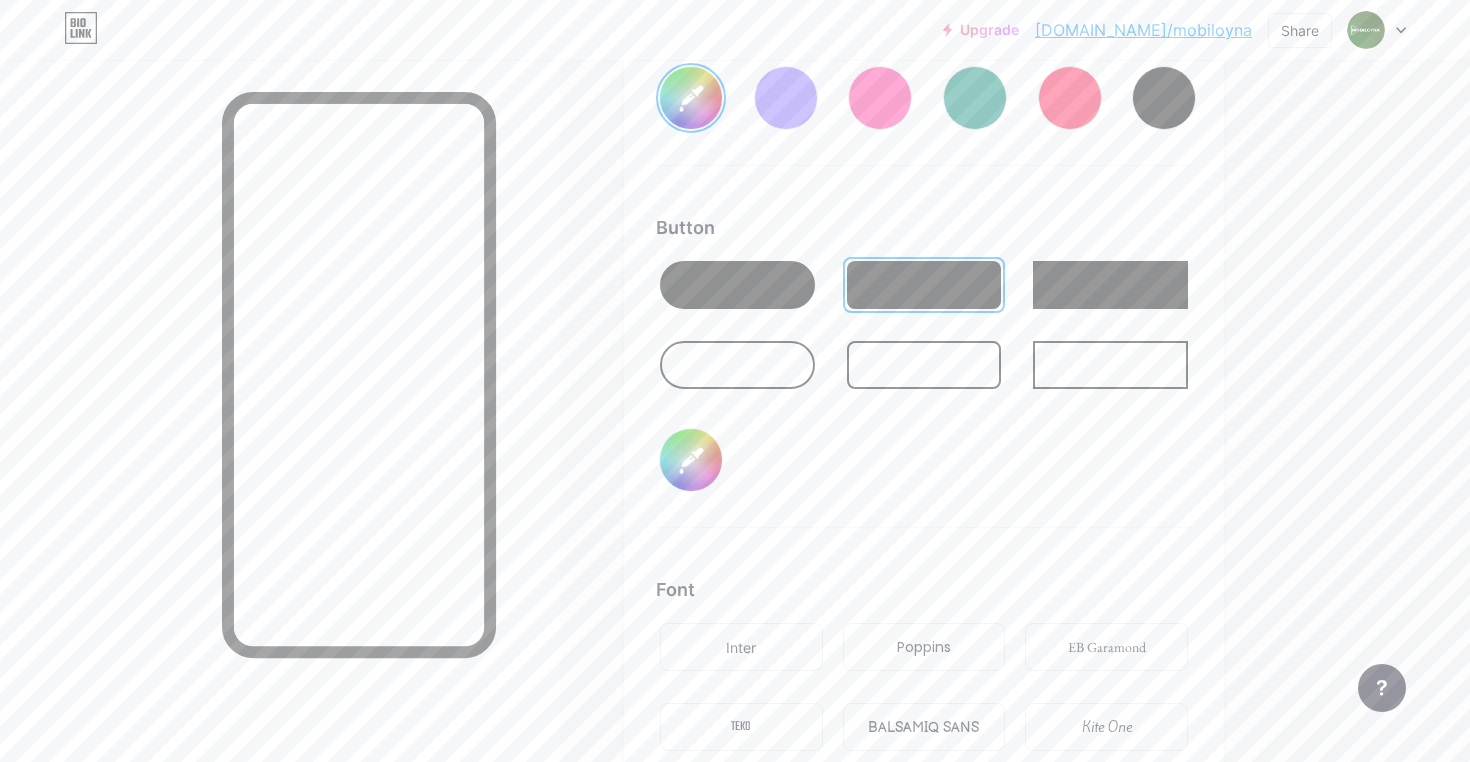 scroll, scrollTop: 2944, scrollLeft: 0, axis: vertical 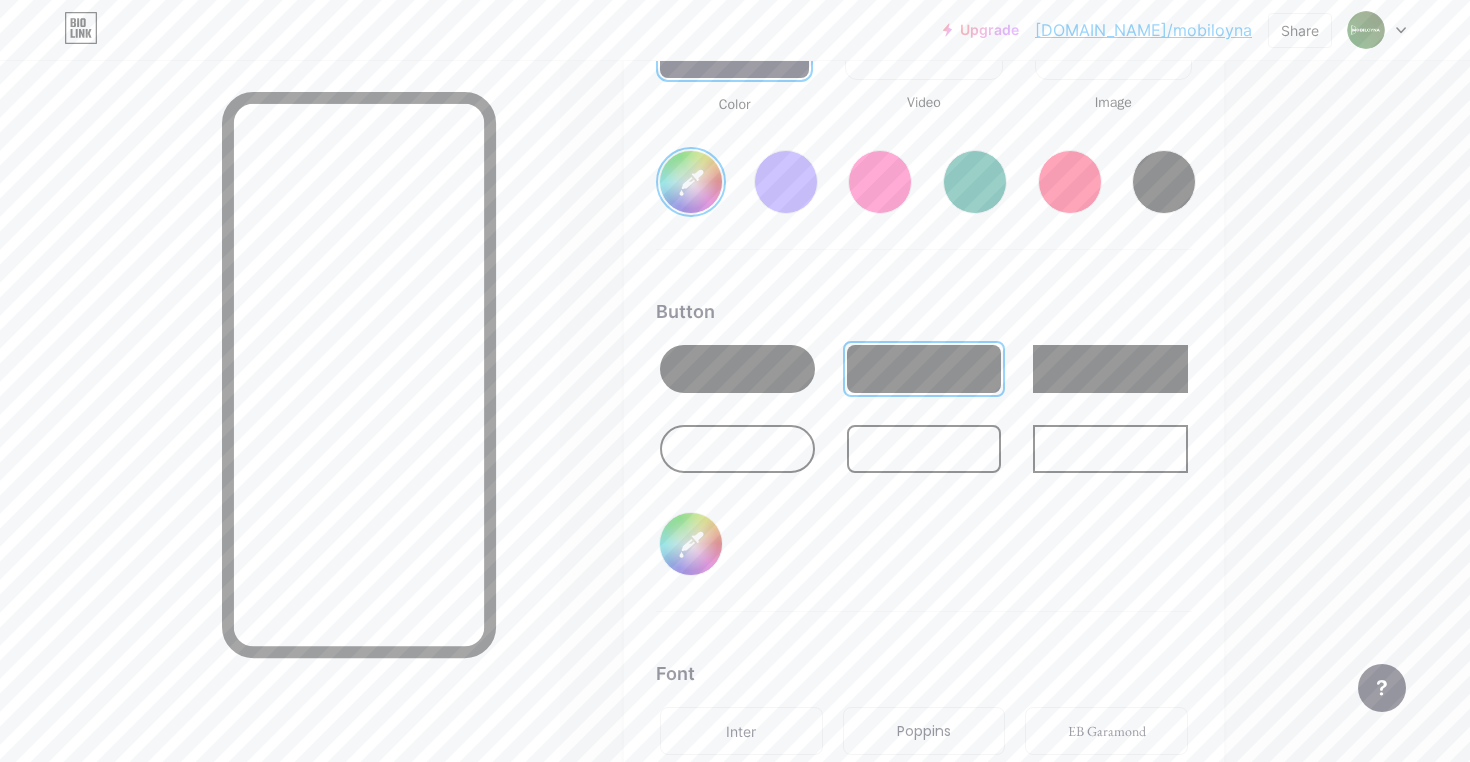 click on "#ffffff" at bounding box center [691, 544] 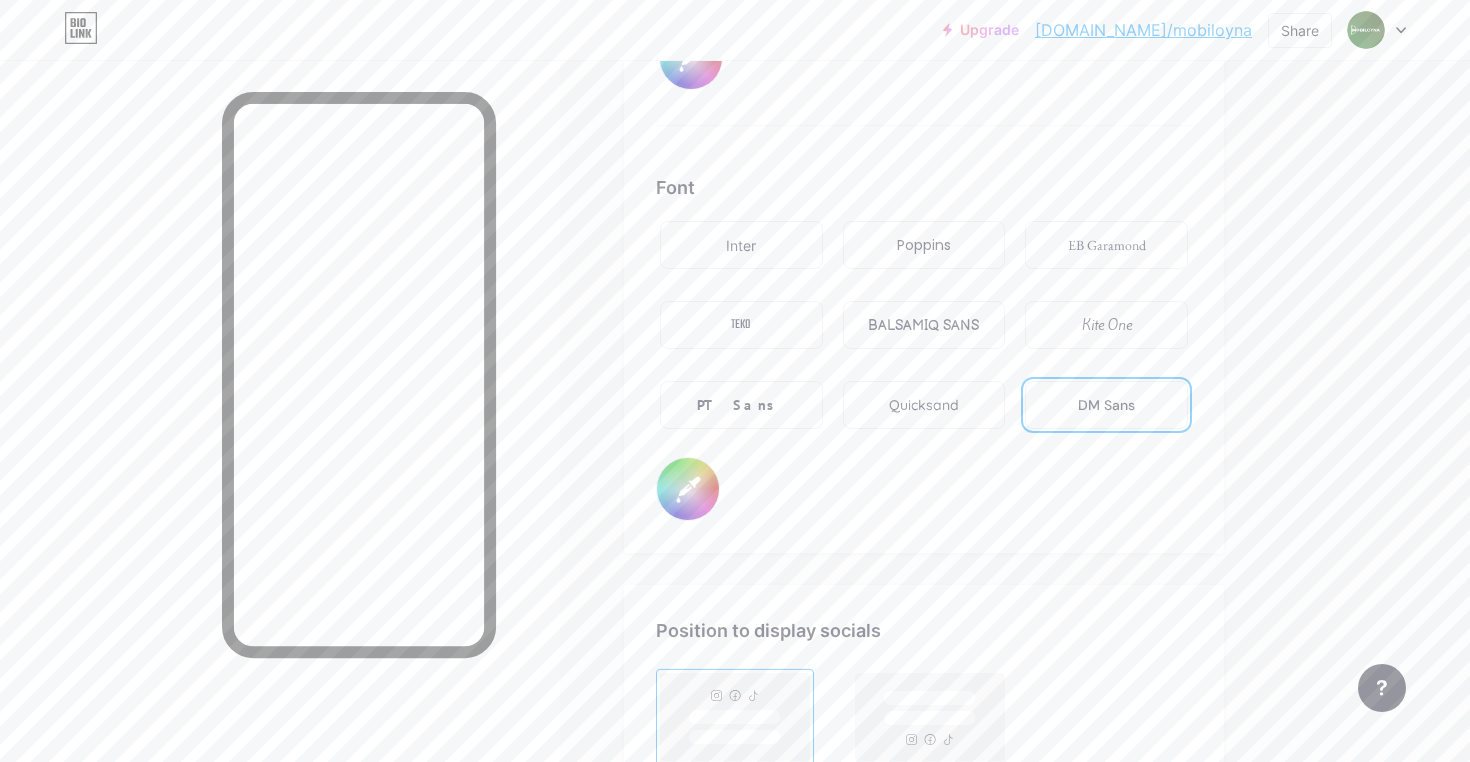 scroll, scrollTop: 3524, scrollLeft: 0, axis: vertical 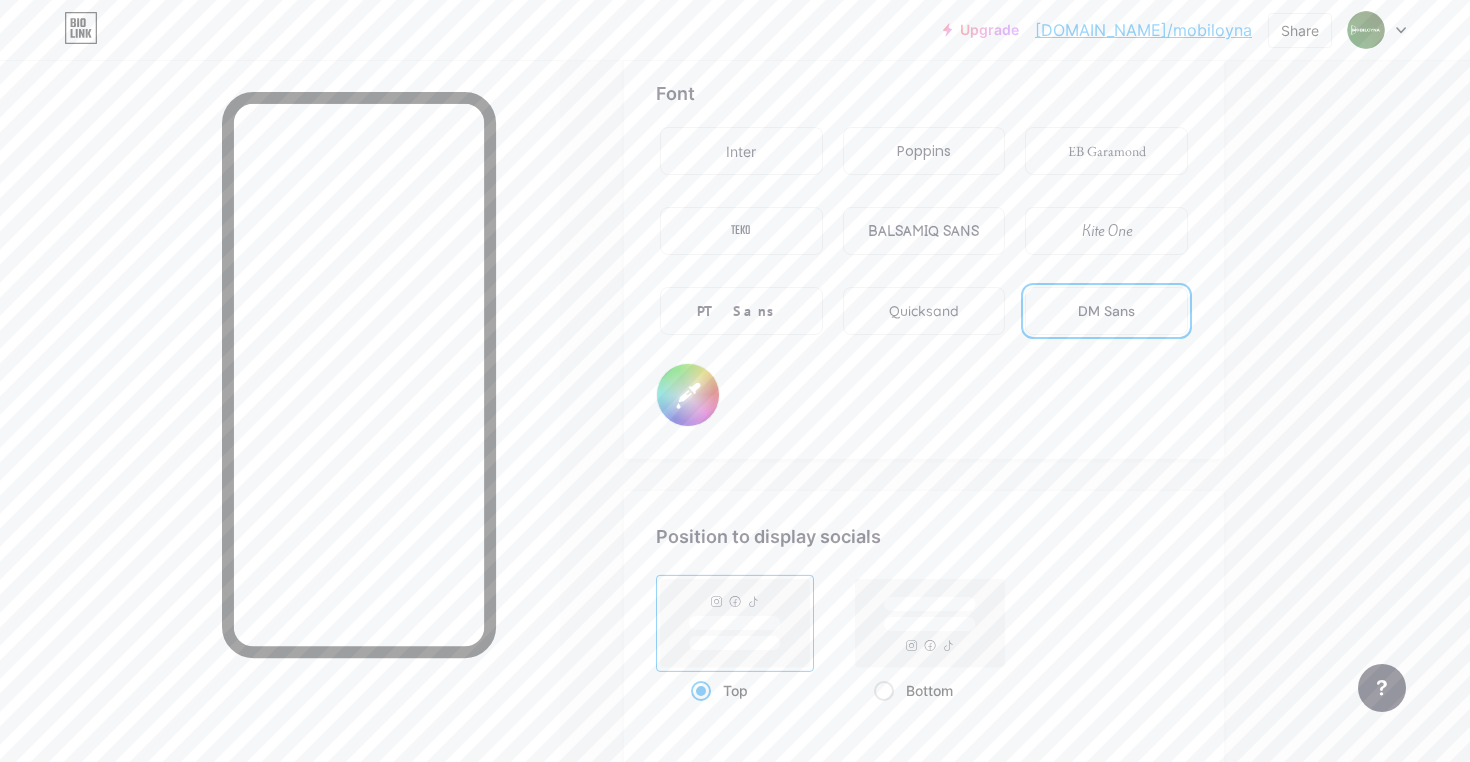 click on "#000000" at bounding box center (688, 395) 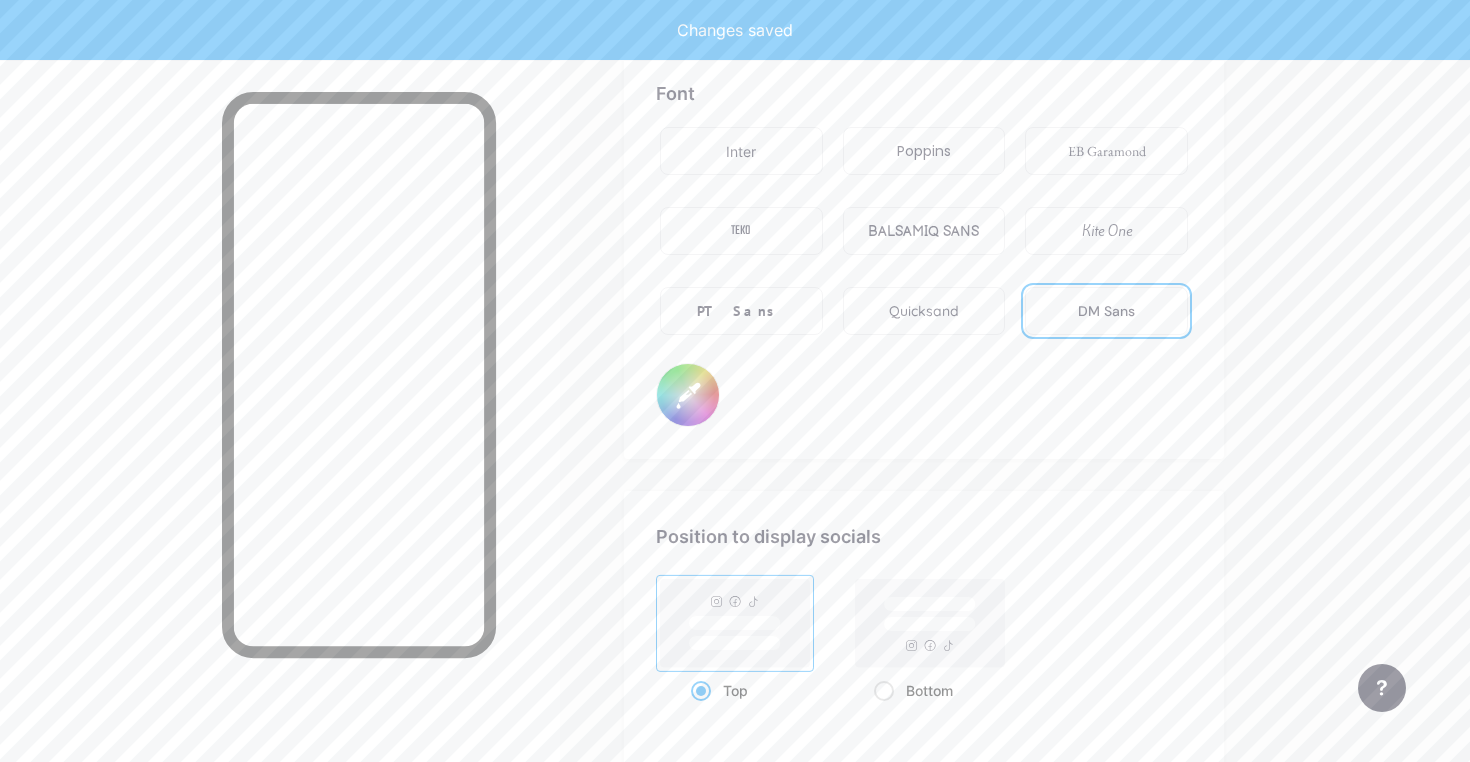 type on "#0b620a" 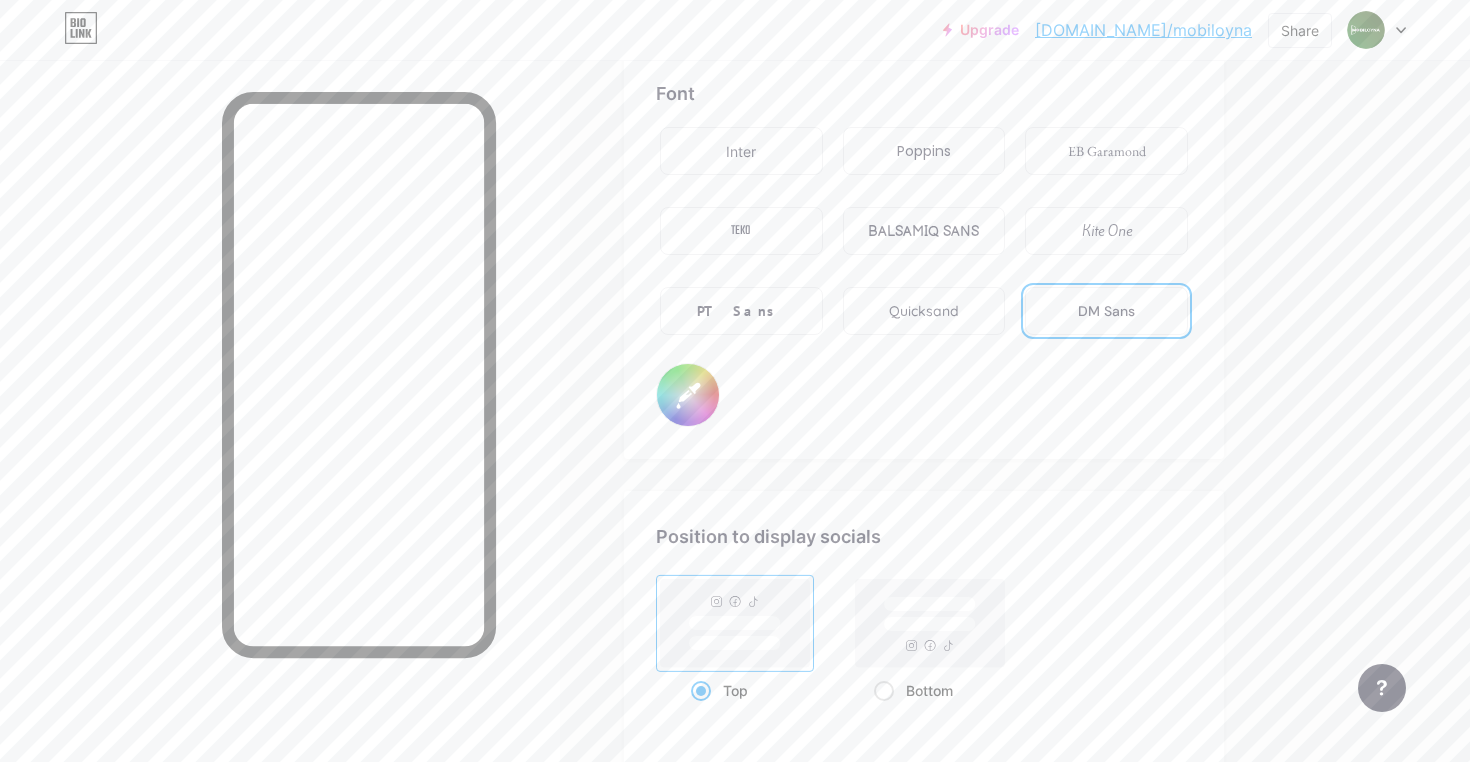 type on "#ffffff" 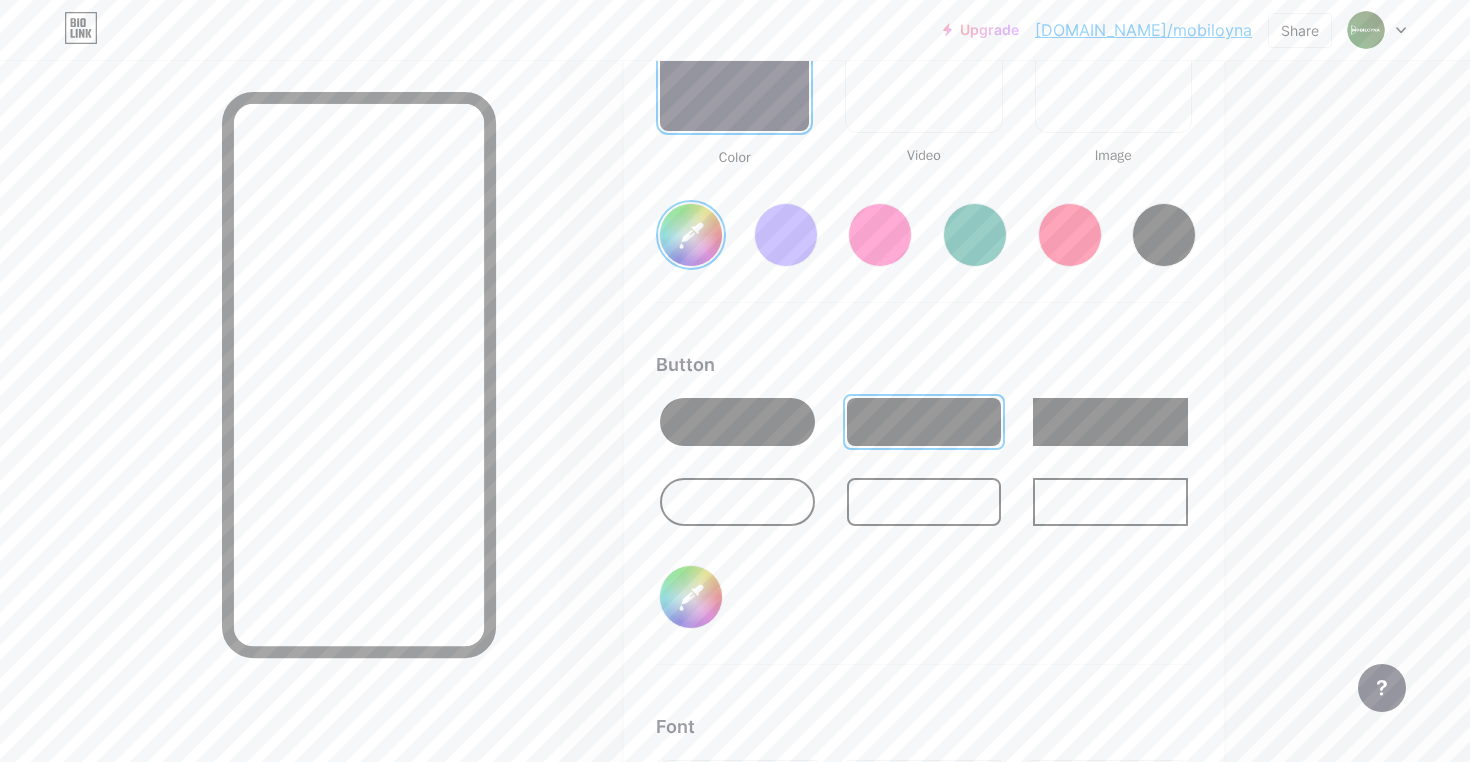 scroll, scrollTop: 3005, scrollLeft: 0, axis: vertical 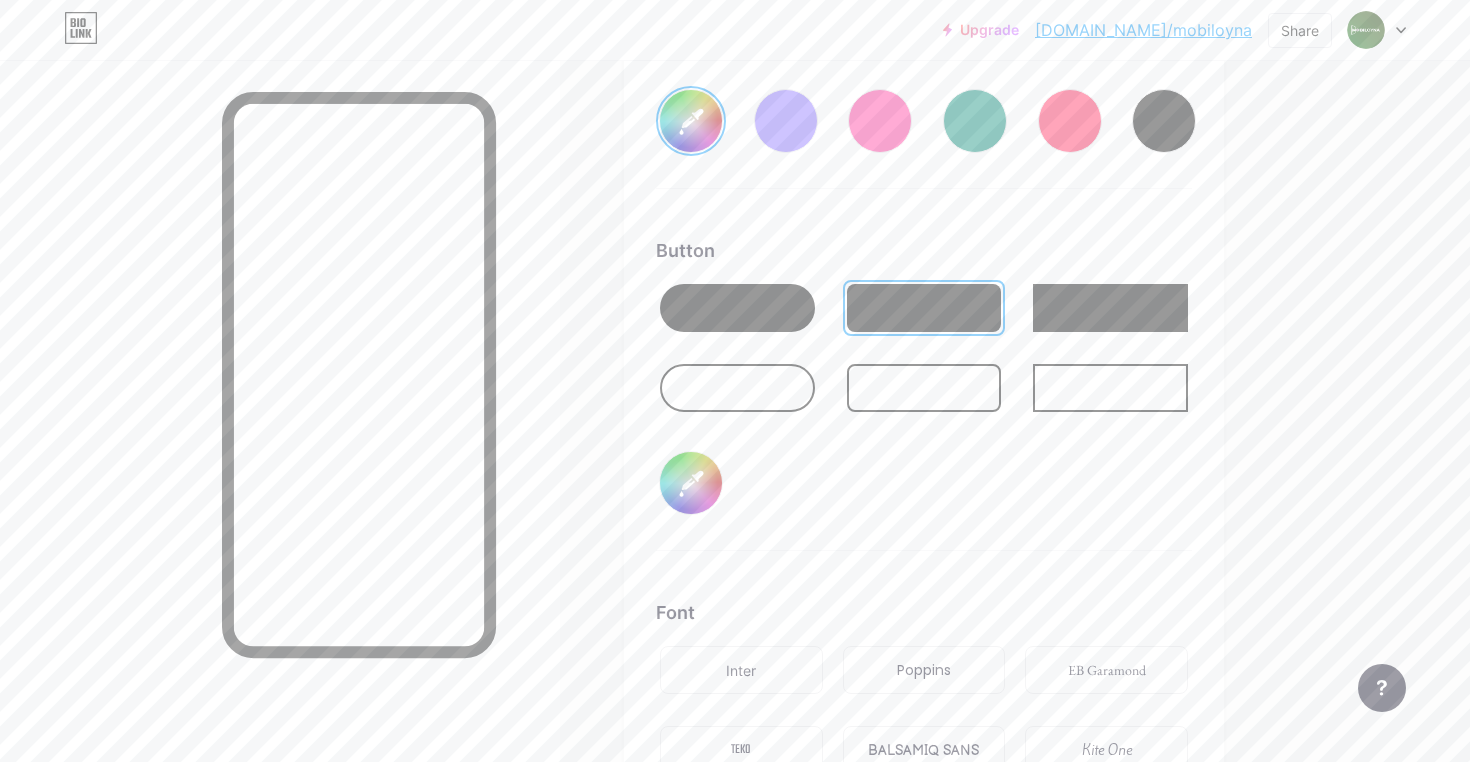click on "#ffffff" at bounding box center (691, 483) 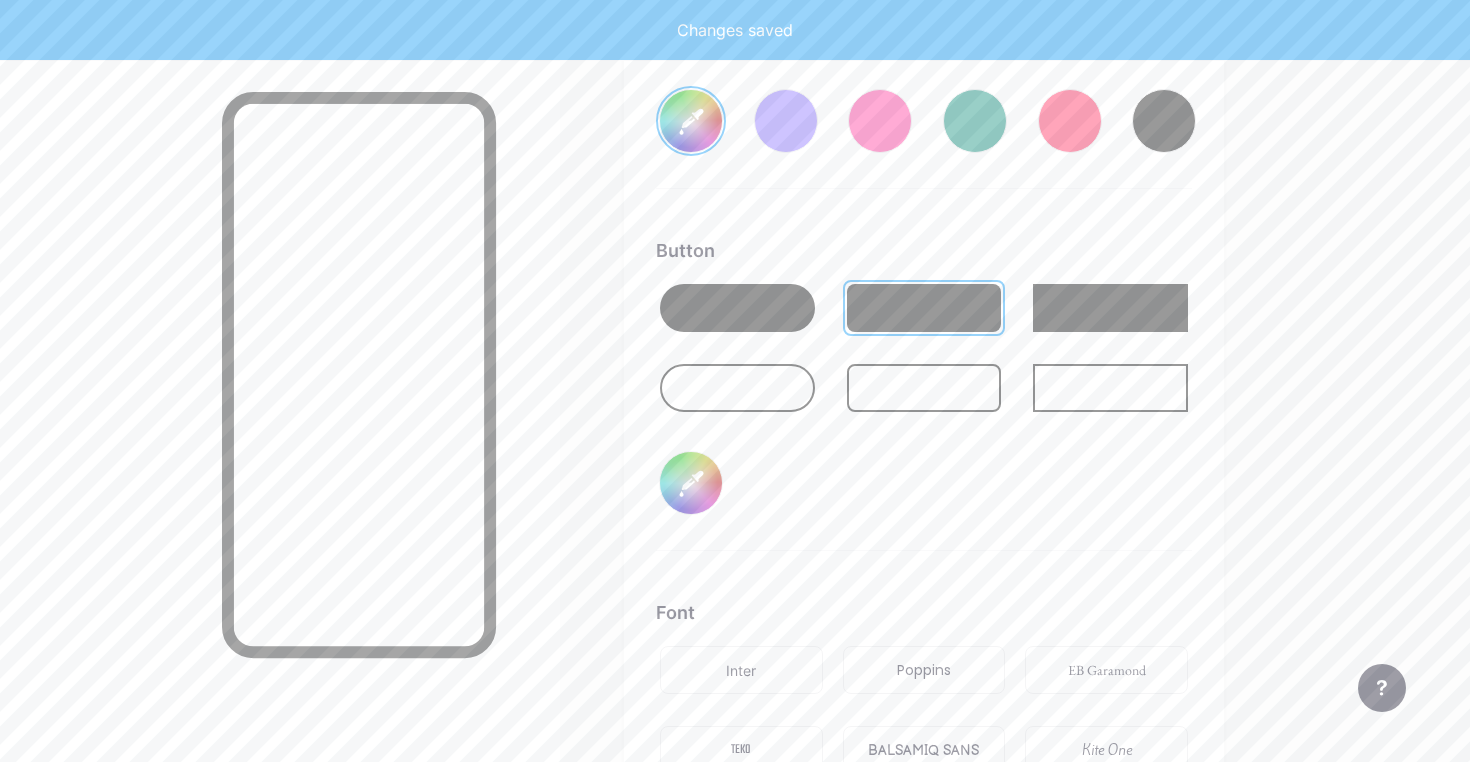 type on "#0b620a" 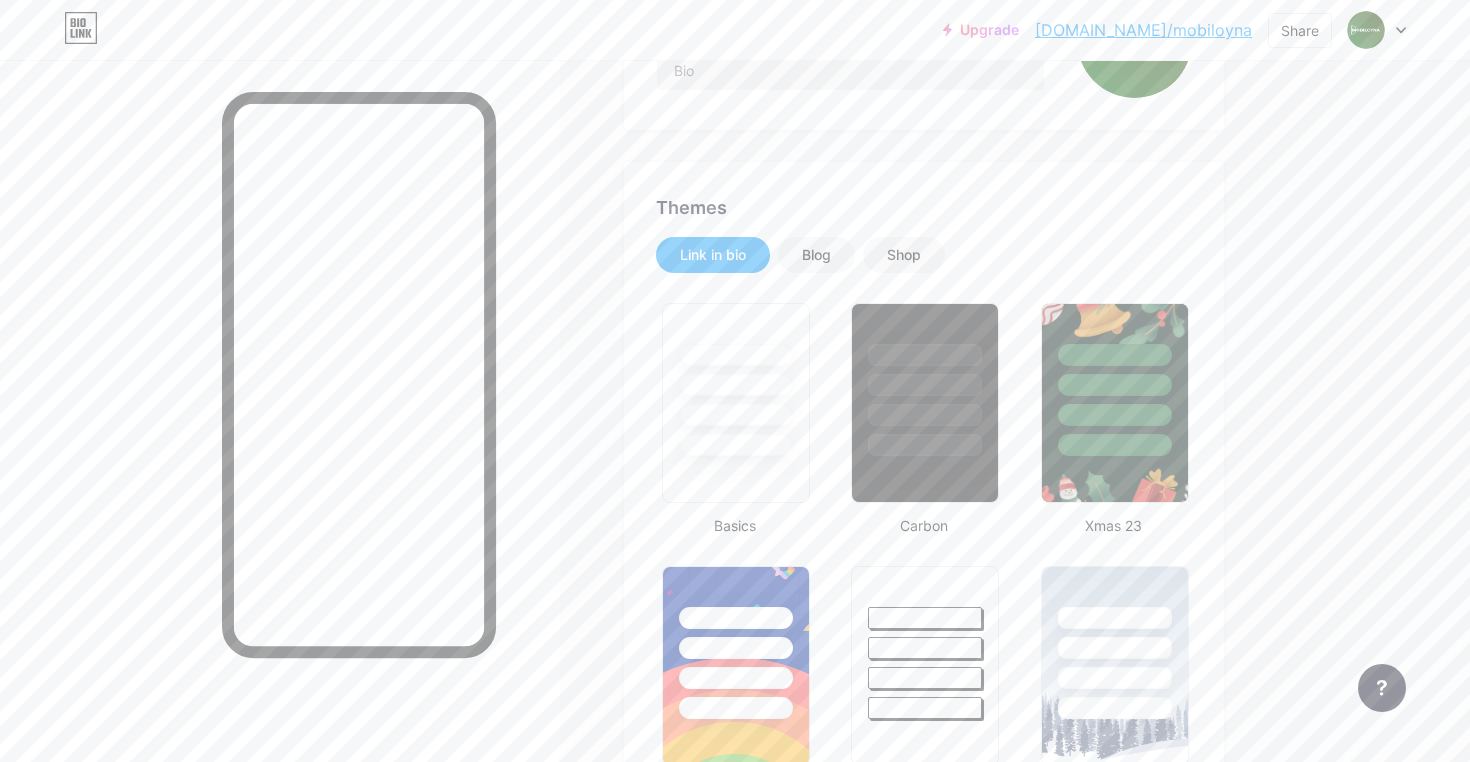 scroll, scrollTop: 230, scrollLeft: 0, axis: vertical 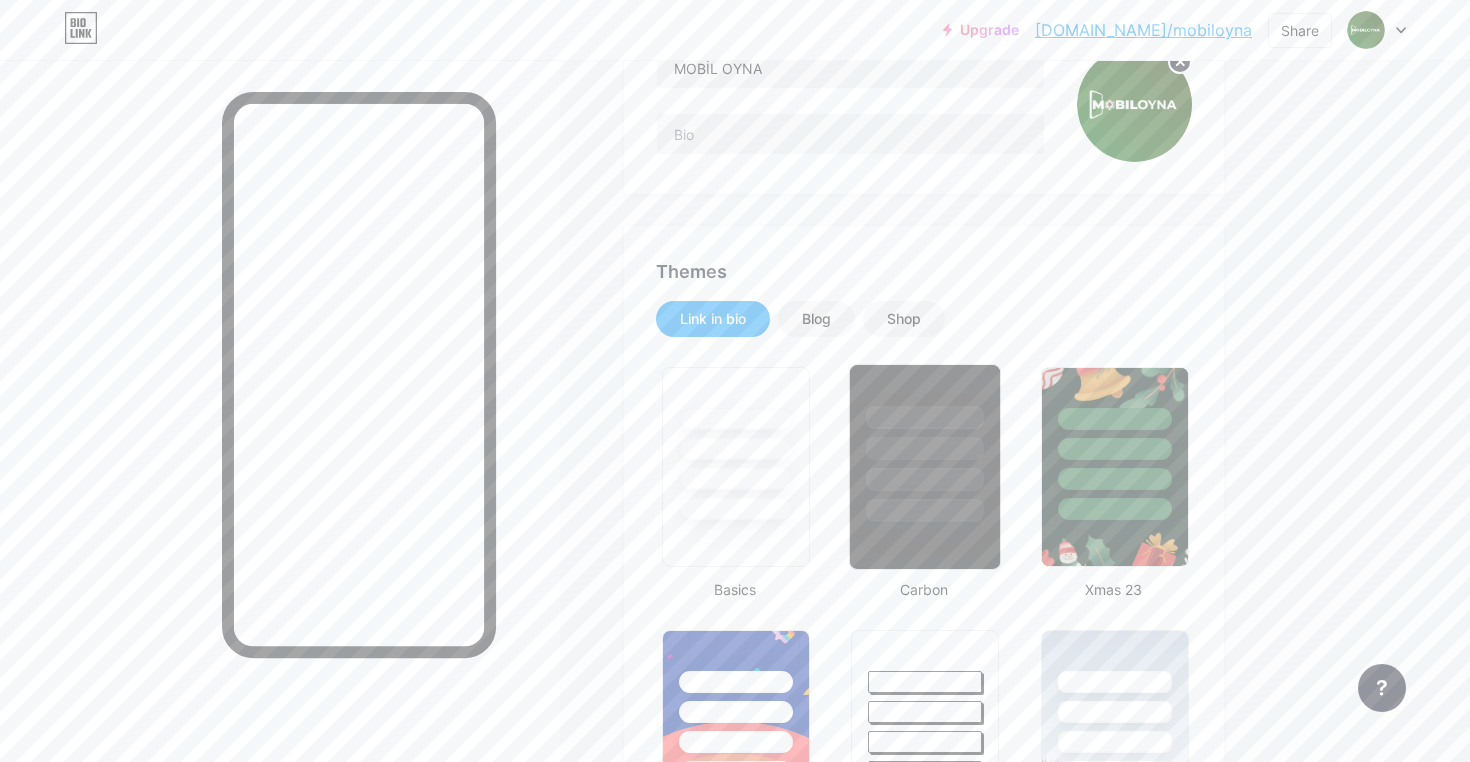 click at bounding box center (925, 443) 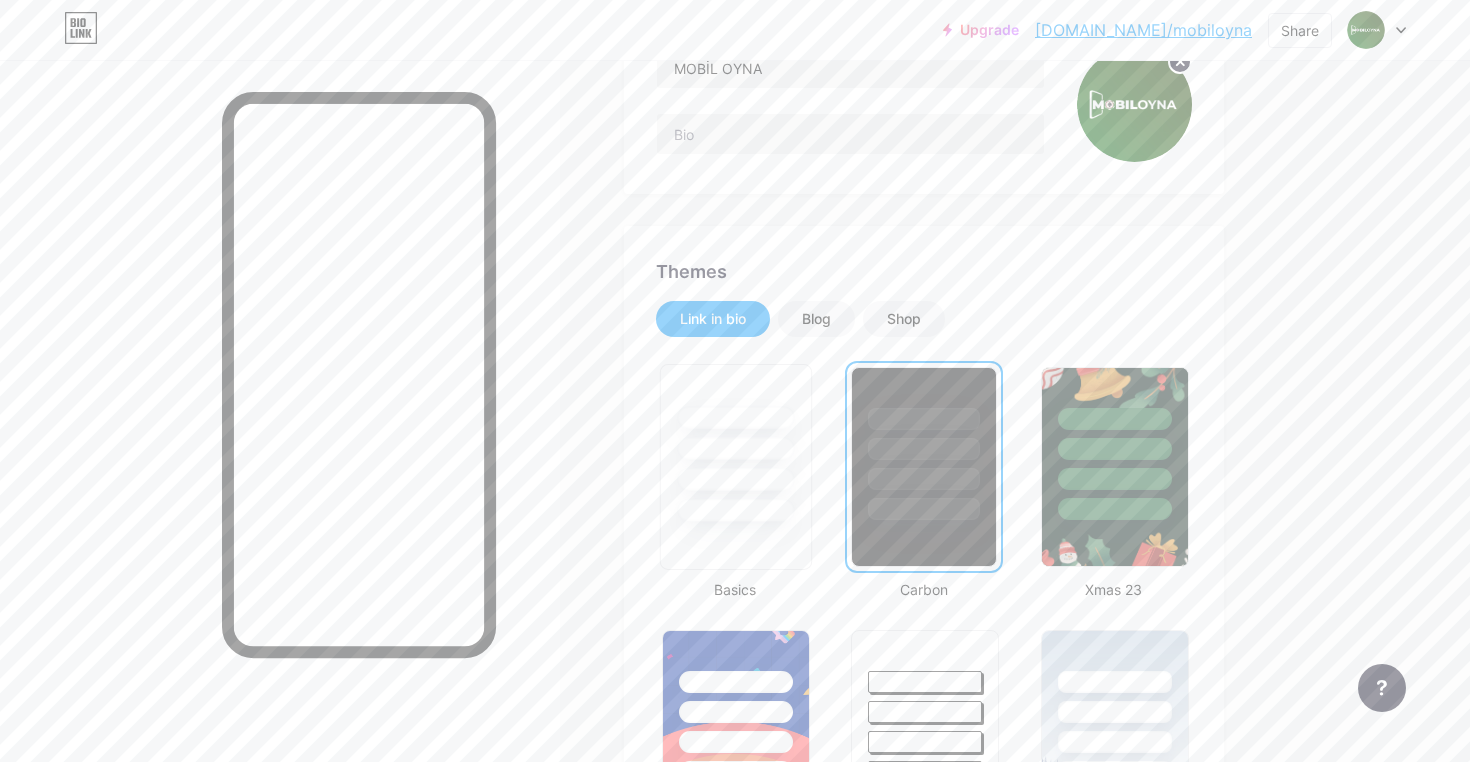 click at bounding box center [735, 448] 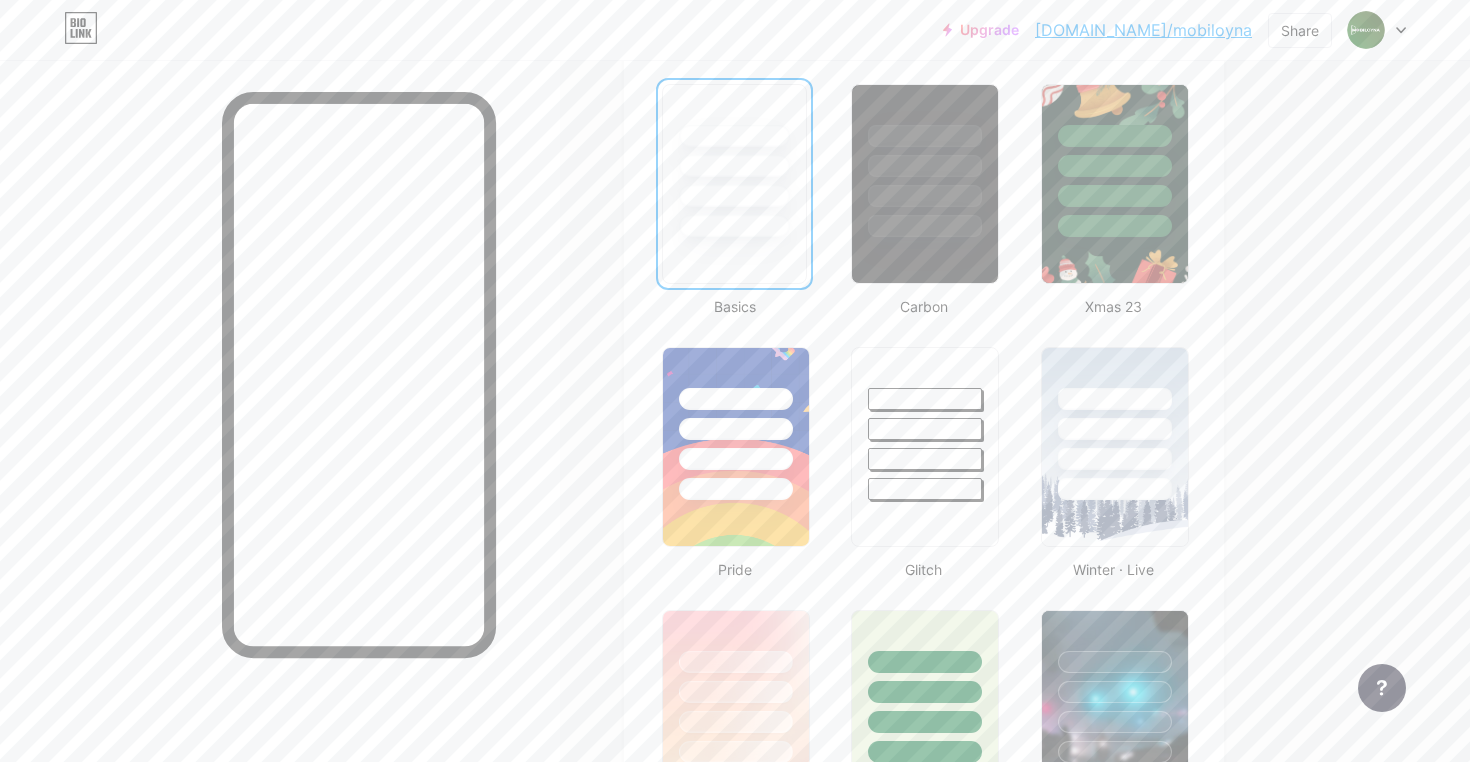 scroll, scrollTop: 0, scrollLeft: 0, axis: both 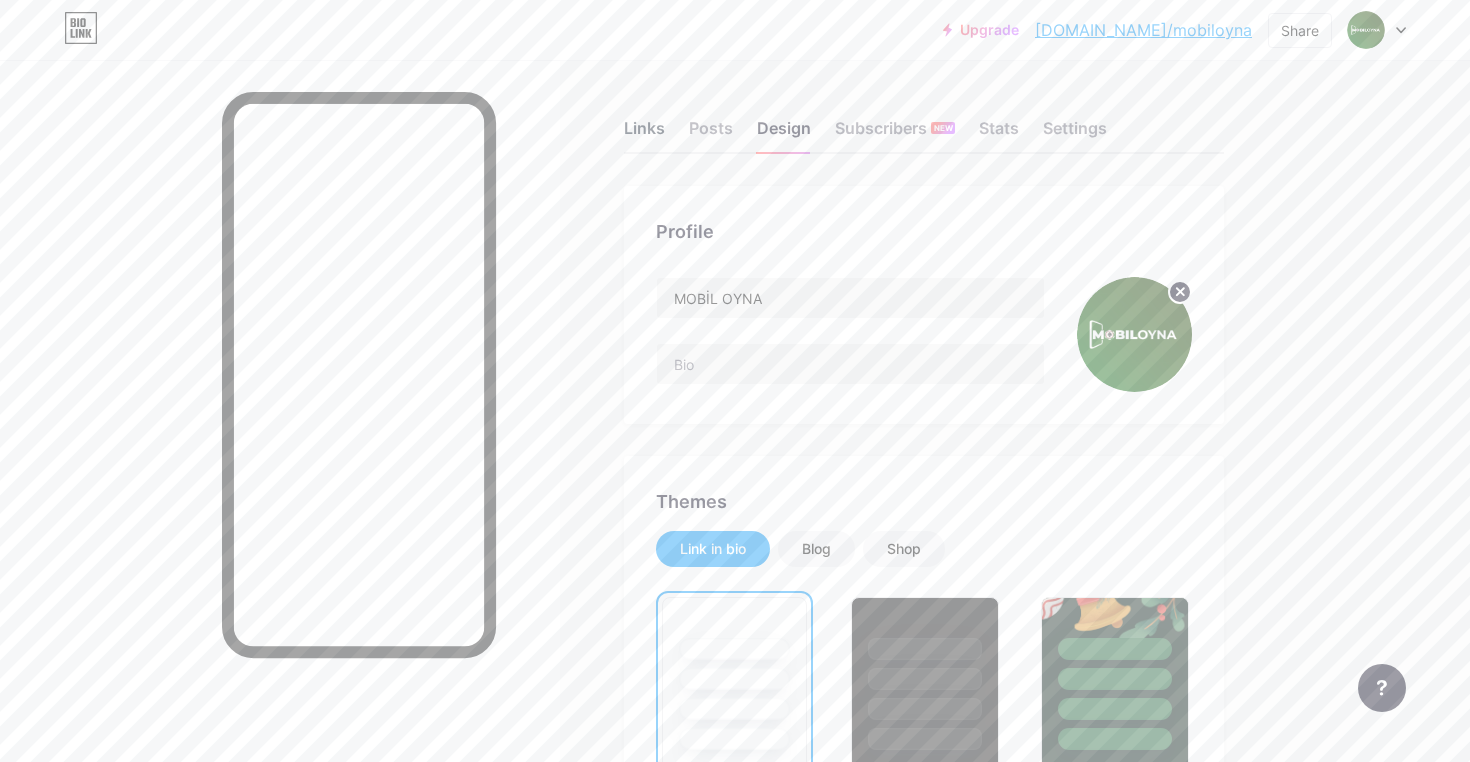 click on "Links" at bounding box center (644, 134) 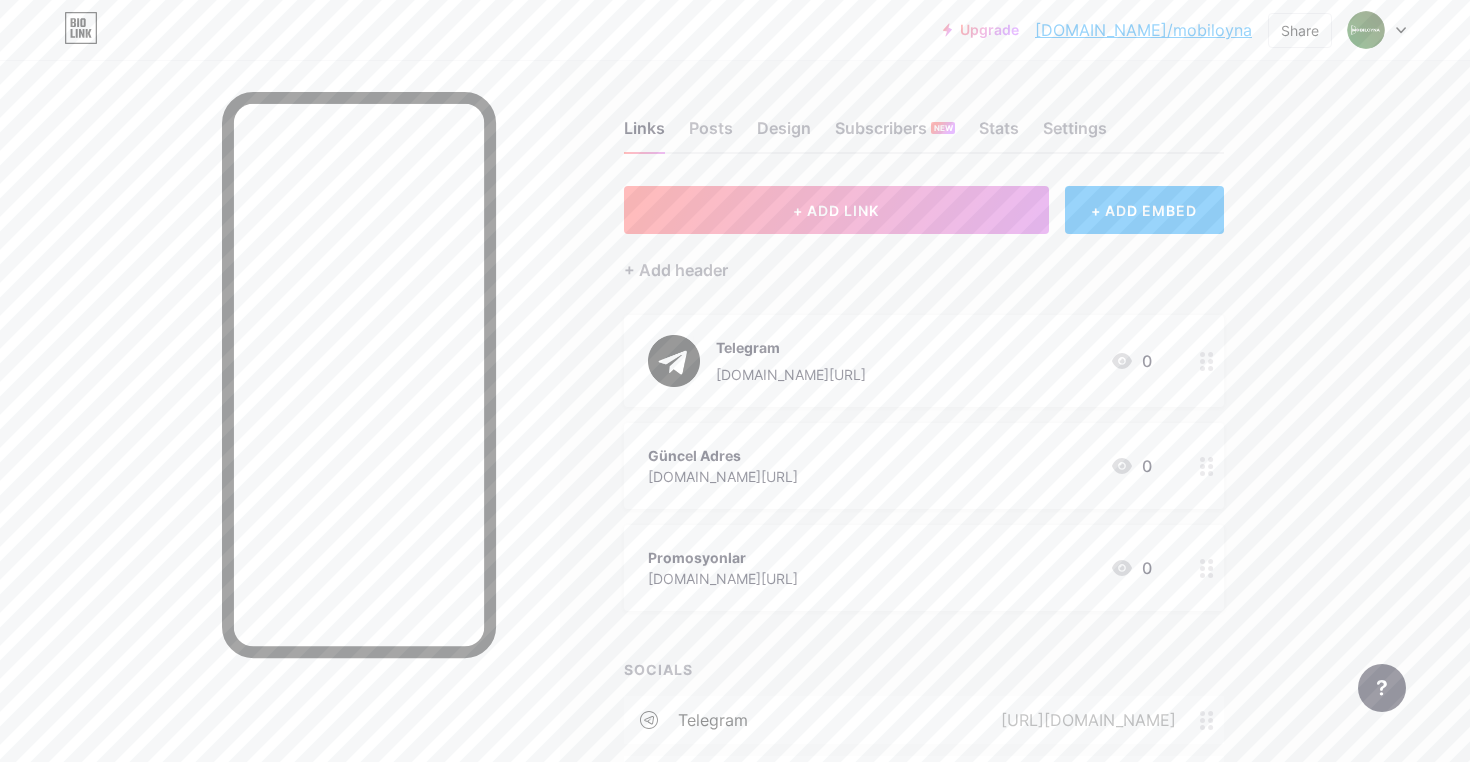 click on "Güncel Adres" at bounding box center (723, 455) 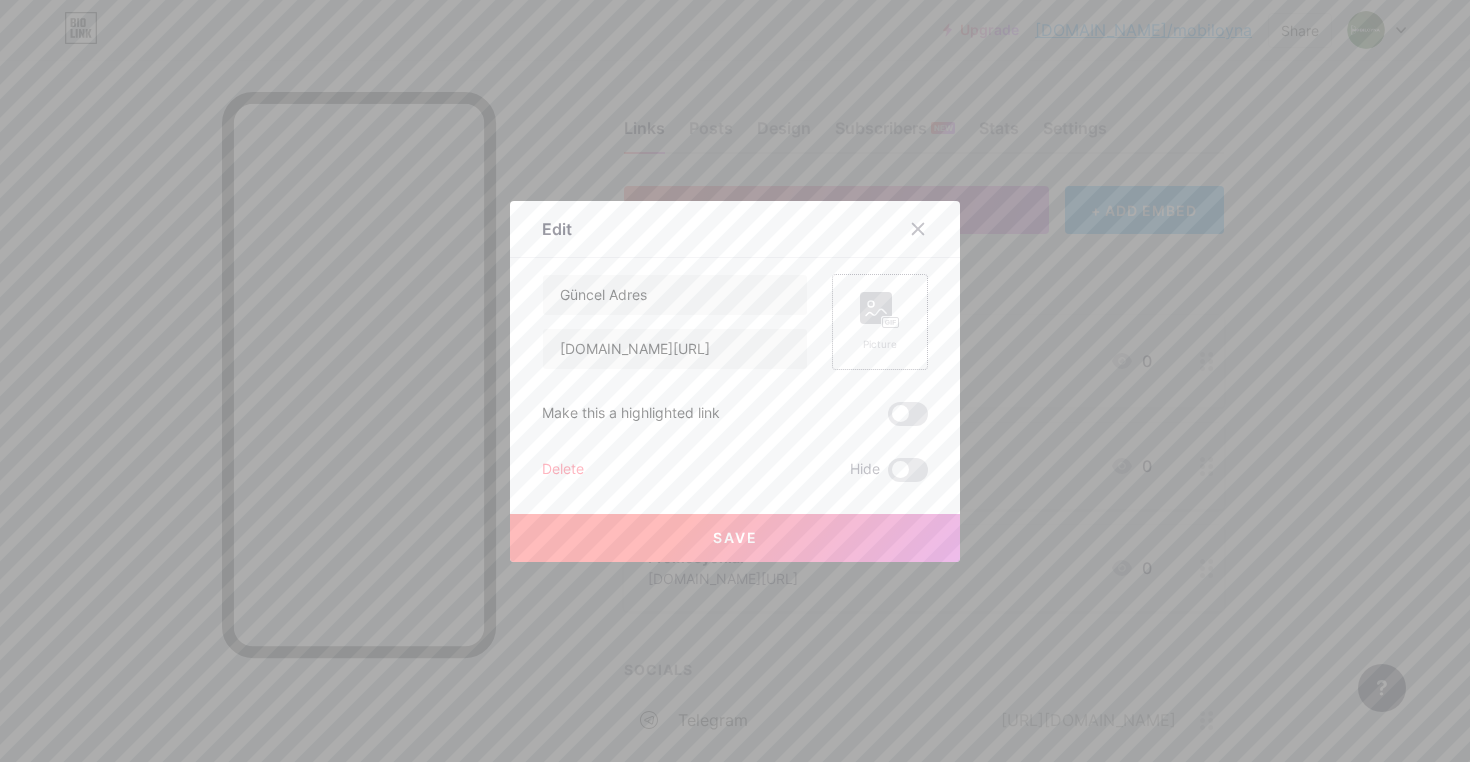 click 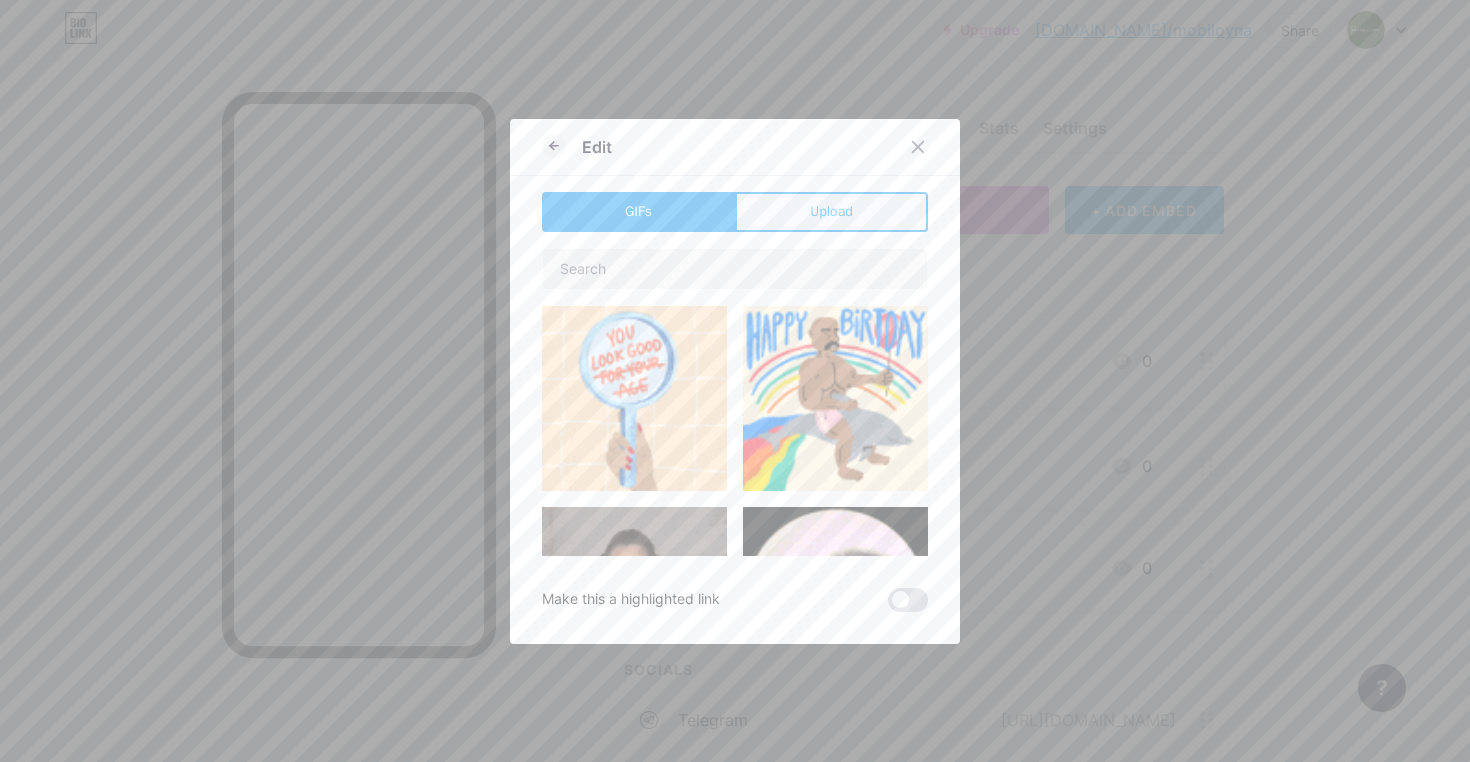 click on "Upload" at bounding box center (831, 212) 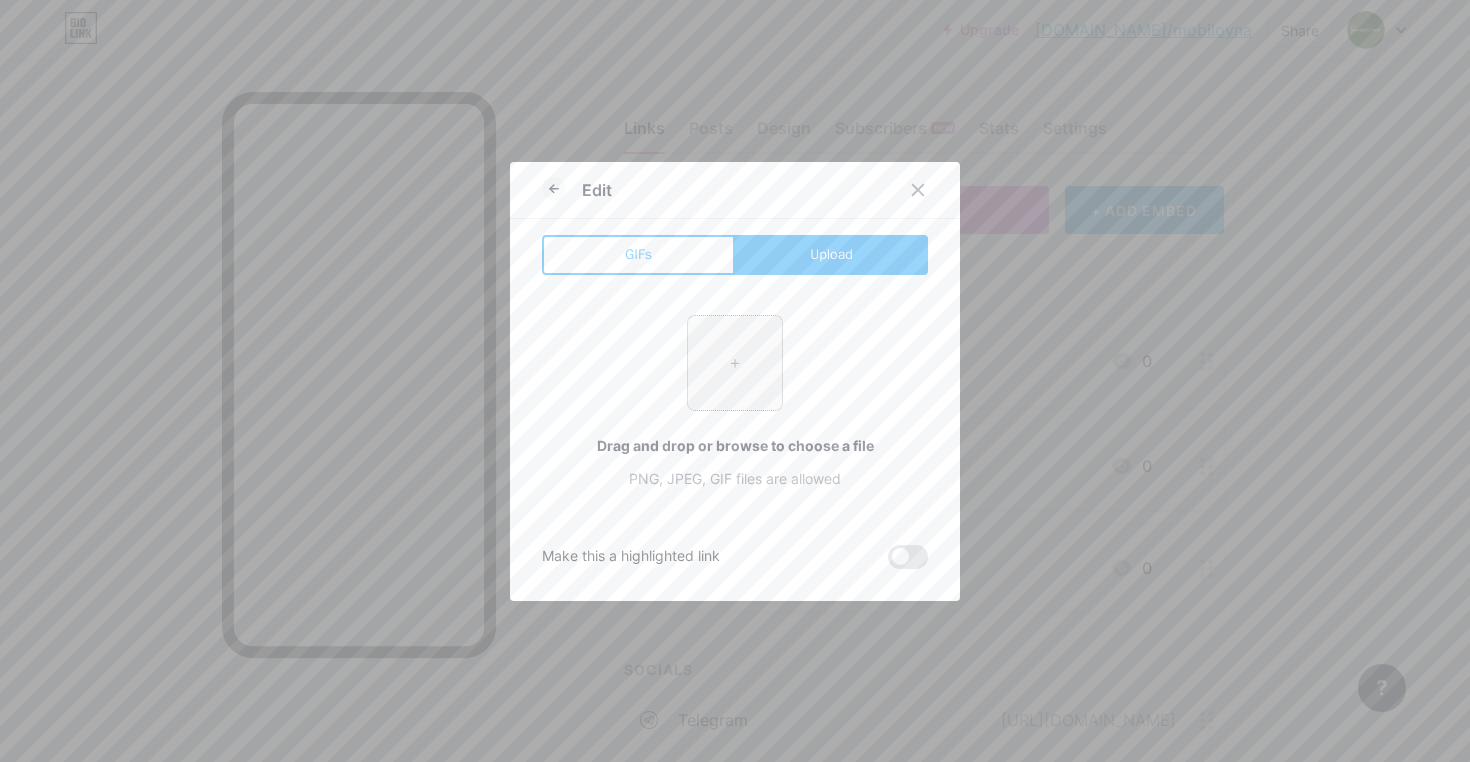 click at bounding box center (735, 363) 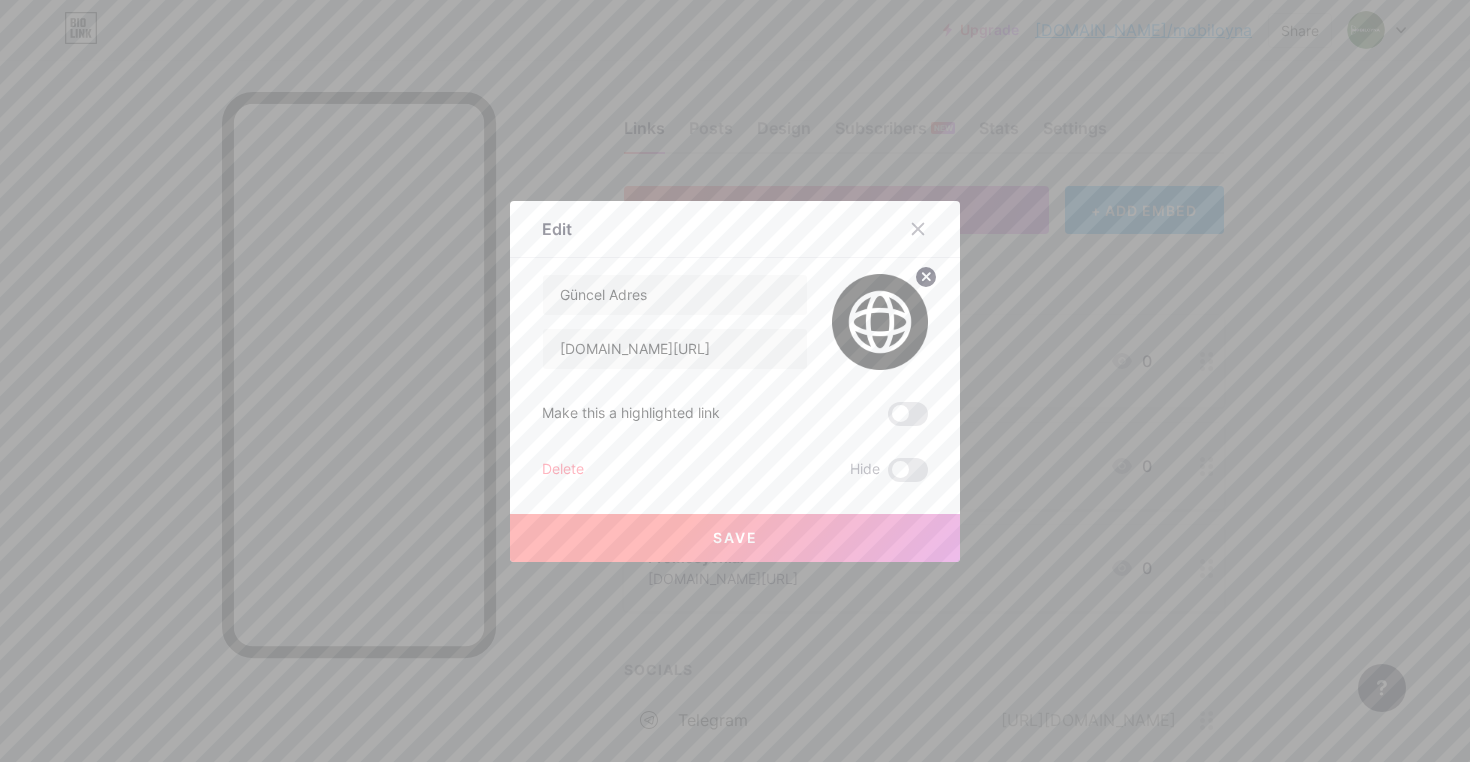 click on "Save" at bounding box center (735, 537) 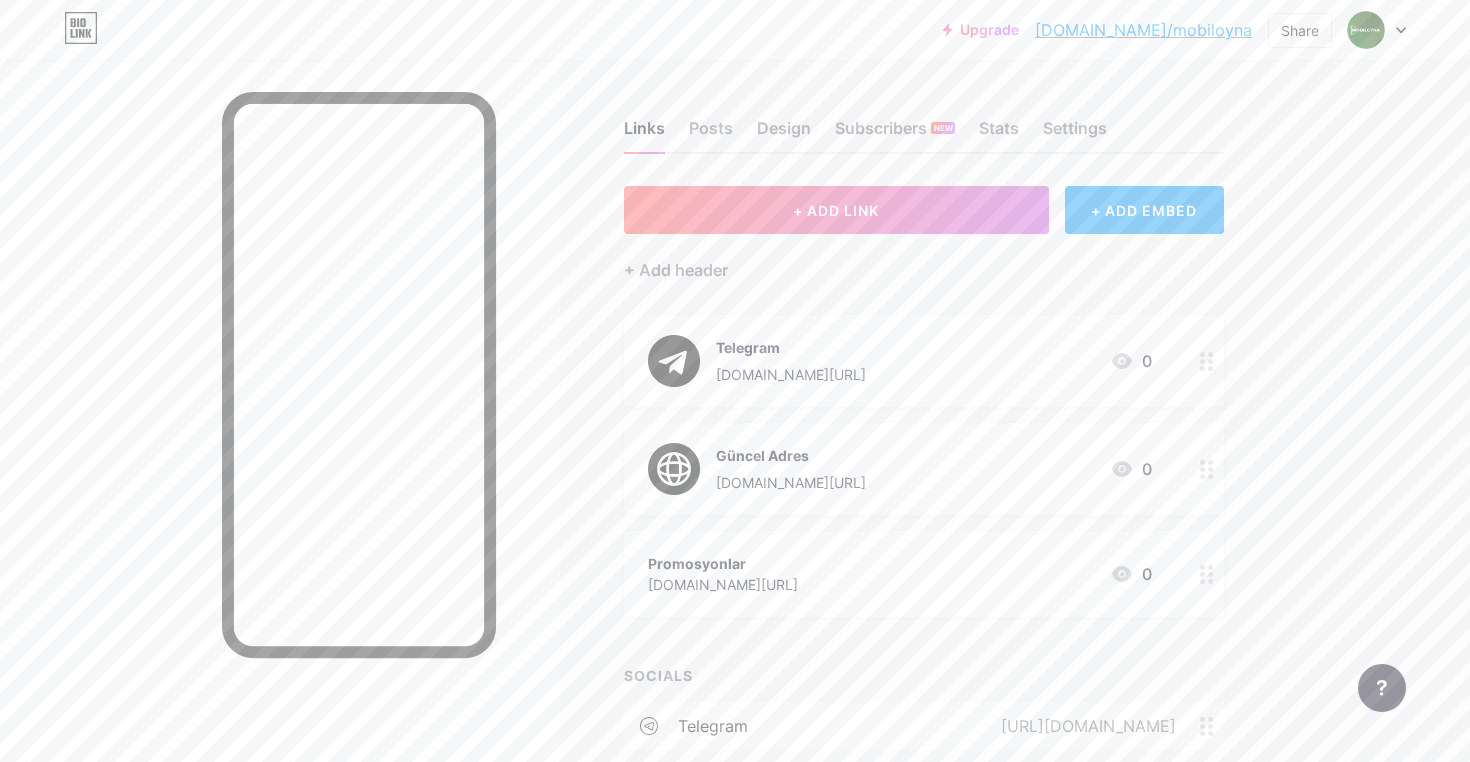 click on "Promosyonlar
[DOMAIN_NAME][URL]
0" at bounding box center [900, 574] 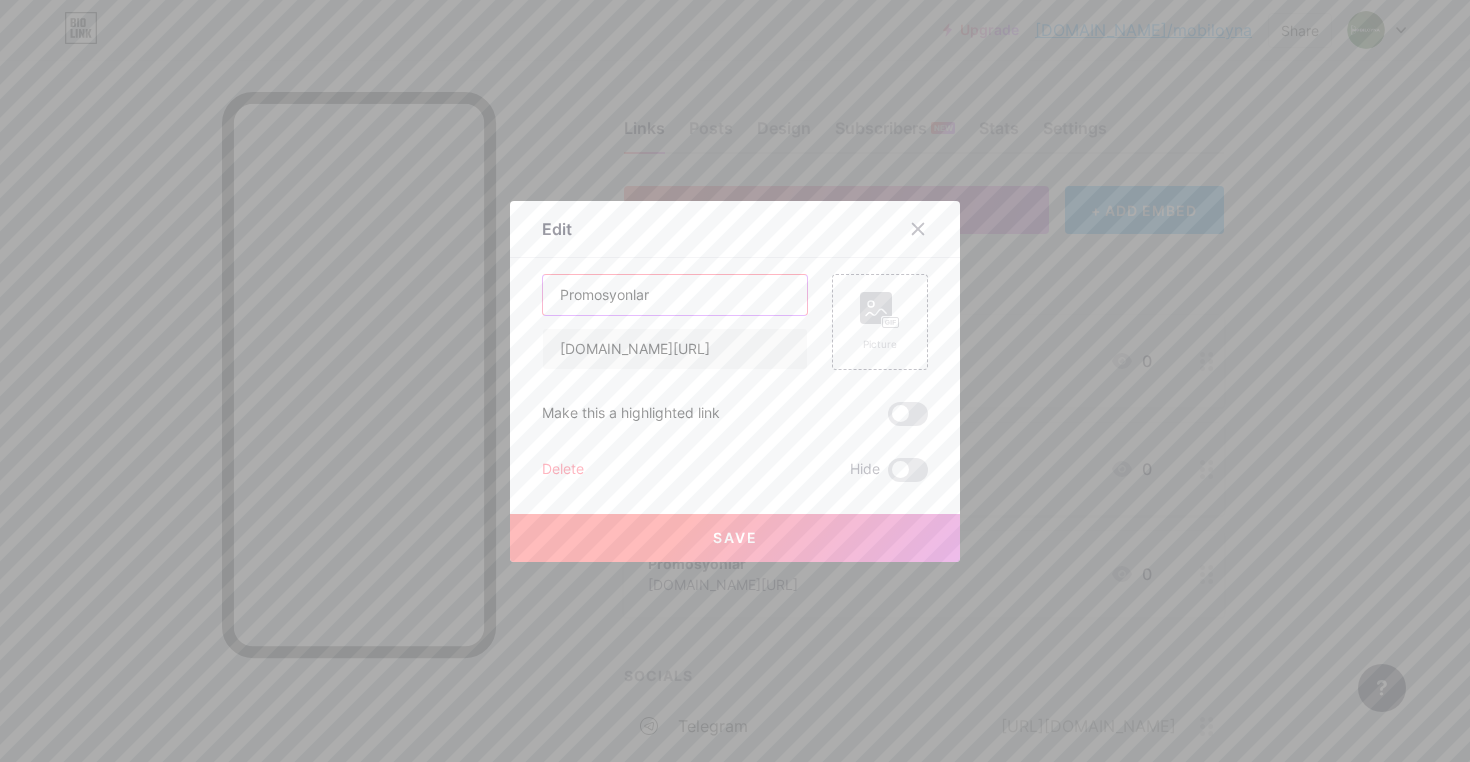 drag, startPoint x: 675, startPoint y: 298, endPoint x: 425, endPoint y: 298, distance: 250 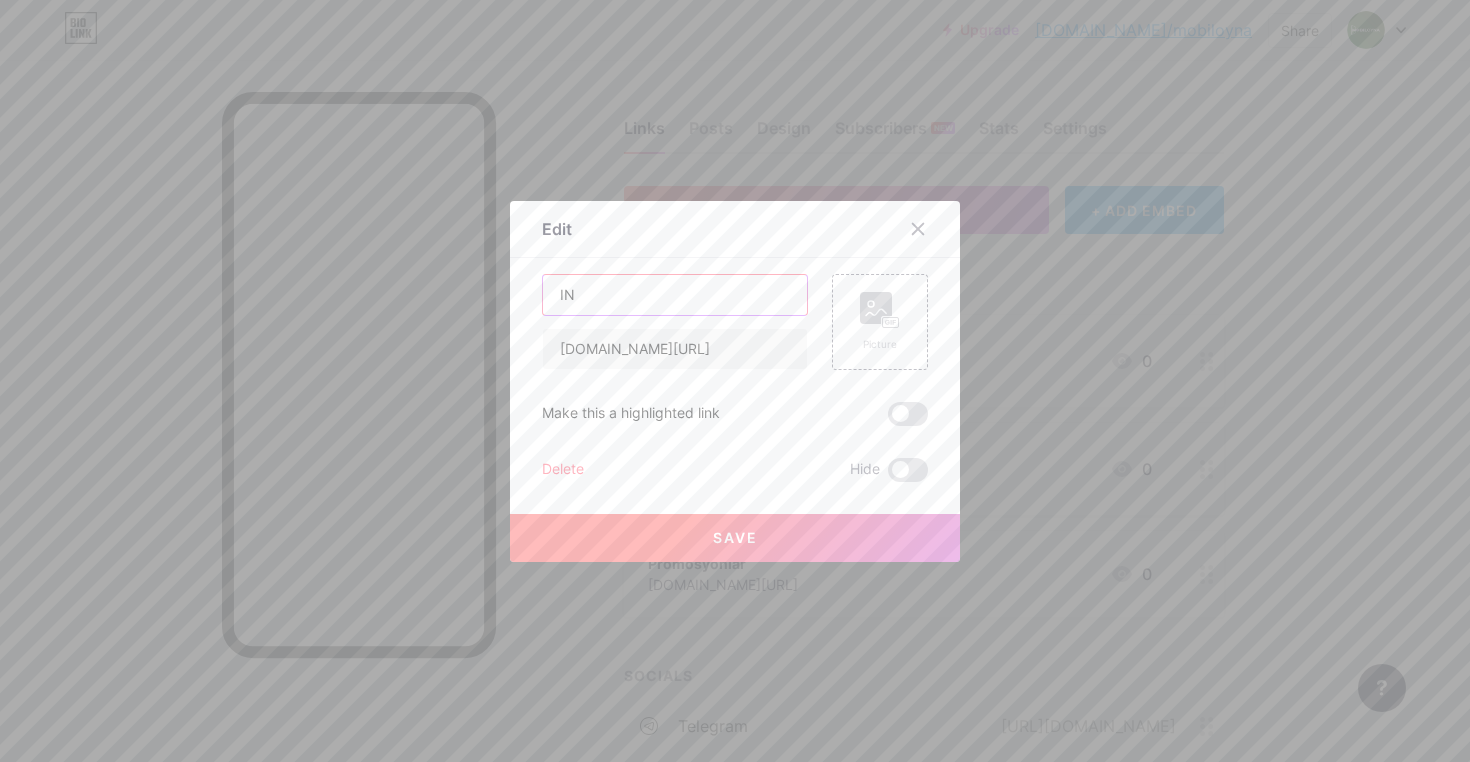 type on "I" 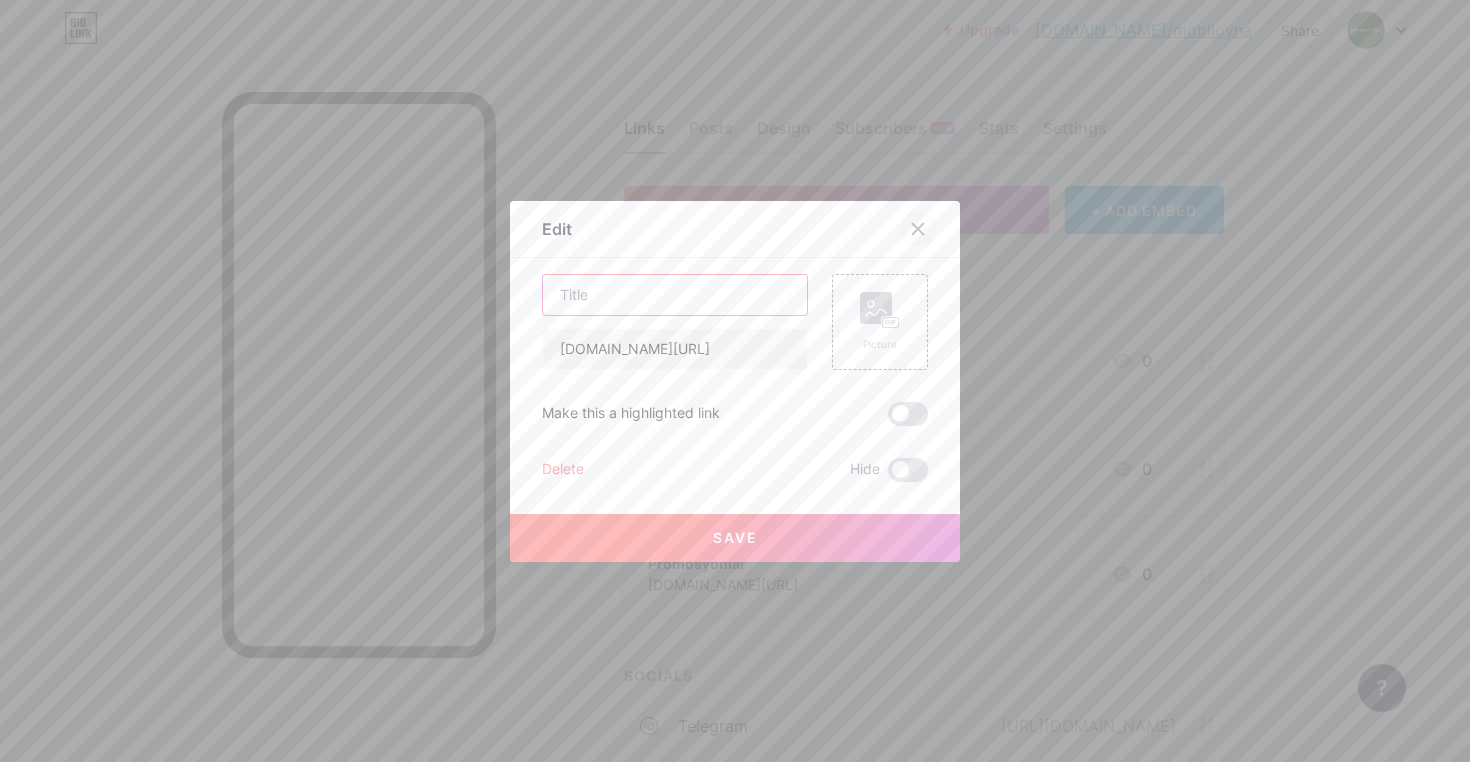 type 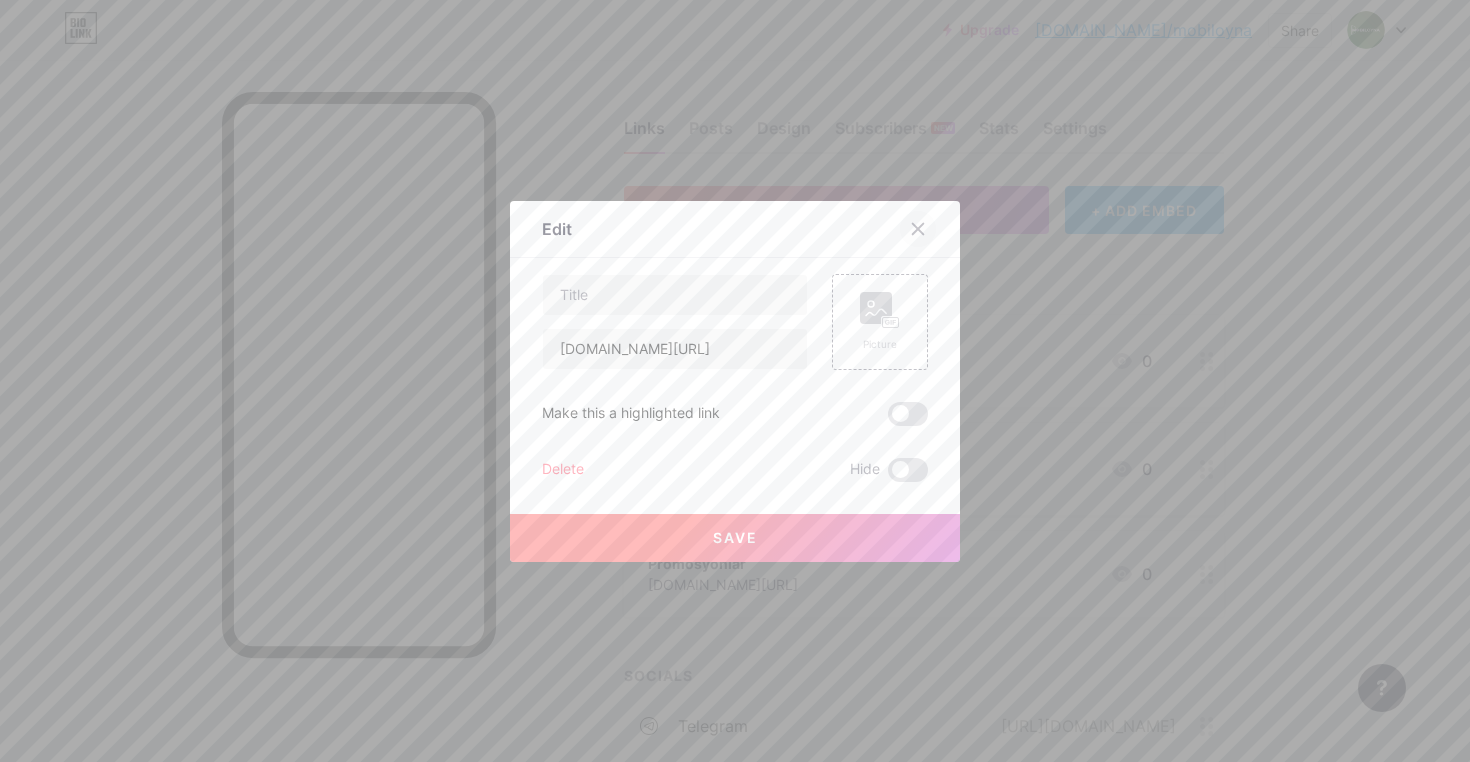 click 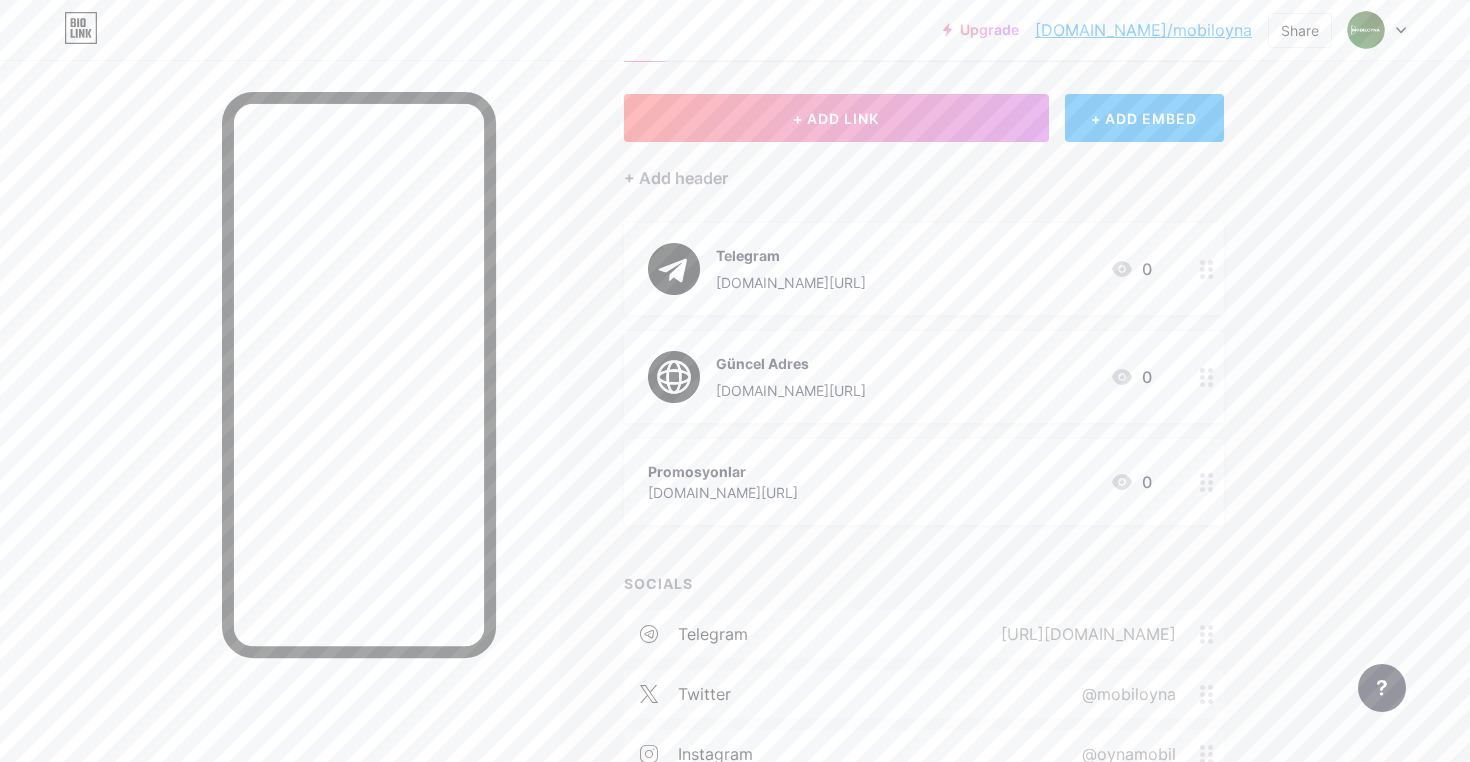 scroll, scrollTop: 87, scrollLeft: 0, axis: vertical 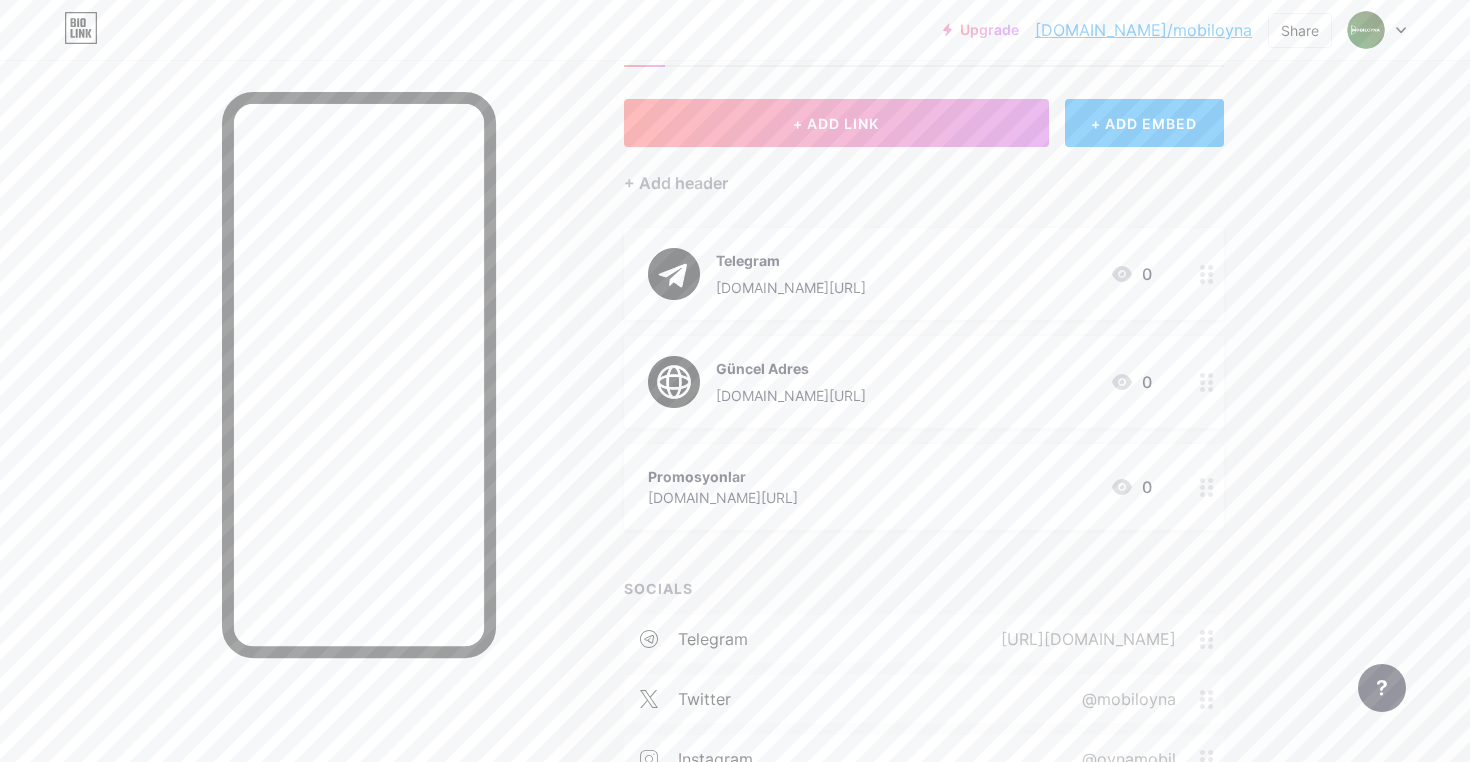 click on "Promosyonlar
[DOMAIN_NAME][URL]
0" at bounding box center [924, 487] 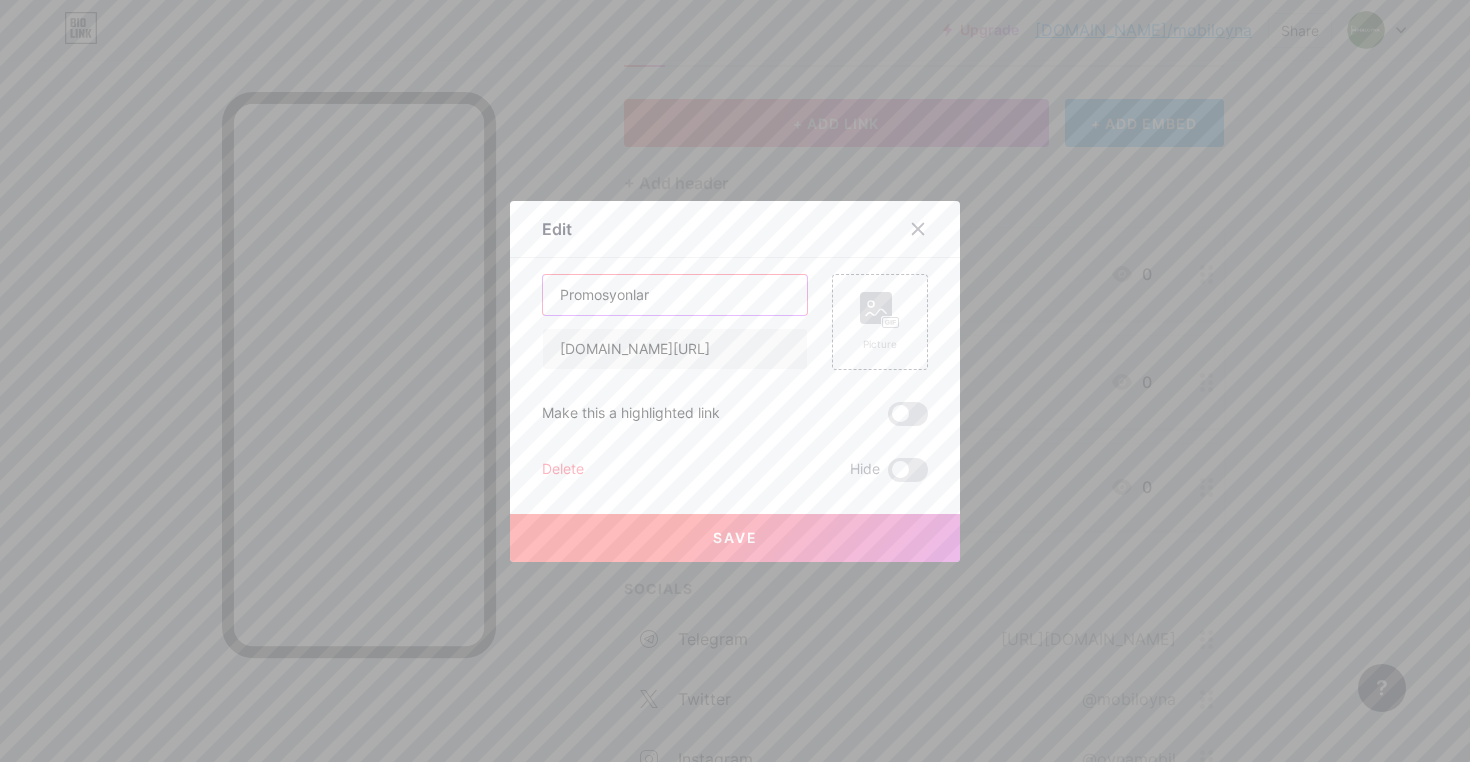 drag, startPoint x: 664, startPoint y: 292, endPoint x: 460, endPoint y: 292, distance: 204 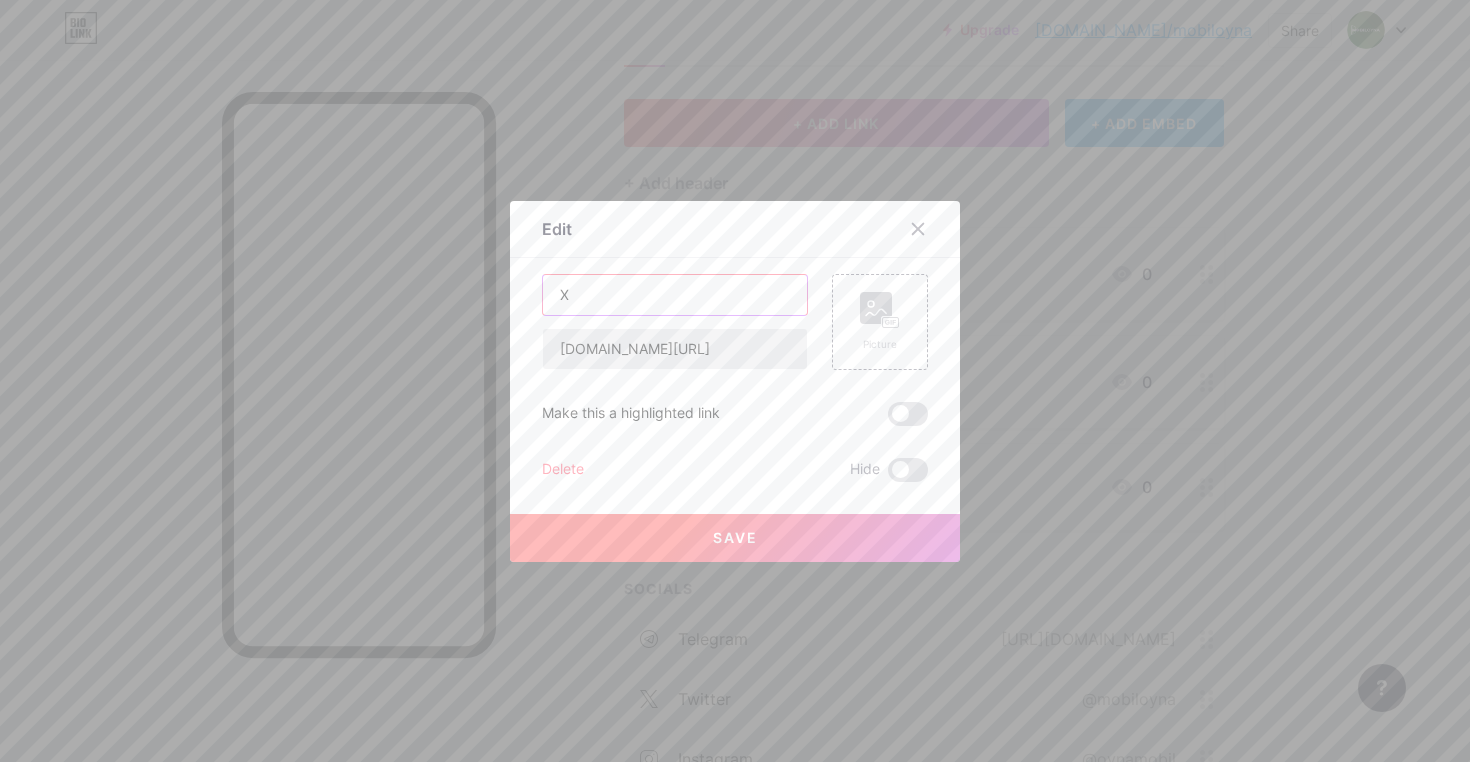 type on "X" 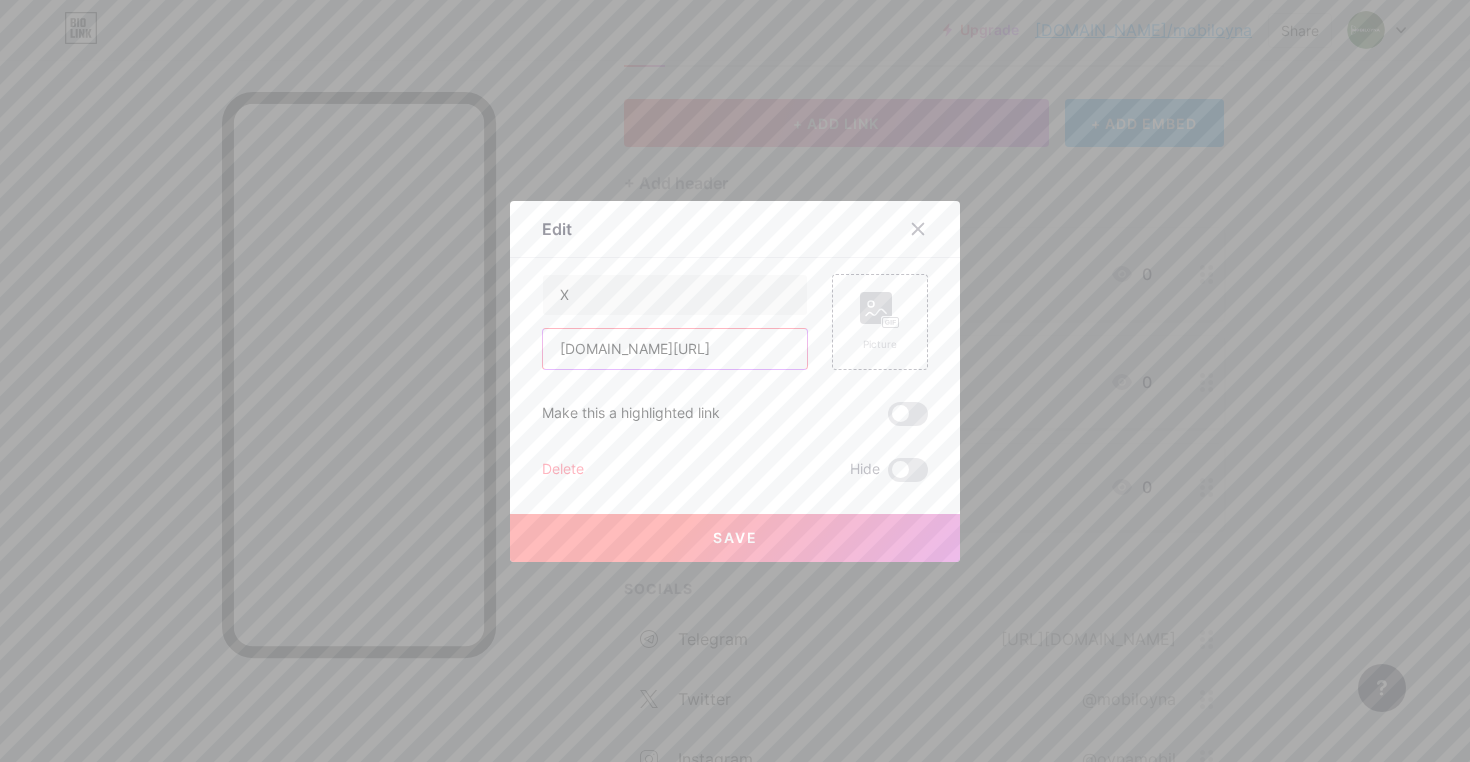 click on "[DOMAIN_NAME][URL]" at bounding box center (675, 349) 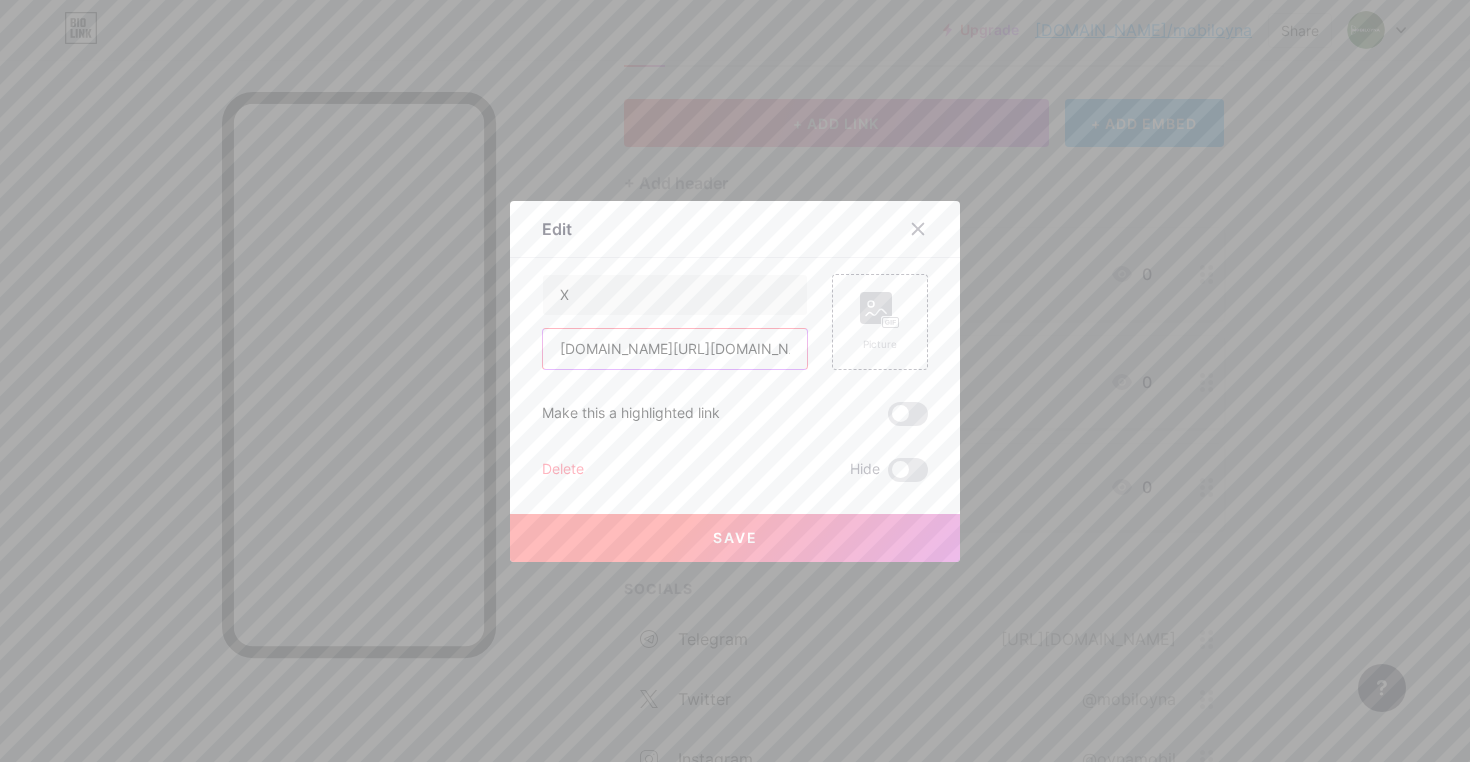 drag, startPoint x: 607, startPoint y: 348, endPoint x: 1010, endPoint y: 396, distance: 405.84848 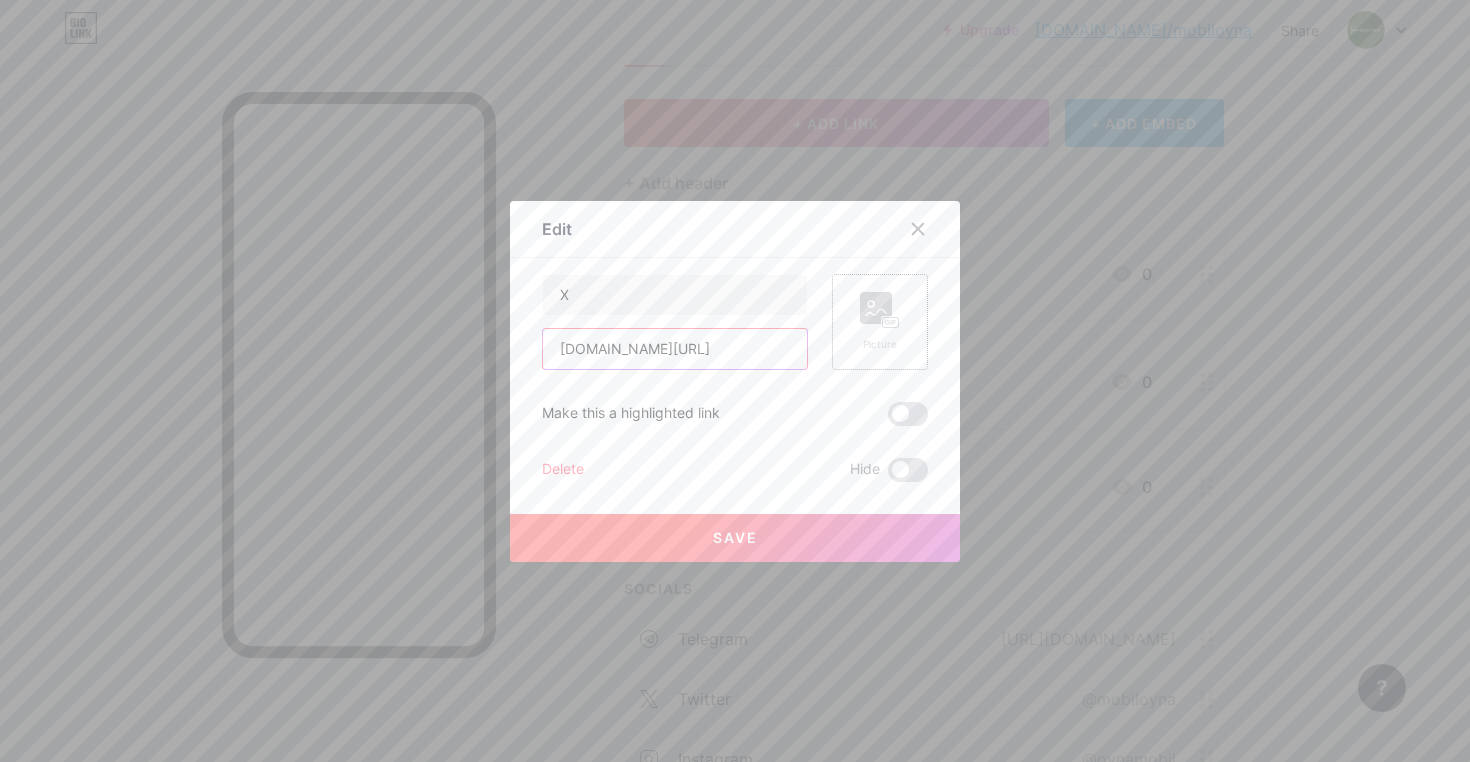 type on "[DOMAIN_NAME][URL]" 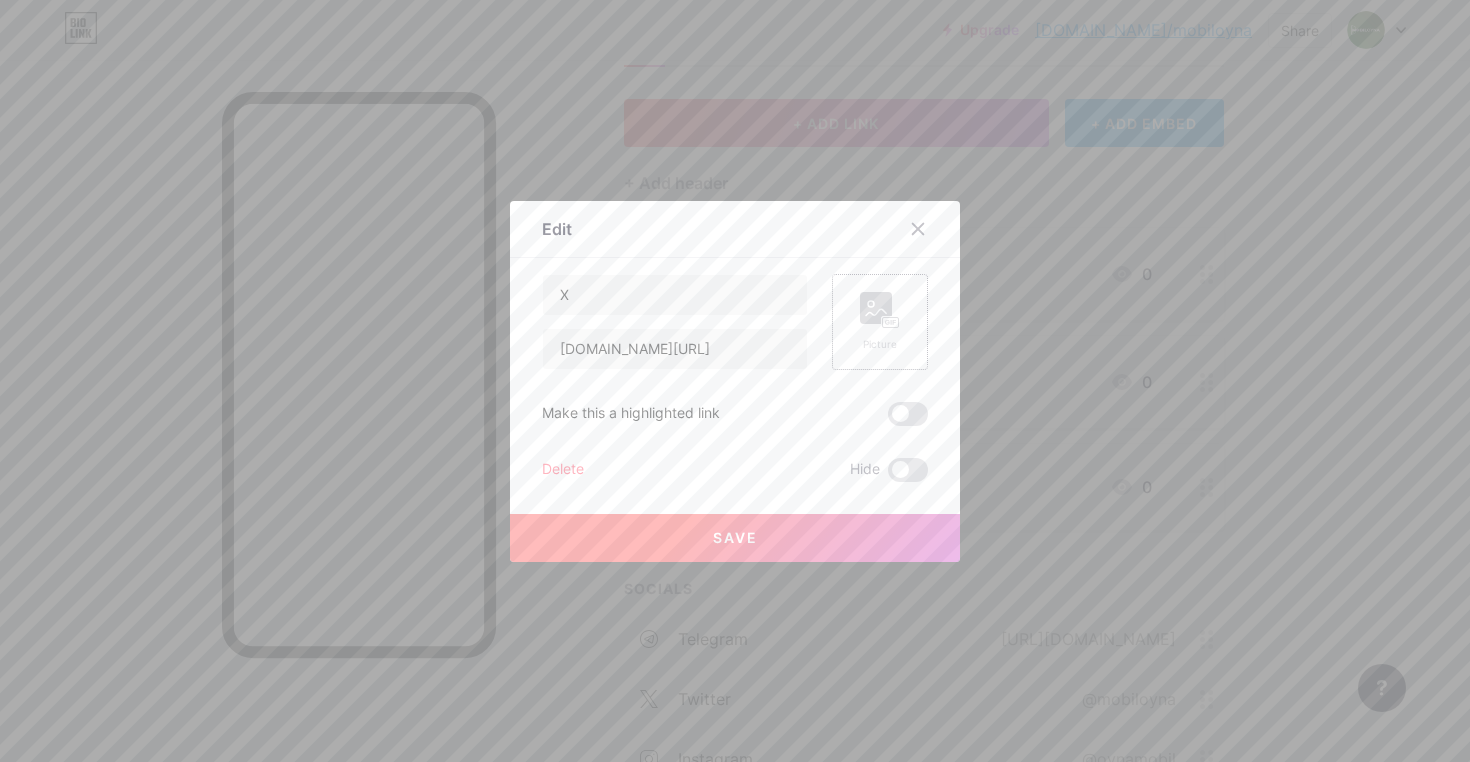 click 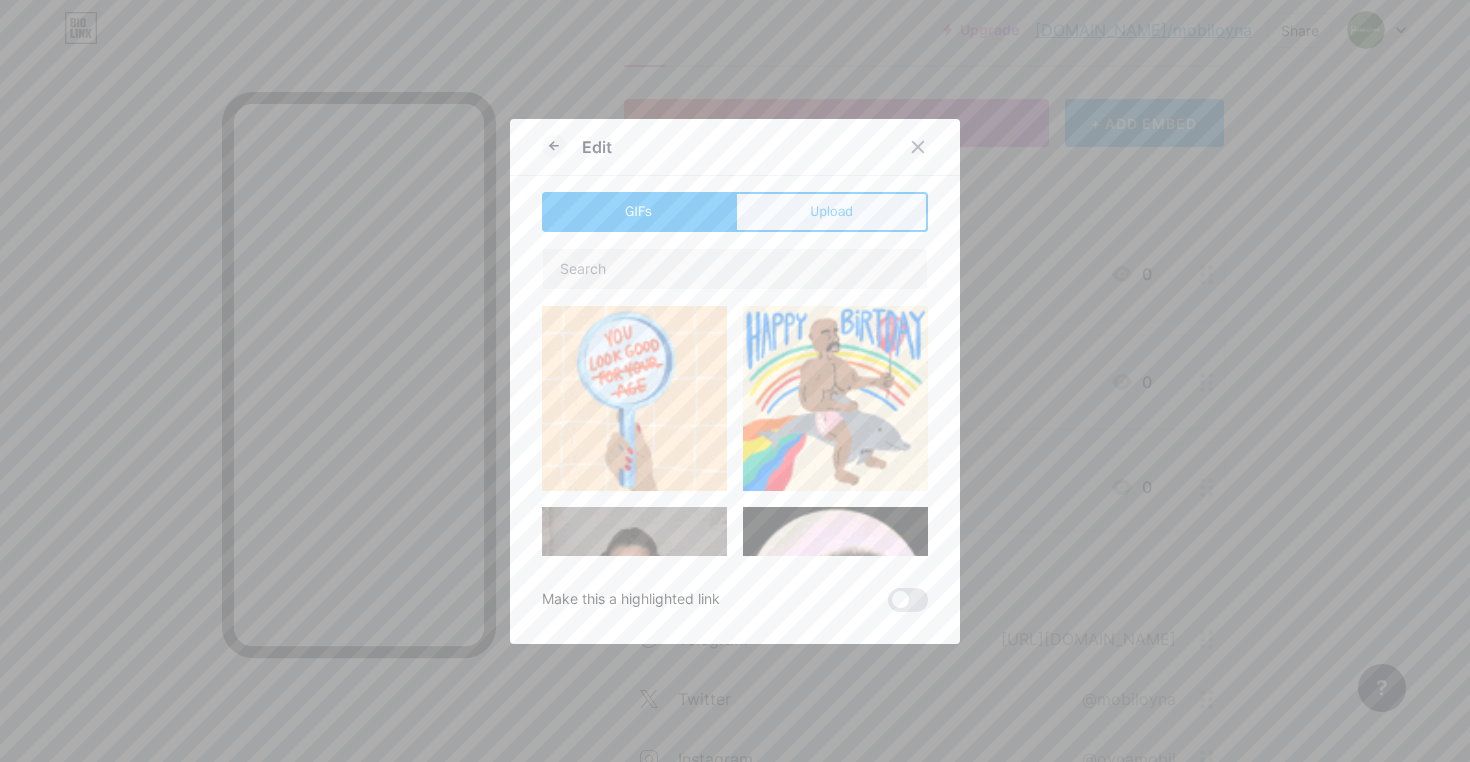 click on "Upload" at bounding box center [831, 211] 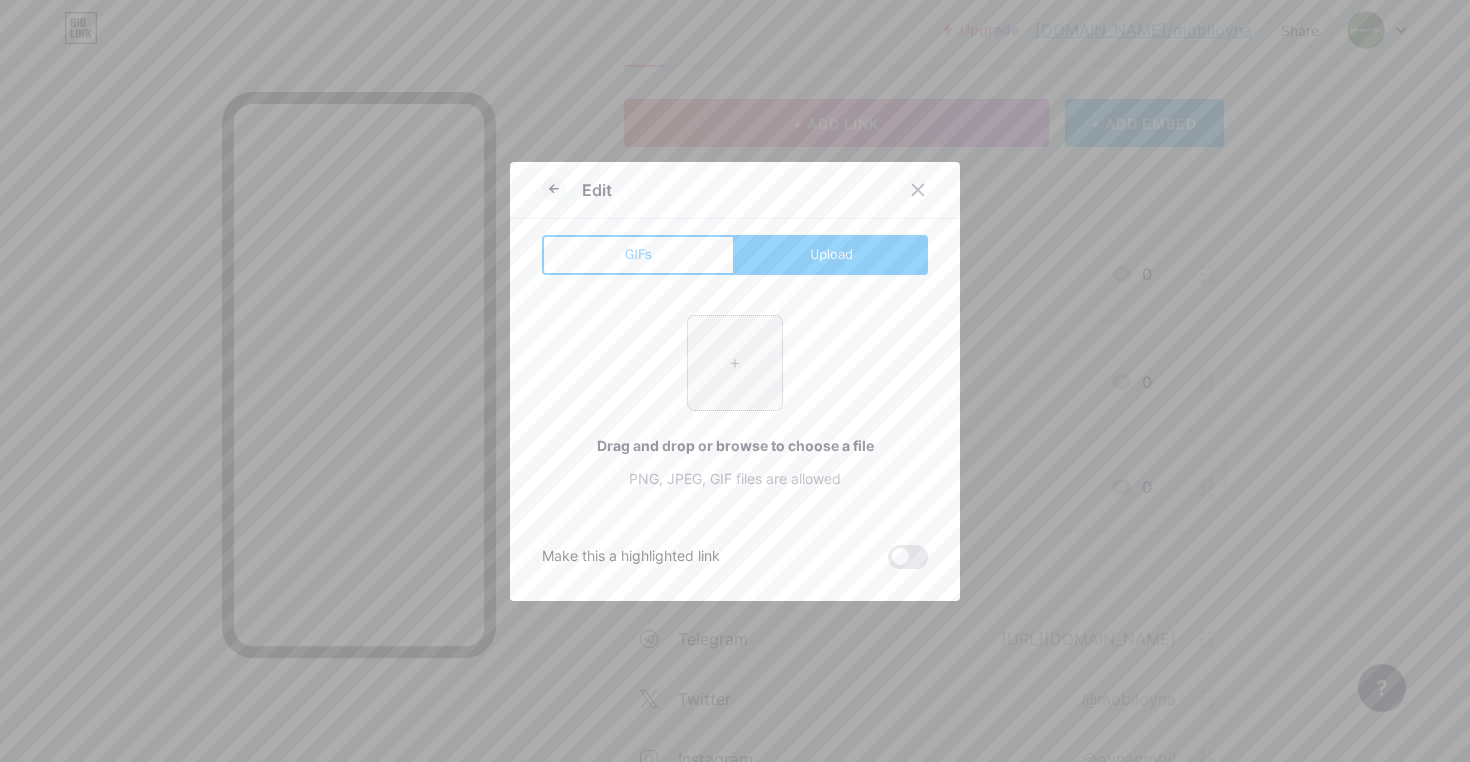 click at bounding box center (735, 363) 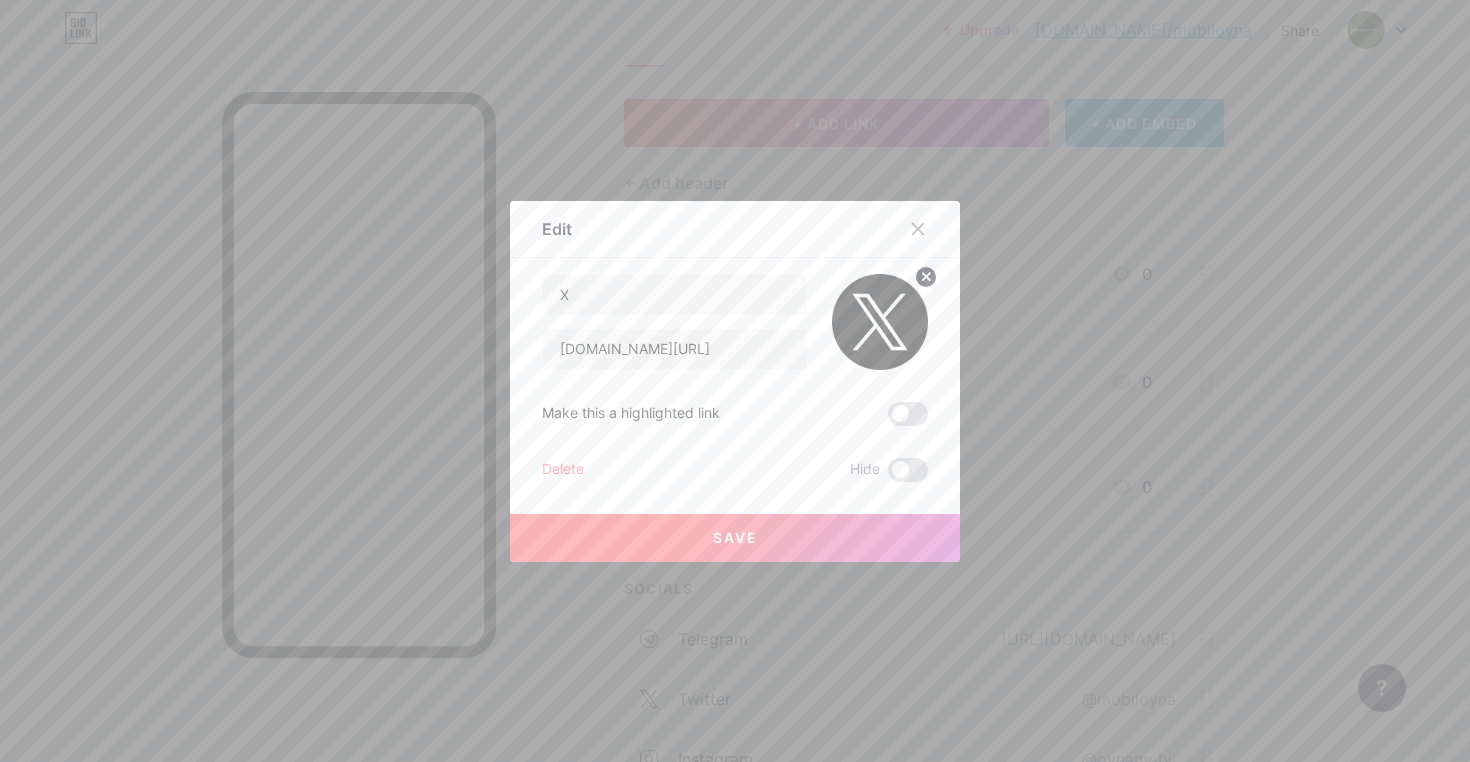 click on "Save" at bounding box center [735, 538] 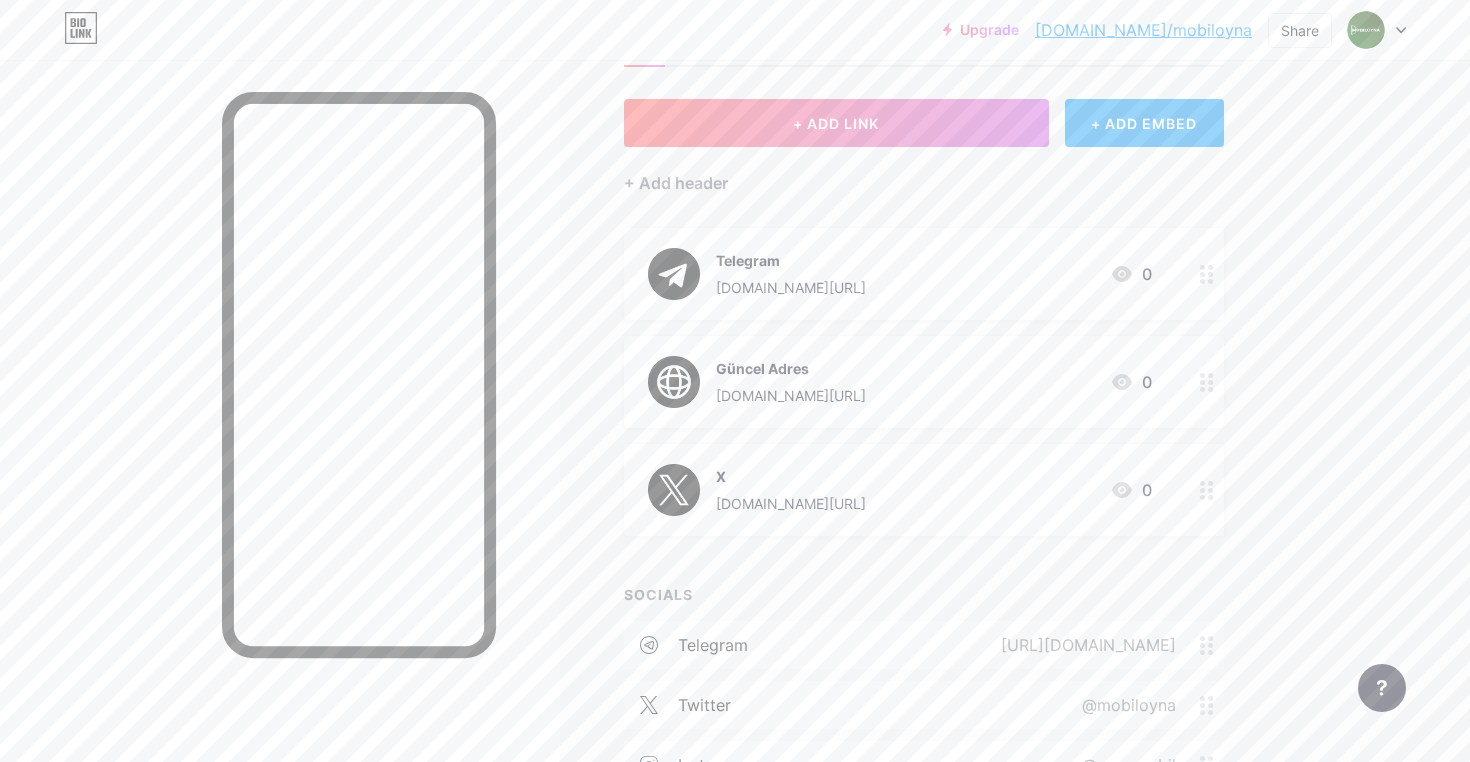 click on "X
[DOMAIN_NAME][URL]
0" at bounding box center (900, 490) 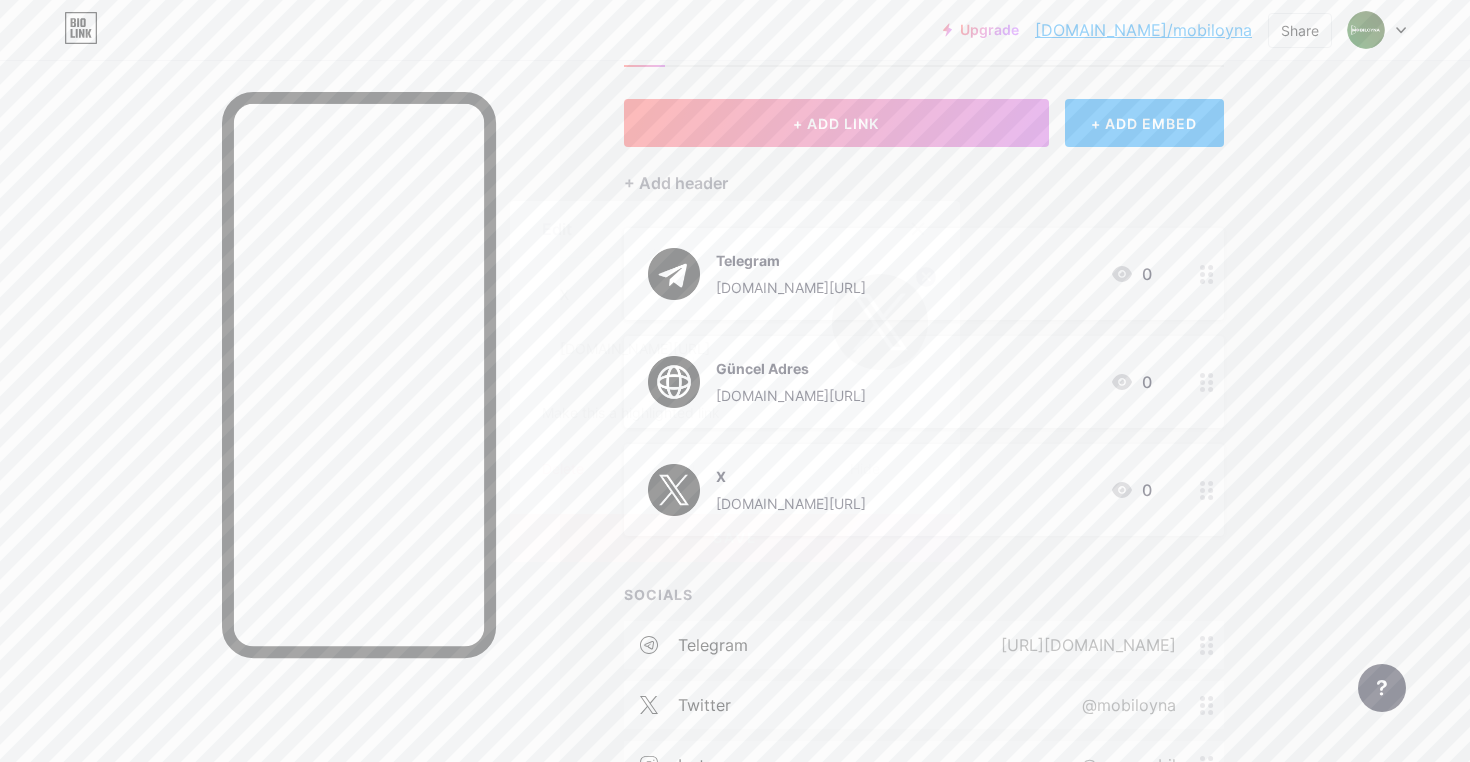 click 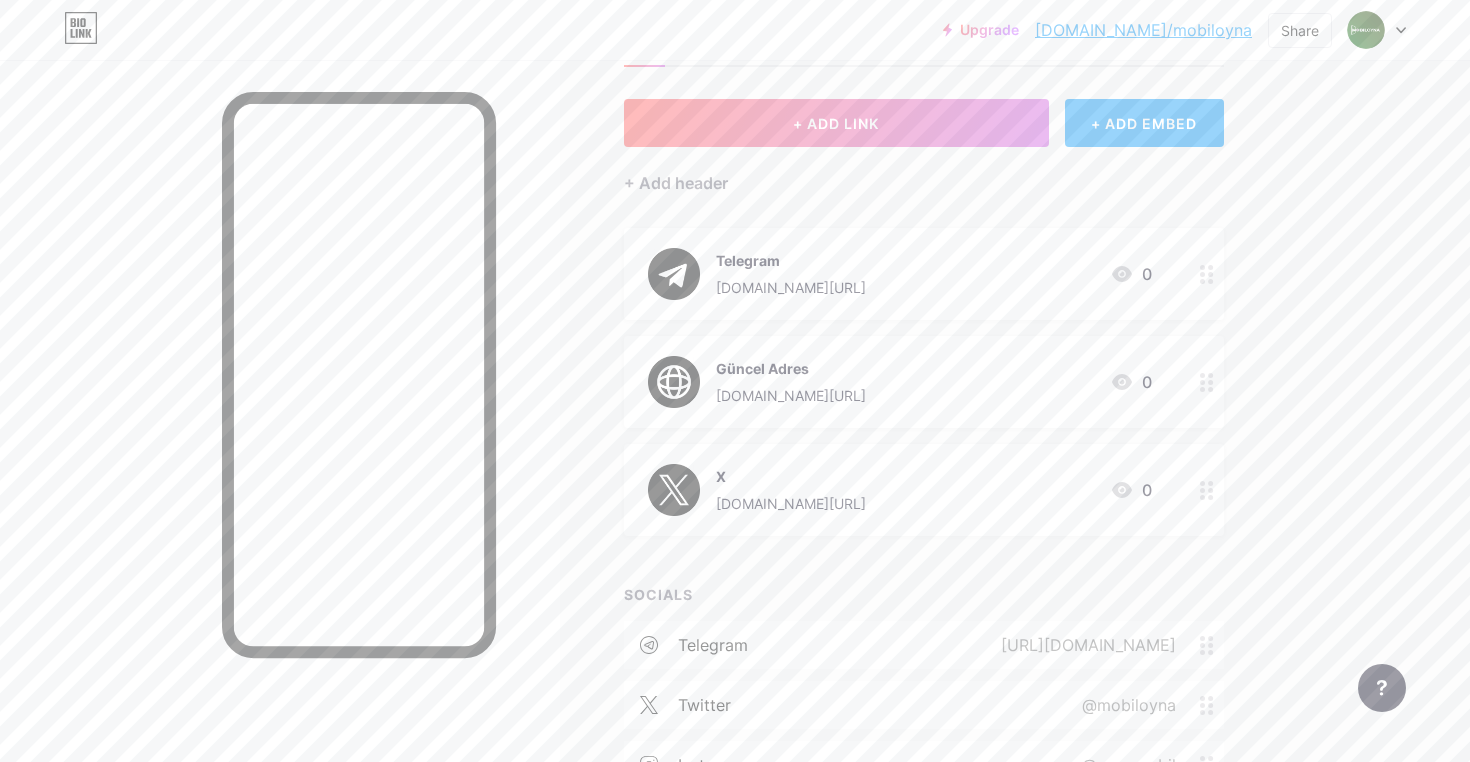 click on "X
[DOMAIN_NAME][URL]
0" at bounding box center (900, 490) 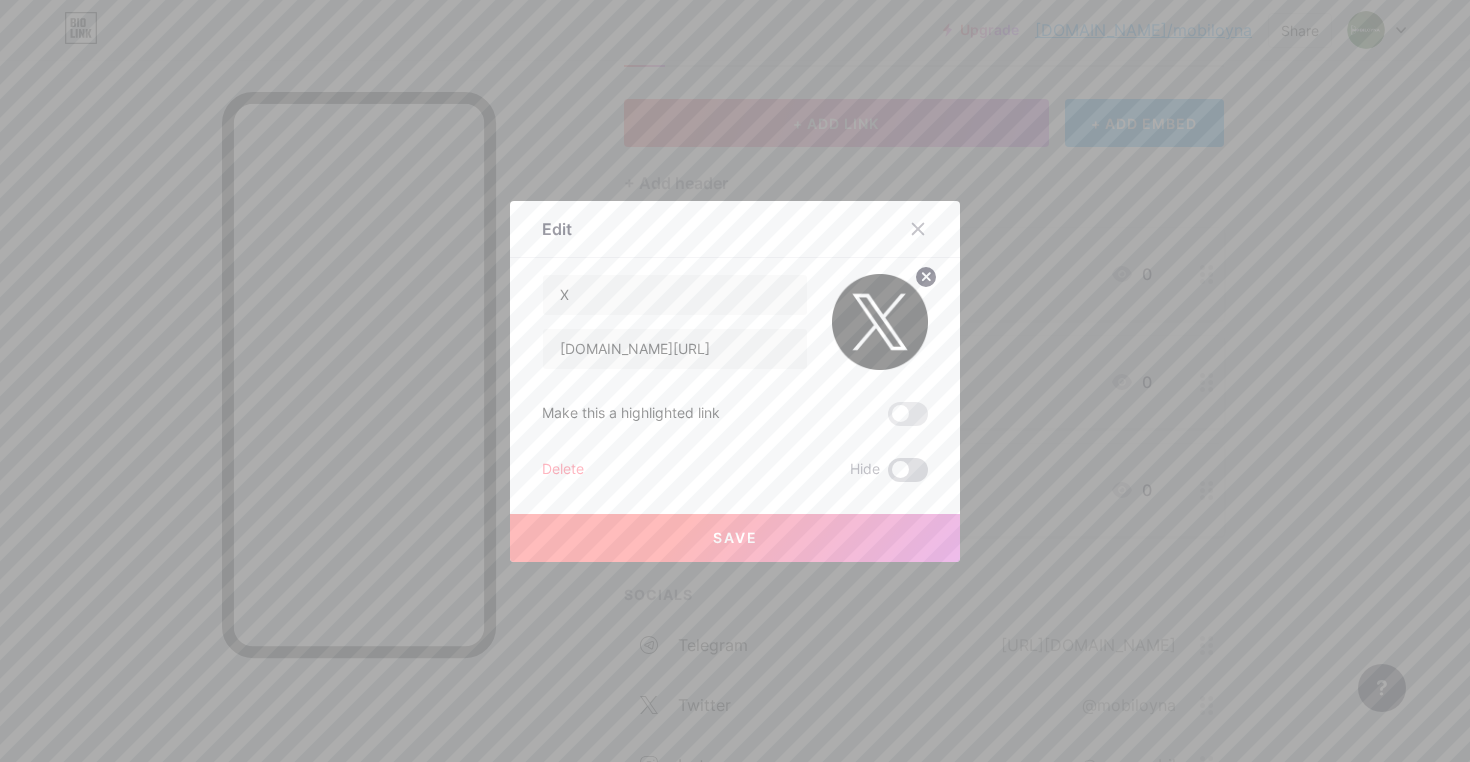 click at bounding box center (908, 470) 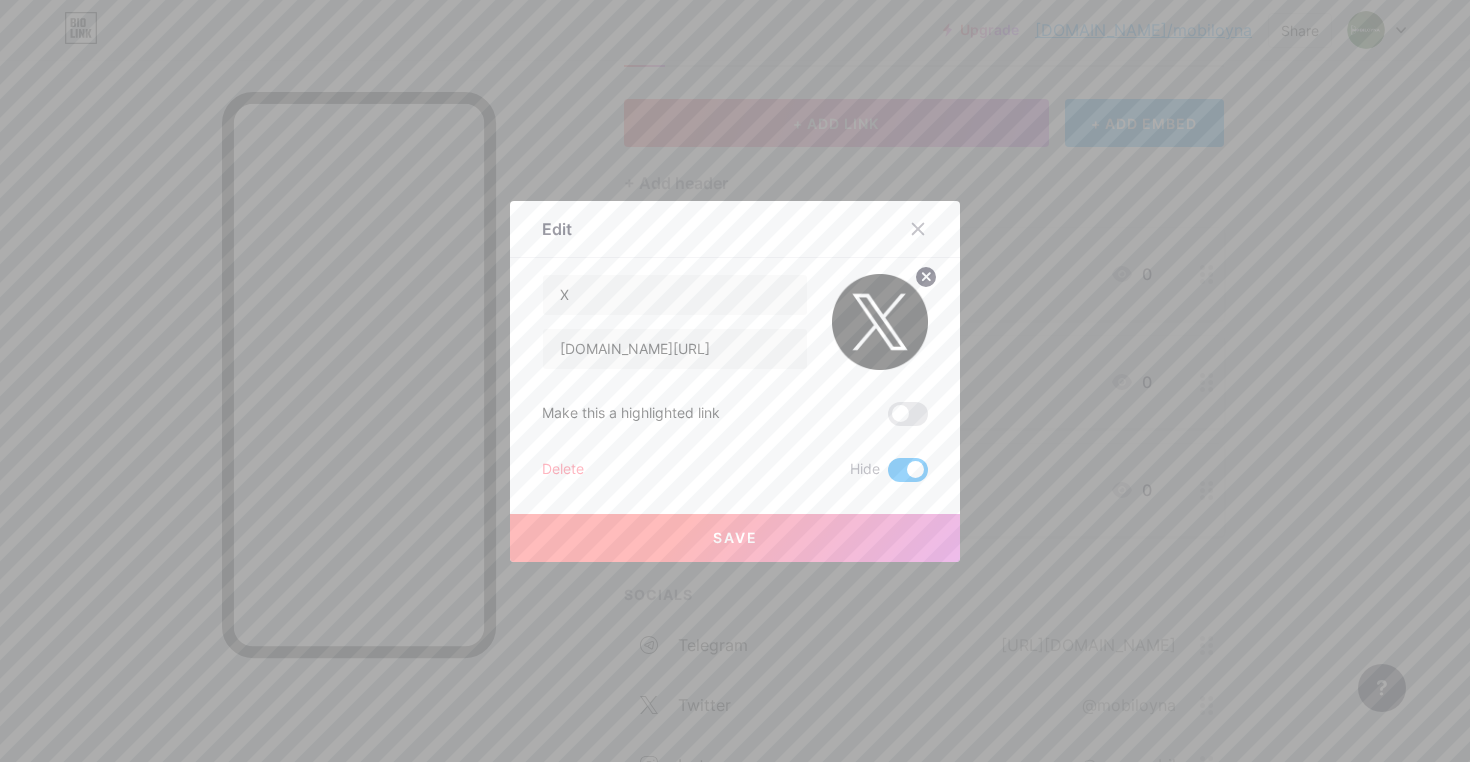 click on "Save" at bounding box center [735, 537] 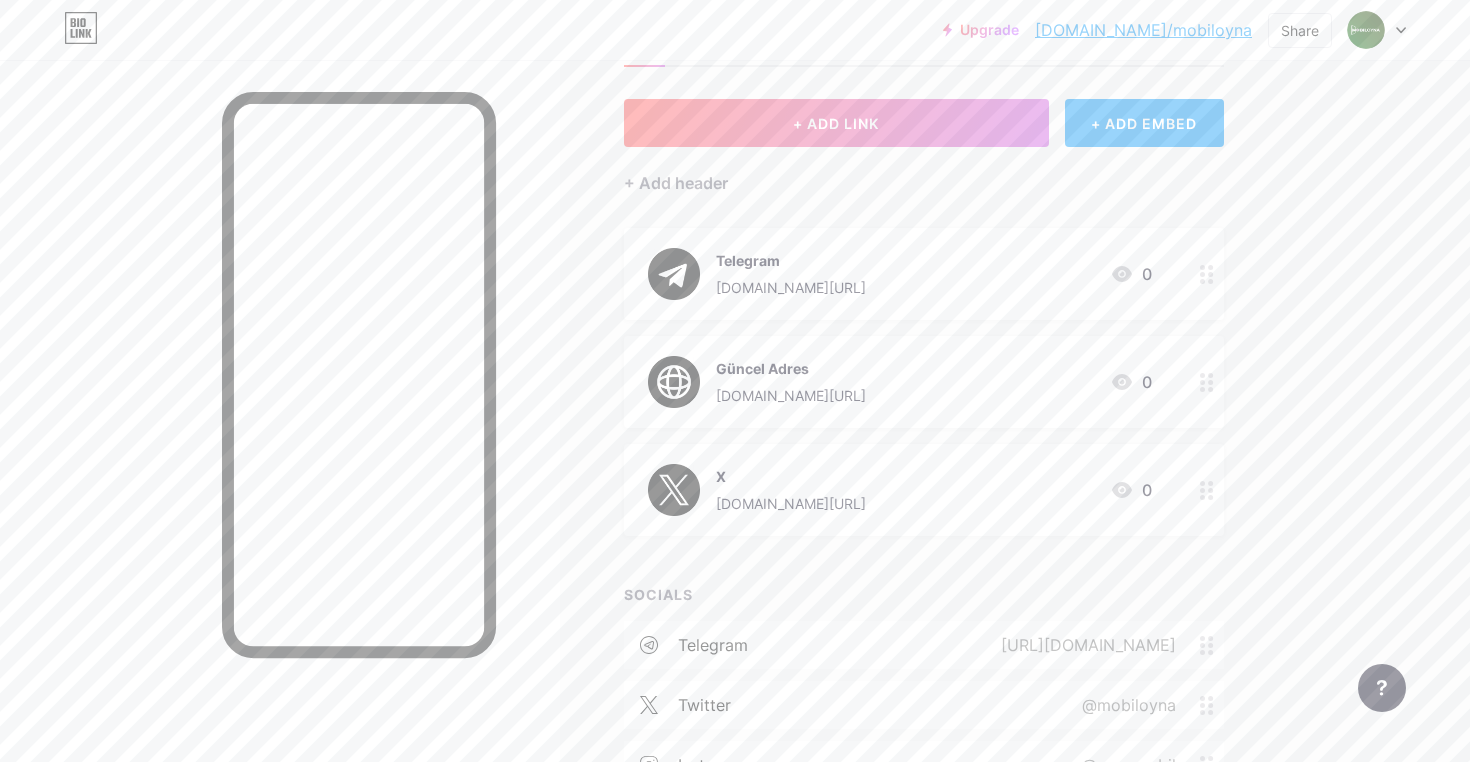 click on "X
[DOMAIN_NAME][URL]
0" at bounding box center (924, 490) 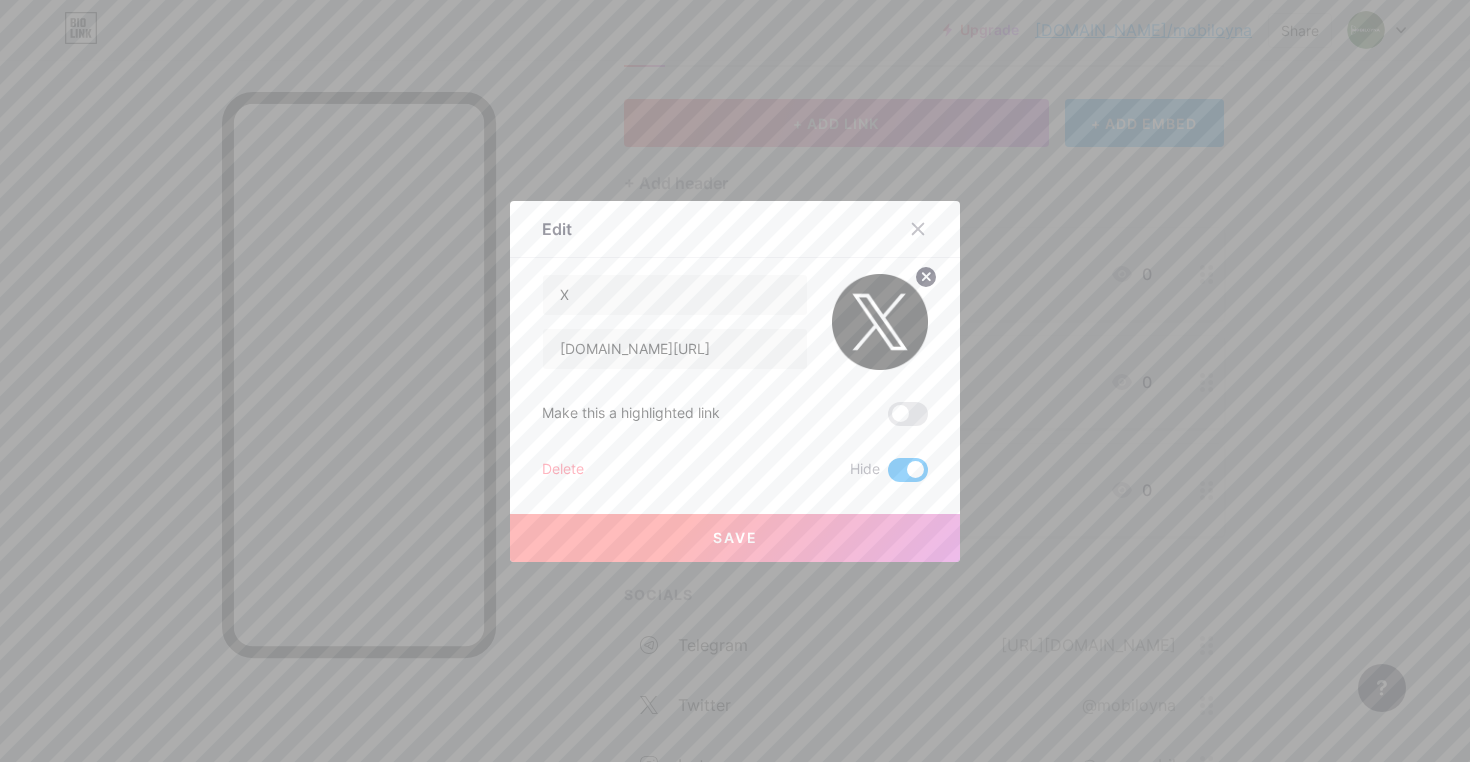 click on "Delete" at bounding box center [563, 470] 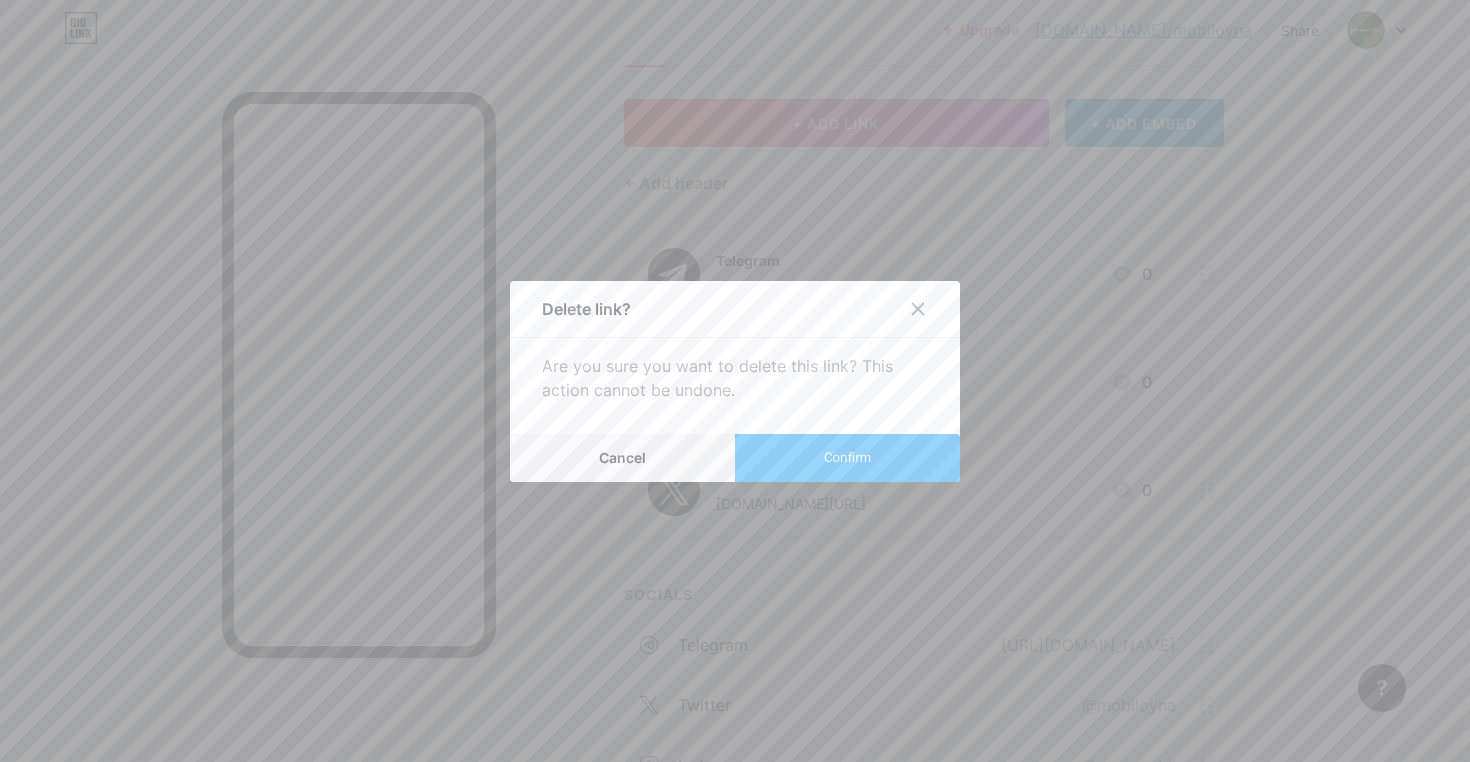 click on "Confirm" at bounding box center [847, 458] 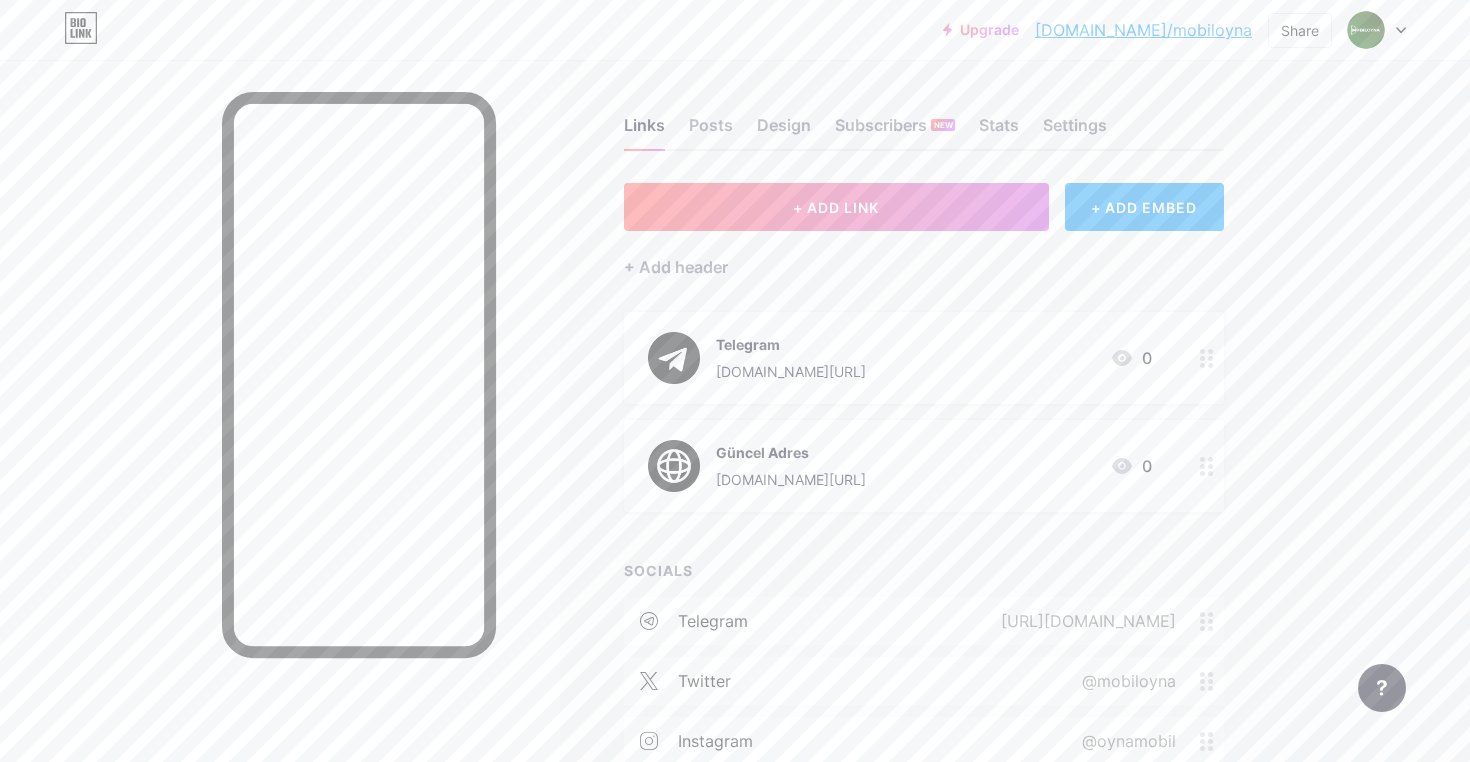 scroll, scrollTop: 0, scrollLeft: 0, axis: both 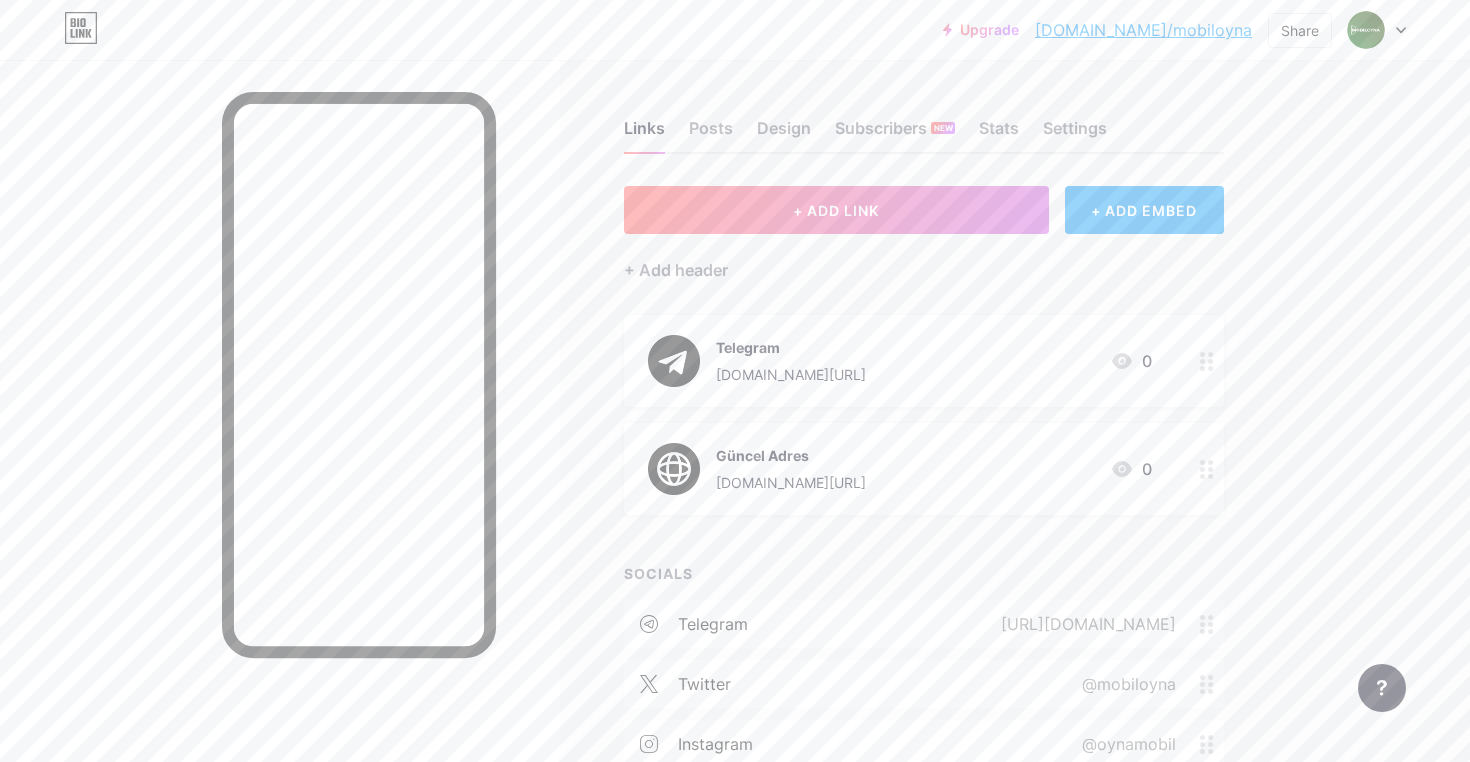 type 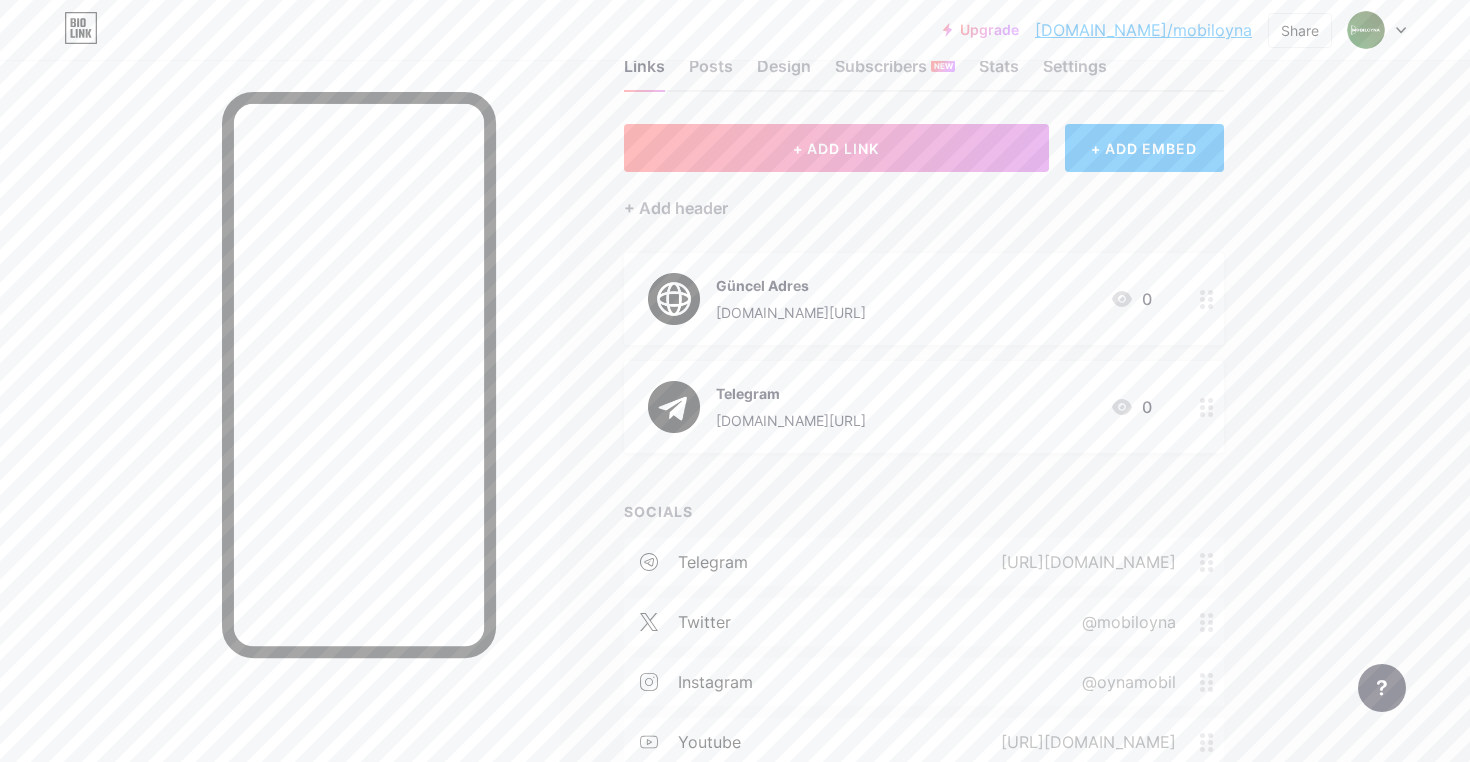 scroll, scrollTop: 19, scrollLeft: 0, axis: vertical 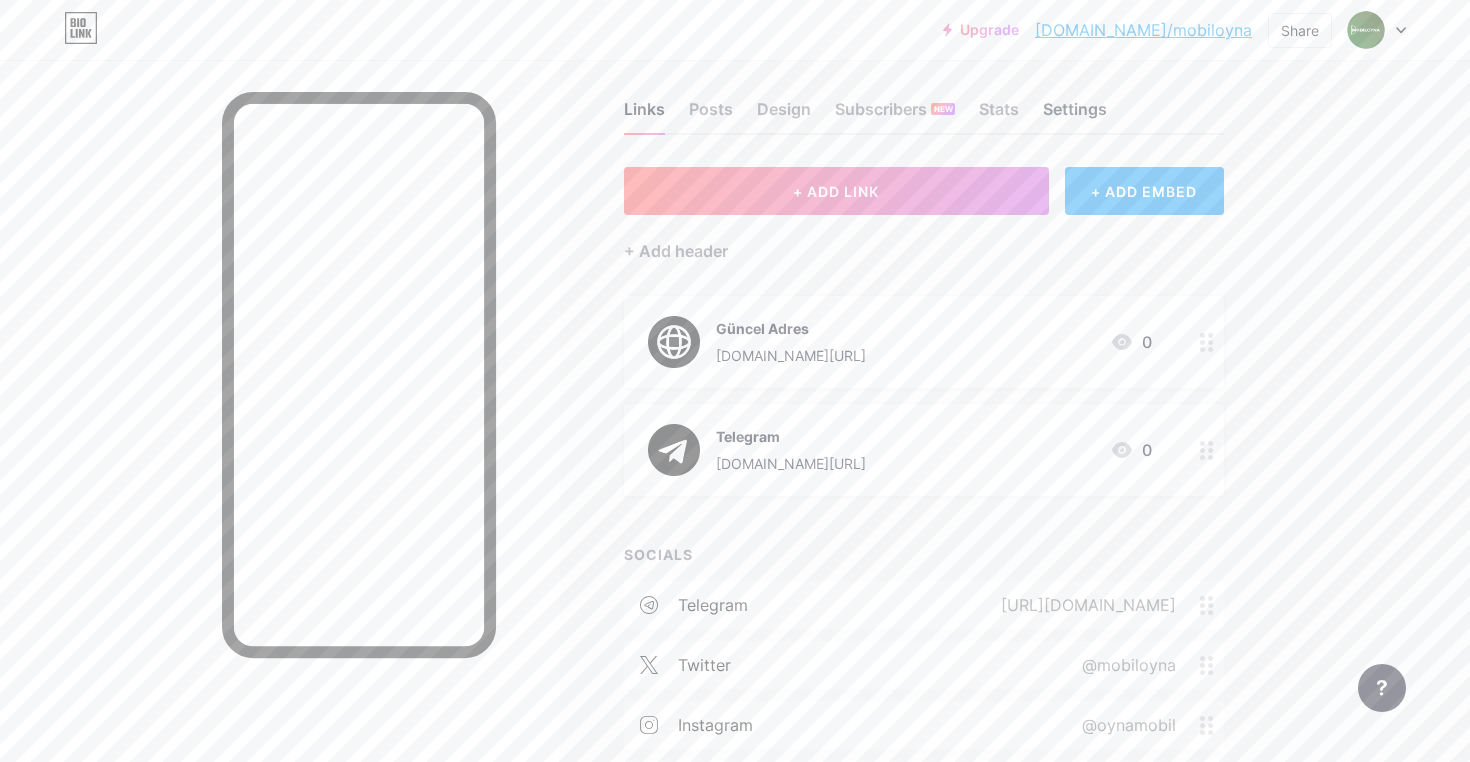click on "Settings" at bounding box center [1075, 115] 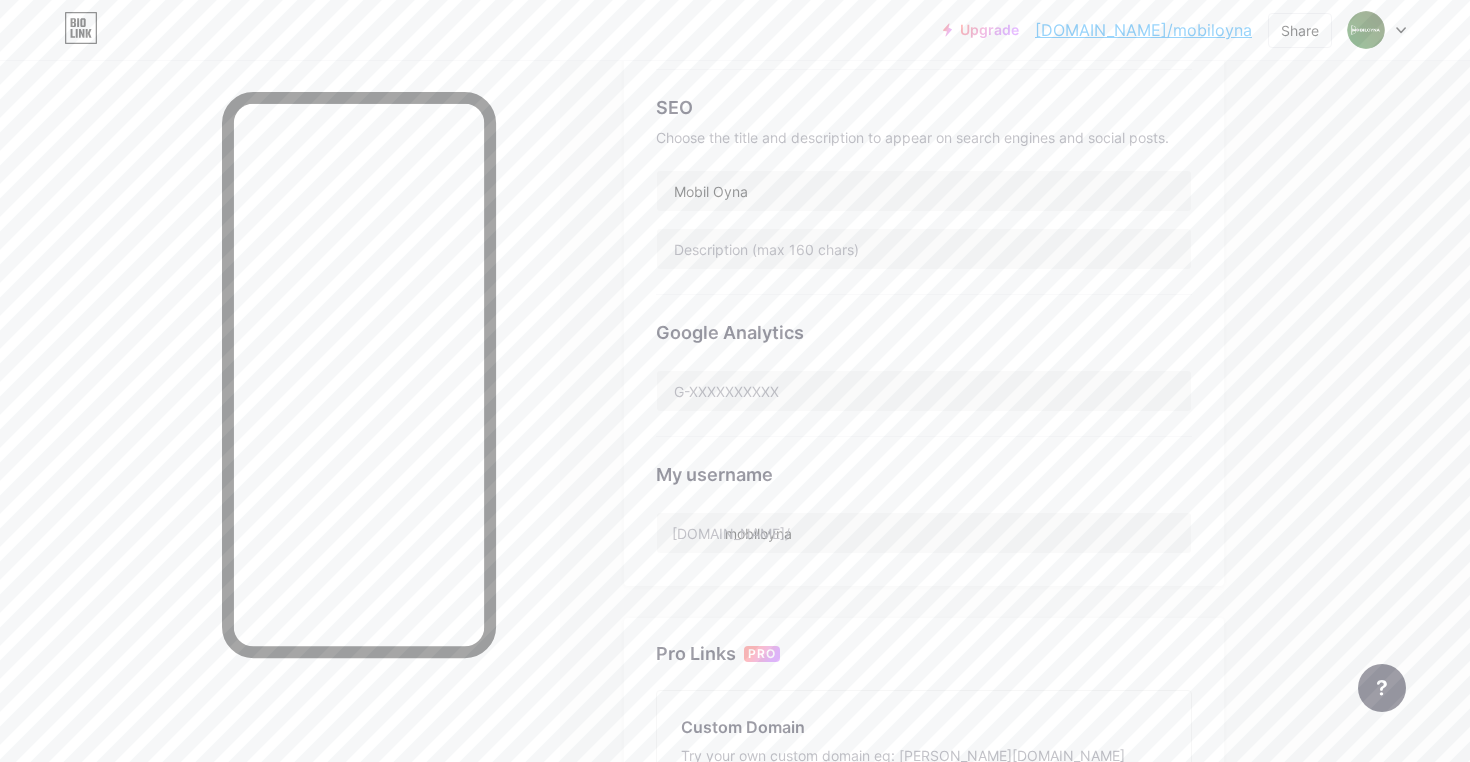 scroll, scrollTop: 0, scrollLeft: 0, axis: both 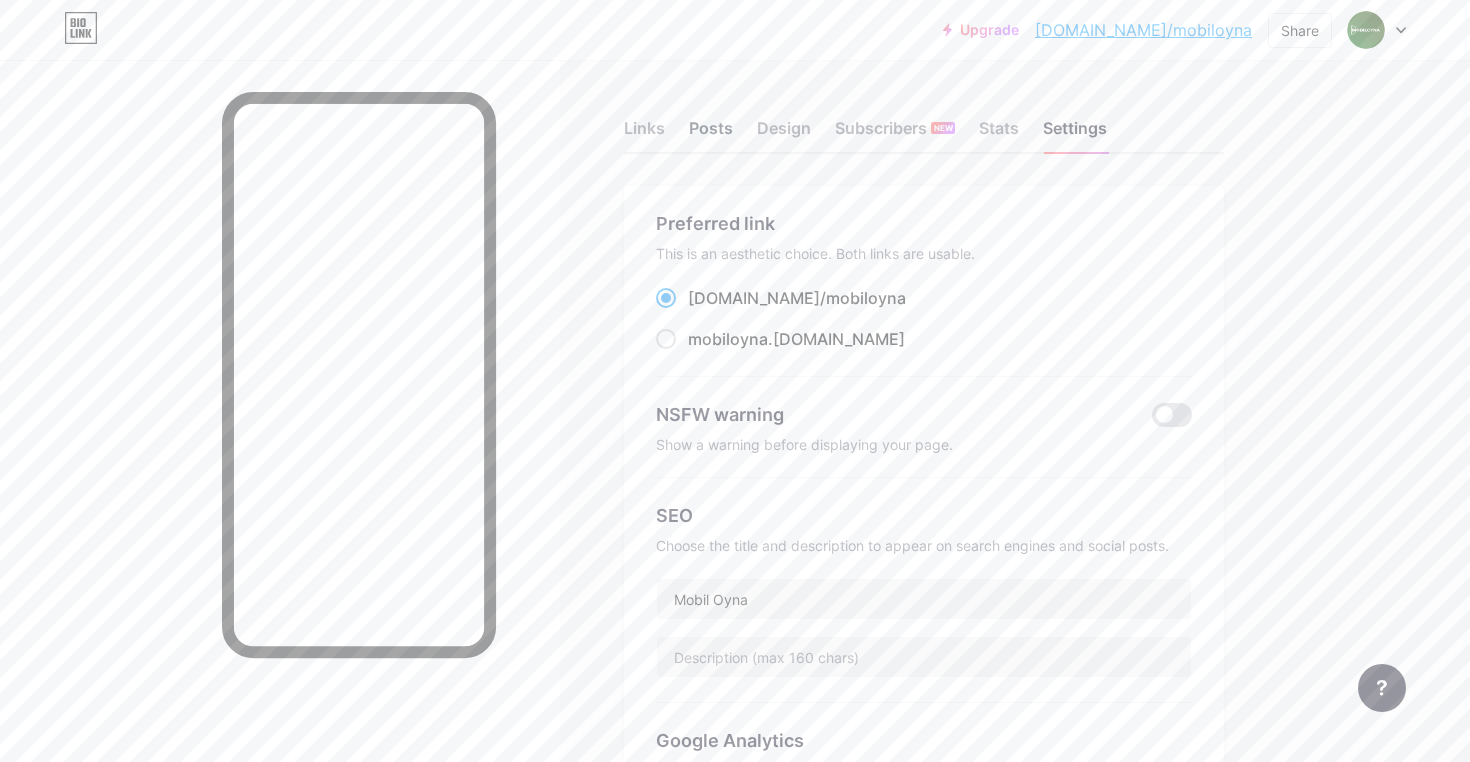 click on "Posts" at bounding box center [711, 134] 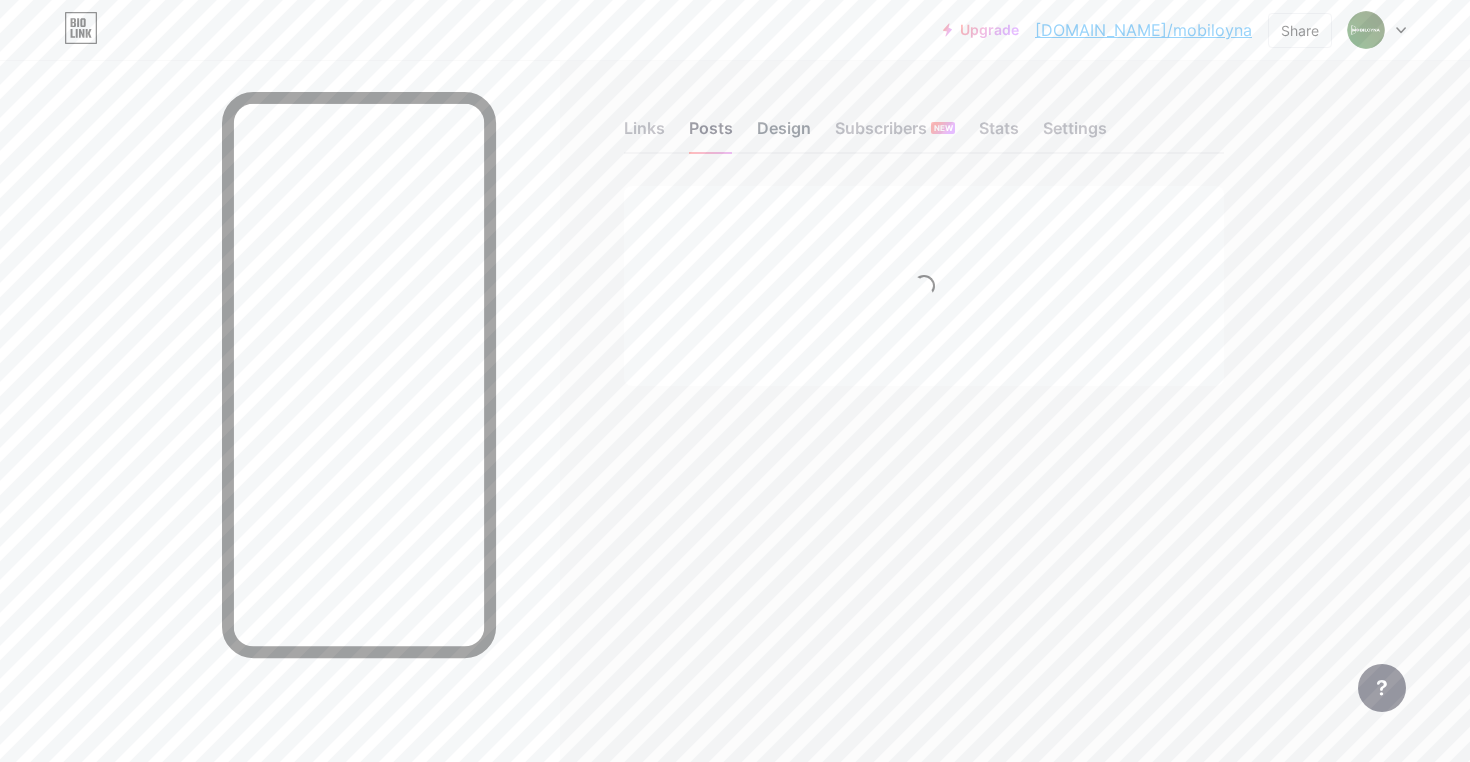 click on "Design" at bounding box center [784, 134] 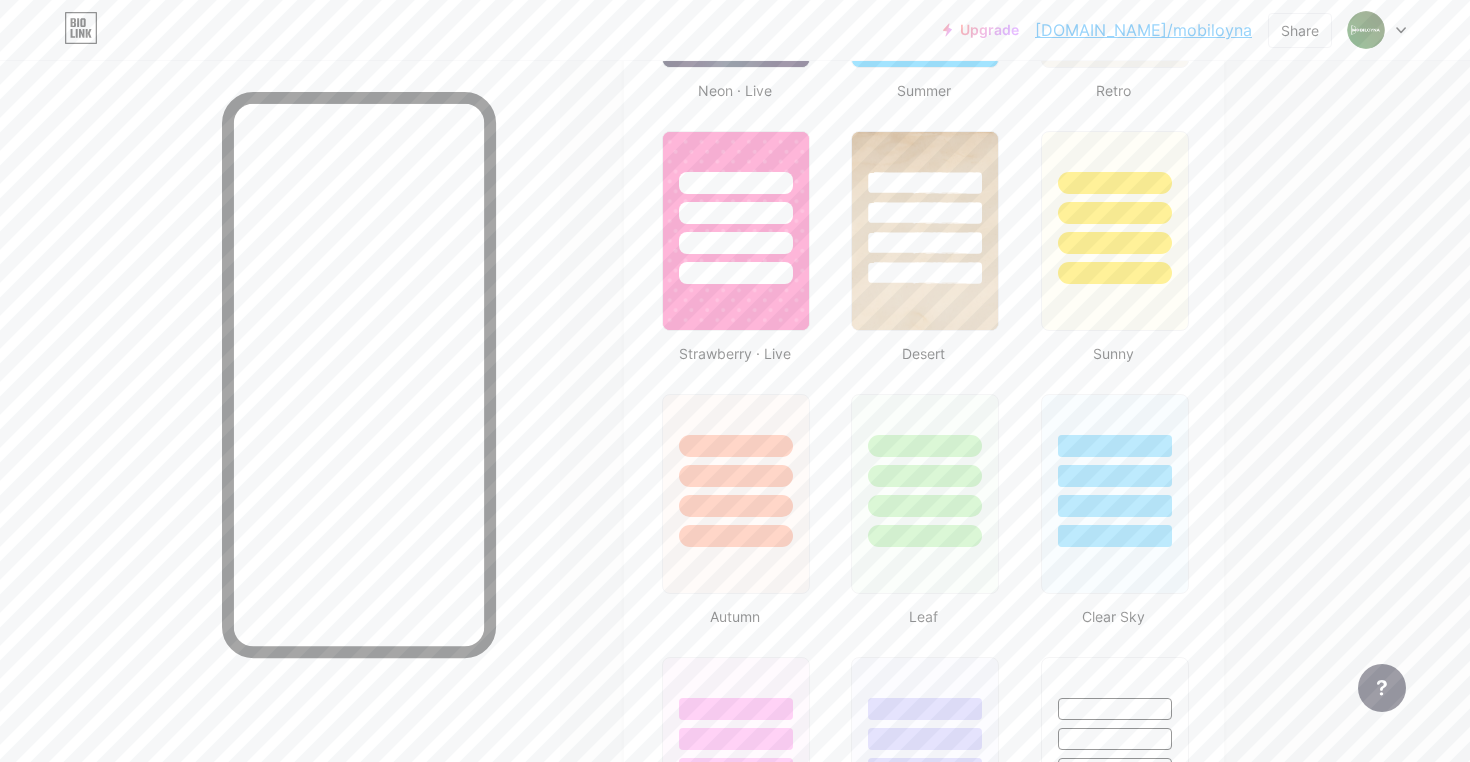 scroll, scrollTop: 1091, scrollLeft: 0, axis: vertical 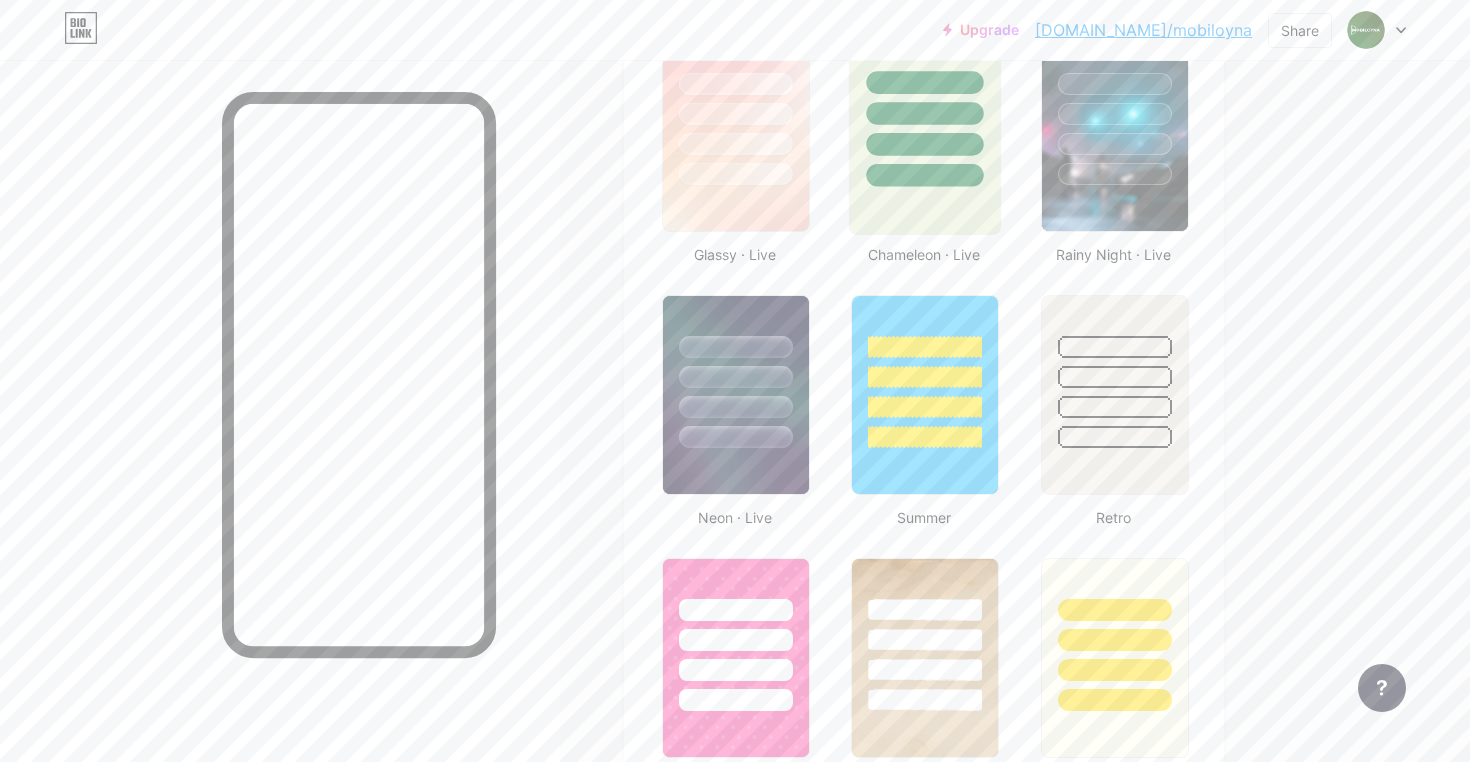 click at bounding box center (925, 132) 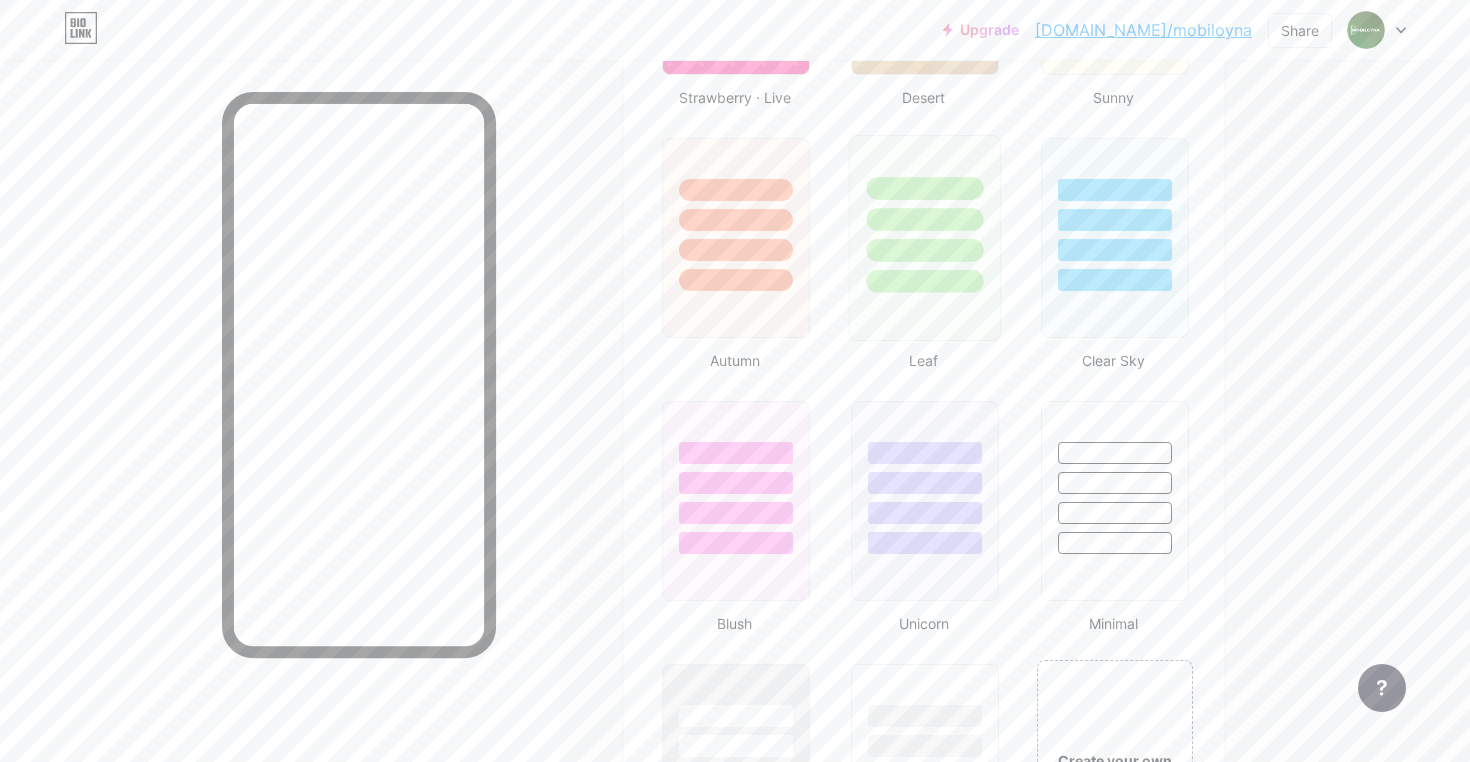 scroll, scrollTop: 2007, scrollLeft: 0, axis: vertical 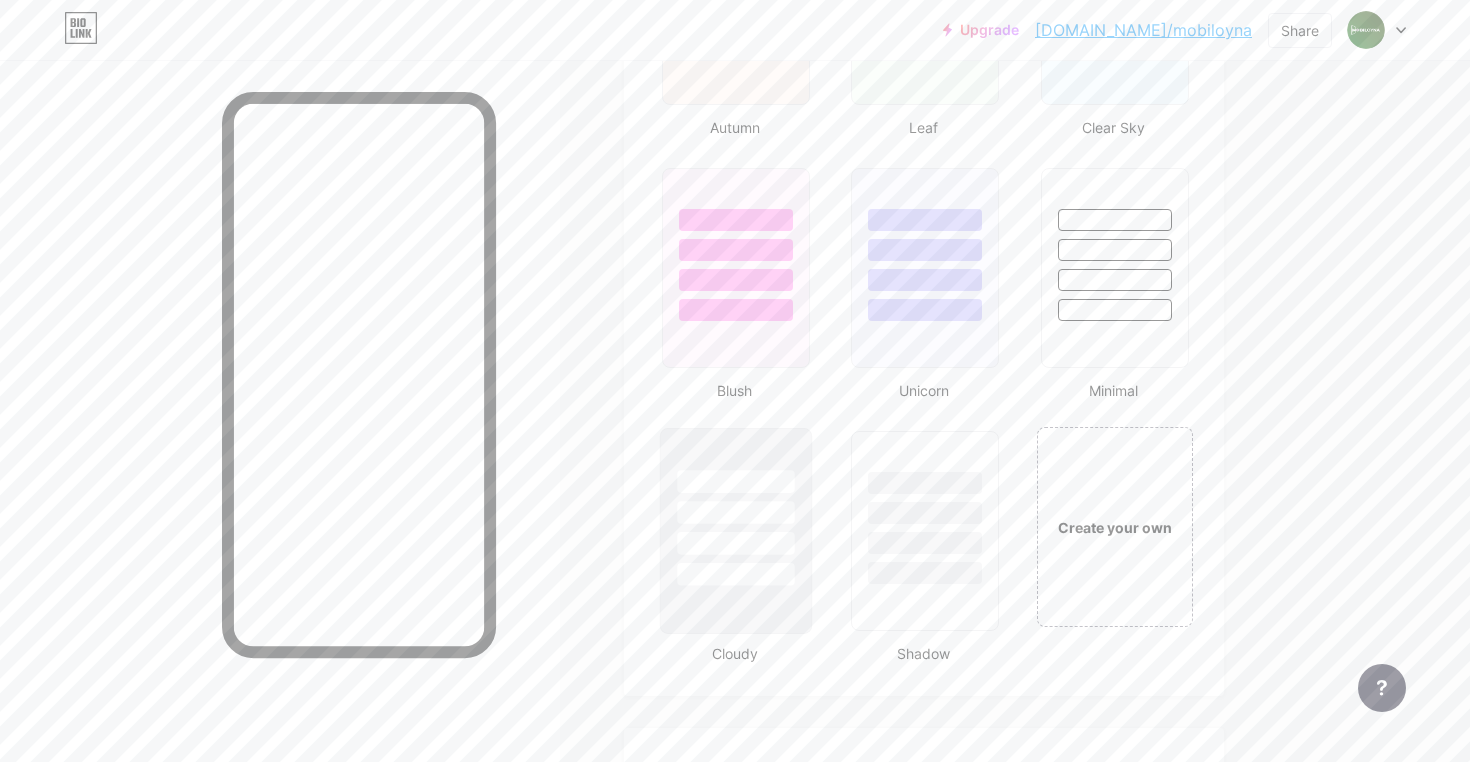 click at bounding box center [735, 512] 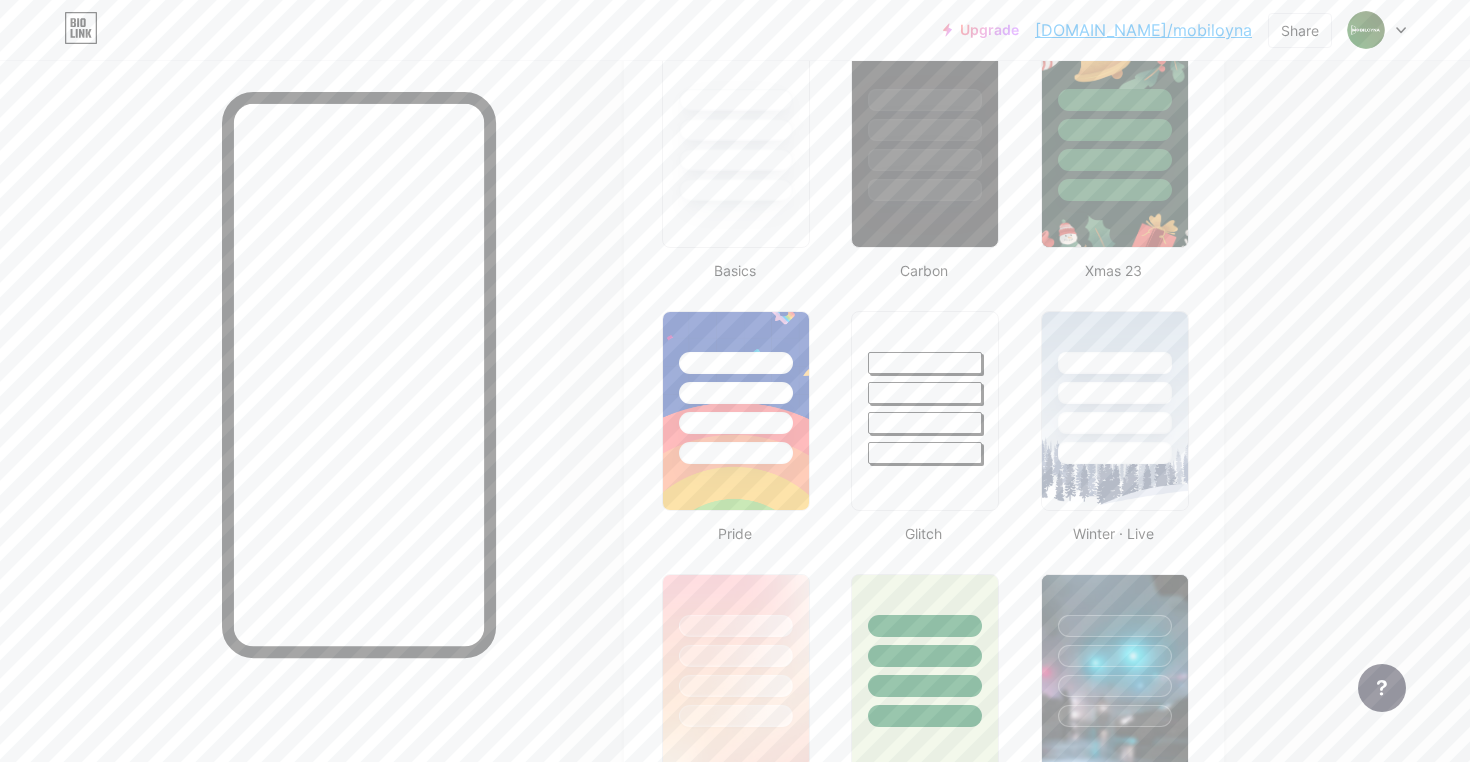 scroll, scrollTop: 0, scrollLeft: 0, axis: both 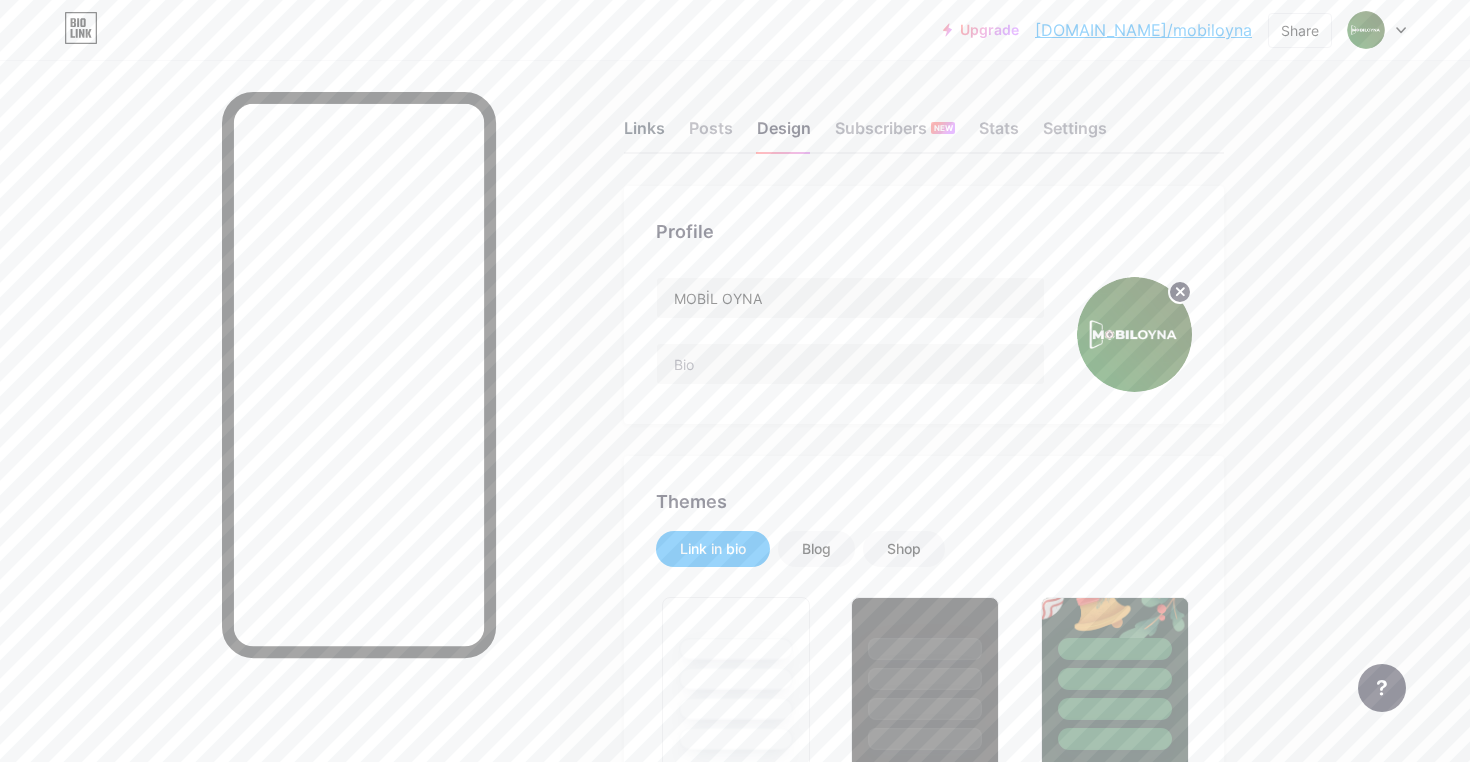 click on "Links" at bounding box center [644, 134] 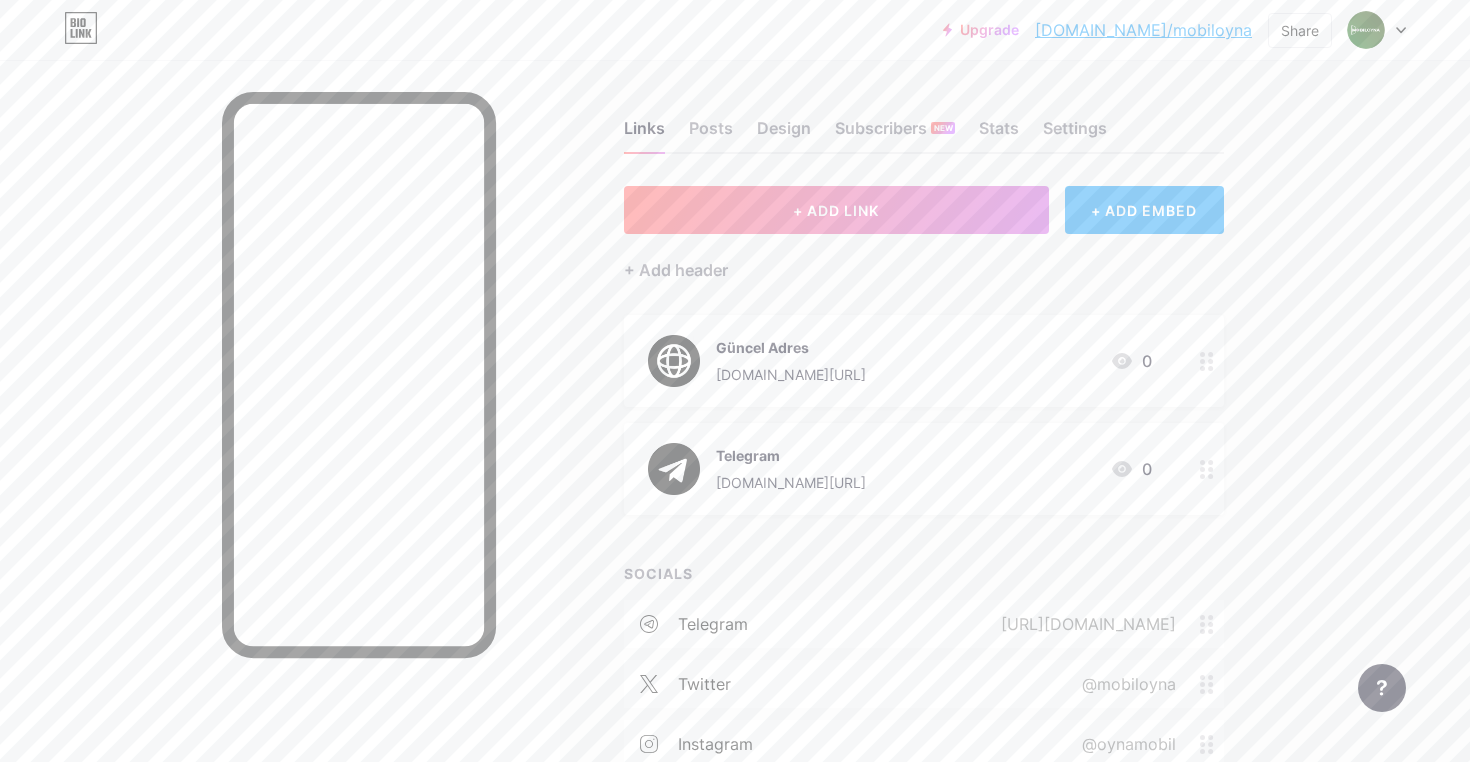 type 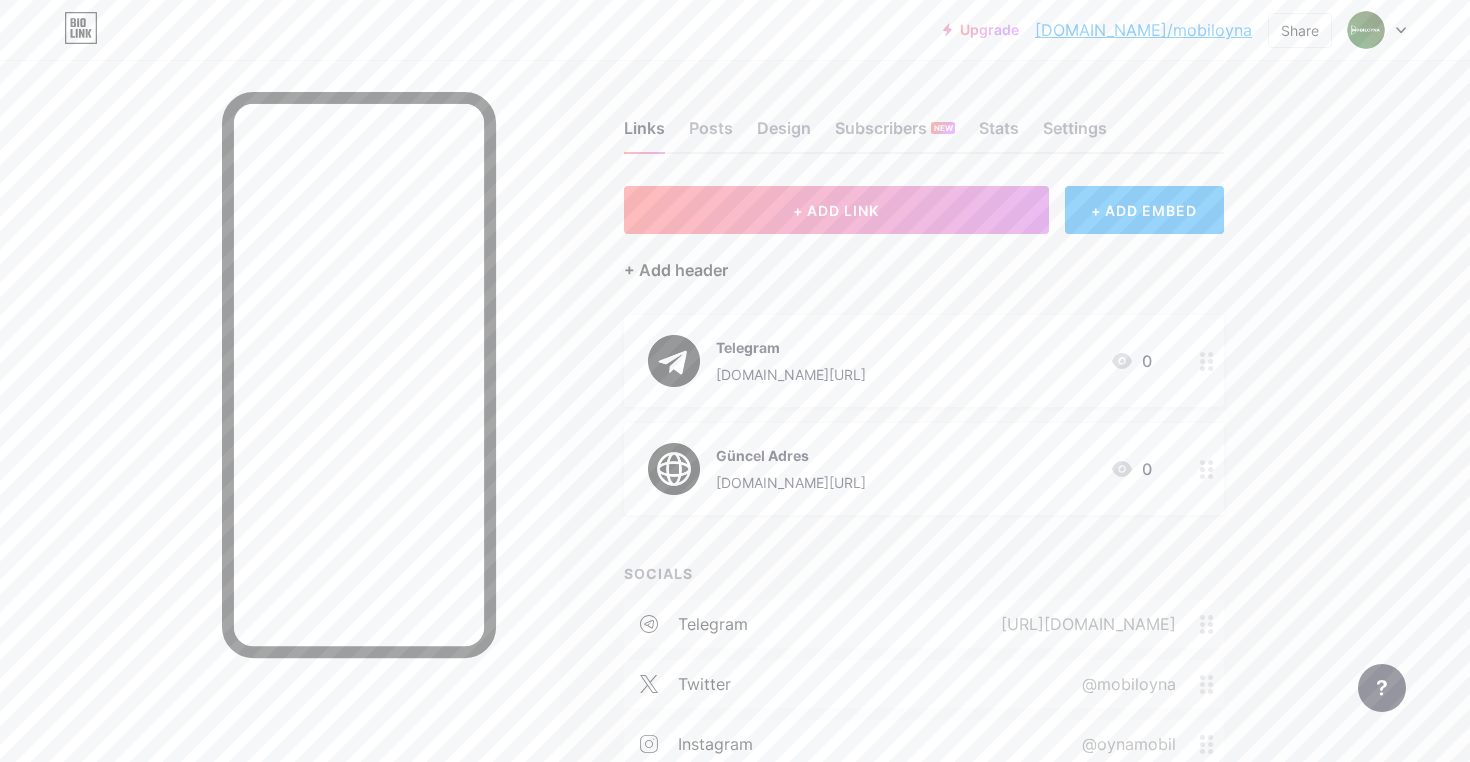 click on "+ Add header" at bounding box center [676, 270] 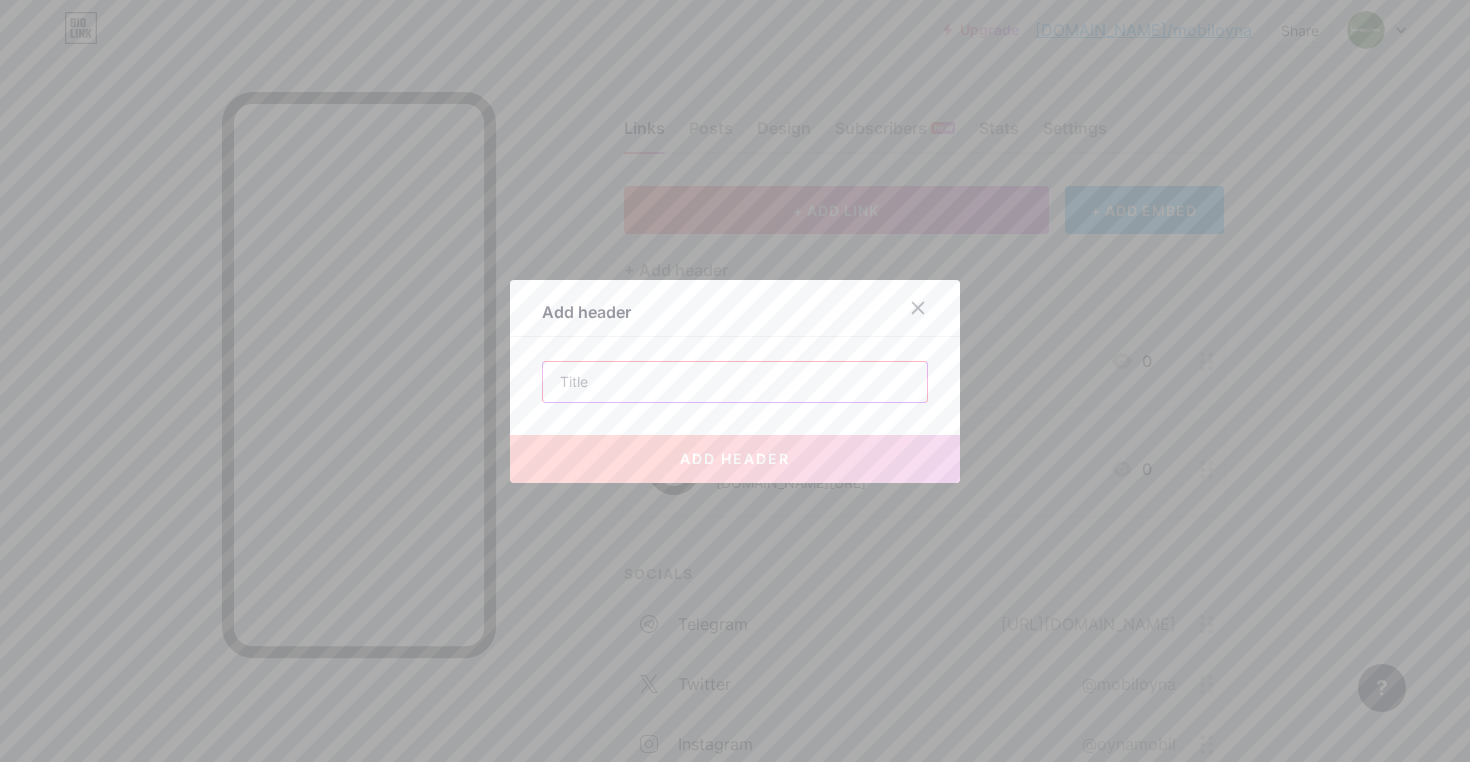 click at bounding box center [735, 382] 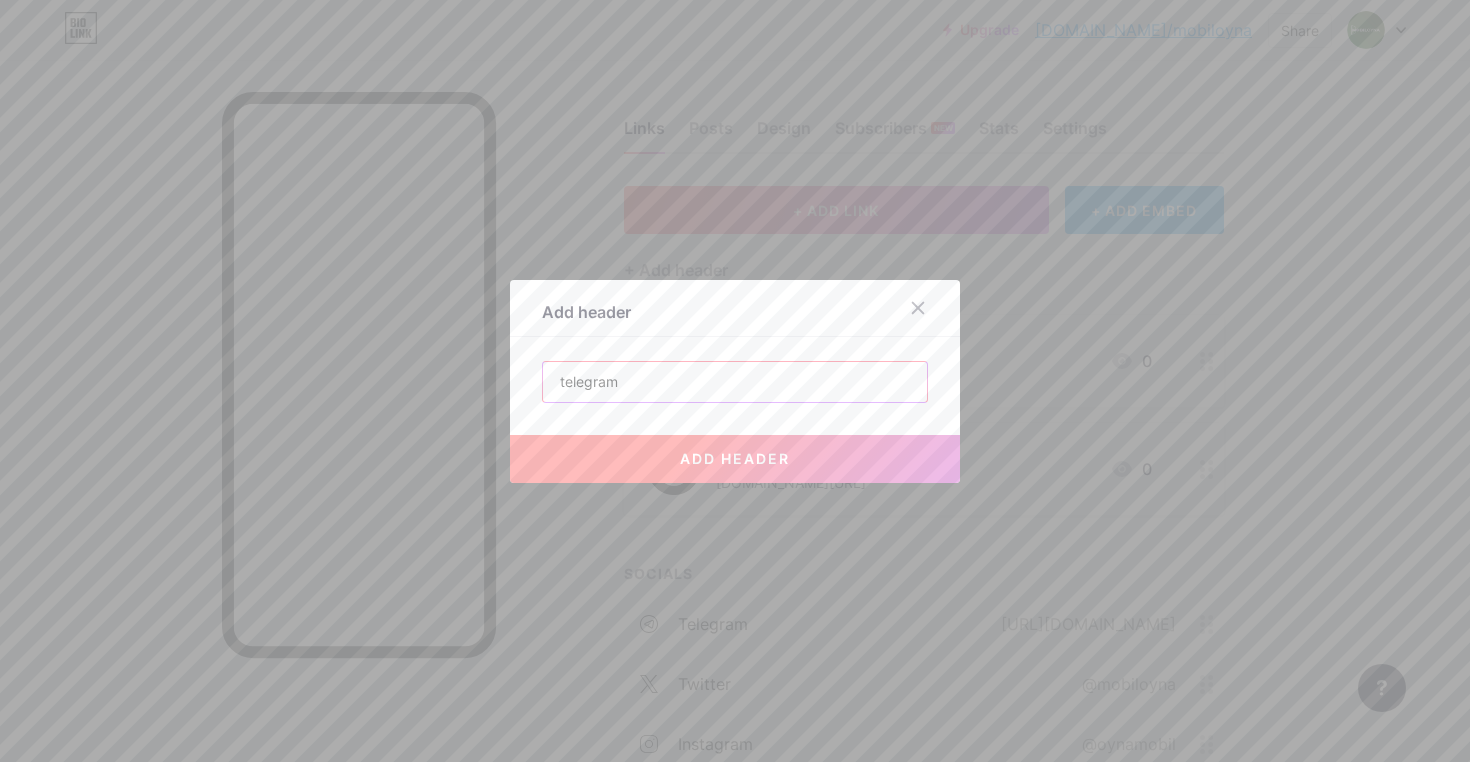 type on "telegram" 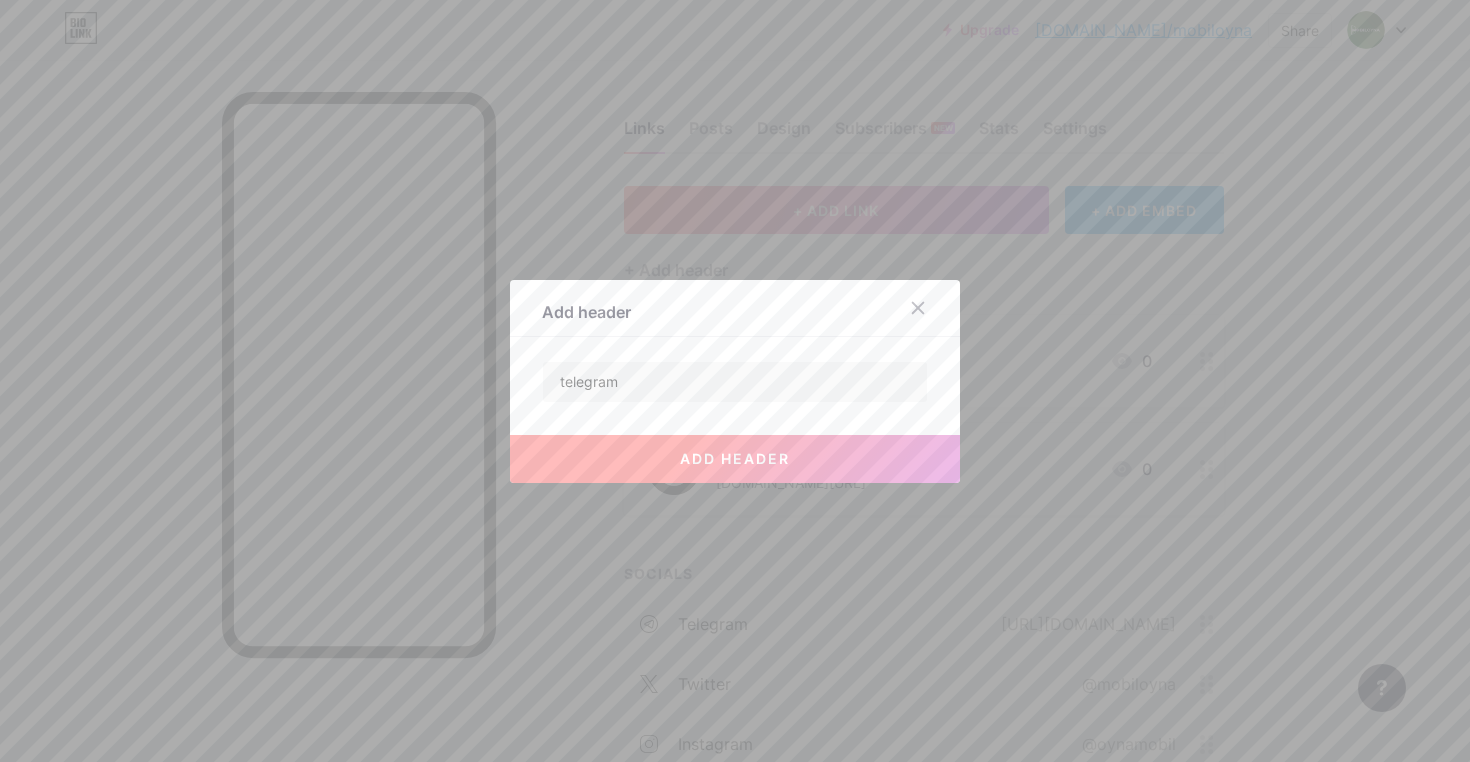 click on "add header" at bounding box center (735, 458) 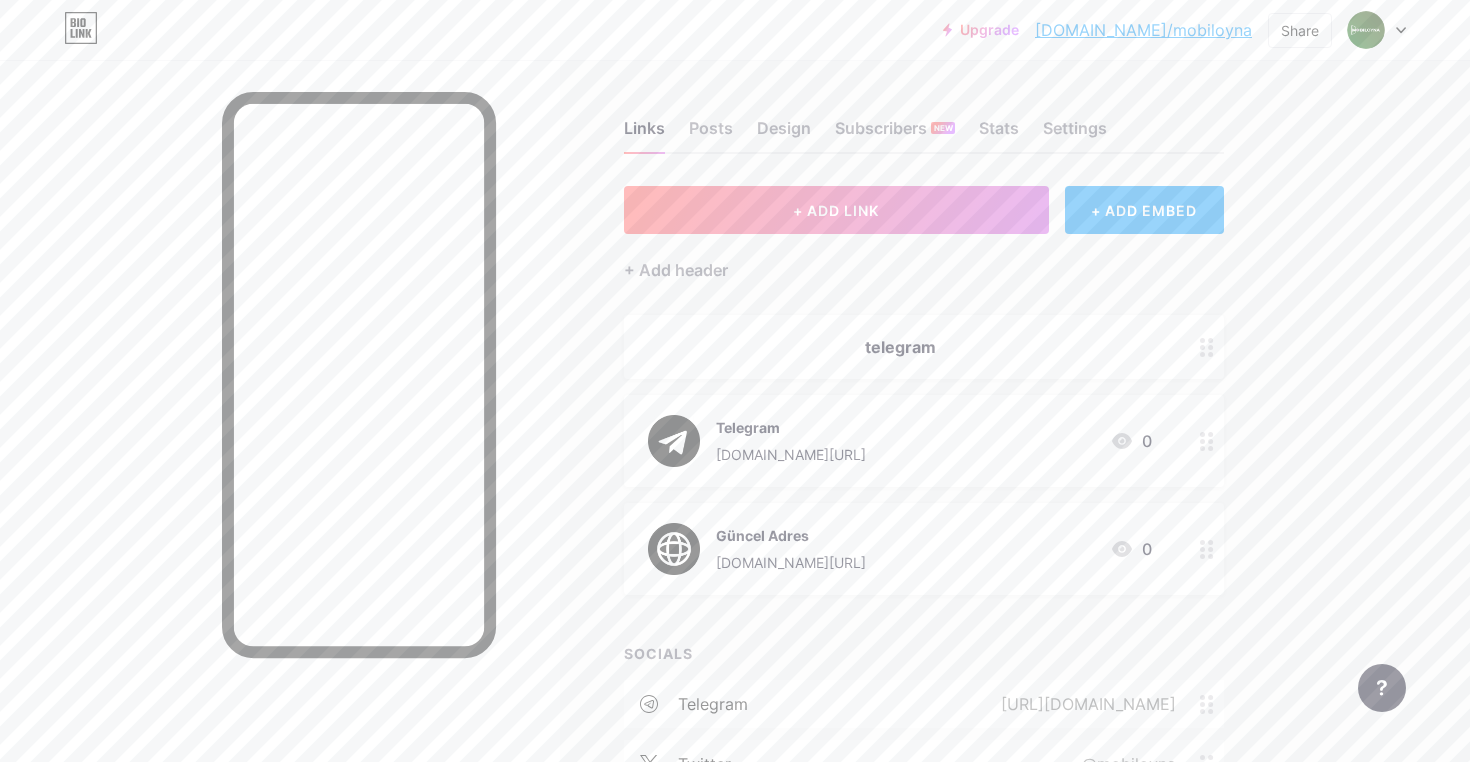 click on "telegram" at bounding box center (924, 347) 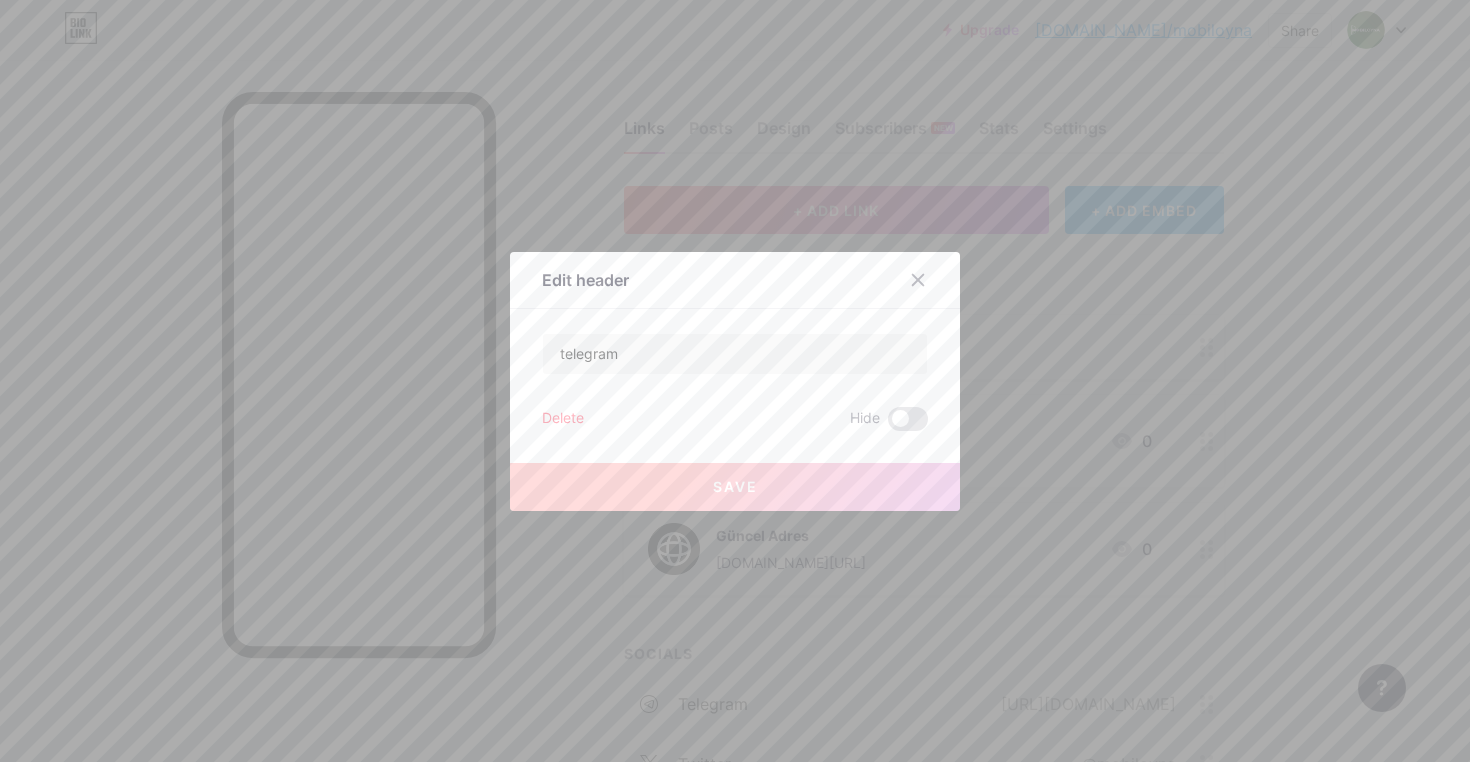 click on "Delete" at bounding box center (563, 419) 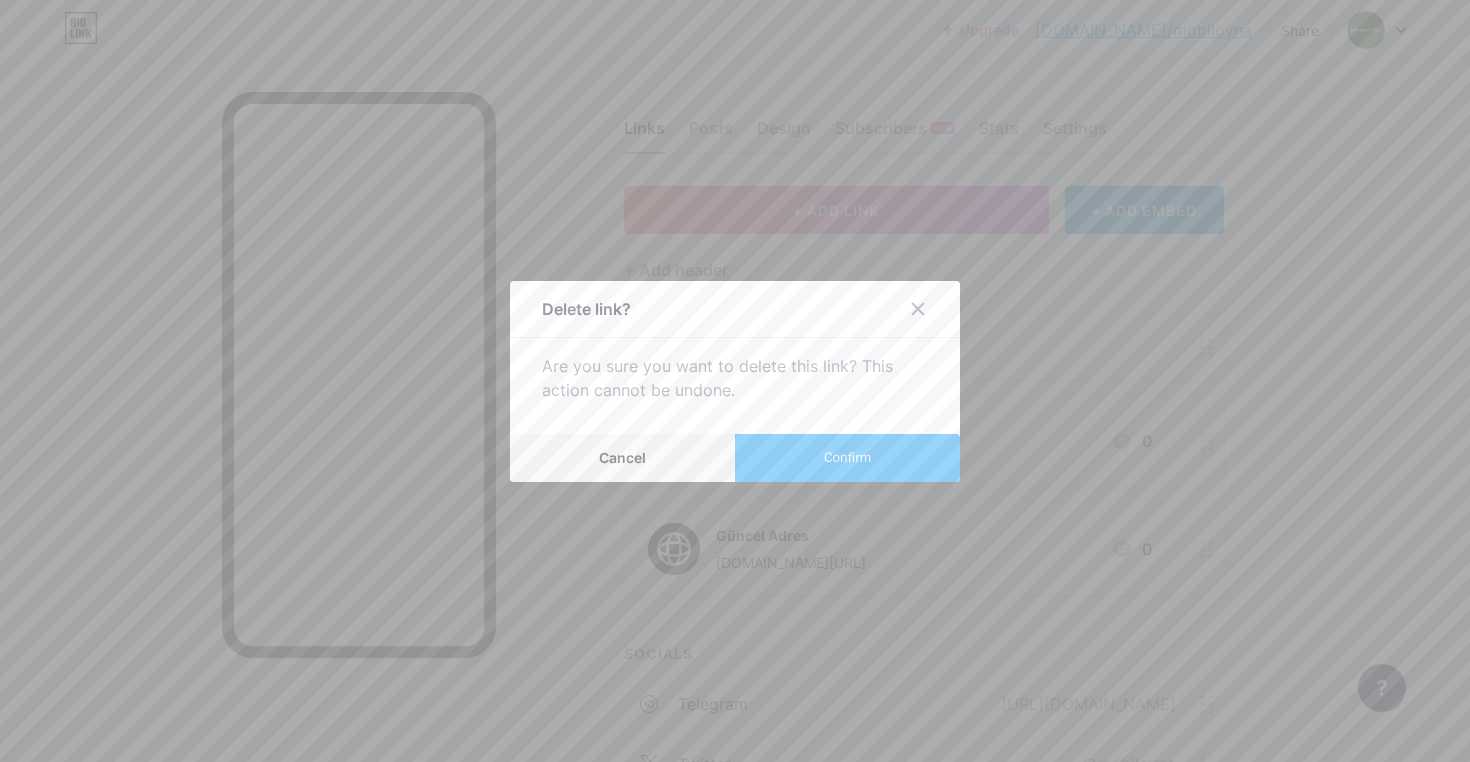 click on "Confirm" at bounding box center (847, 457) 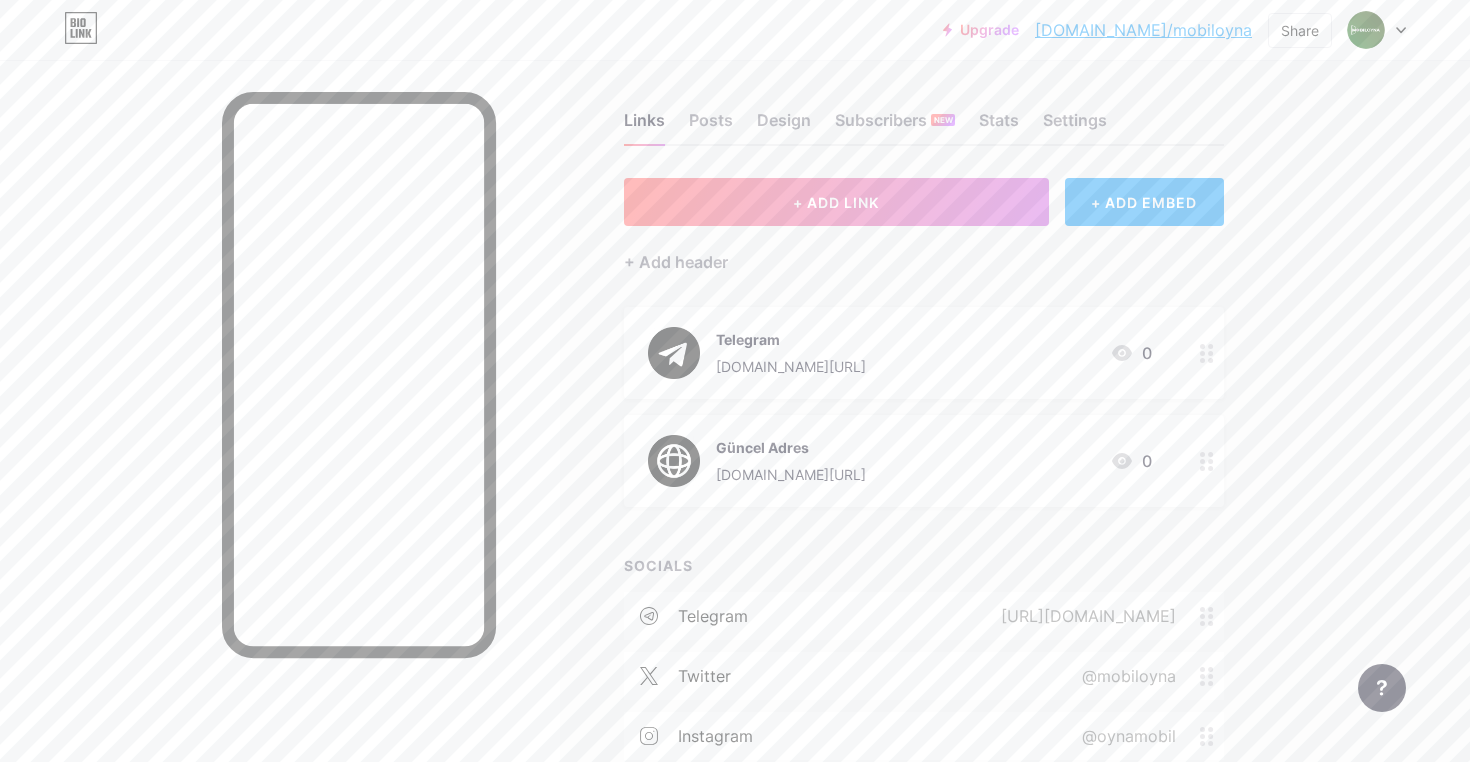 scroll, scrollTop: 0, scrollLeft: 0, axis: both 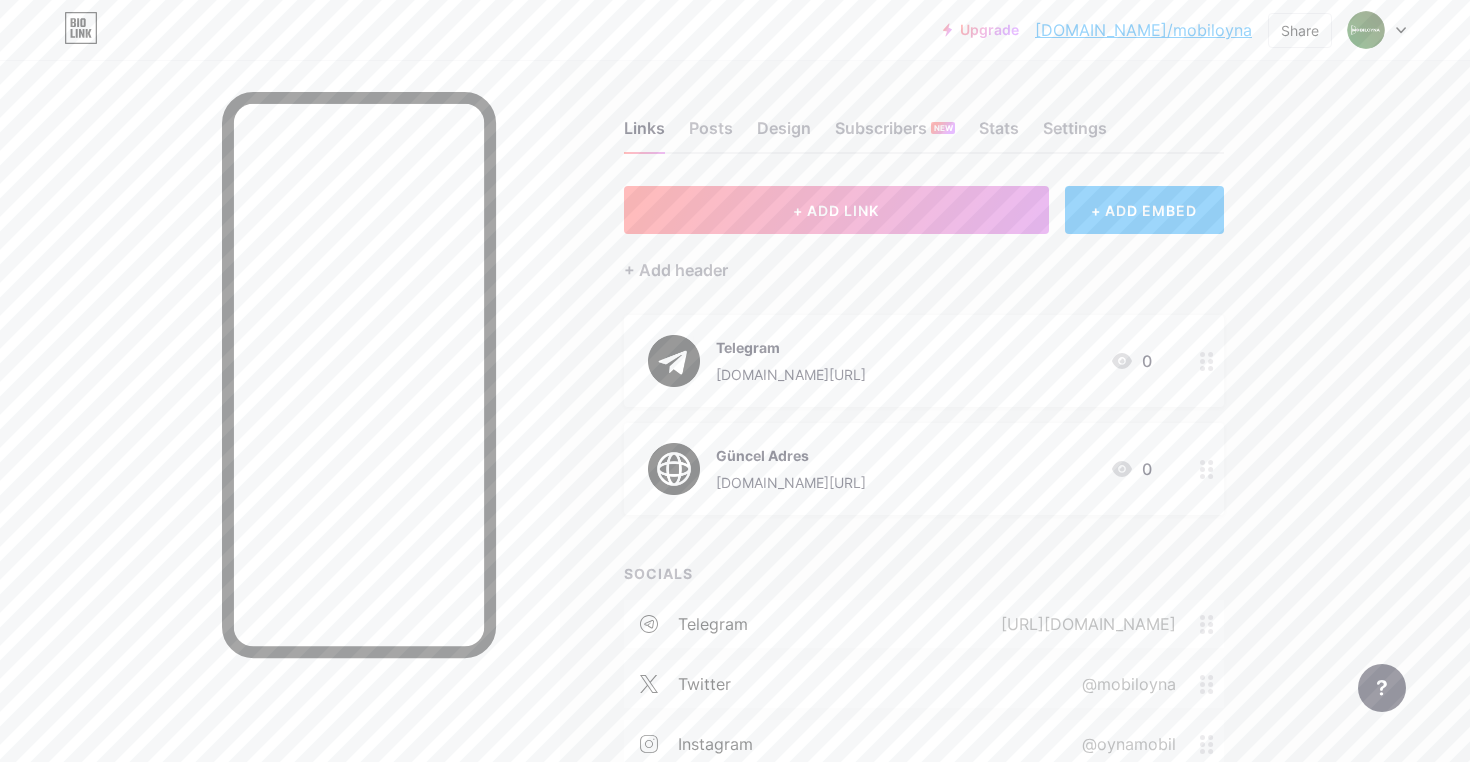 click on "+ ADD EMBED" at bounding box center [1144, 210] 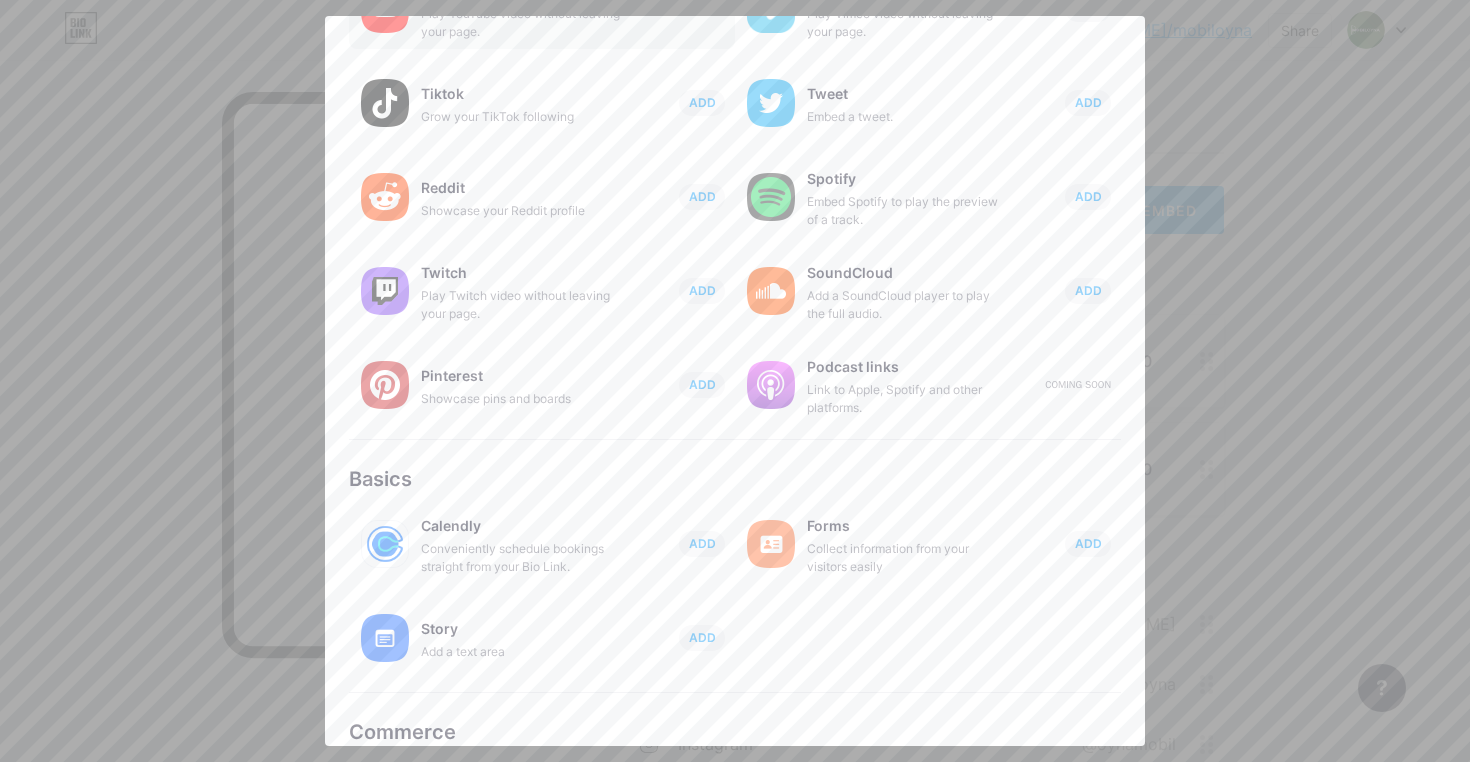 scroll, scrollTop: 0, scrollLeft: 0, axis: both 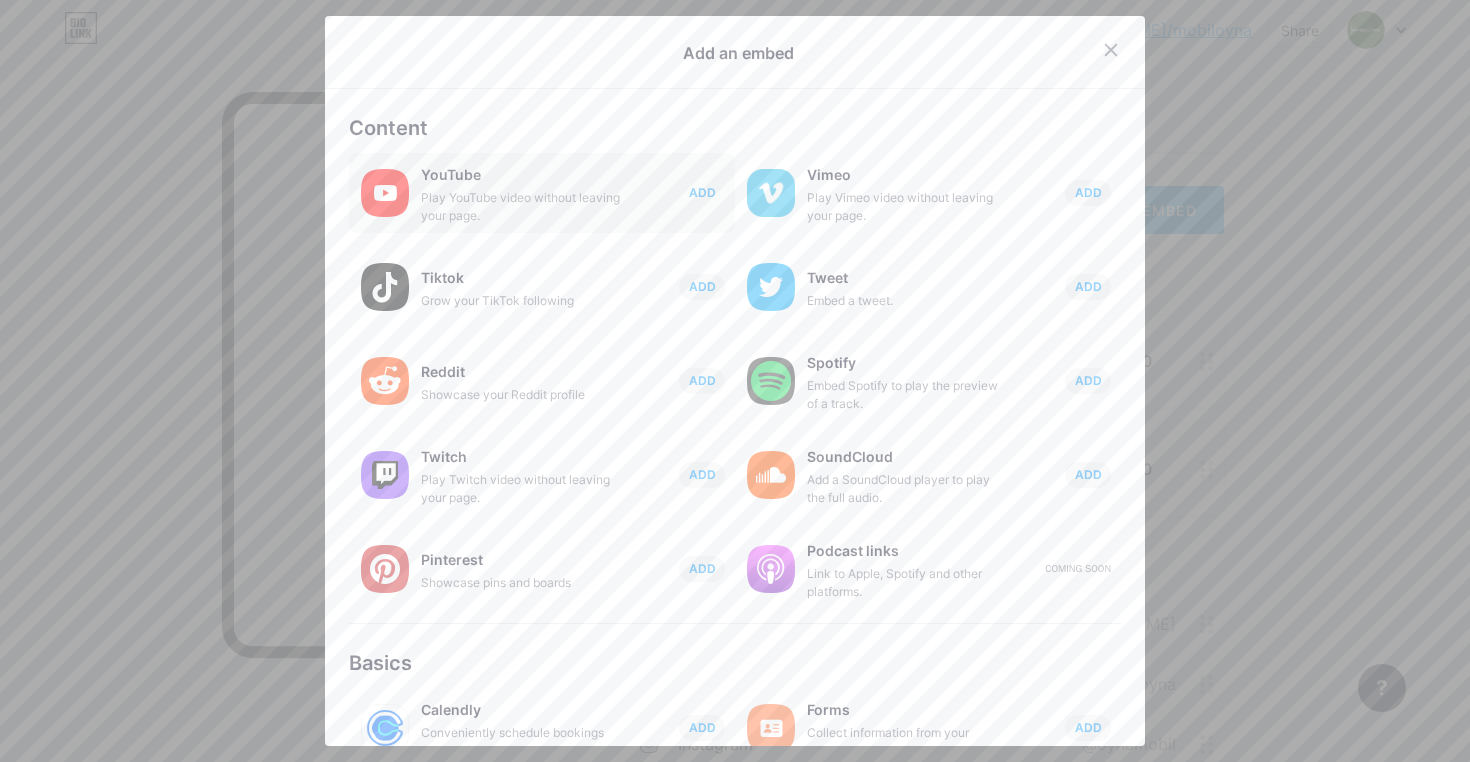 click on "ADD" at bounding box center (702, 192) 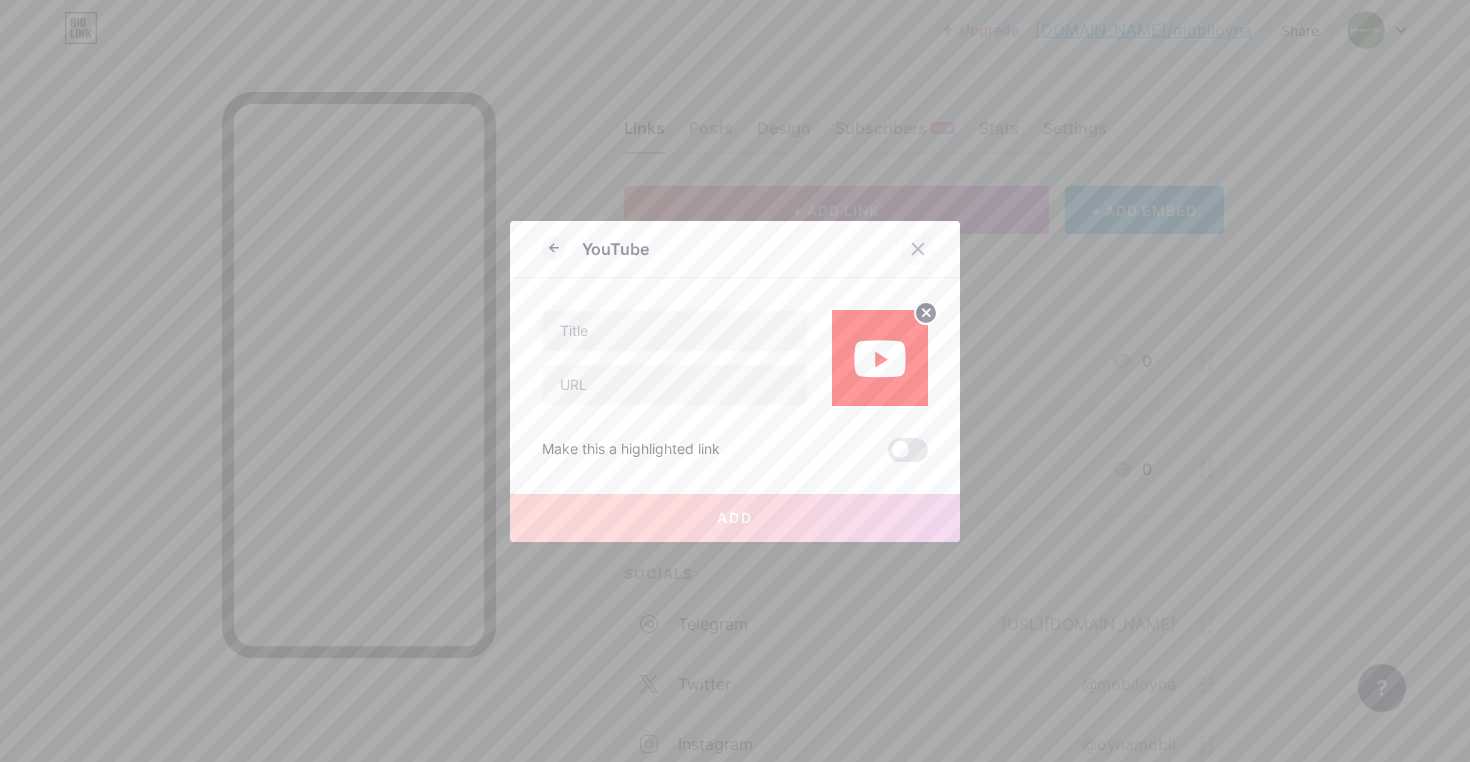 click 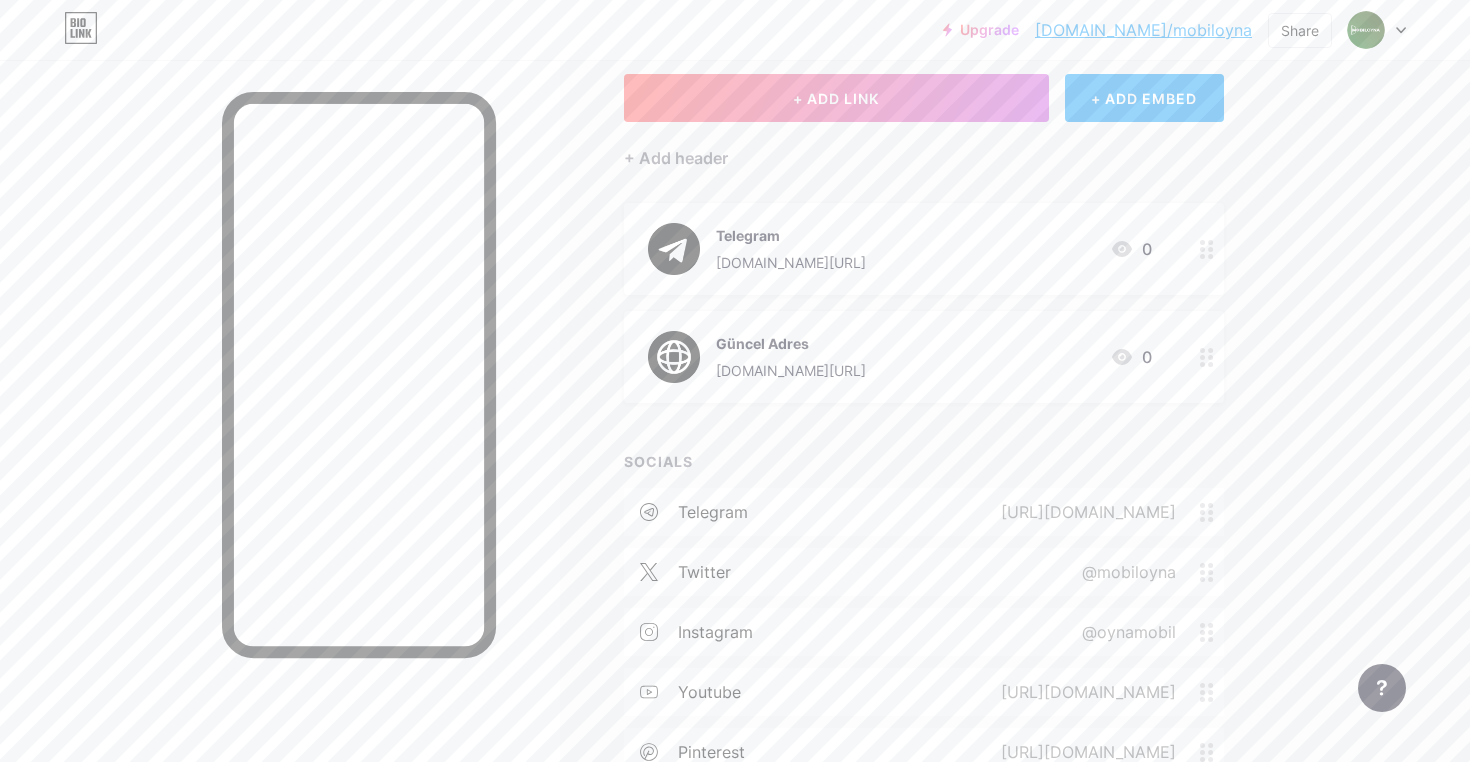 scroll, scrollTop: 0, scrollLeft: 0, axis: both 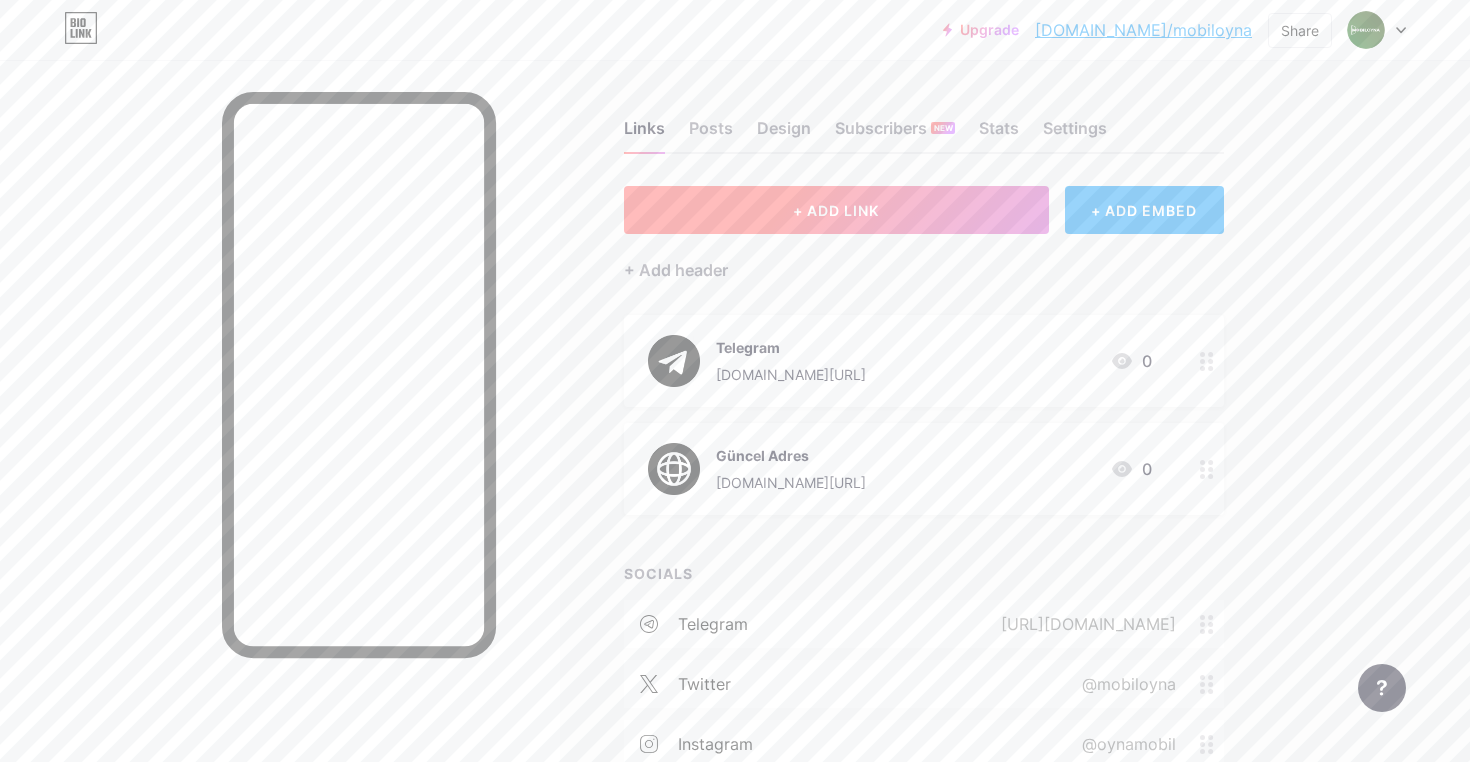 click on "+ ADD LINK" at bounding box center (836, 210) 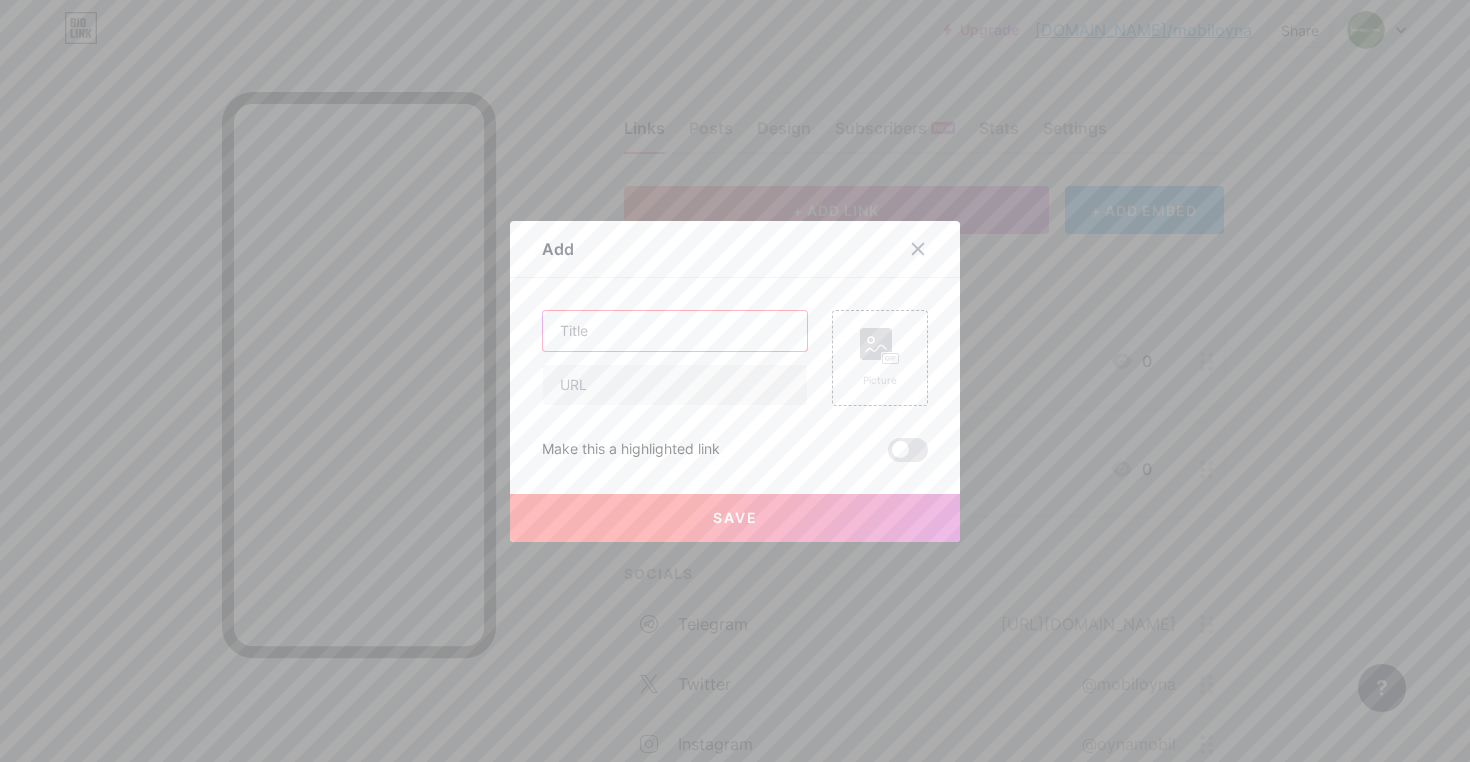 click at bounding box center [675, 331] 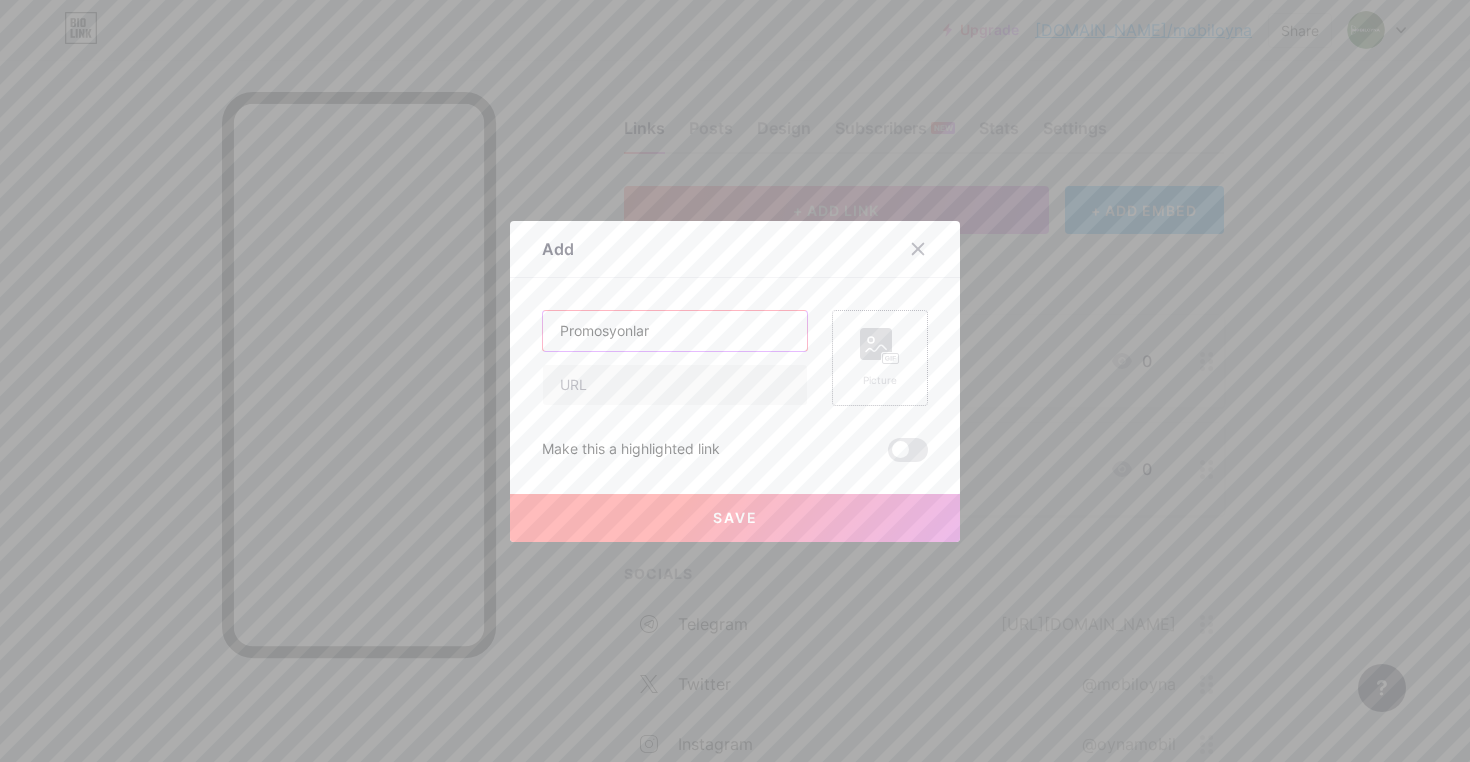 type on "Promosyonlar" 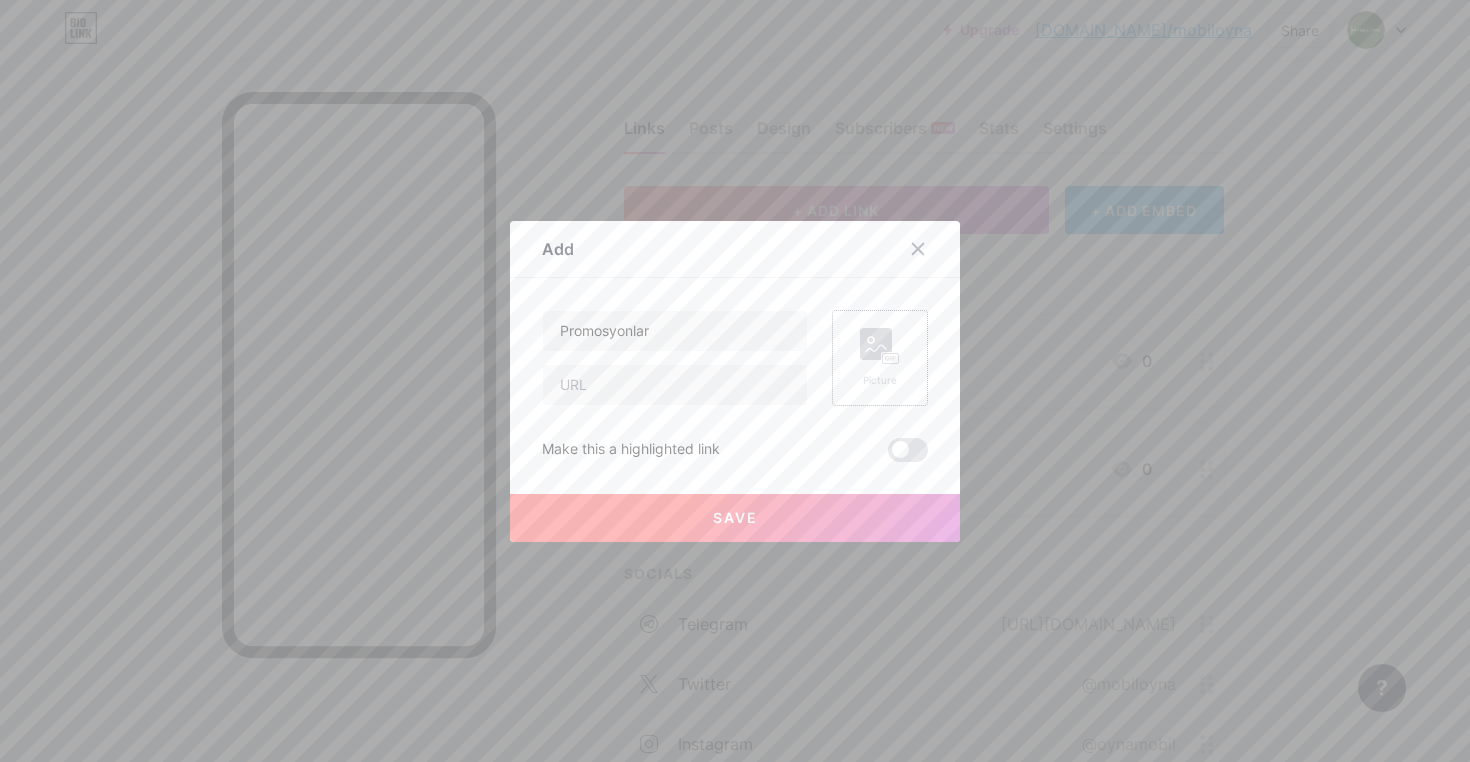 click on "Picture" at bounding box center [880, 358] 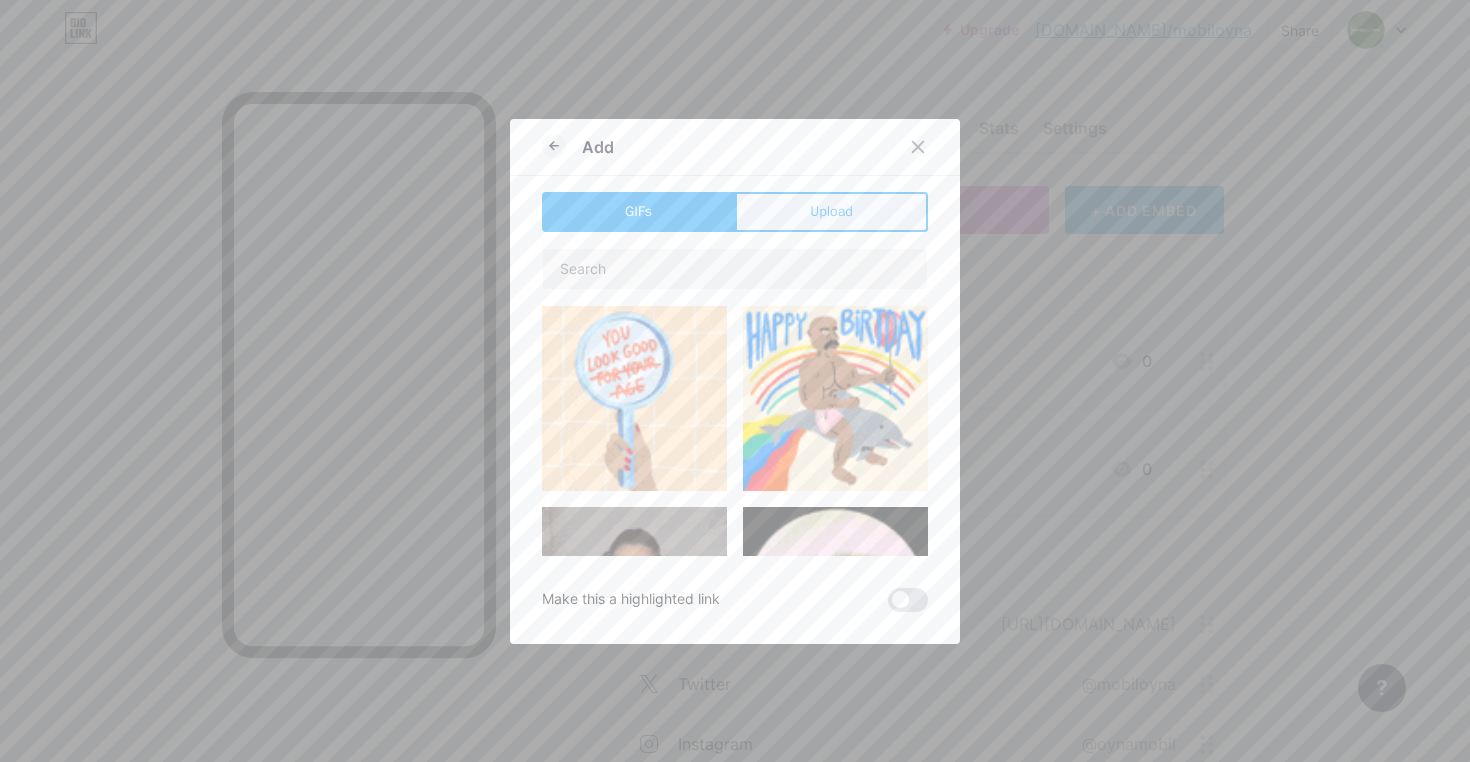 click on "Upload" at bounding box center [831, 212] 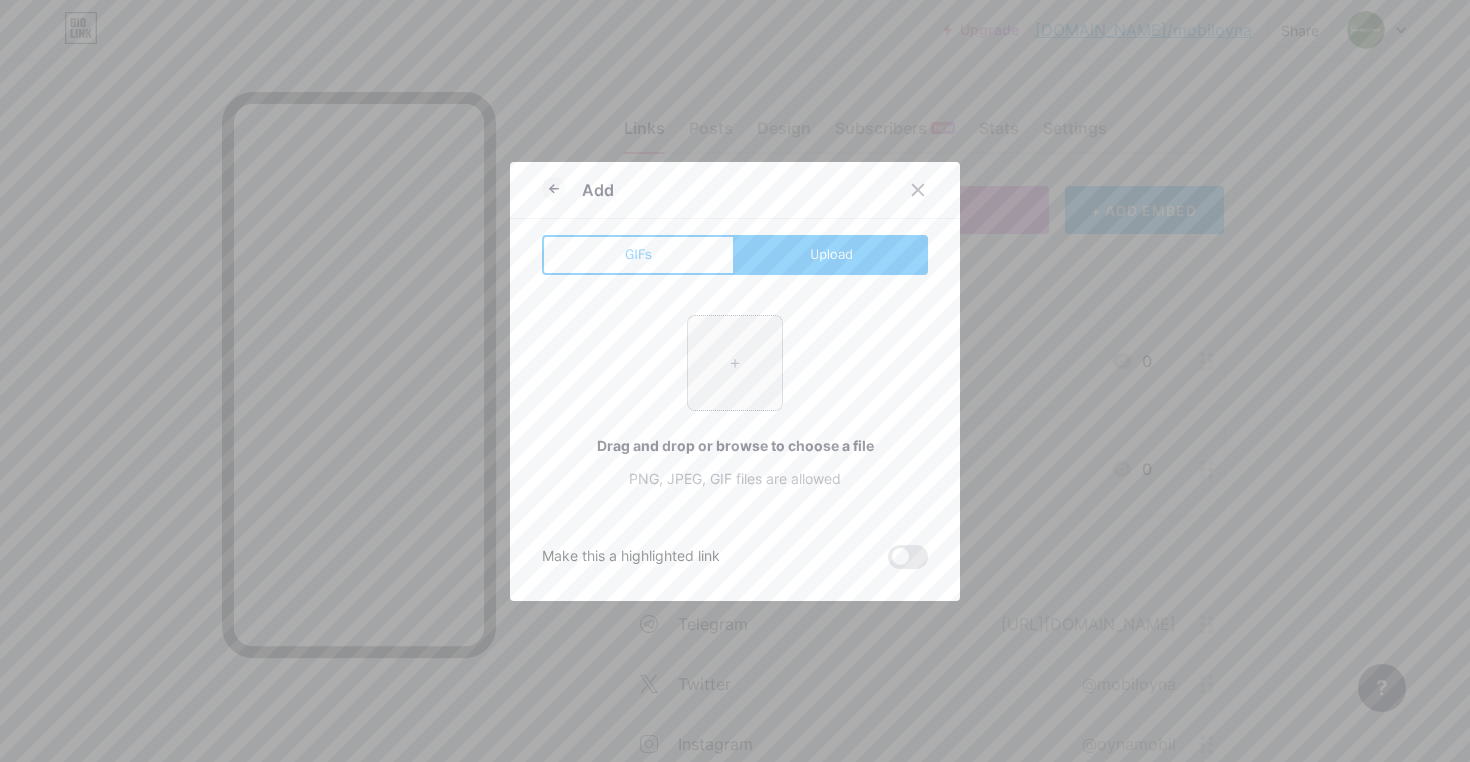 click at bounding box center [735, 363] 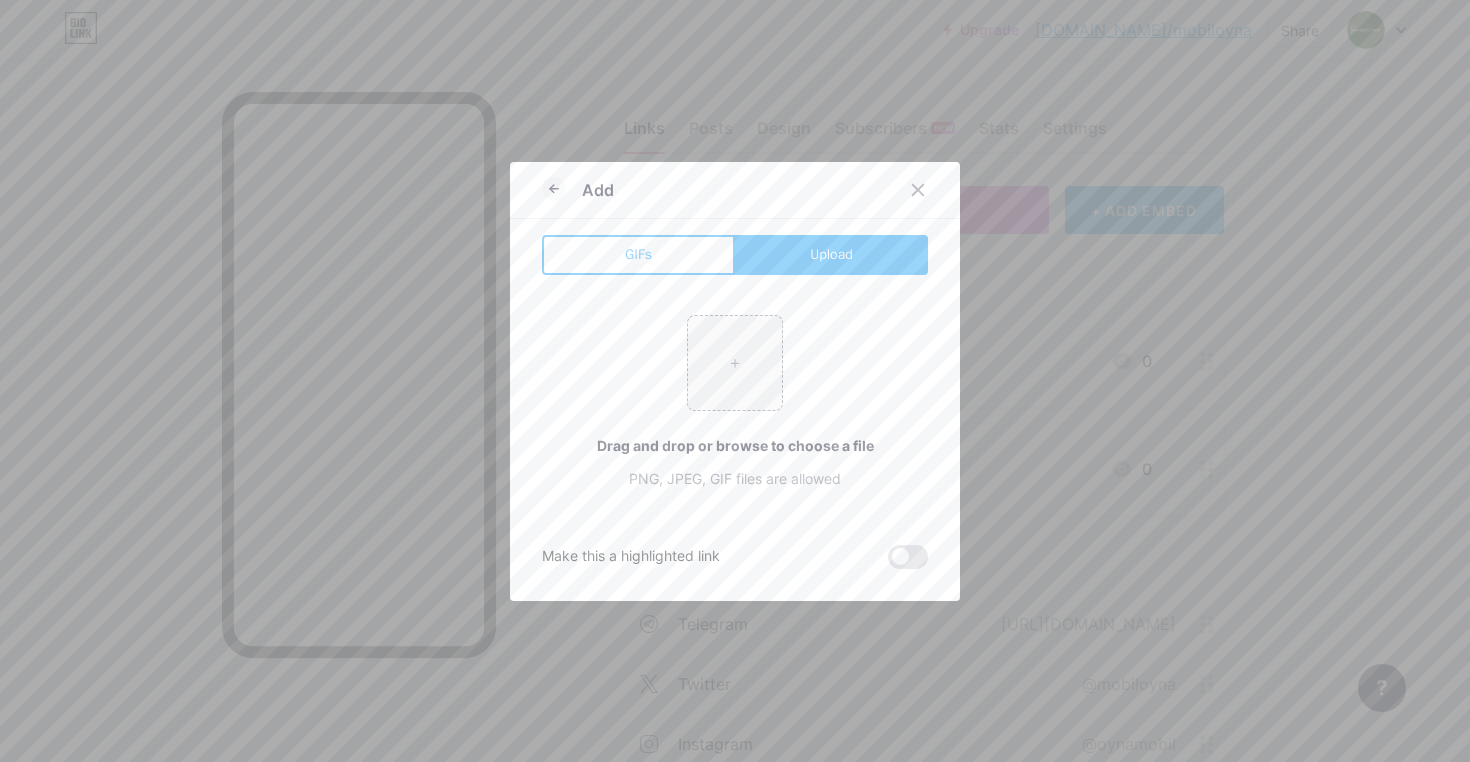 type on "C:\fakepath\social-media-management.png" 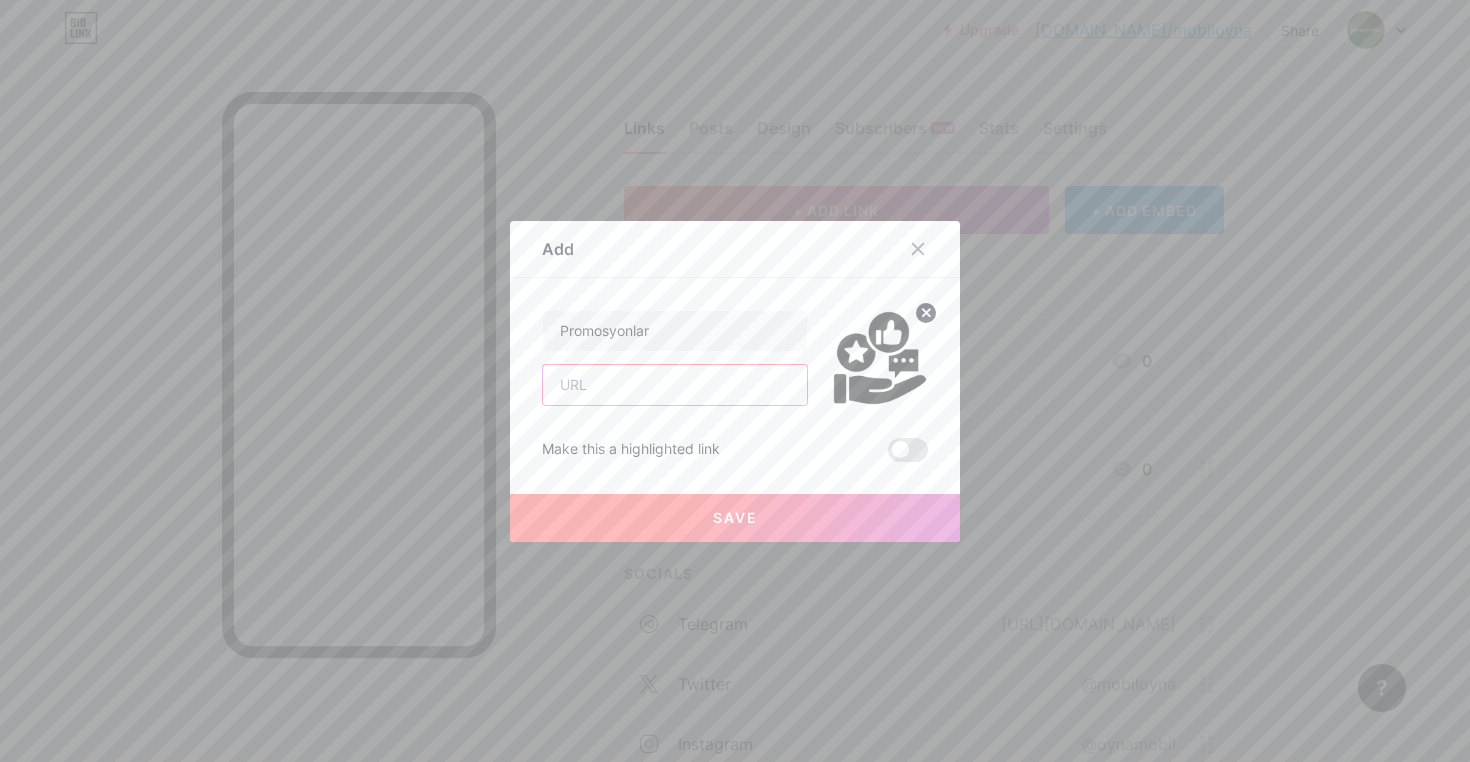click at bounding box center [675, 385] 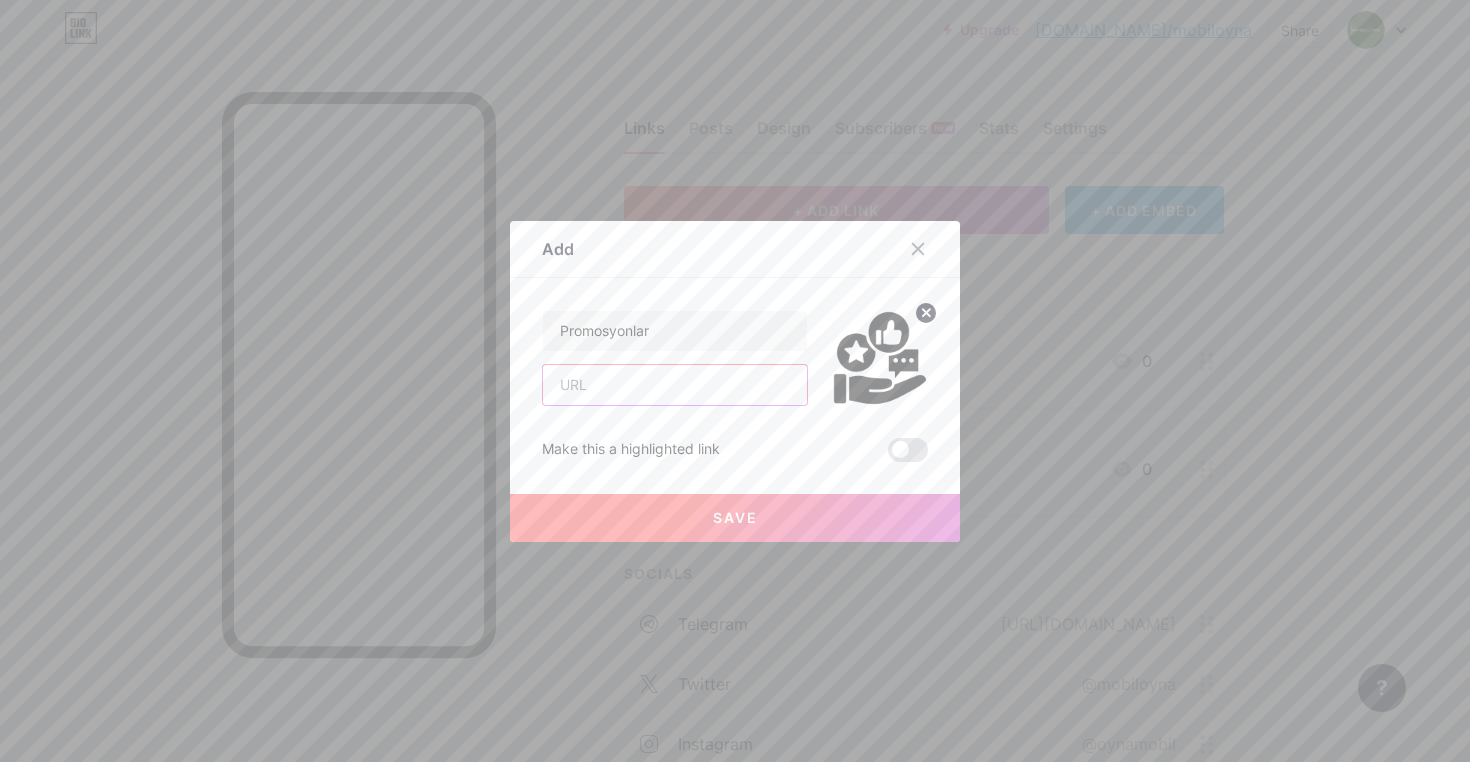 type on "[DOMAIN_NAME][URL]" 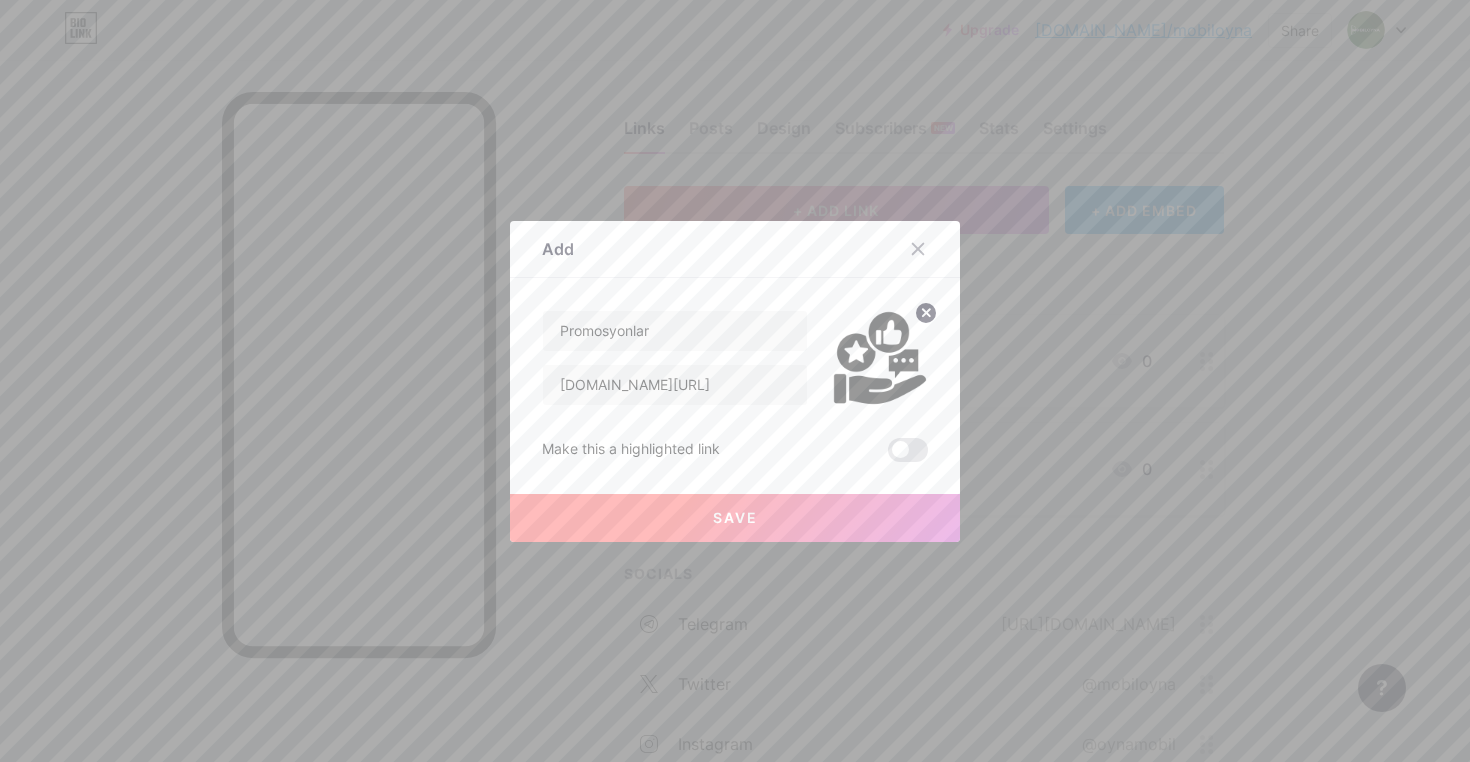 click on "Save" at bounding box center [735, 518] 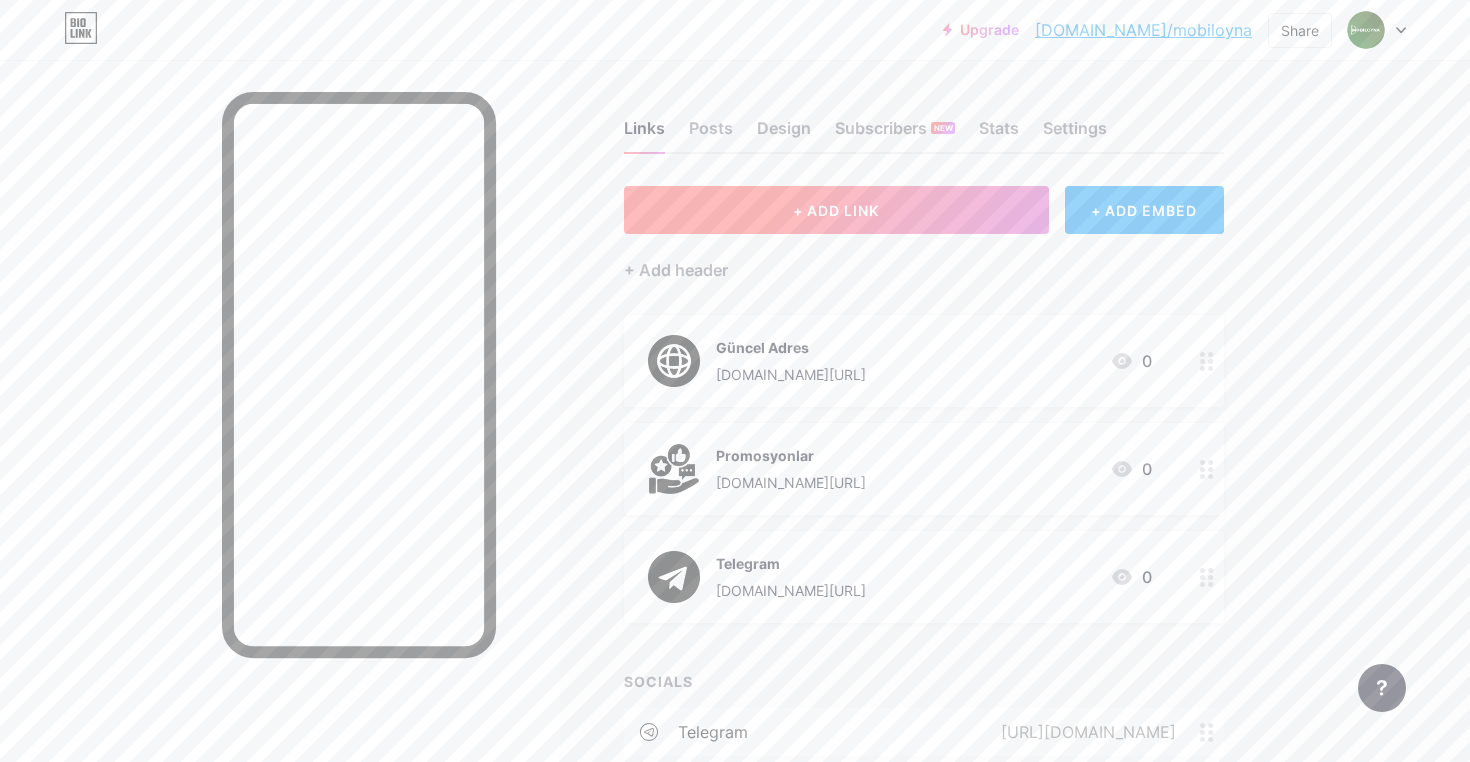 click on "+ ADD LINK" at bounding box center (836, 210) 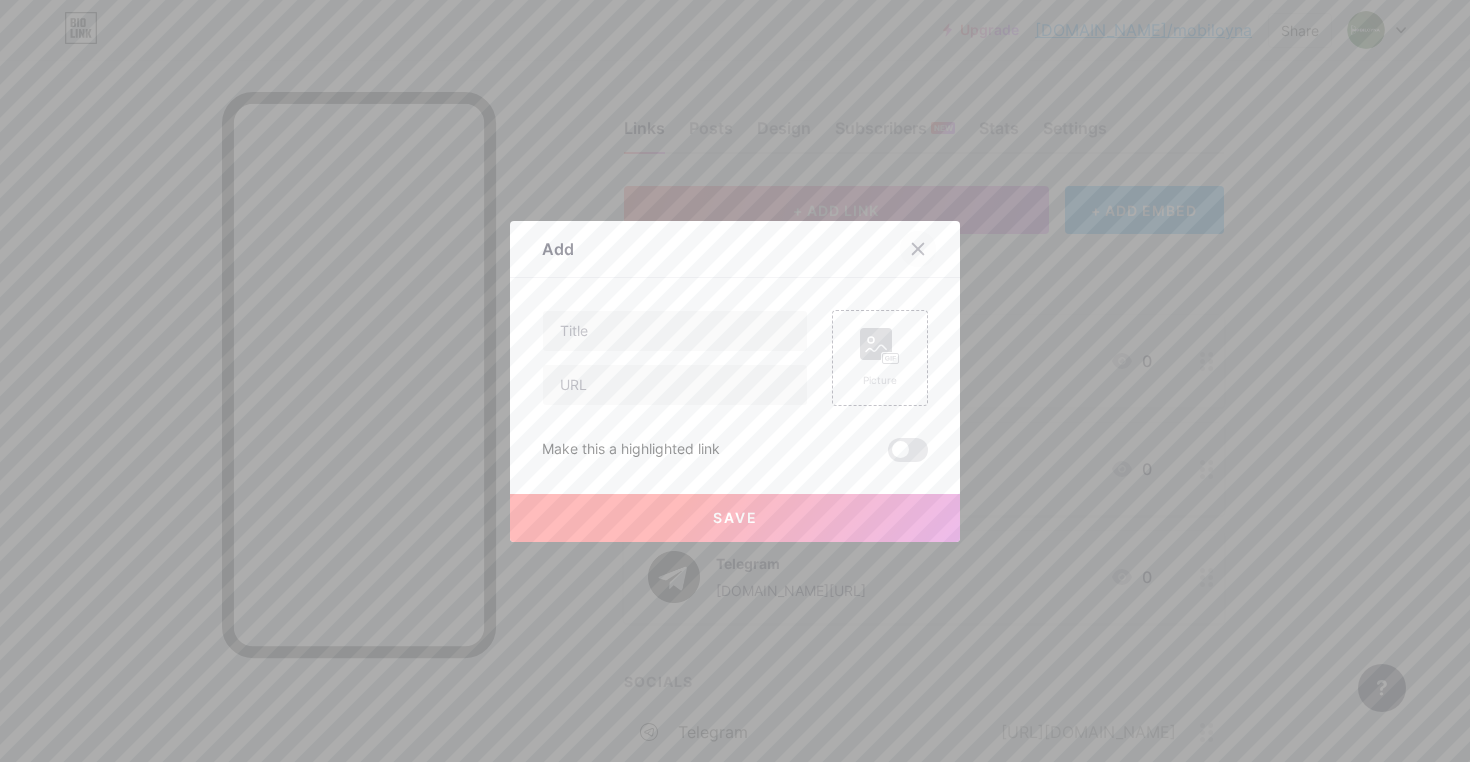 click 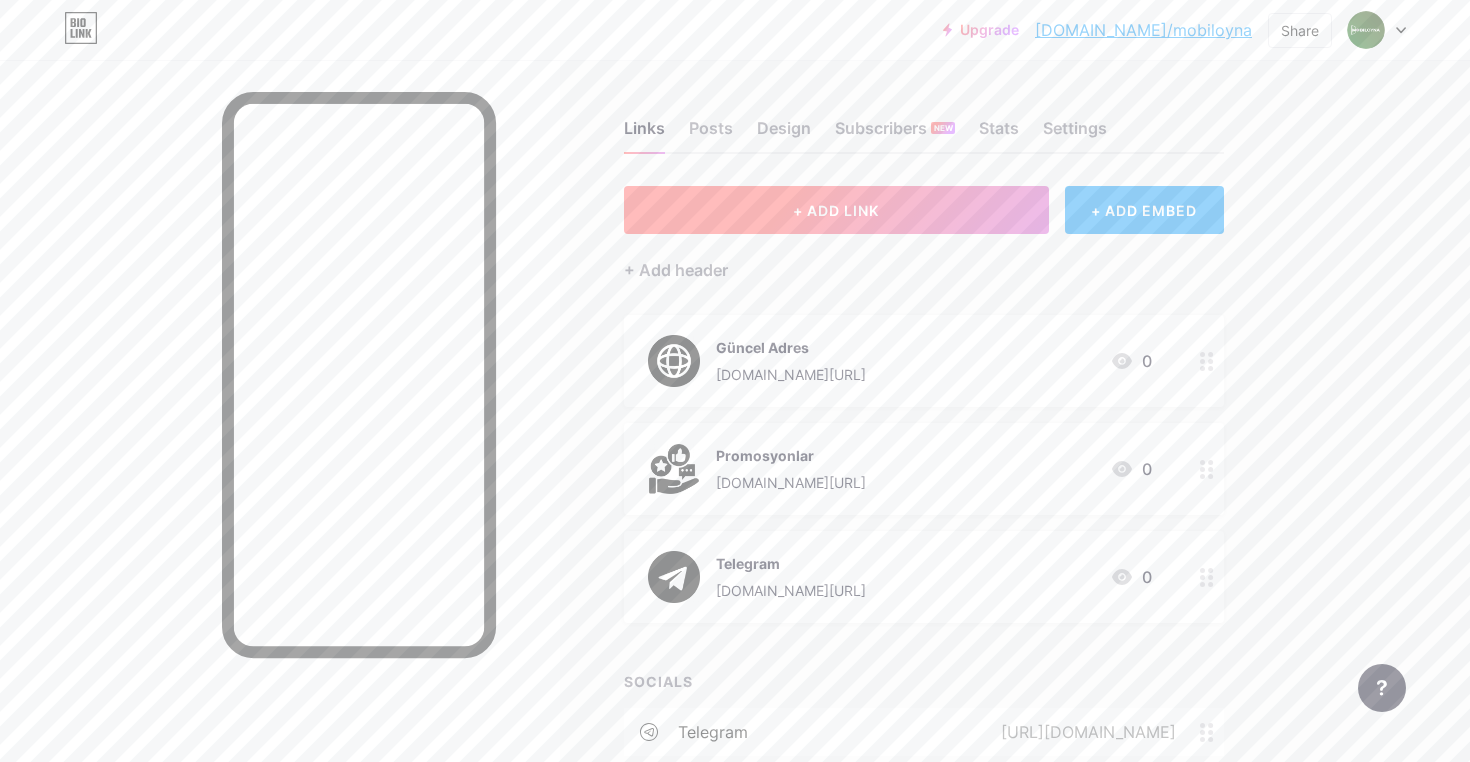click on "+ ADD LINK" at bounding box center [836, 210] 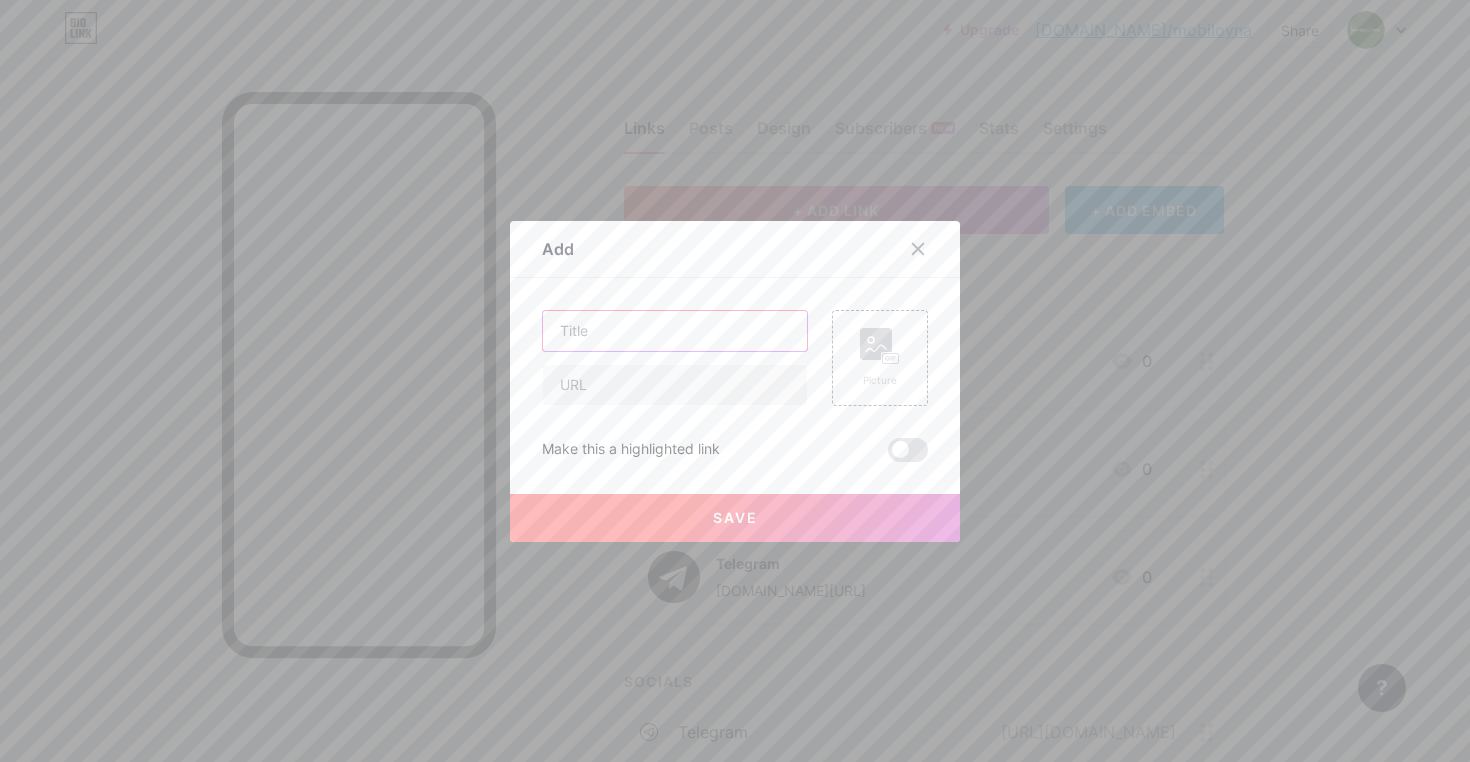 click at bounding box center (675, 331) 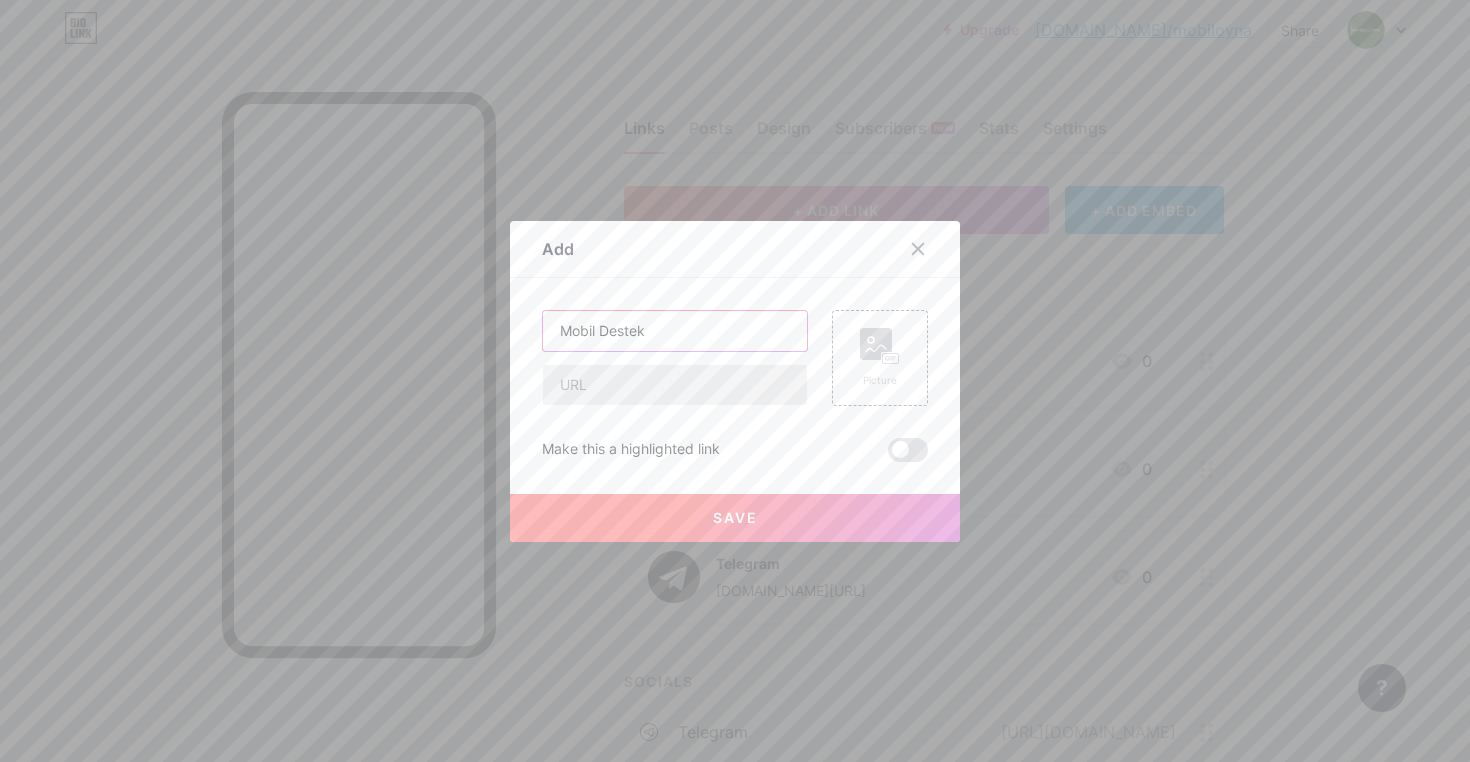 type on "Mobil Destek" 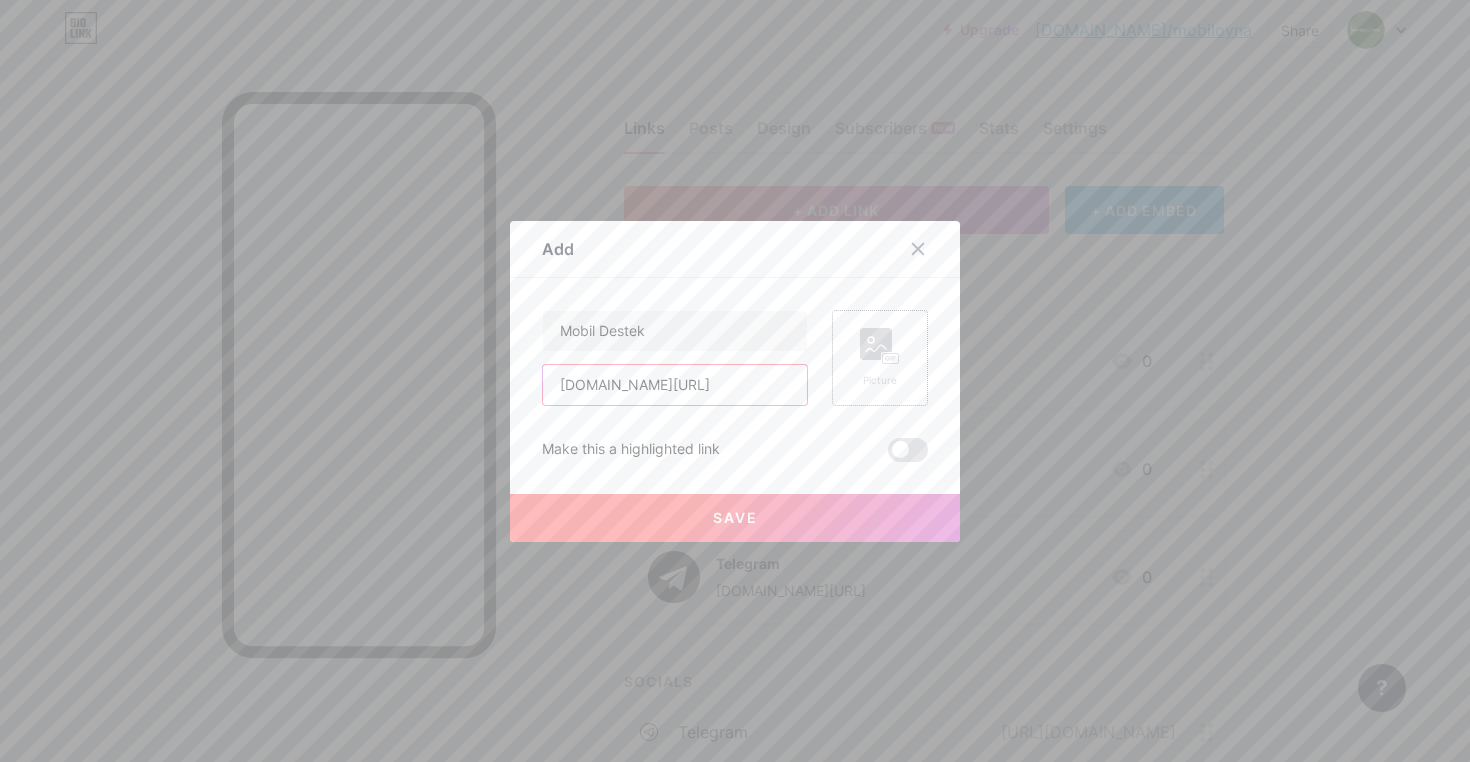 type on "[DOMAIN_NAME][URL]" 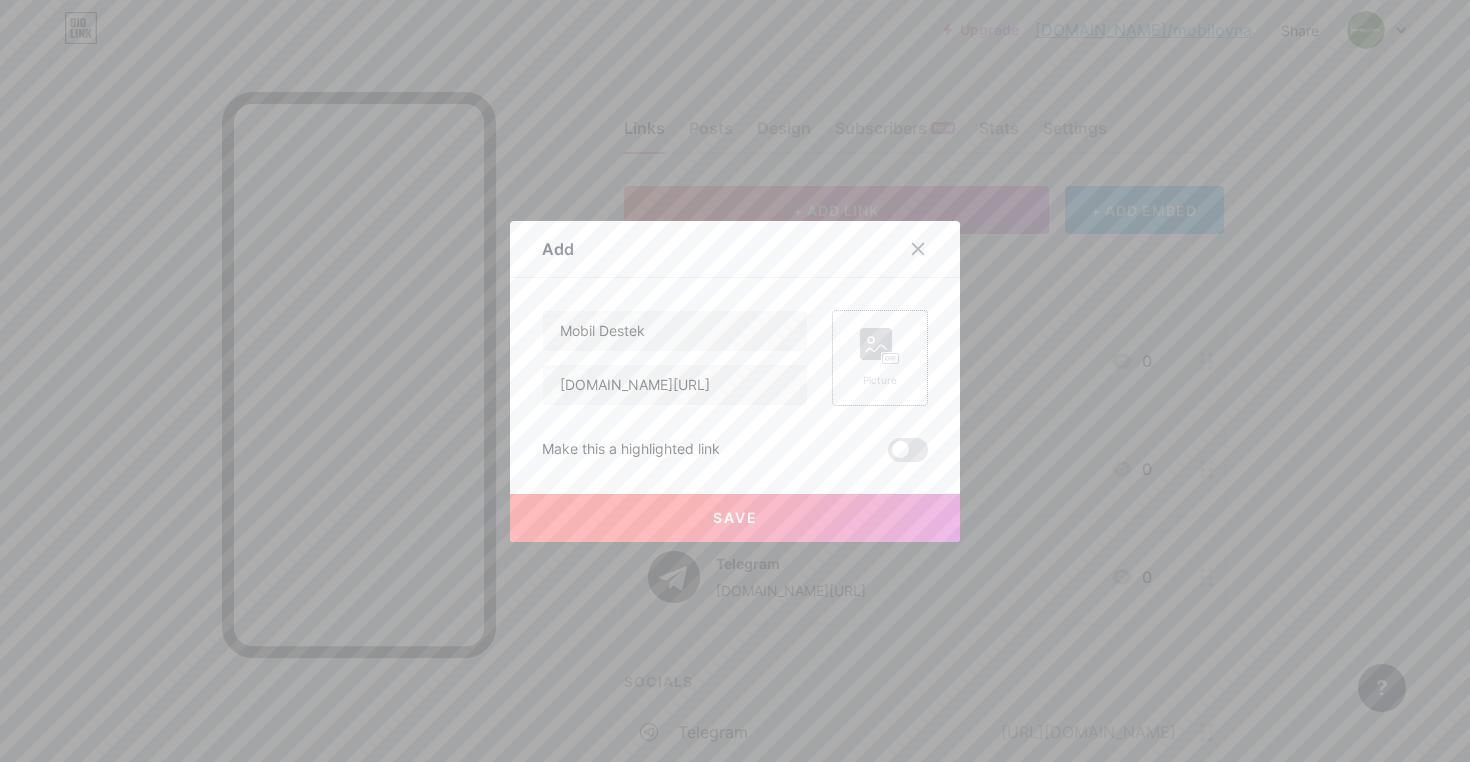 click 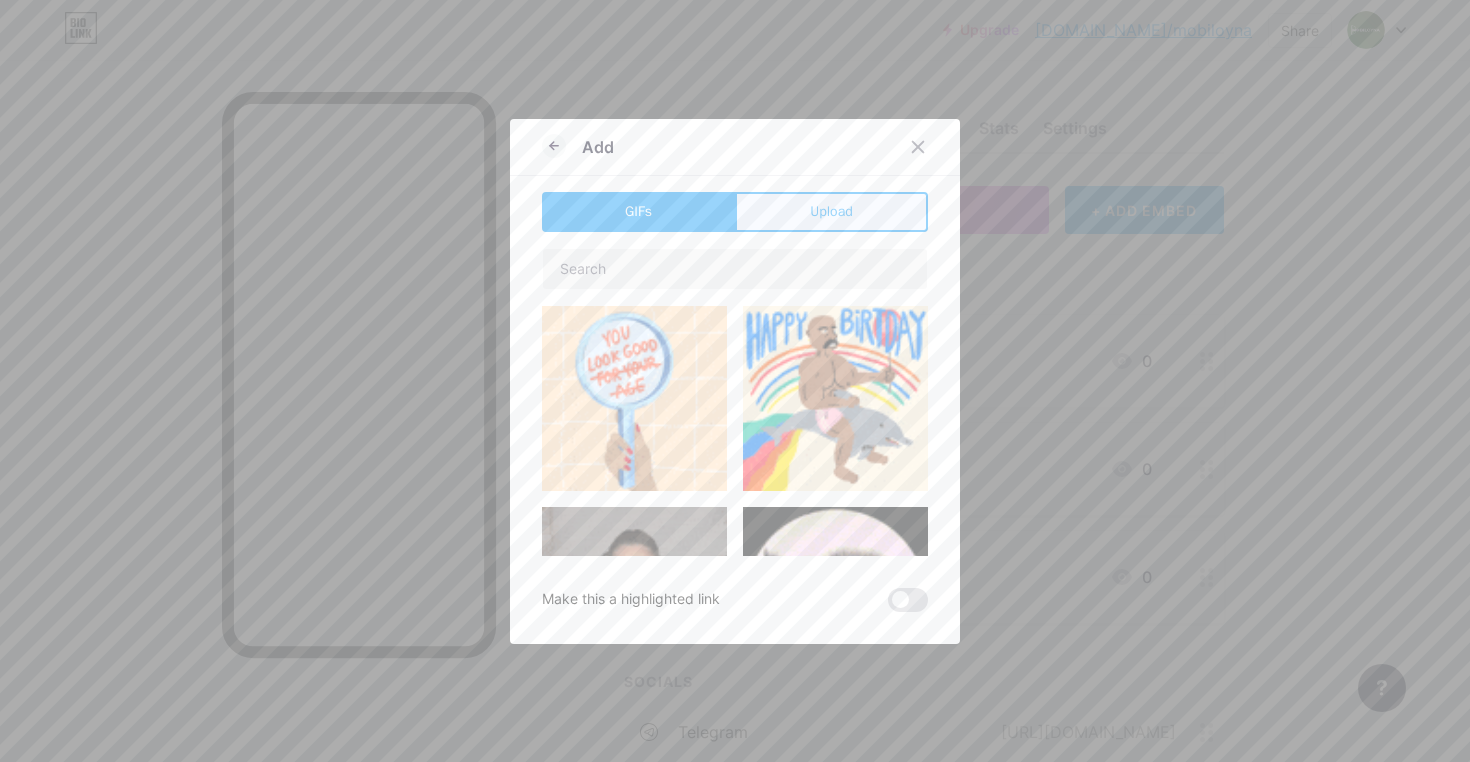 click on "Upload" at bounding box center (831, 212) 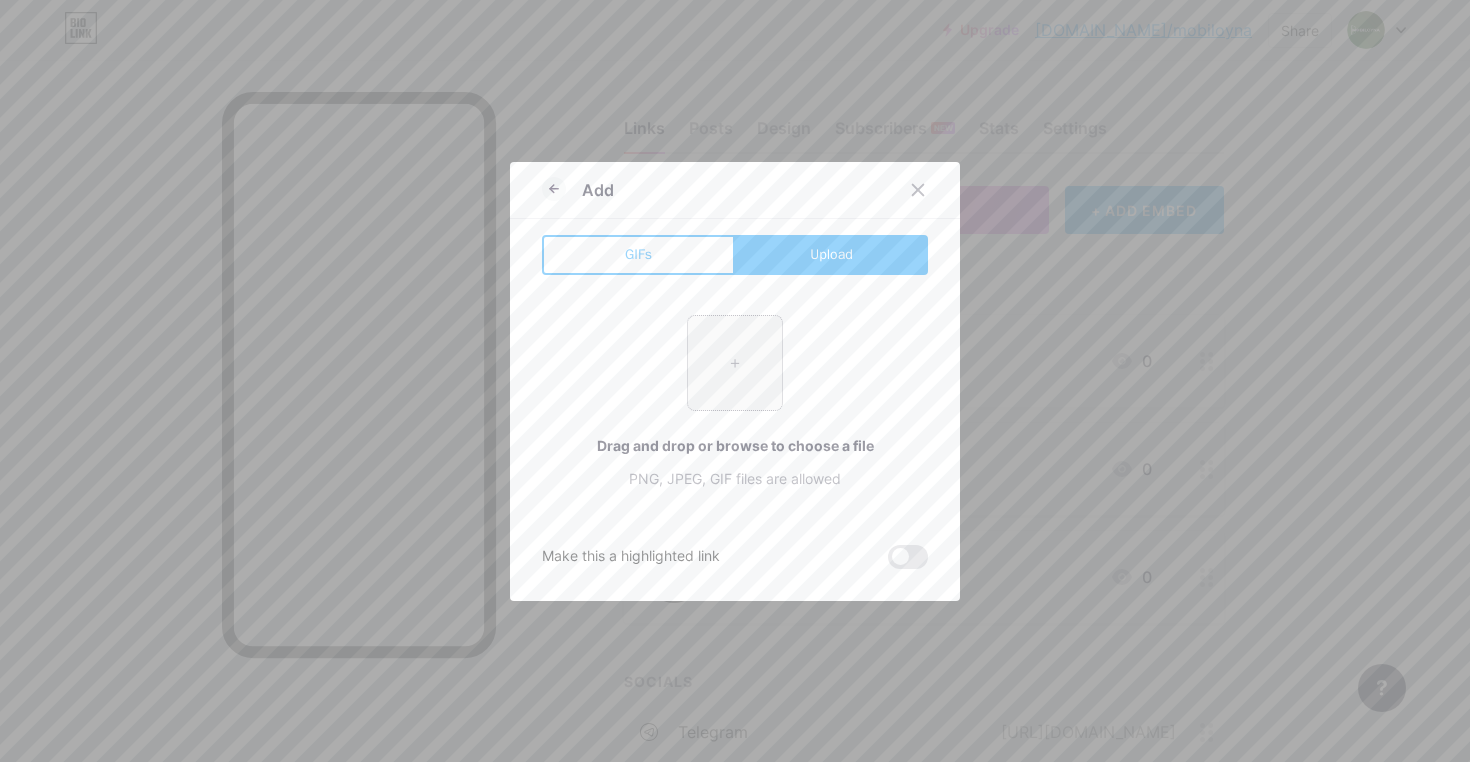 click at bounding box center (735, 363) 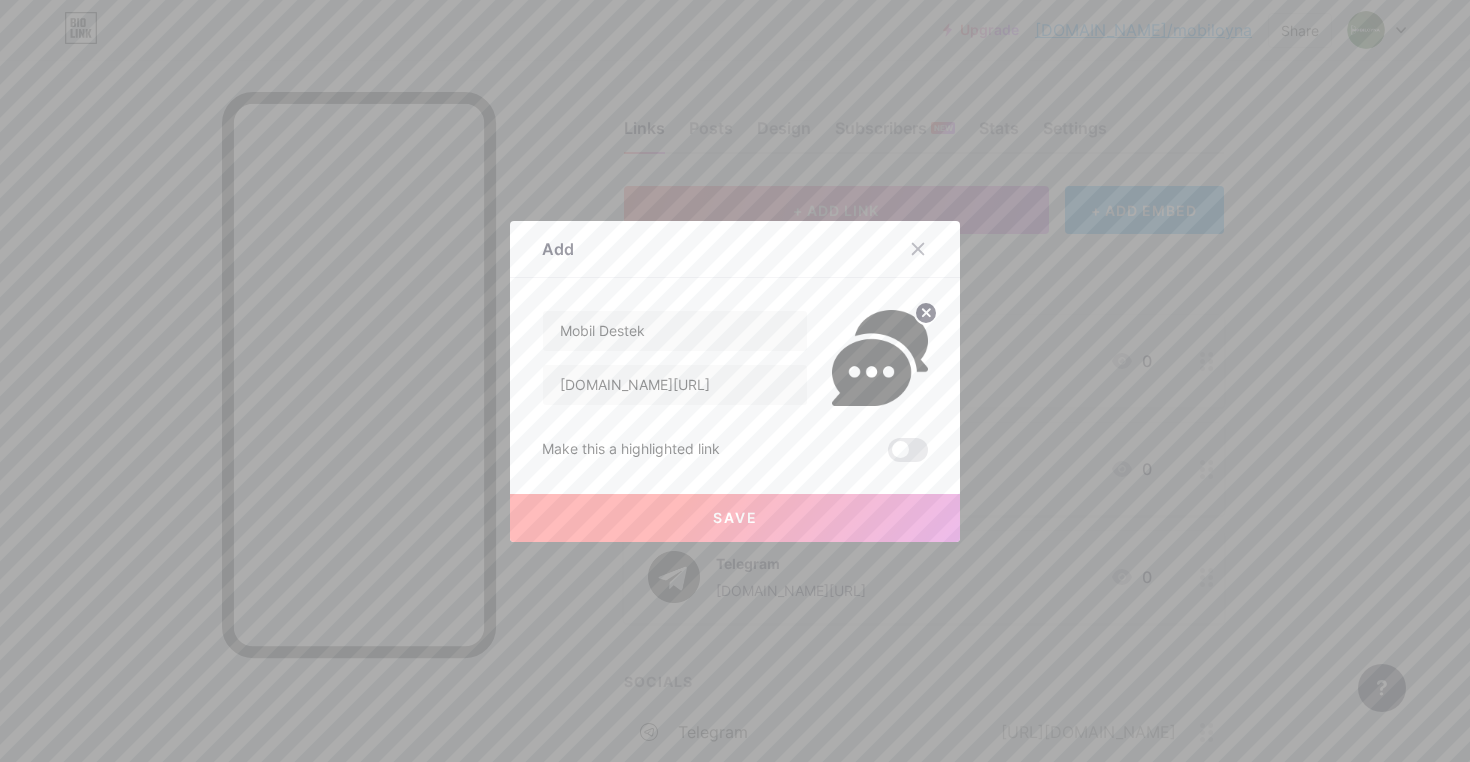 click on "Save" at bounding box center [735, 517] 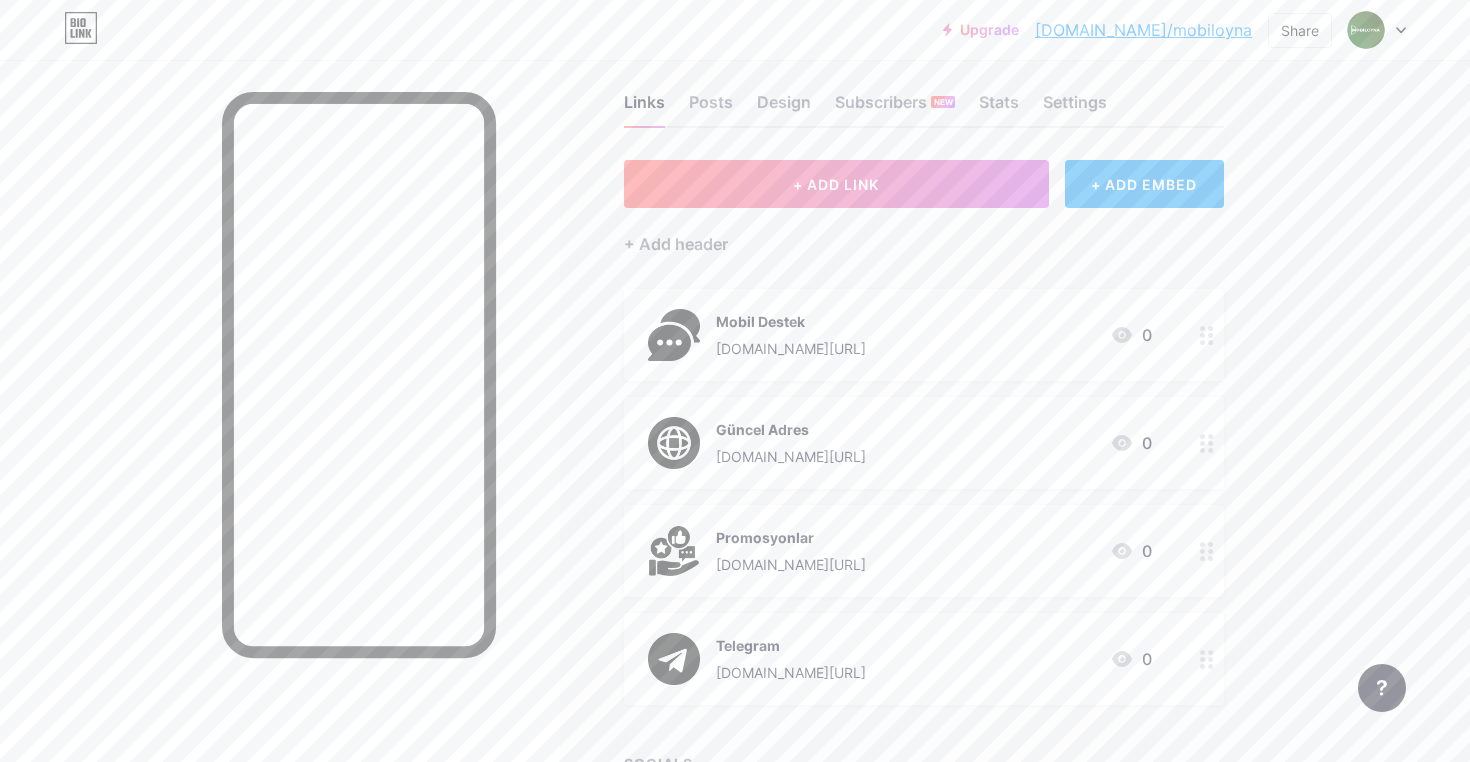 scroll, scrollTop: 28, scrollLeft: 0, axis: vertical 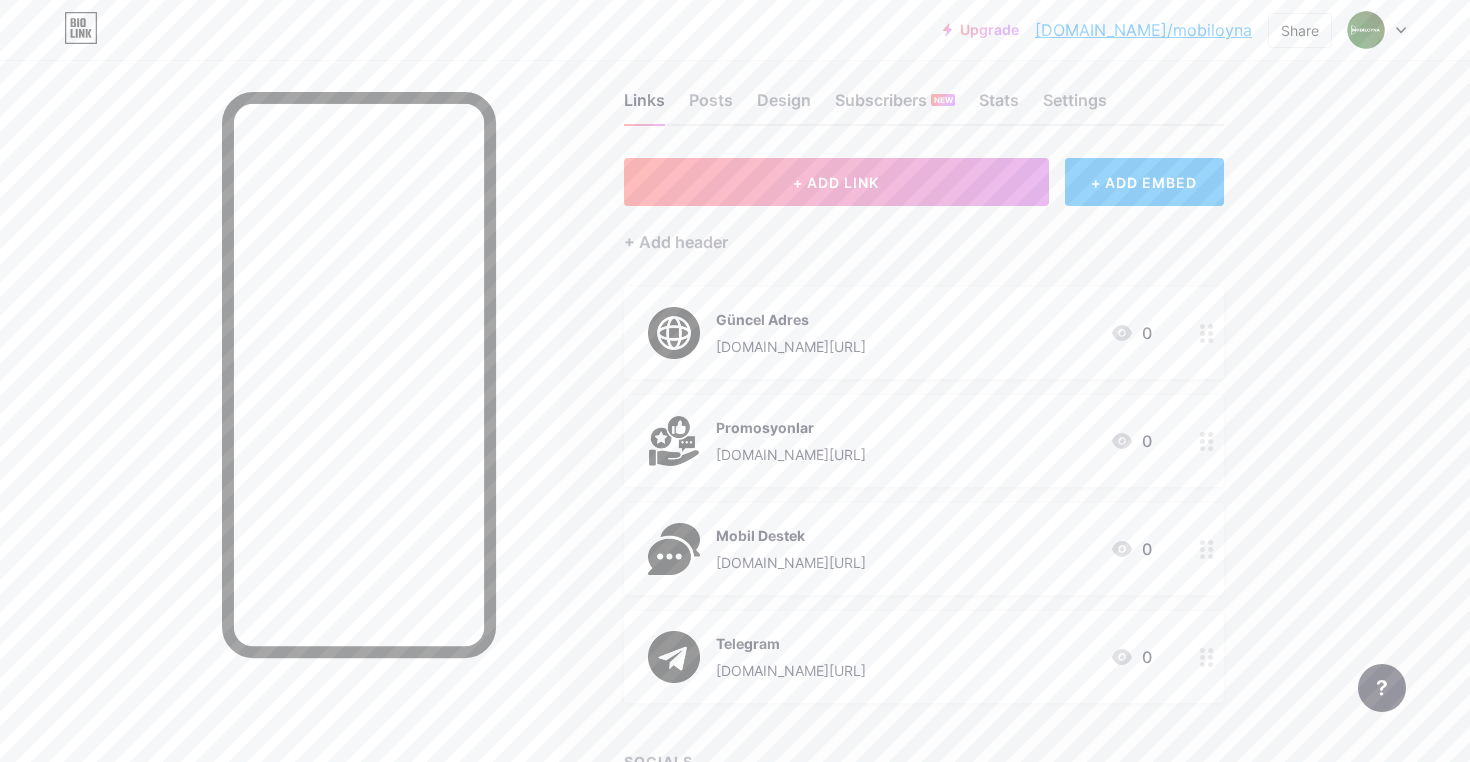 click on "[DOMAIN_NAME][URL]" at bounding box center (791, 670) 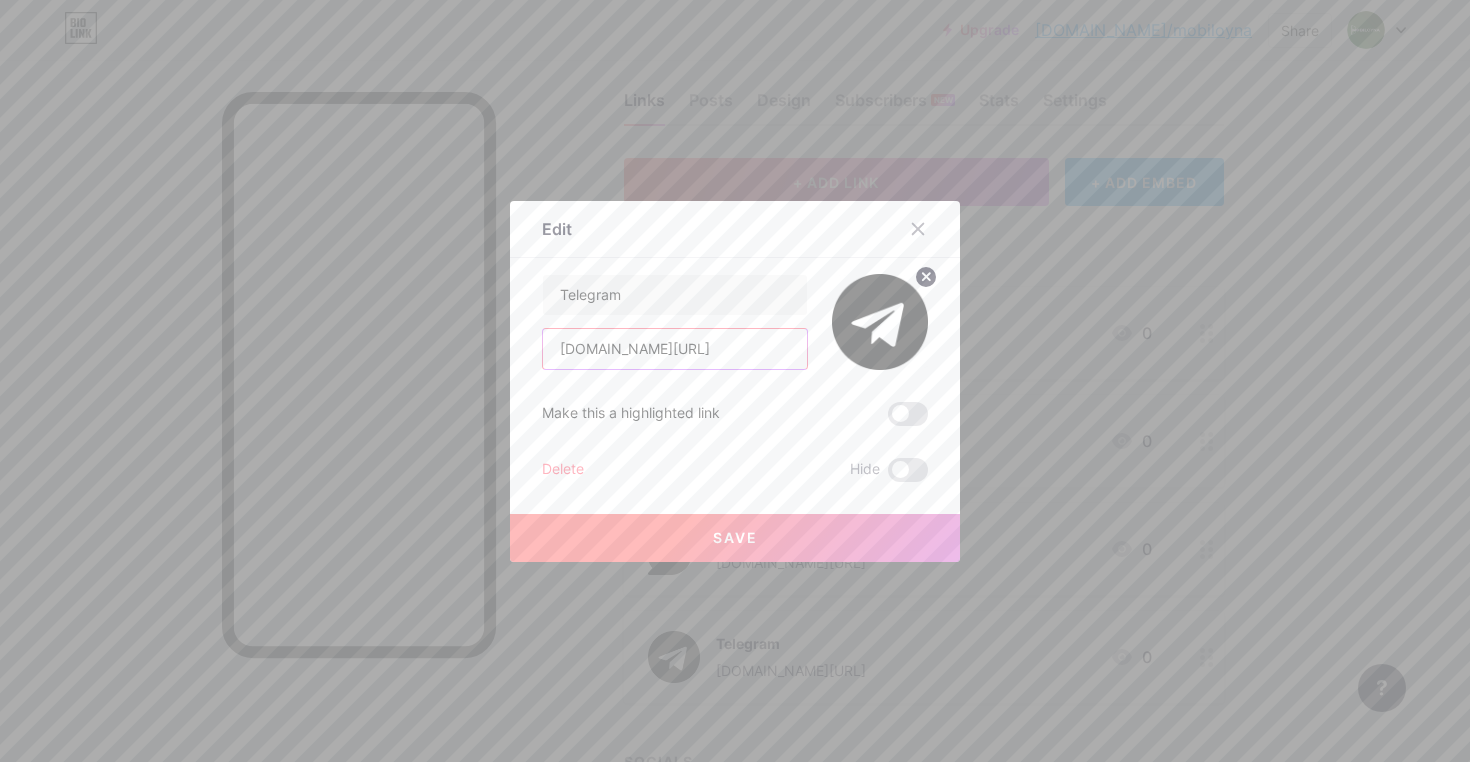 click on "[DOMAIN_NAME][URL]" at bounding box center [675, 349] 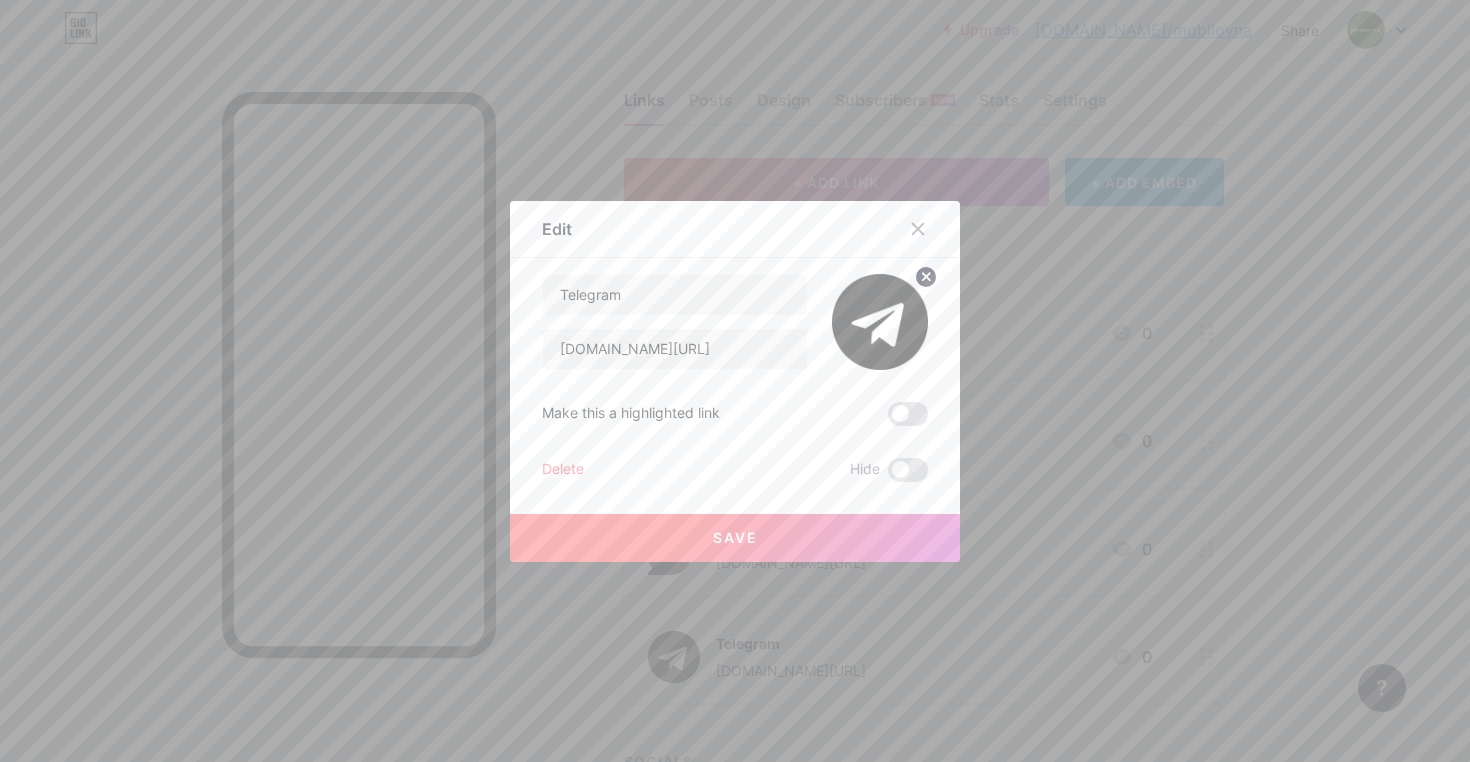 click on "Save" at bounding box center (735, 537) 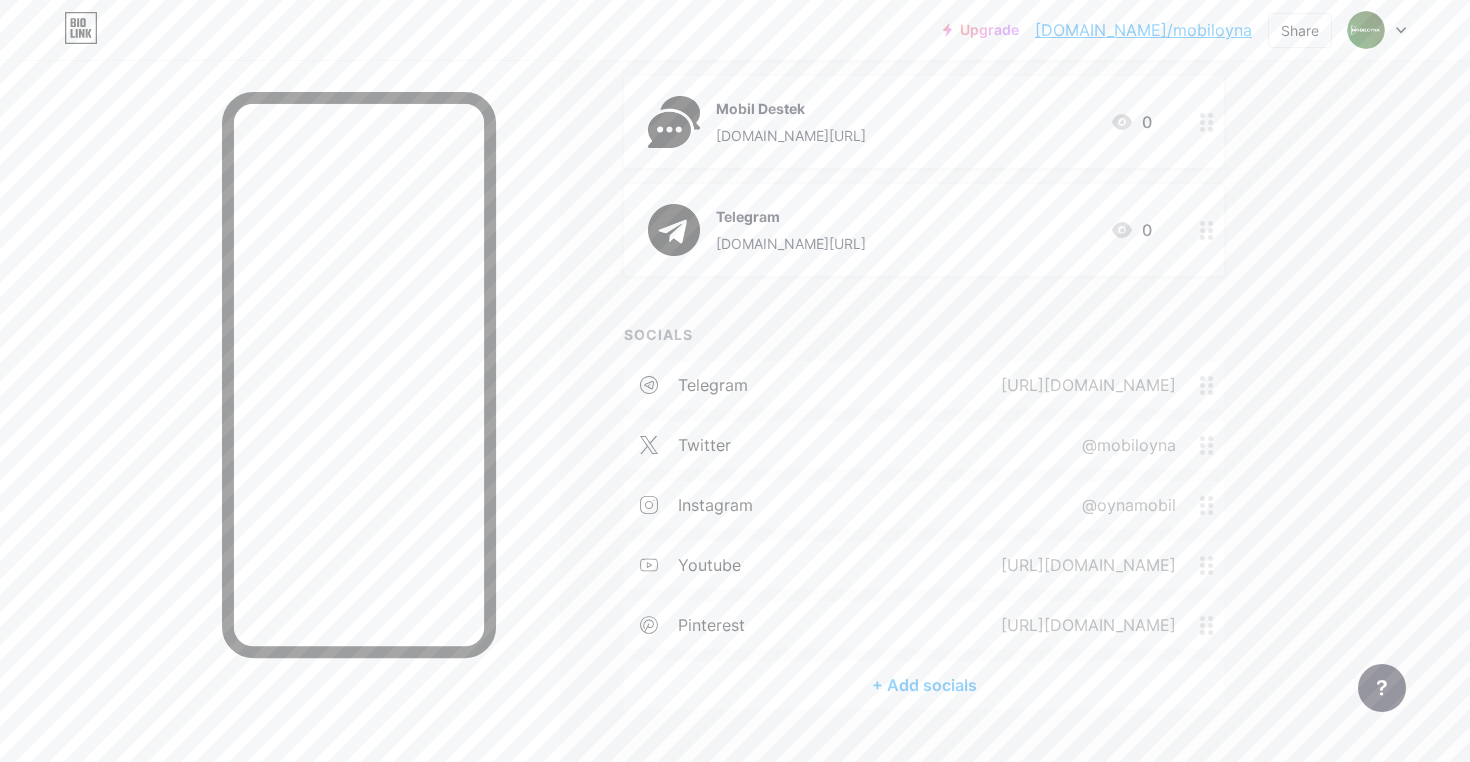 scroll, scrollTop: 501, scrollLeft: 0, axis: vertical 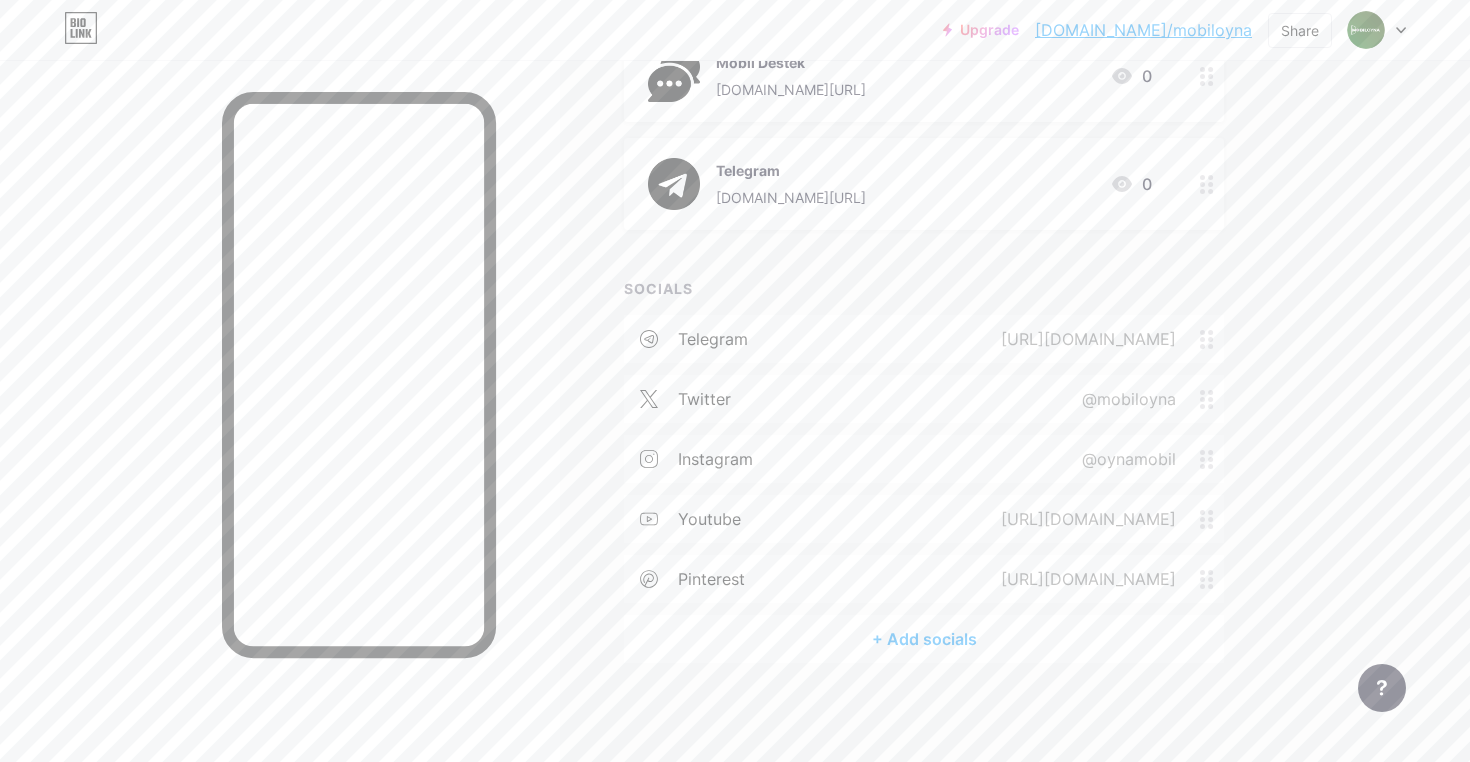 click on "+ Add socials" at bounding box center [924, 639] 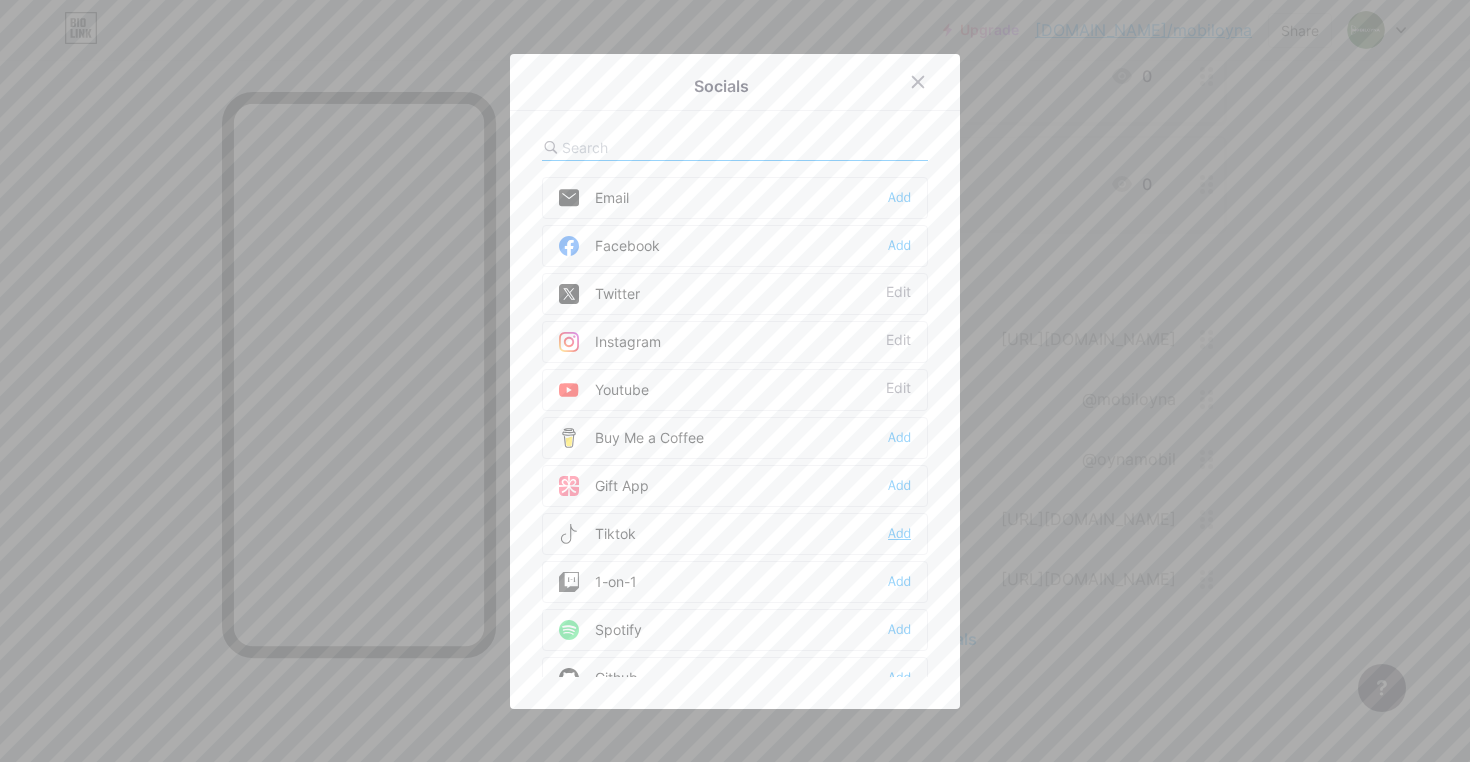 click on "Add" at bounding box center [899, 534] 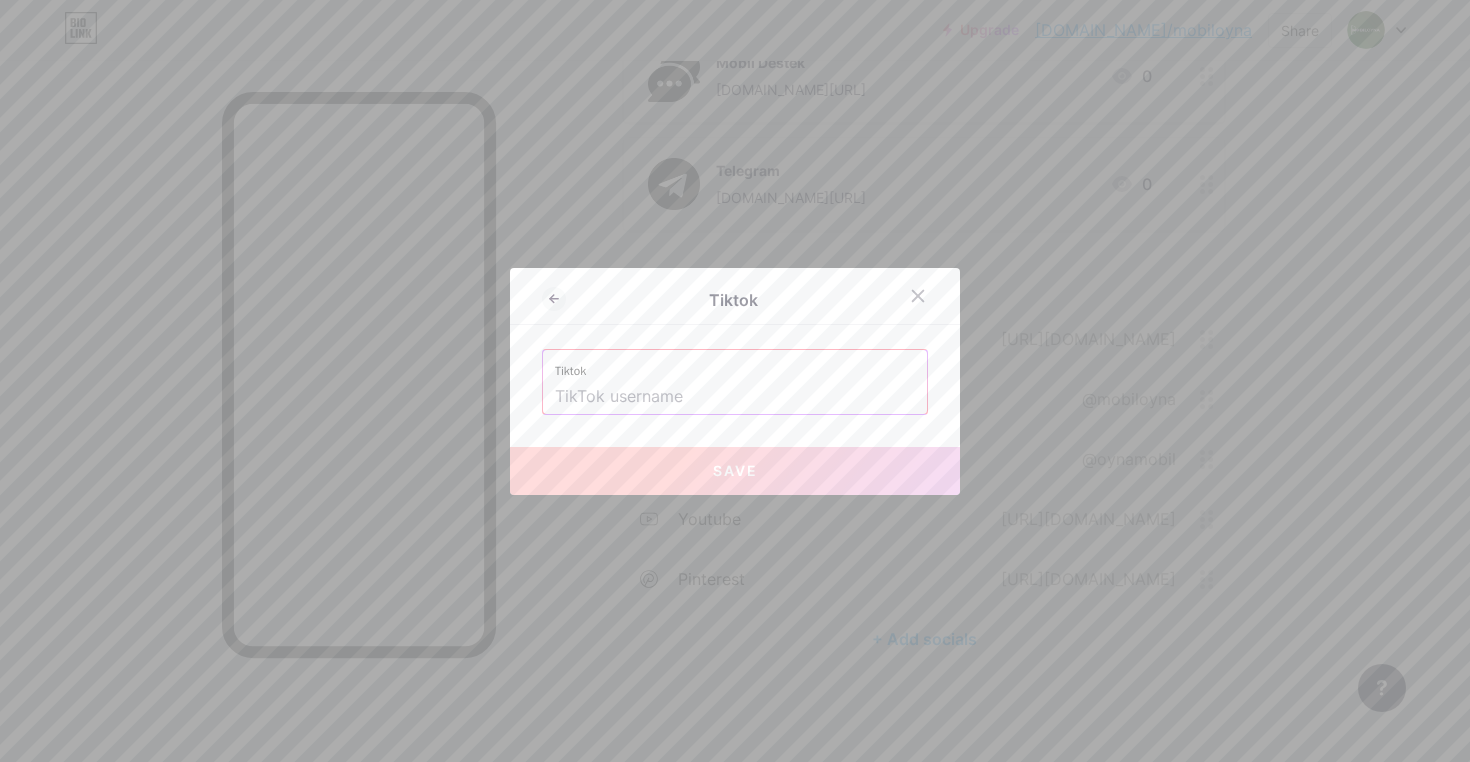 click at bounding box center [735, 397] 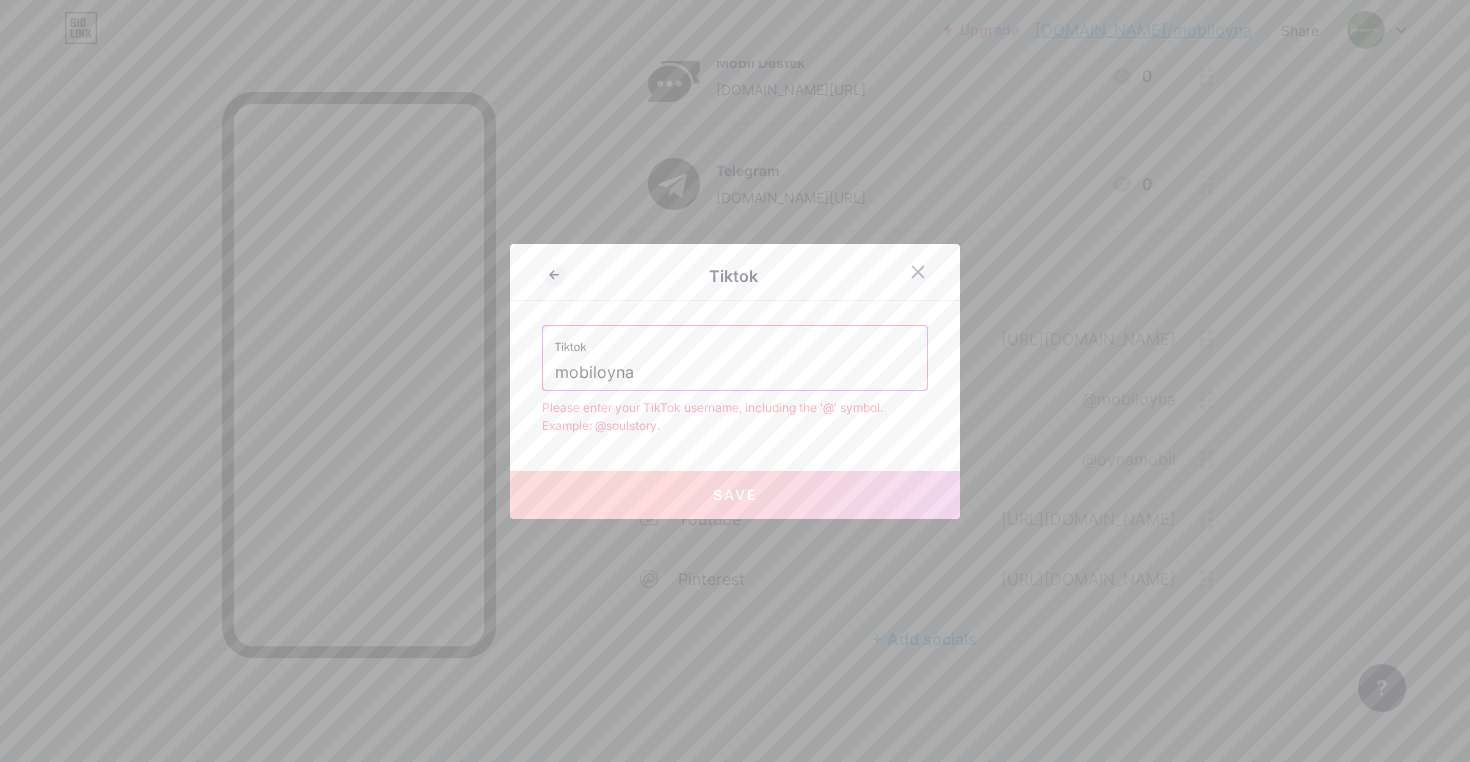 click on "mobiloyna" at bounding box center (735, 373) 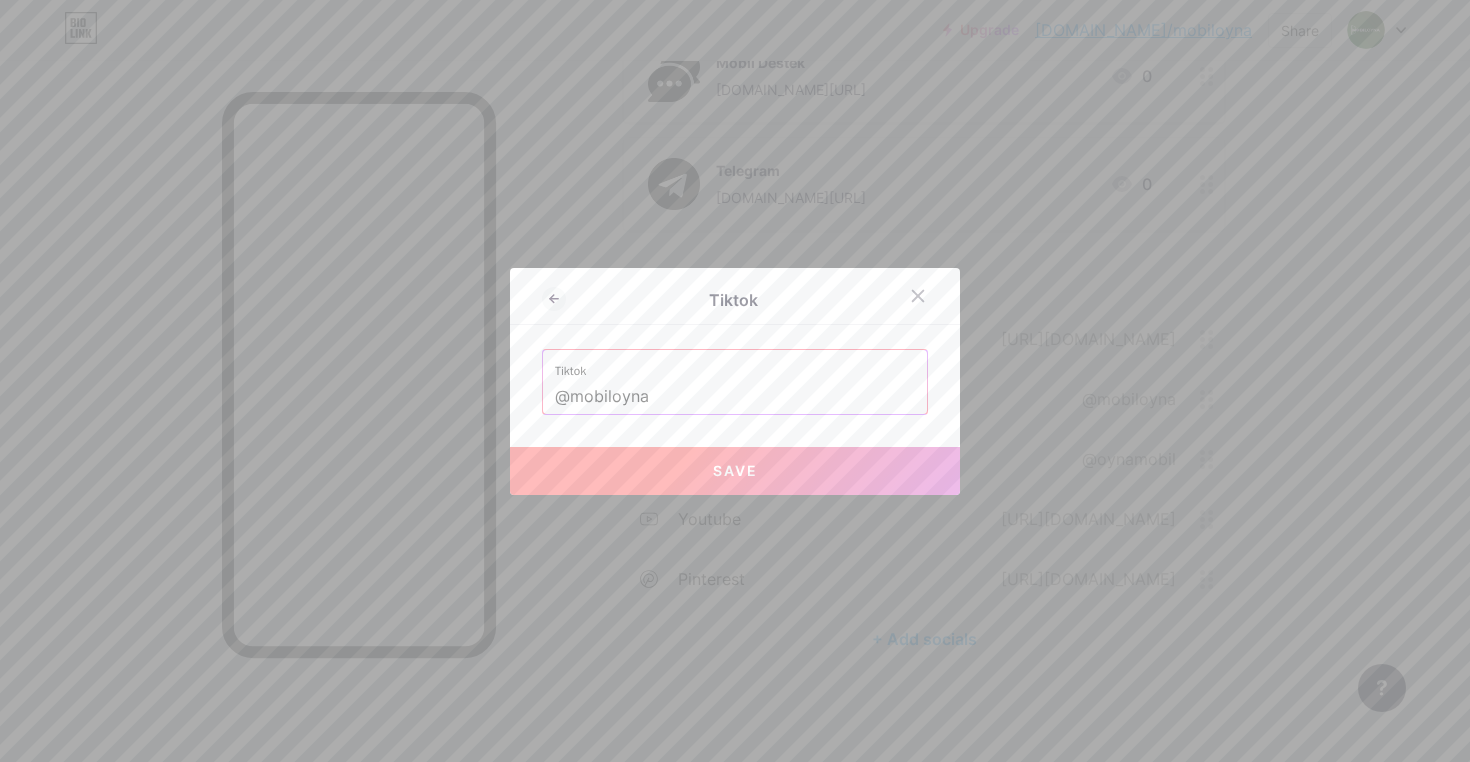 click on "Save" at bounding box center [735, 471] 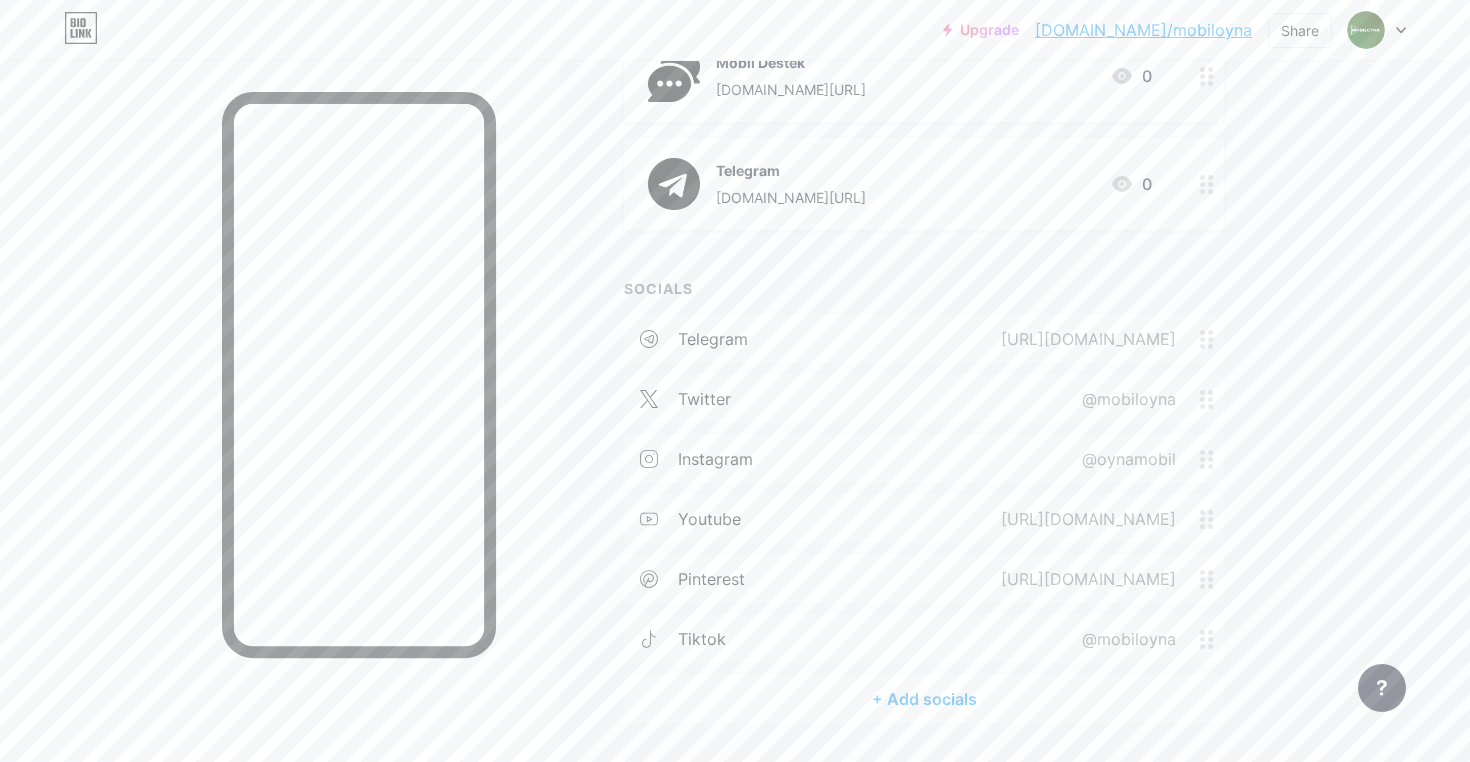 click on "[URL][DOMAIN_NAME]" at bounding box center [1084, 339] 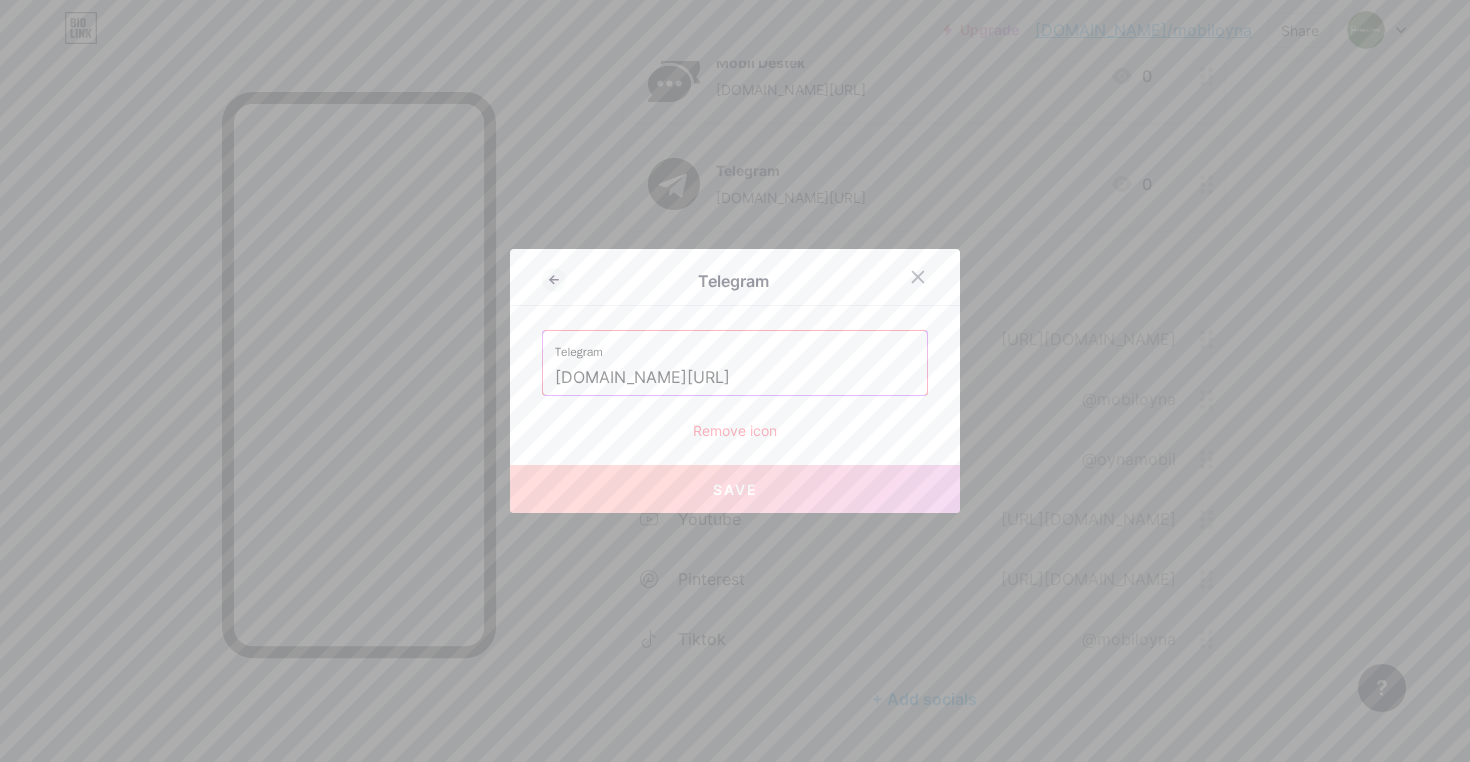 click on "Remove icon" at bounding box center [735, 430] 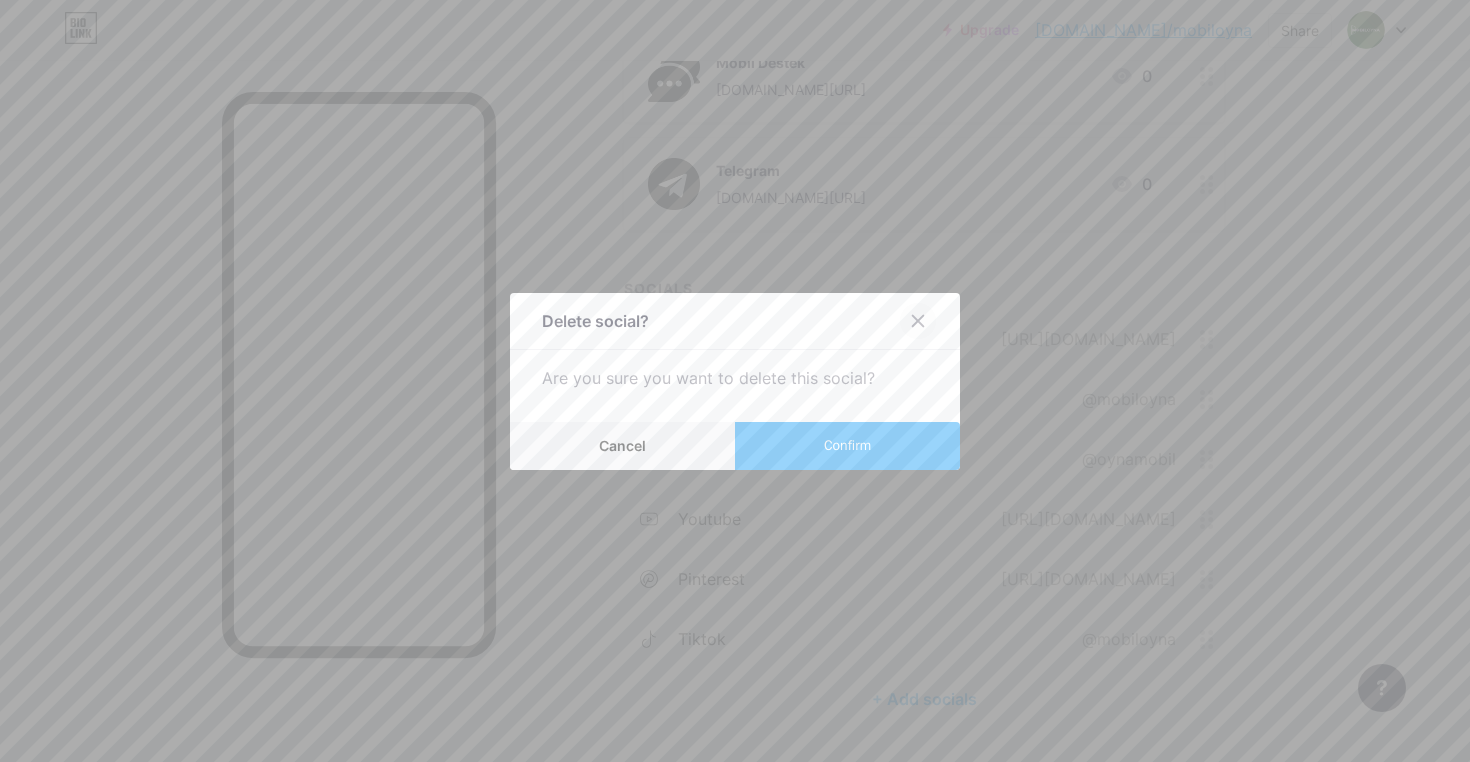 click 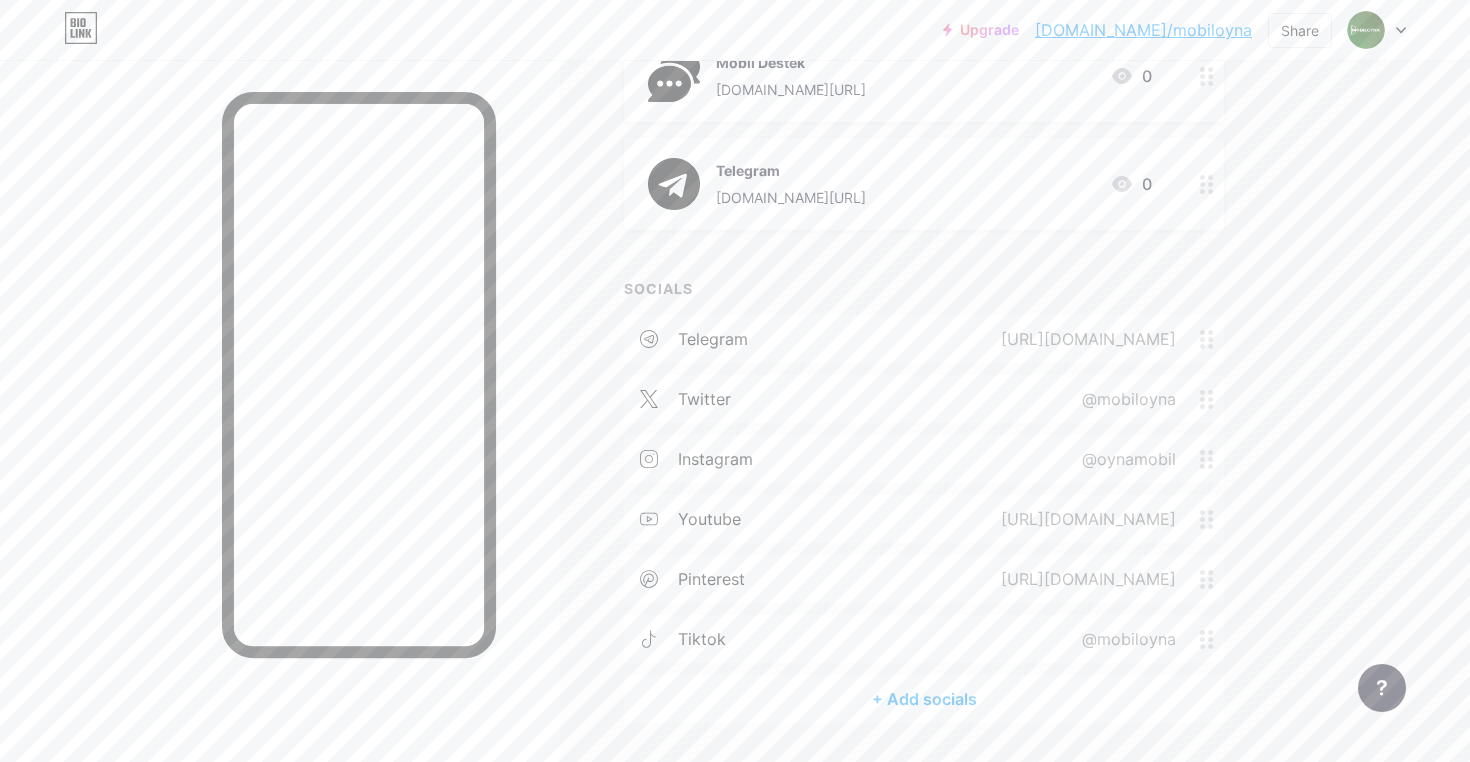 click on "[URL][DOMAIN_NAME]" at bounding box center (1084, 339) 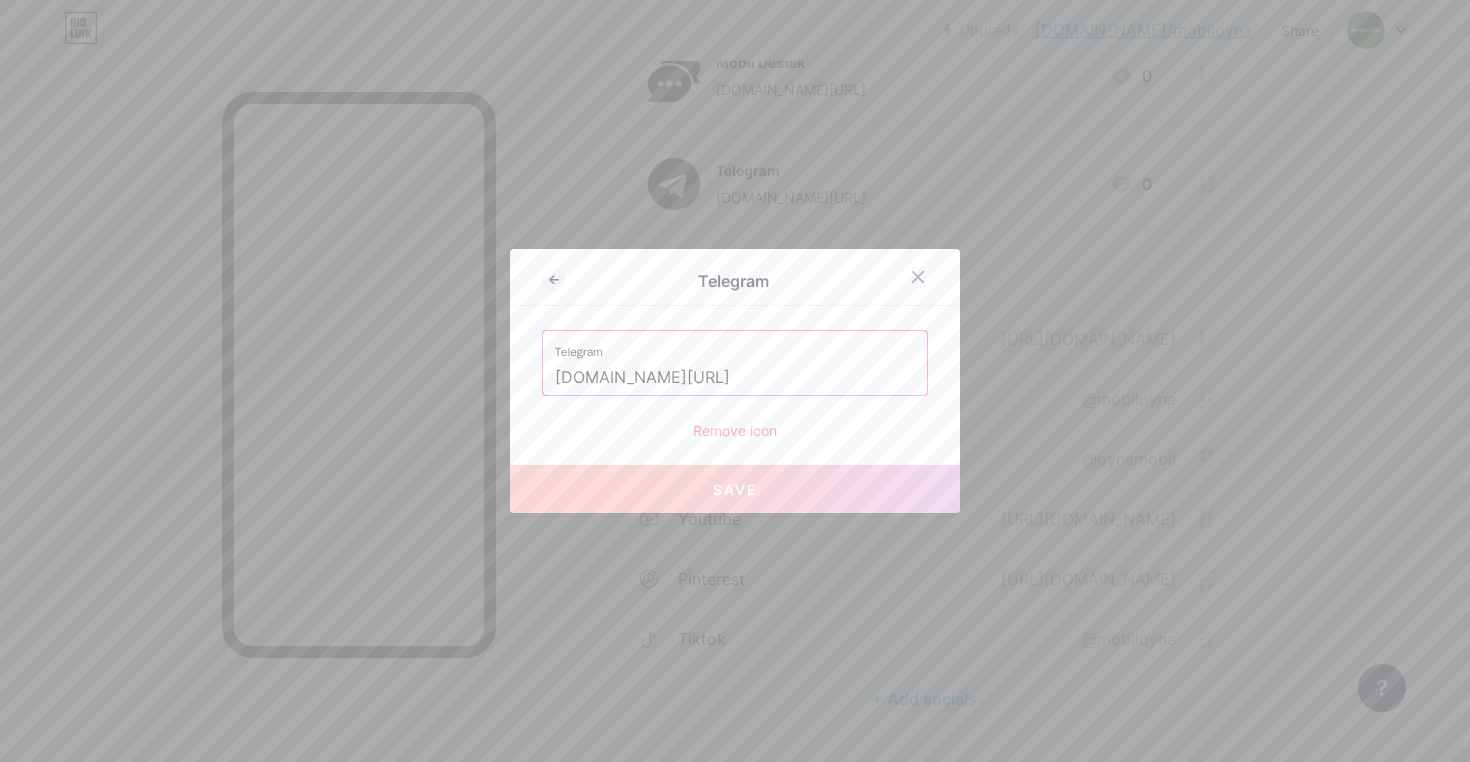click on "Remove icon" at bounding box center (735, 430) 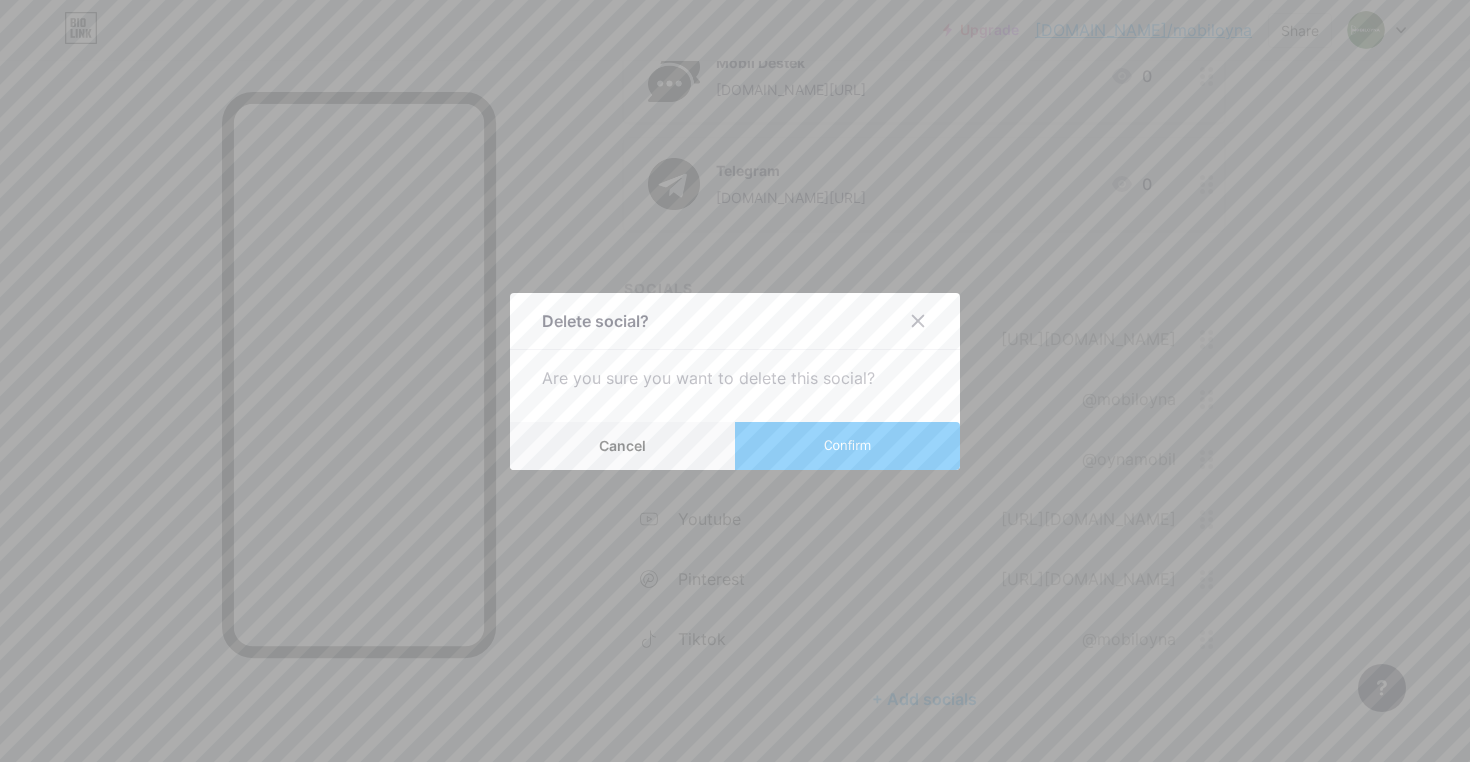 click on "Confirm" at bounding box center (847, 446) 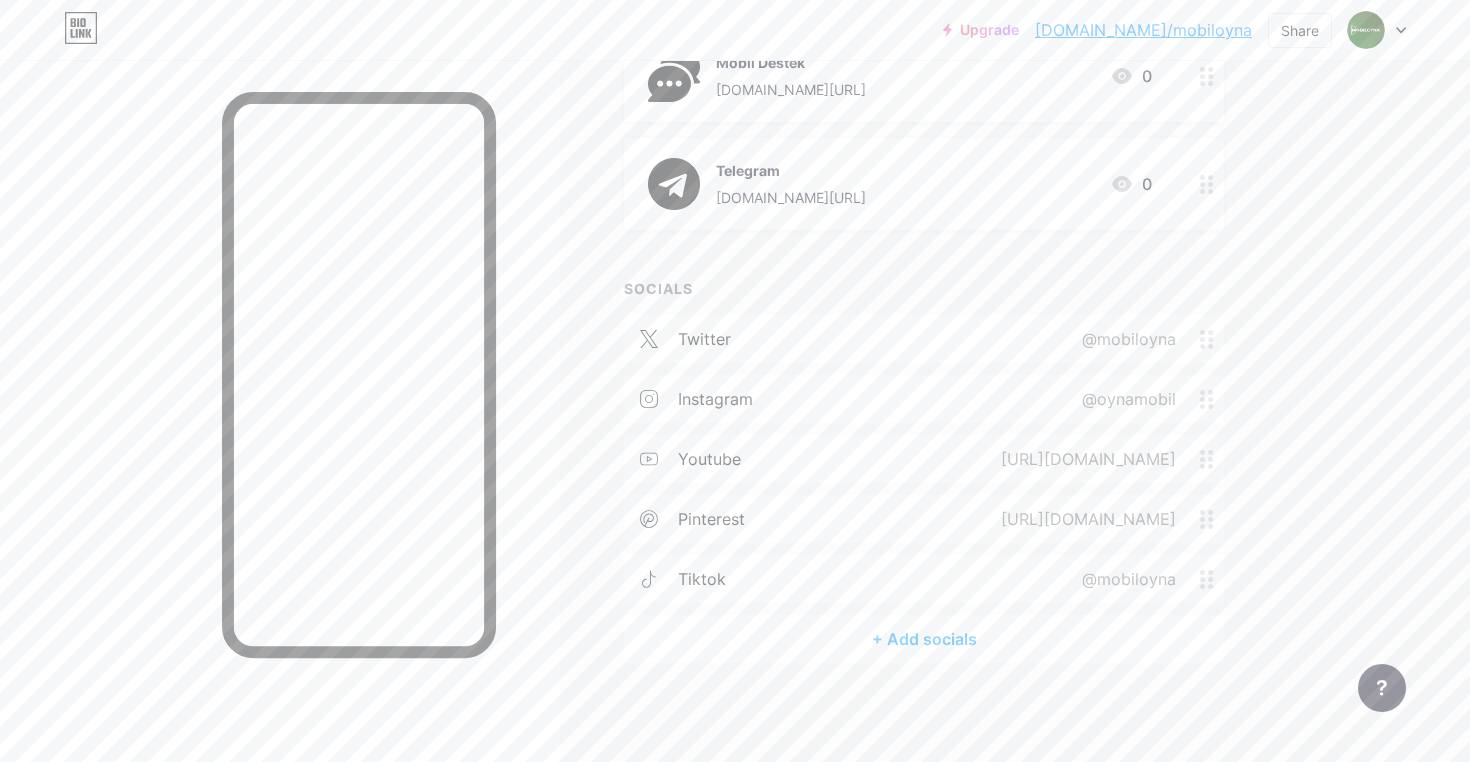 type 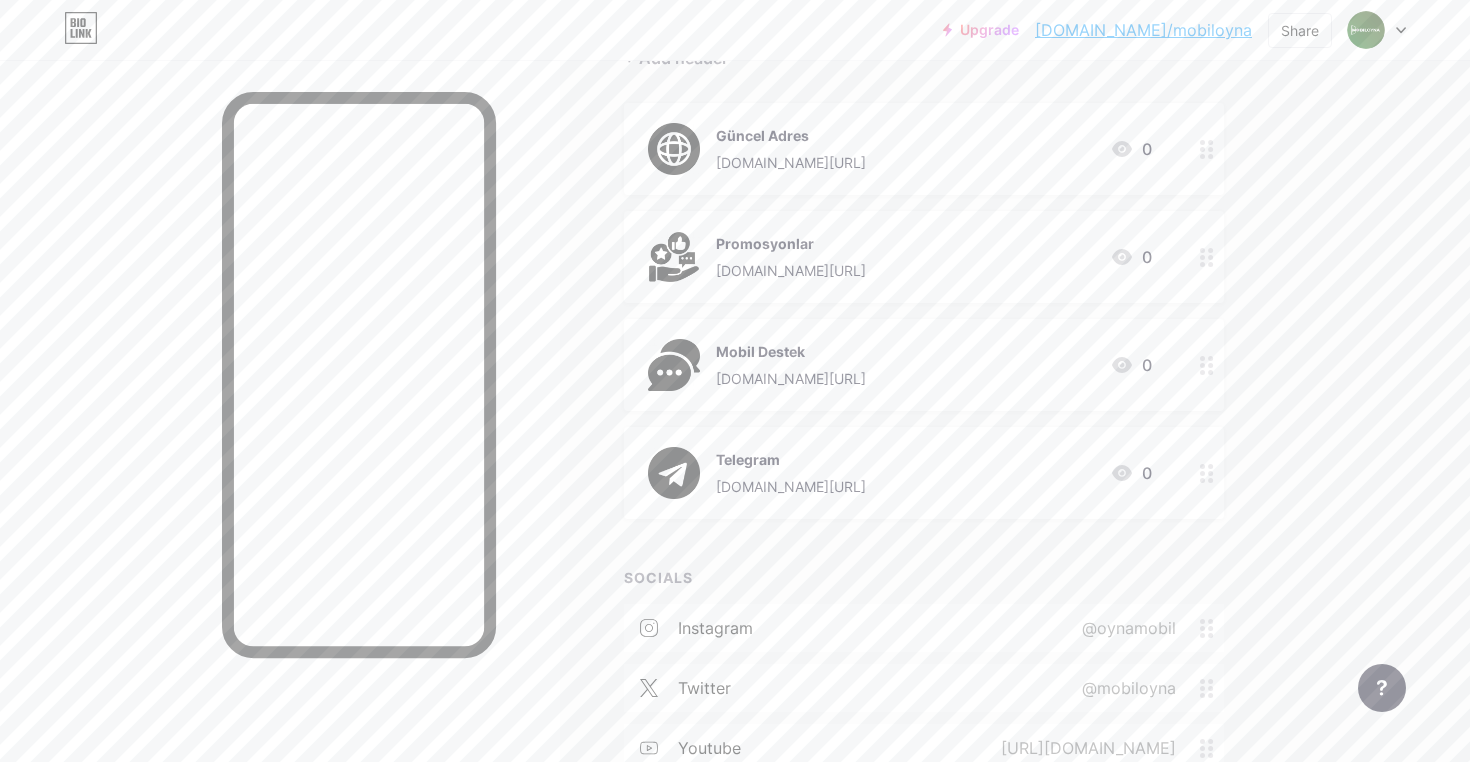 scroll, scrollTop: 205, scrollLeft: 0, axis: vertical 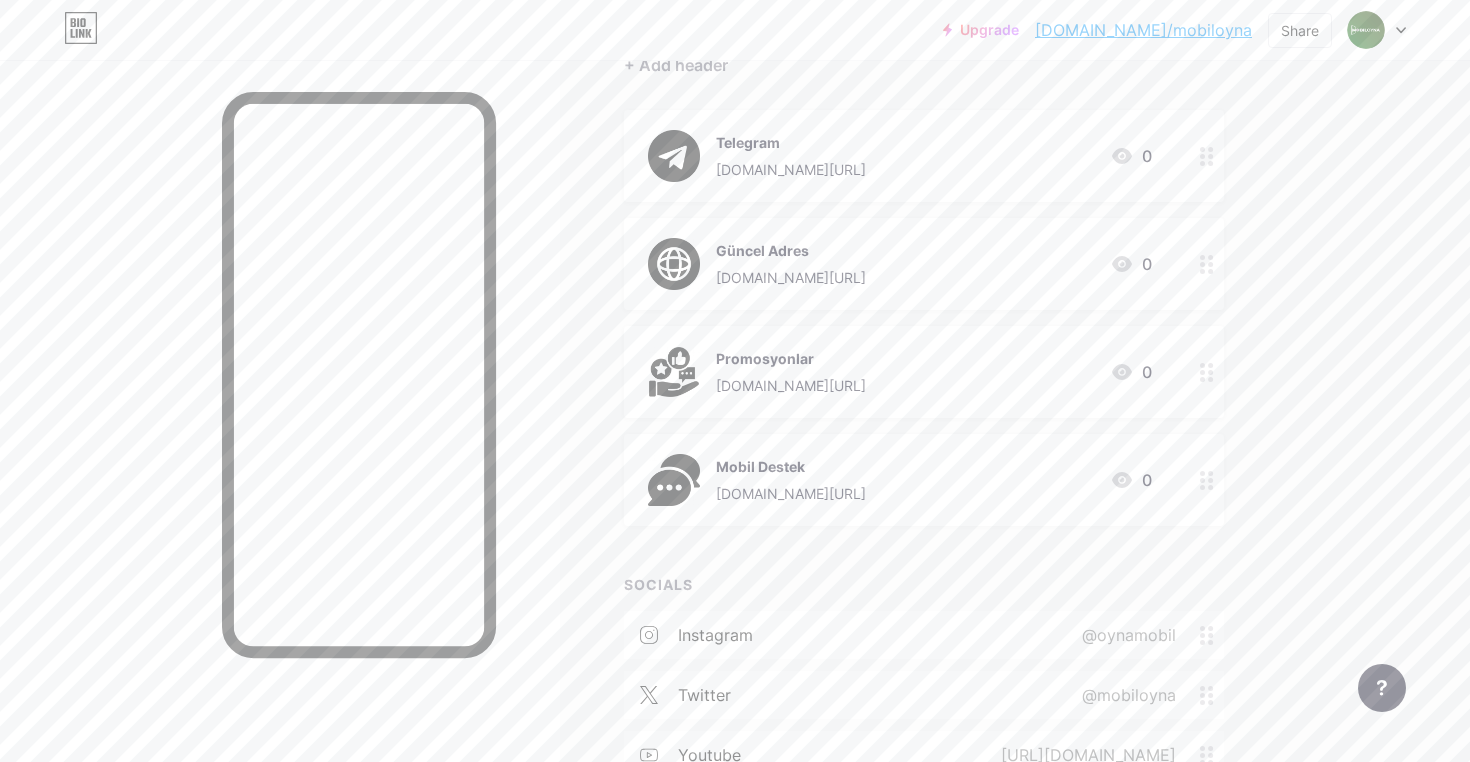 click on "[DOMAIN_NAME]/mobiloyna" at bounding box center (1143, 30) 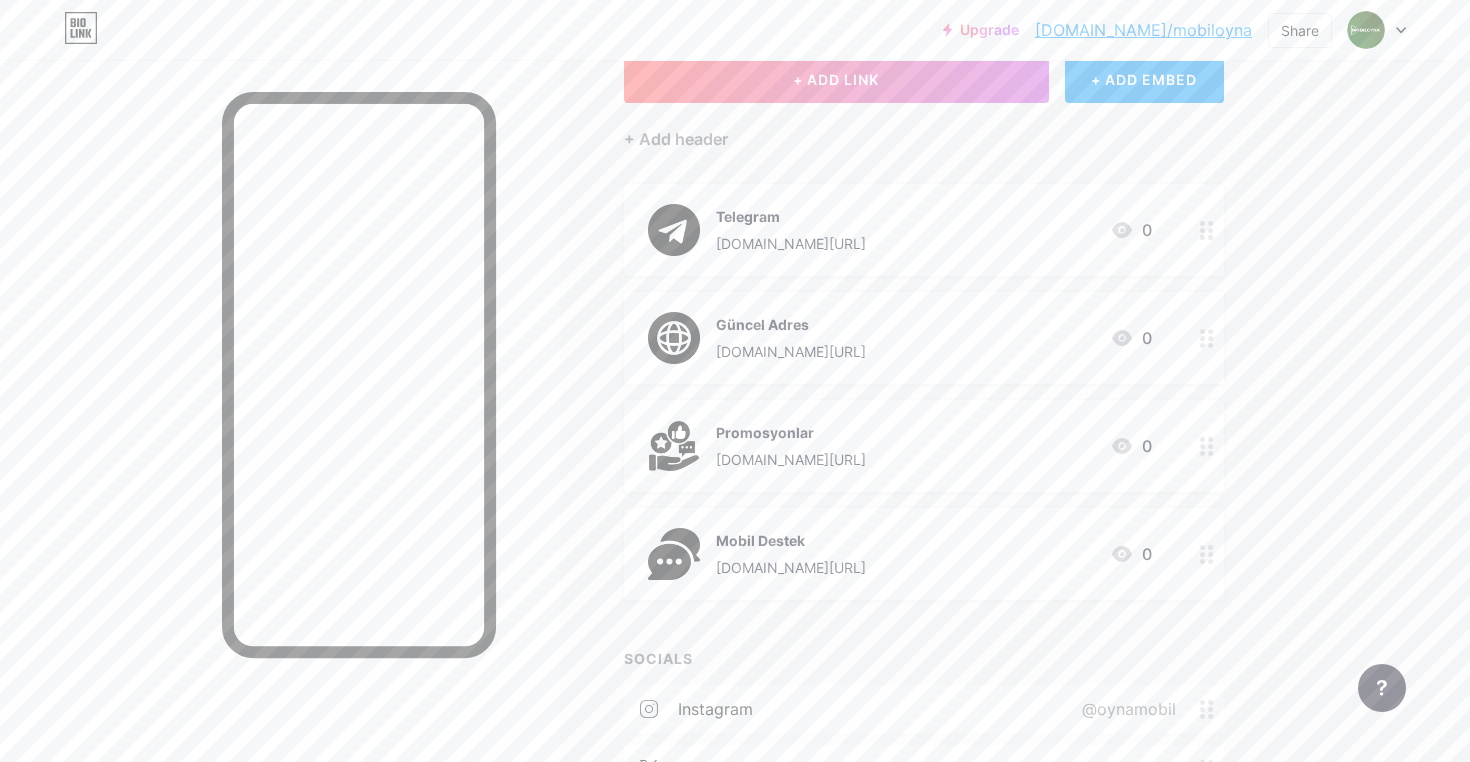 scroll, scrollTop: 65, scrollLeft: 0, axis: vertical 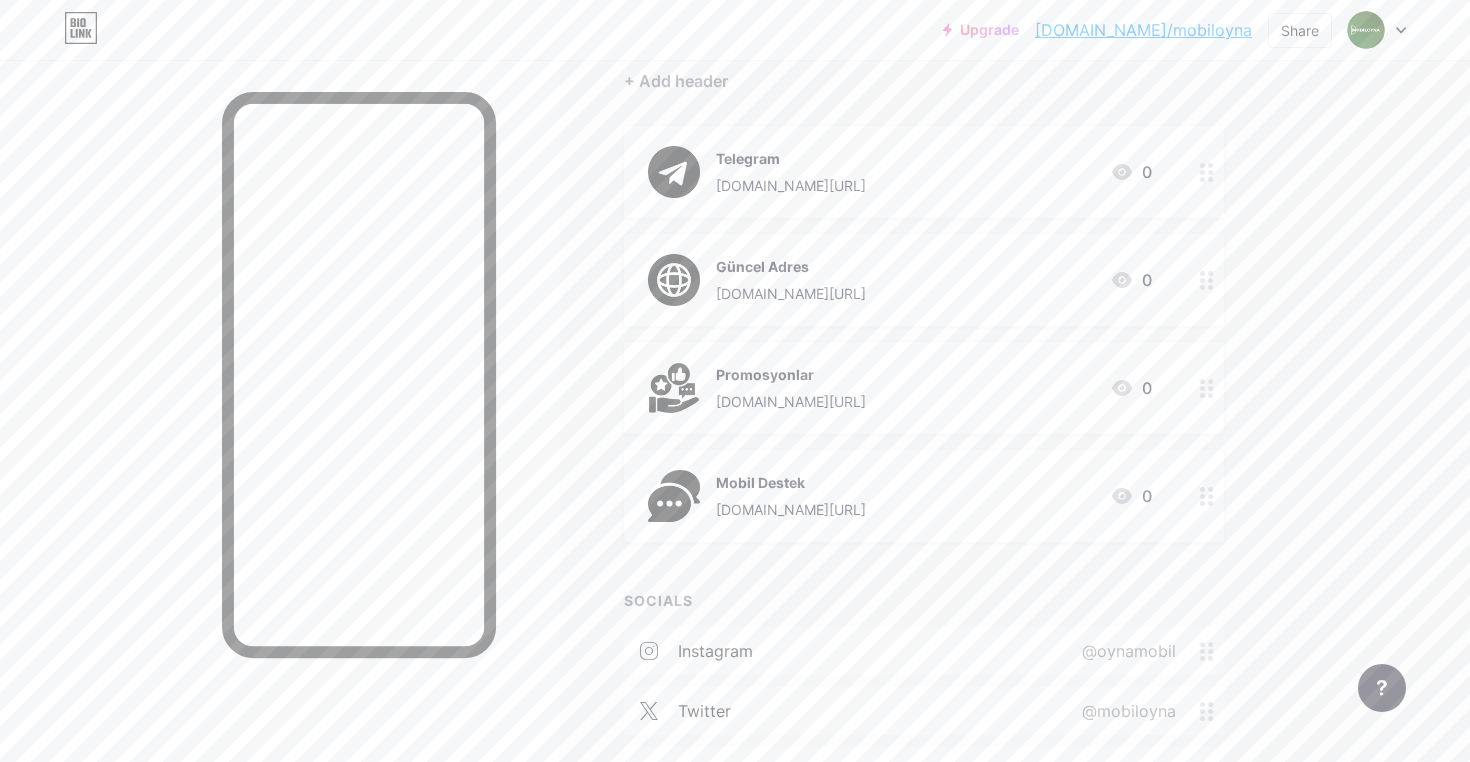 click on "Mobil Destek
[DOMAIN_NAME][URL]
0" at bounding box center (900, 496) 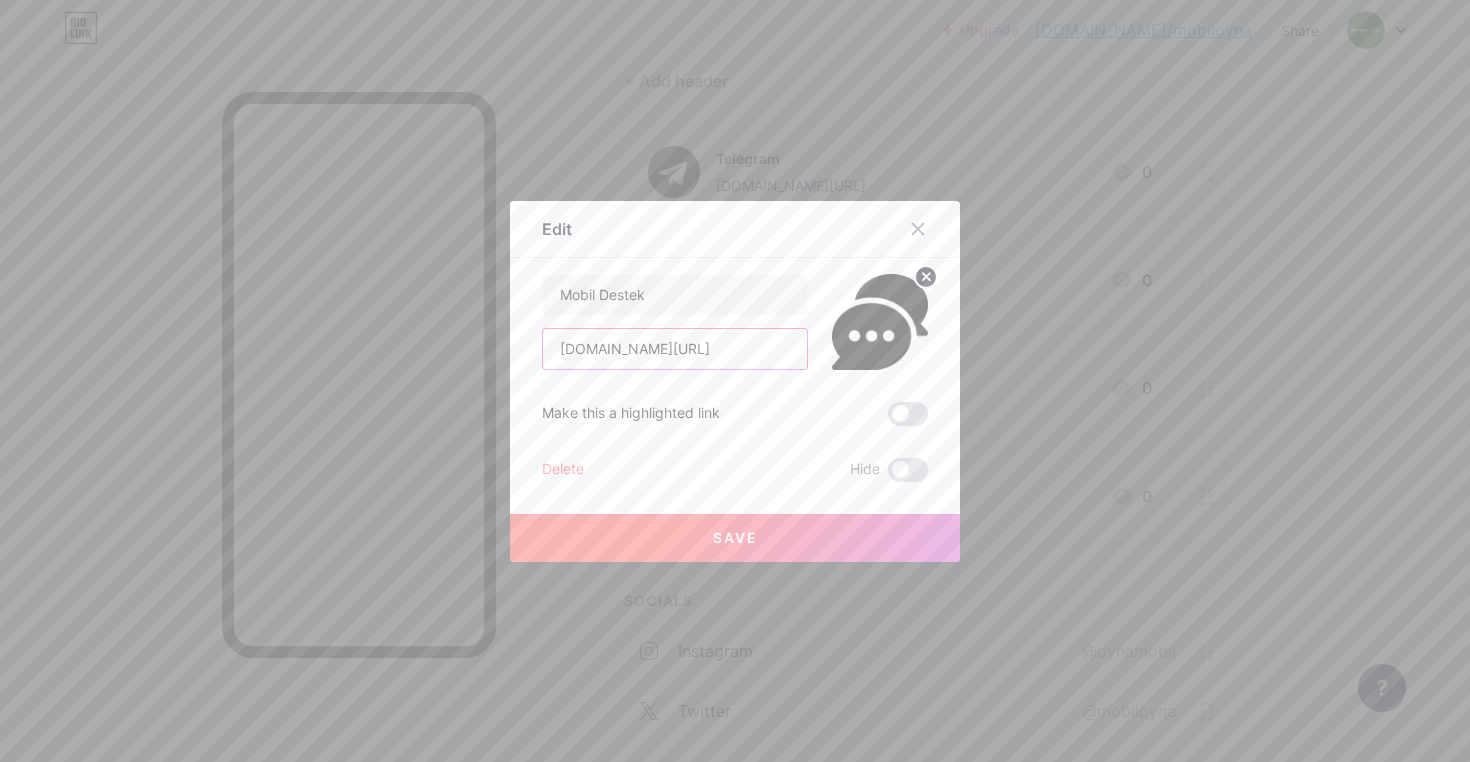 click on "[DOMAIN_NAME][URL]" at bounding box center [675, 349] 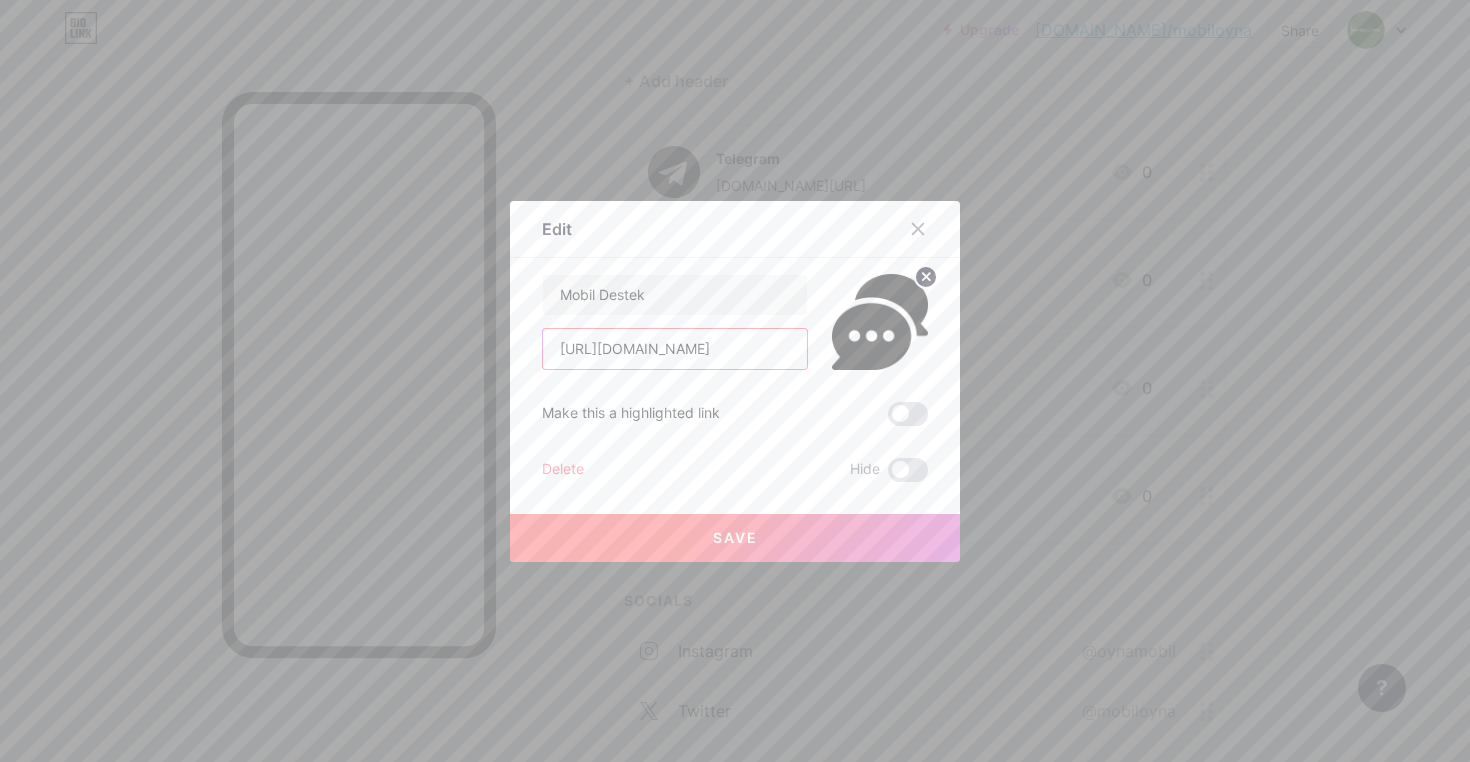 type on "[URL][DOMAIN_NAME]" 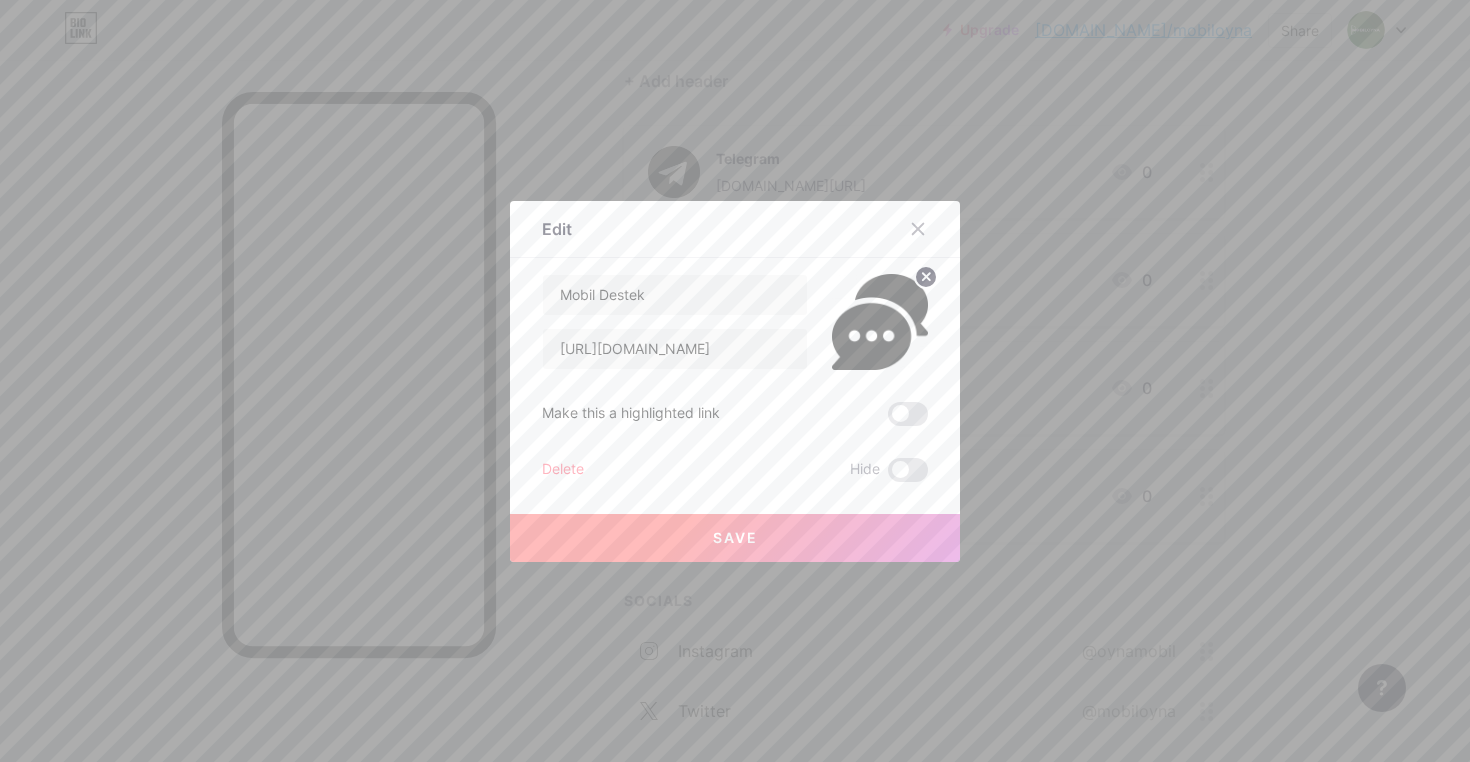 click on "Save" at bounding box center [735, 537] 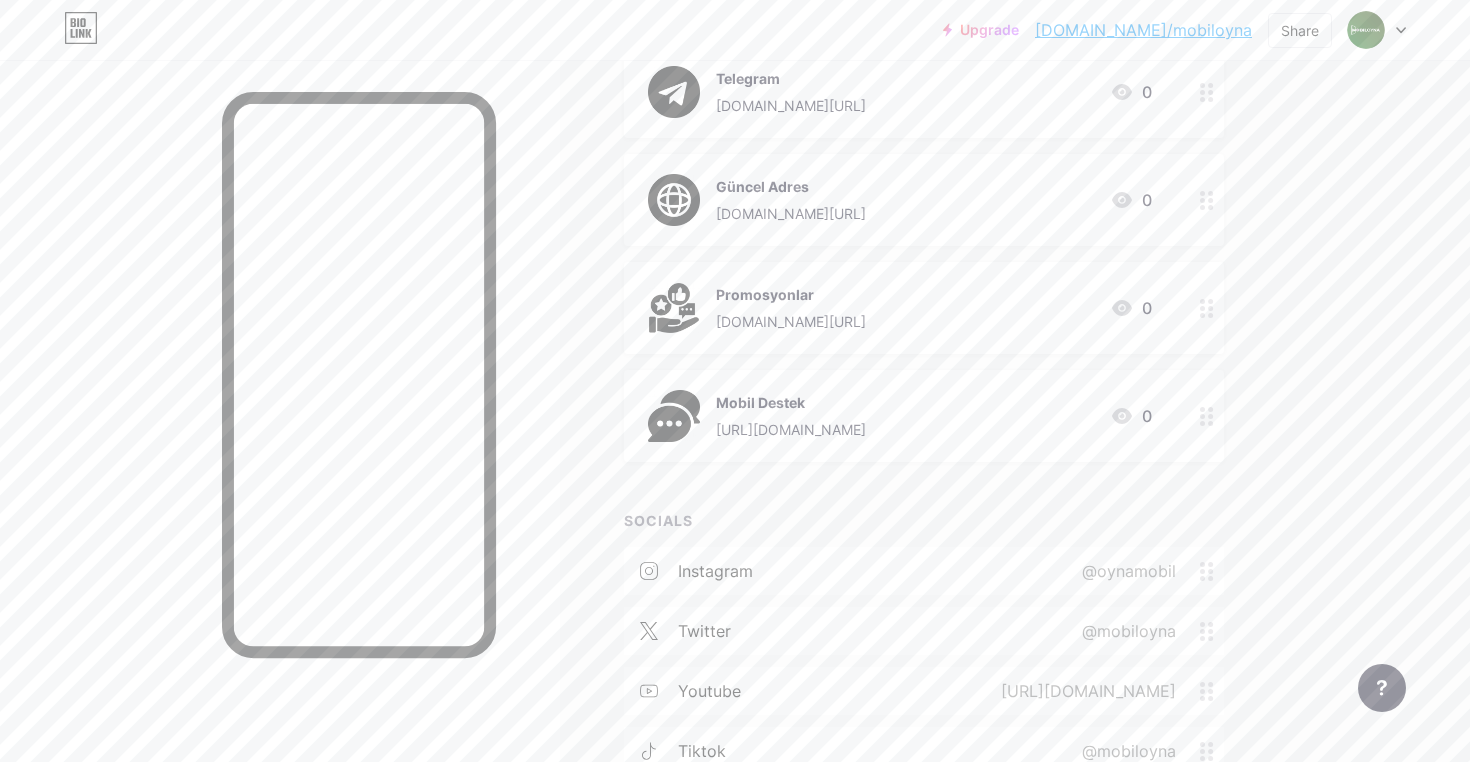 scroll, scrollTop: 501, scrollLeft: 0, axis: vertical 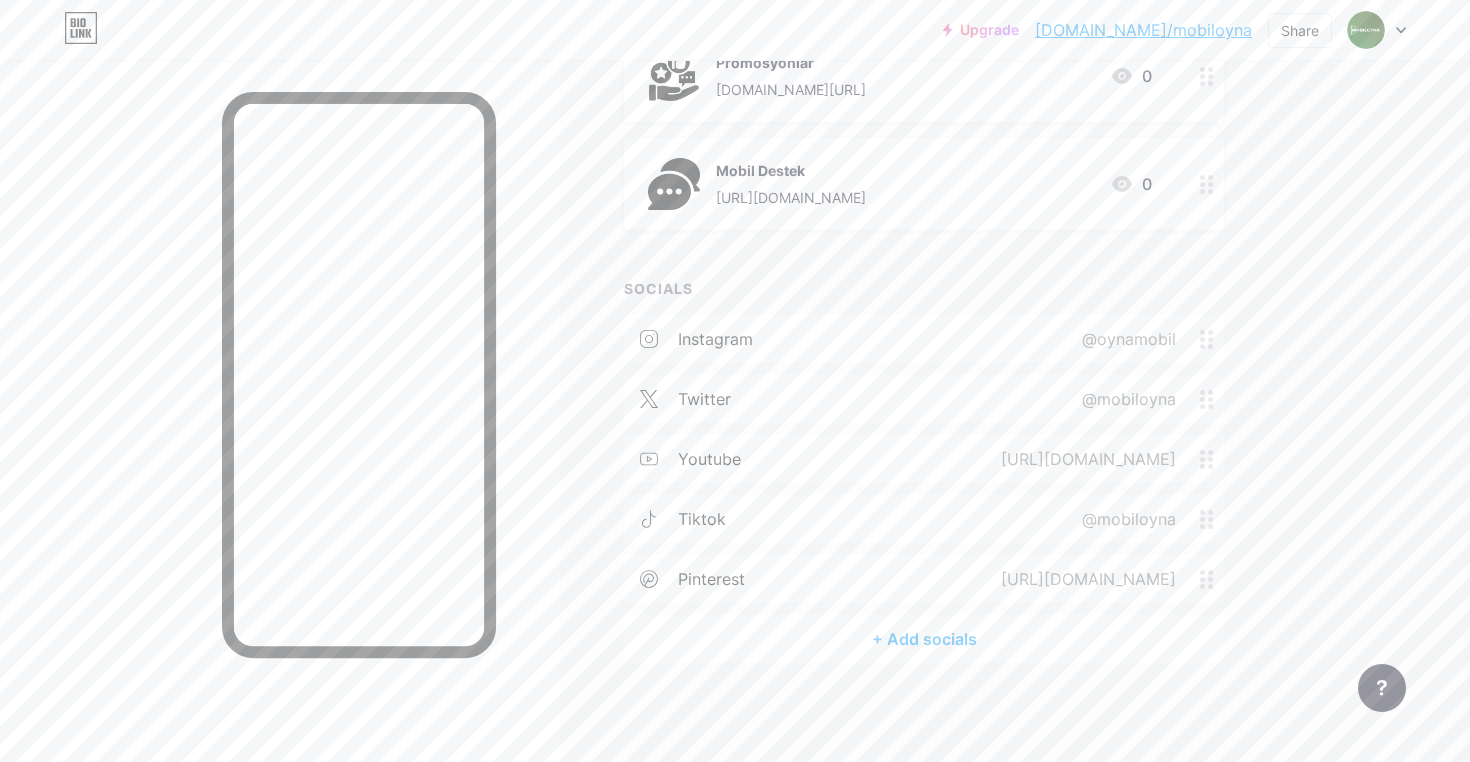 click on "tiktok
@mobiloyna" at bounding box center [924, 519] 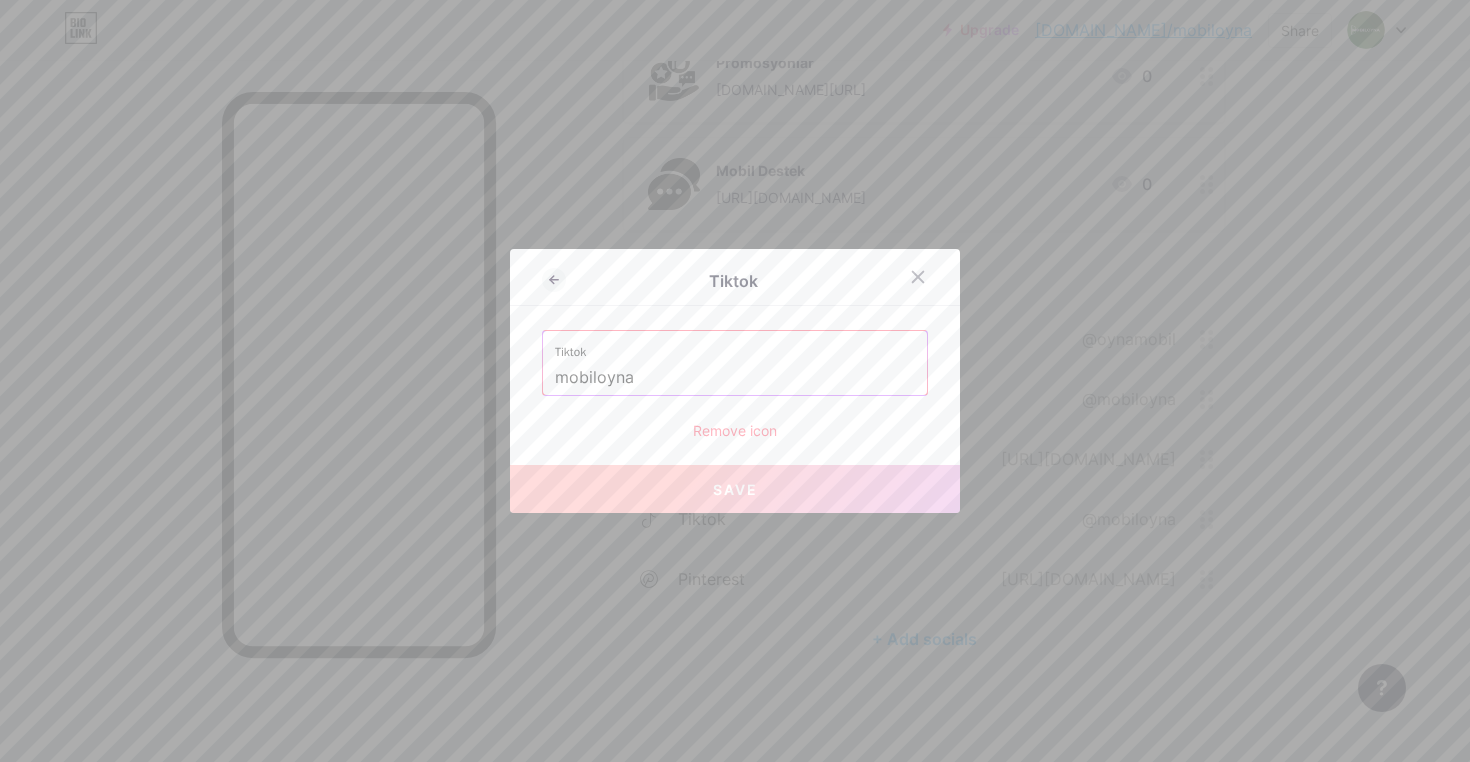 click on "Tiktok   mobiloyna" at bounding box center [735, 363] 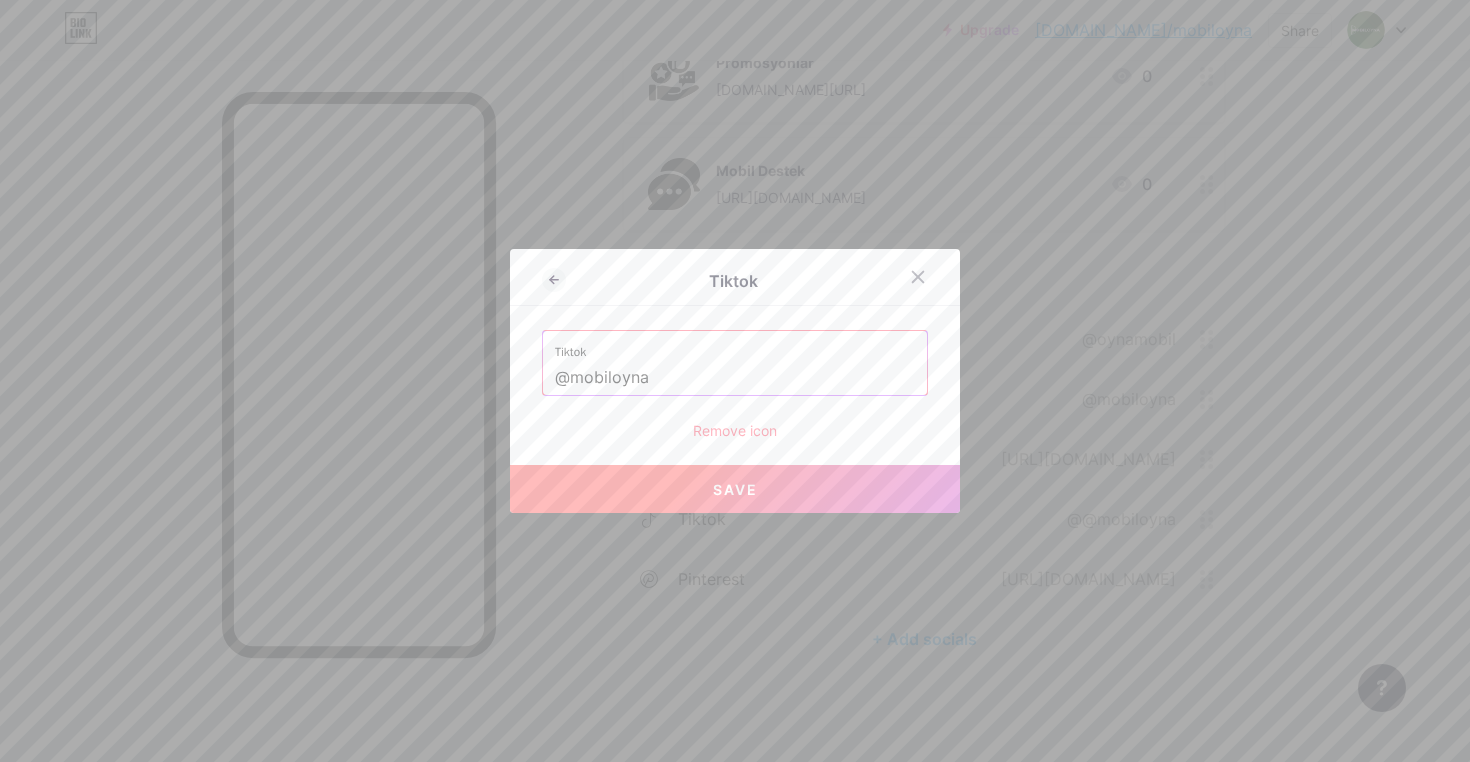 click on "Save" at bounding box center (735, 489) 